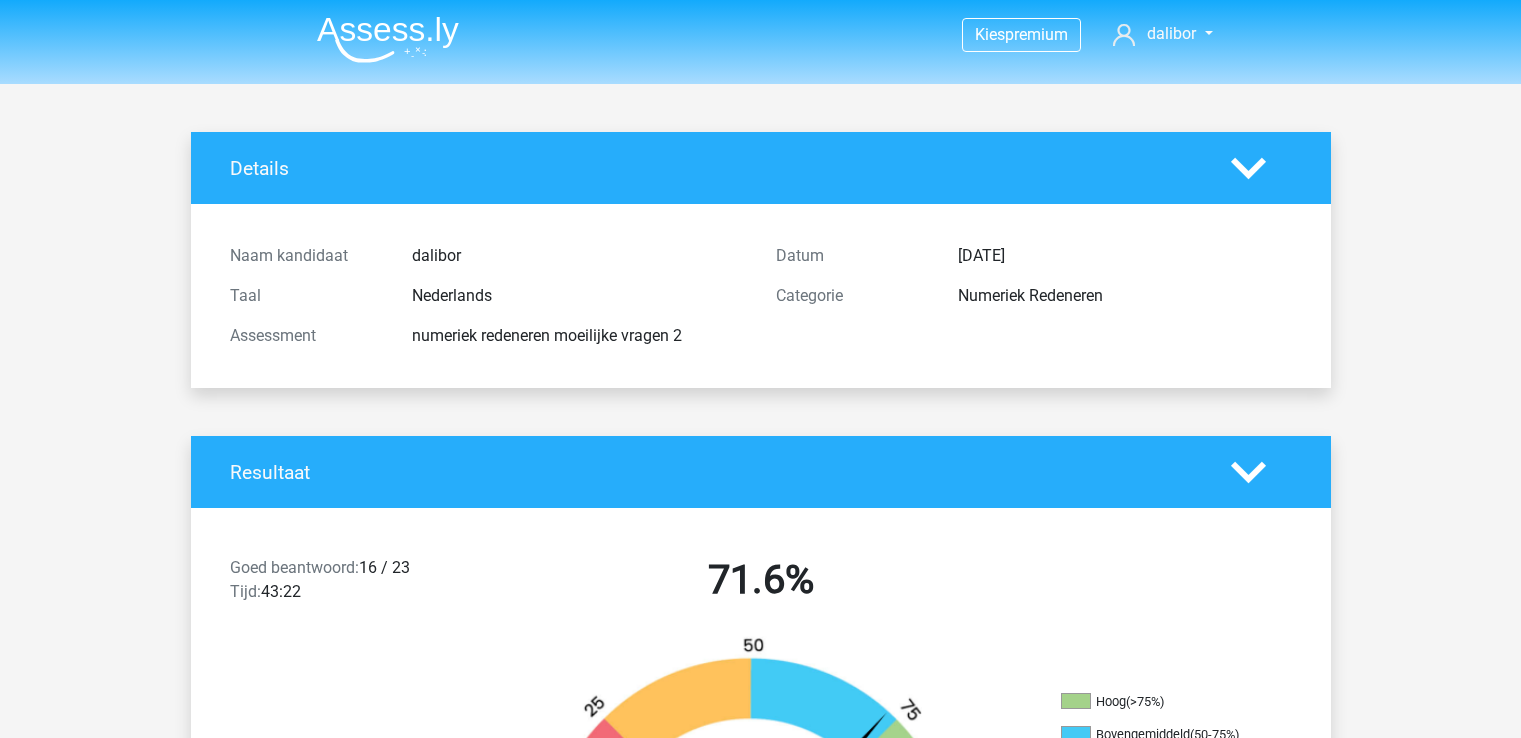 scroll, scrollTop: 4351, scrollLeft: 0, axis: vertical 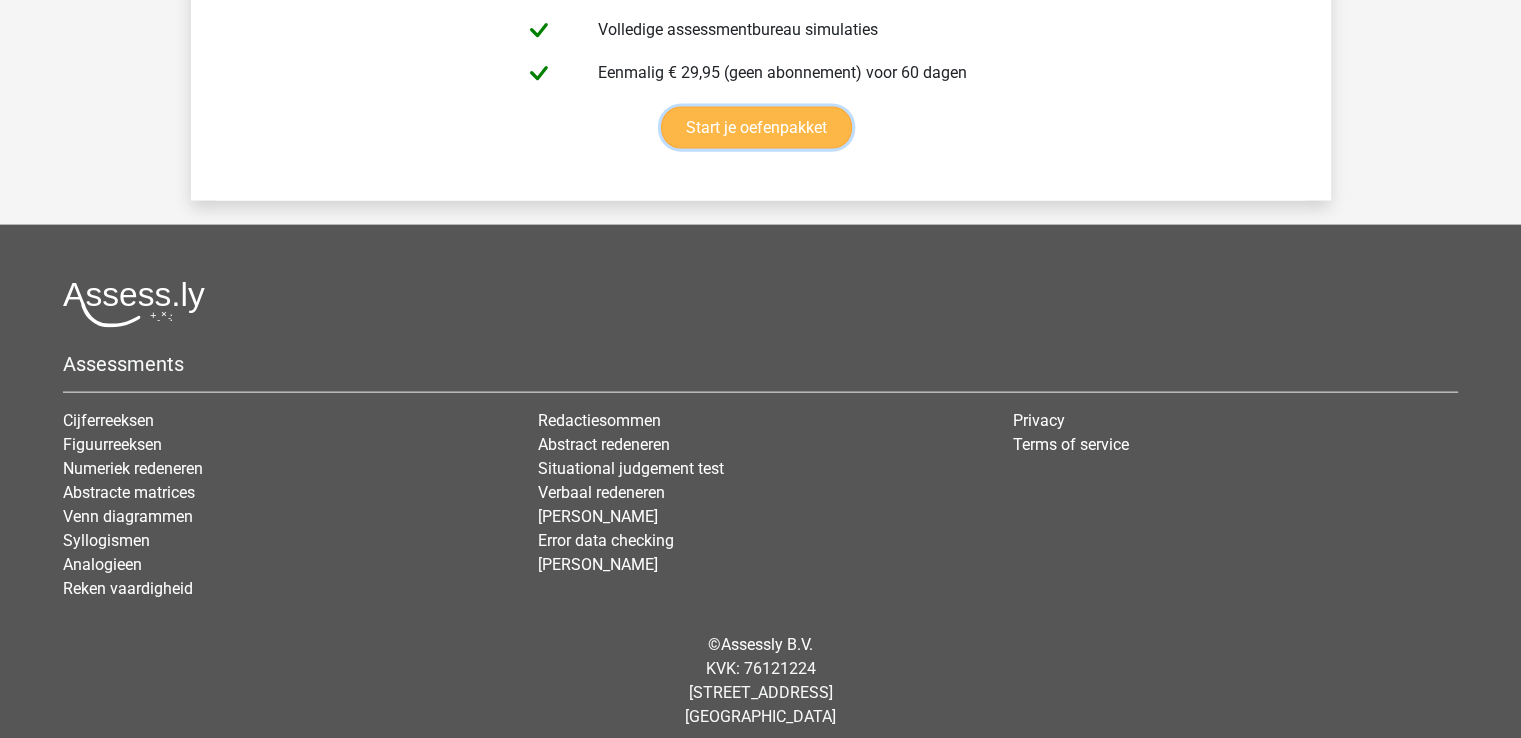 click on "Start je oefenpakket" at bounding box center [756, -2947] 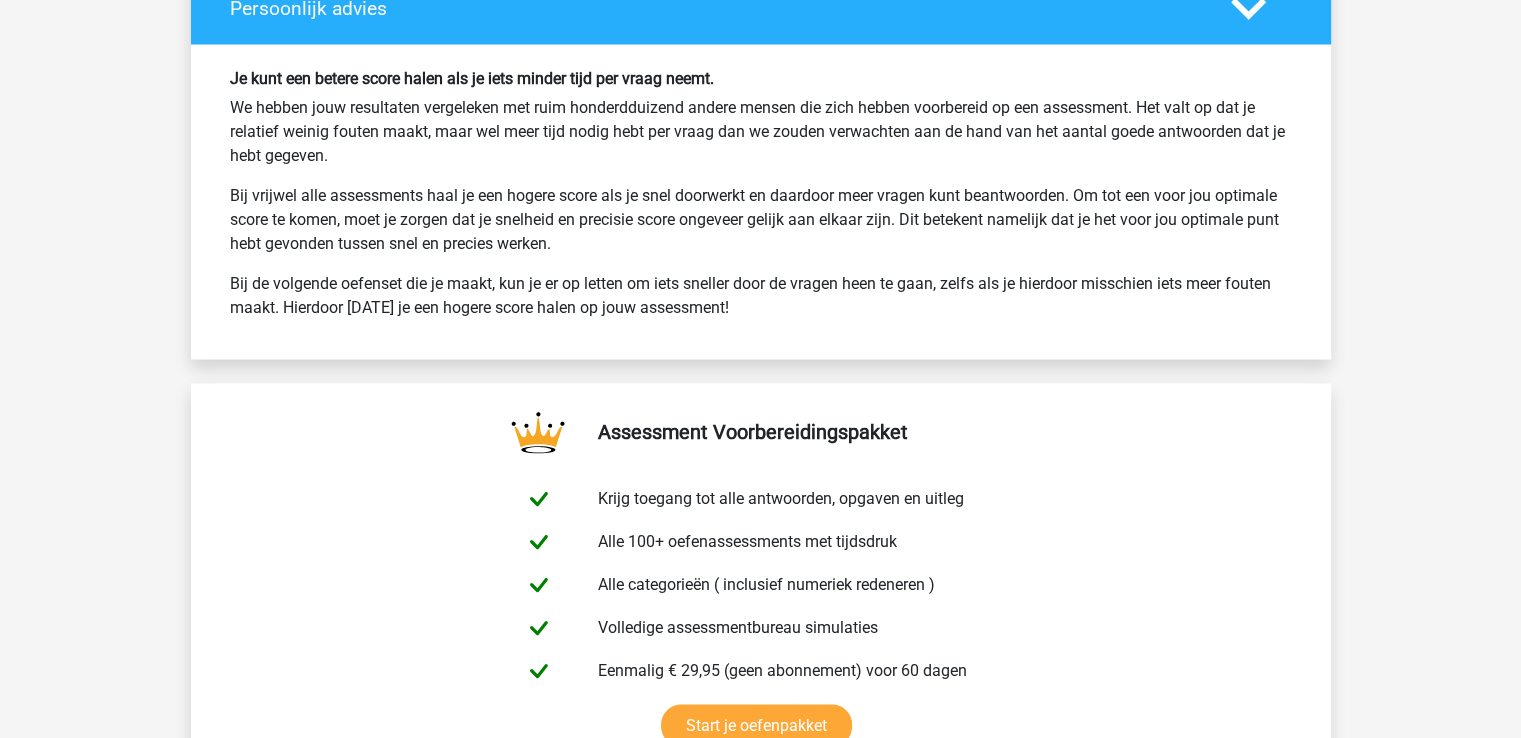 scroll, scrollTop: 3751, scrollLeft: 0, axis: vertical 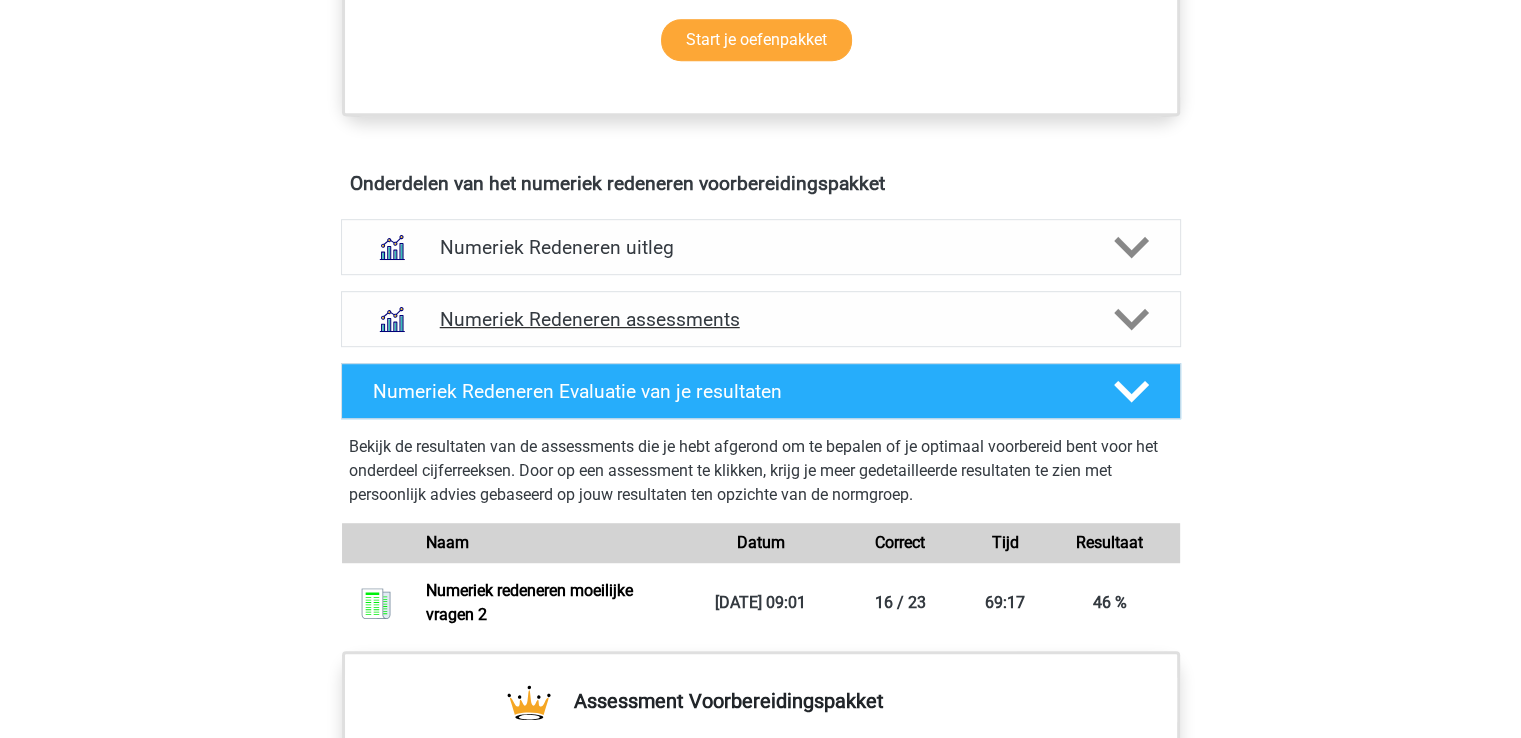 click on "Numeriek Redeneren assessments" at bounding box center (761, 319) 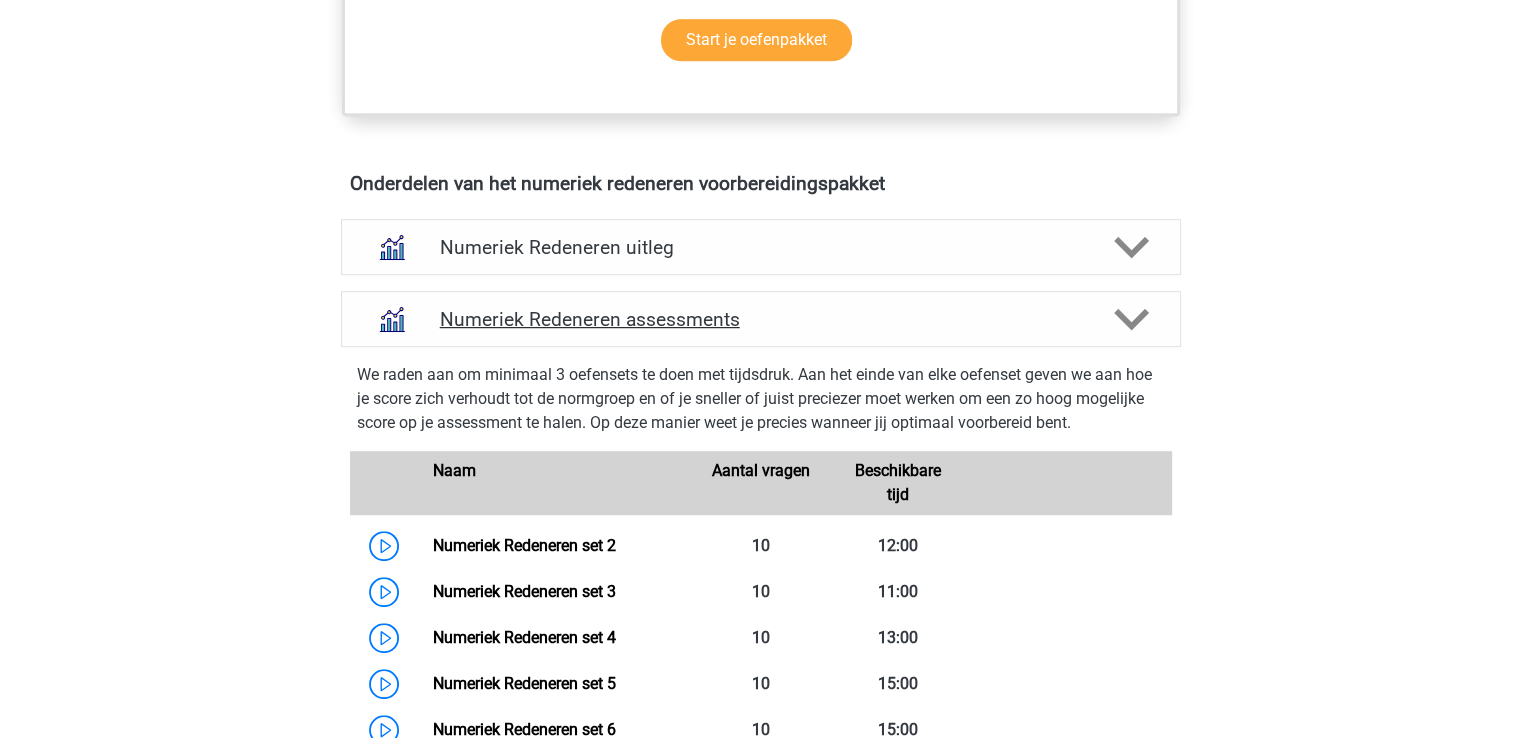scroll, scrollTop: 1800, scrollLeft: 0, axis: vertical 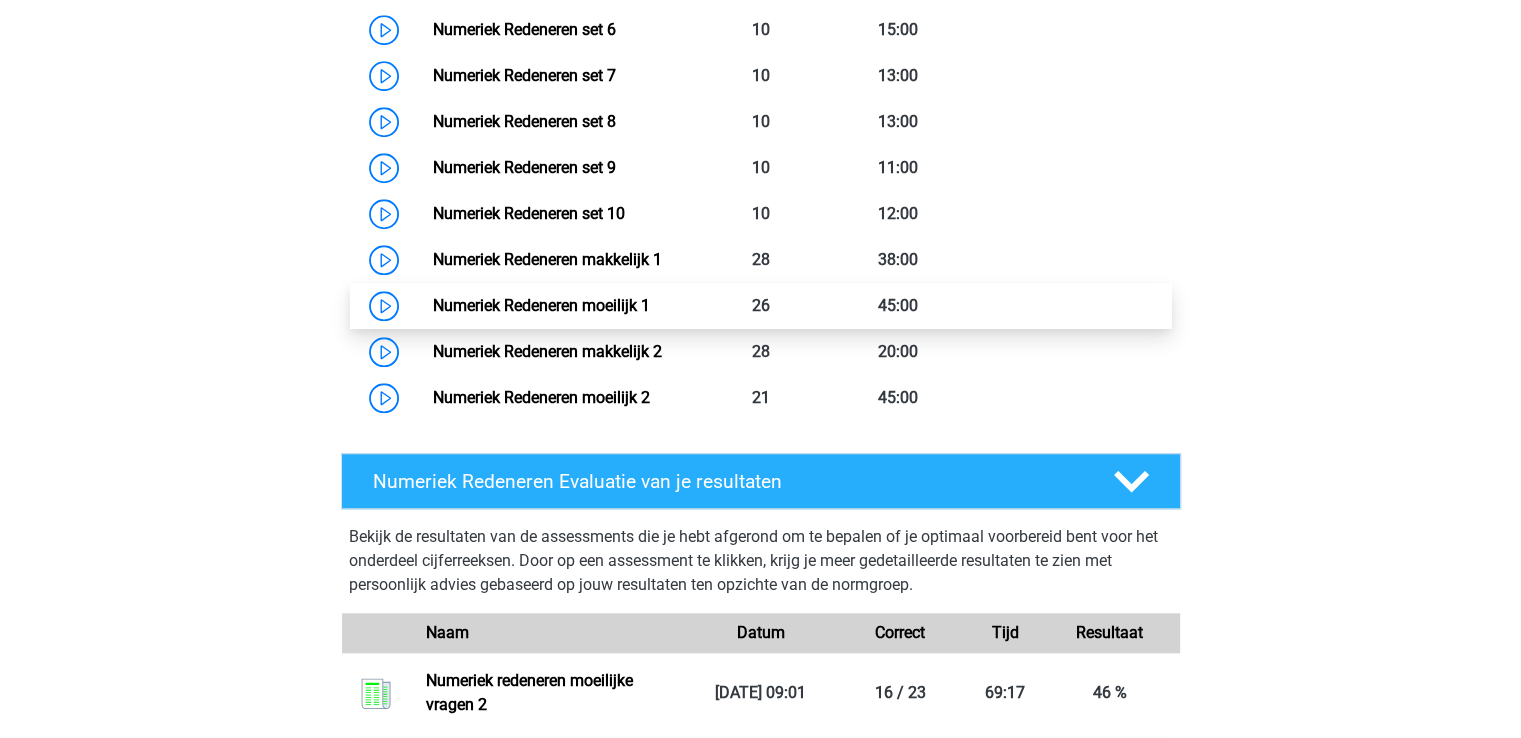 click on "Numeriek Redeneren
moeilijk 1" at bounding box center [541, 305] 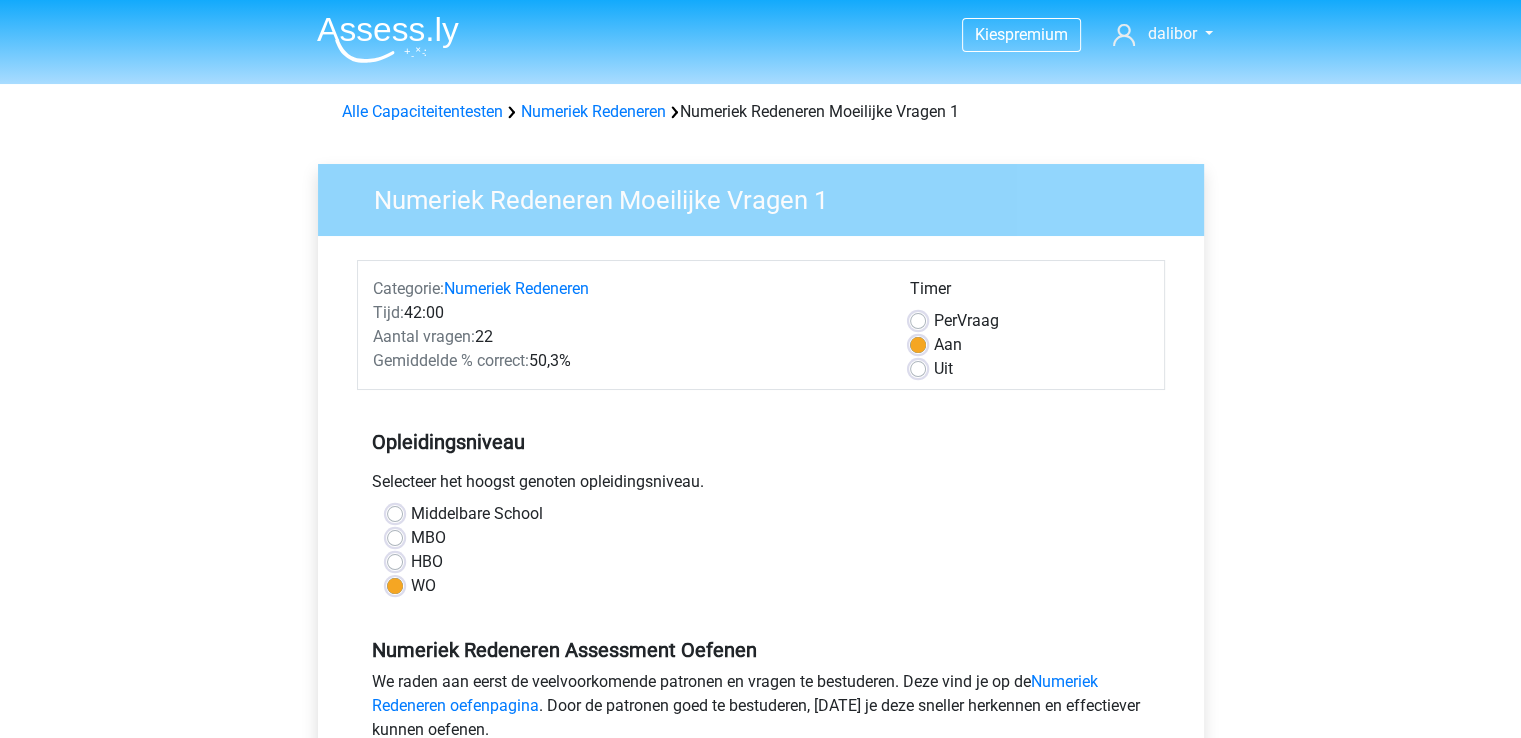 scroll, scrollTop: 800, scrollLeft: 0, axis: vertical 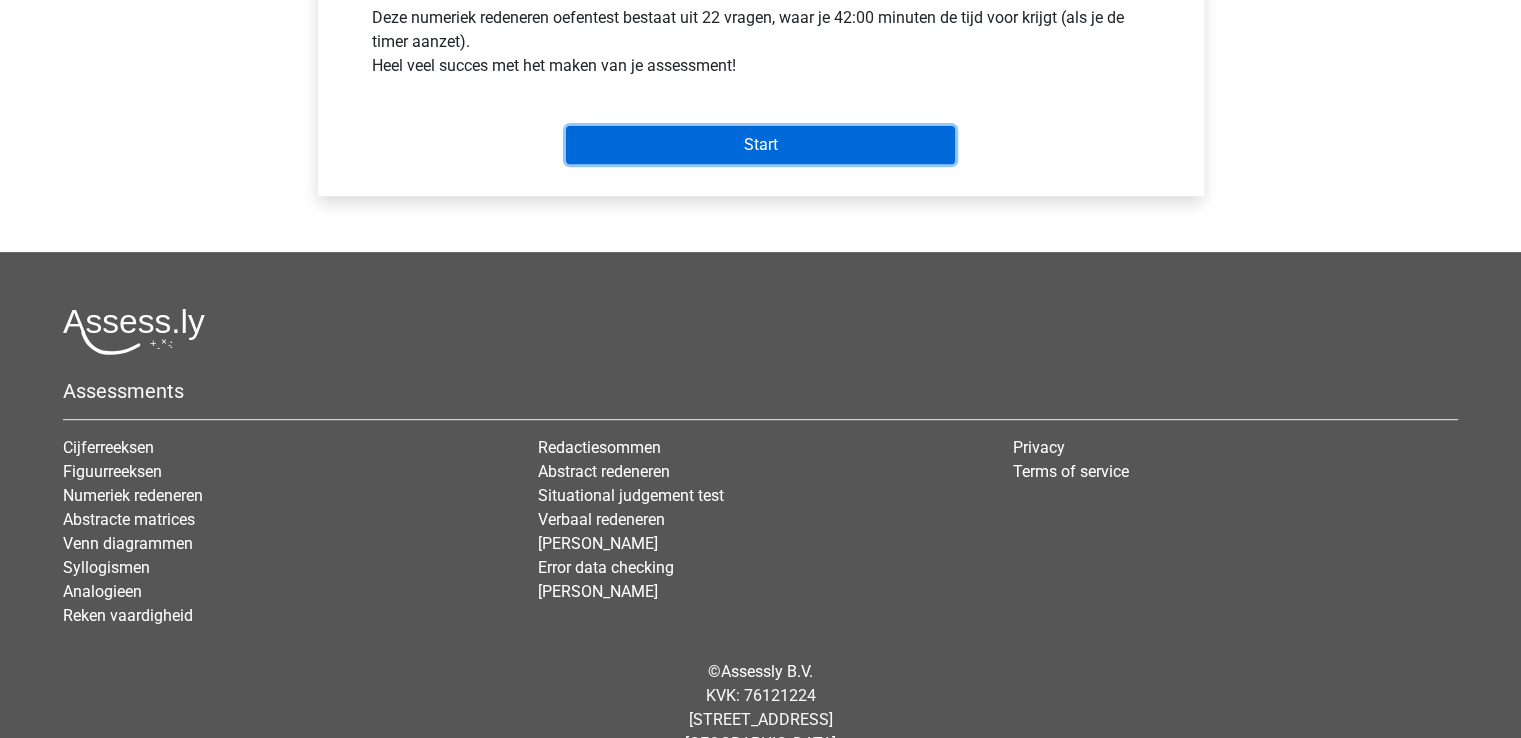click on "Start" at bounding box center [760, 145] 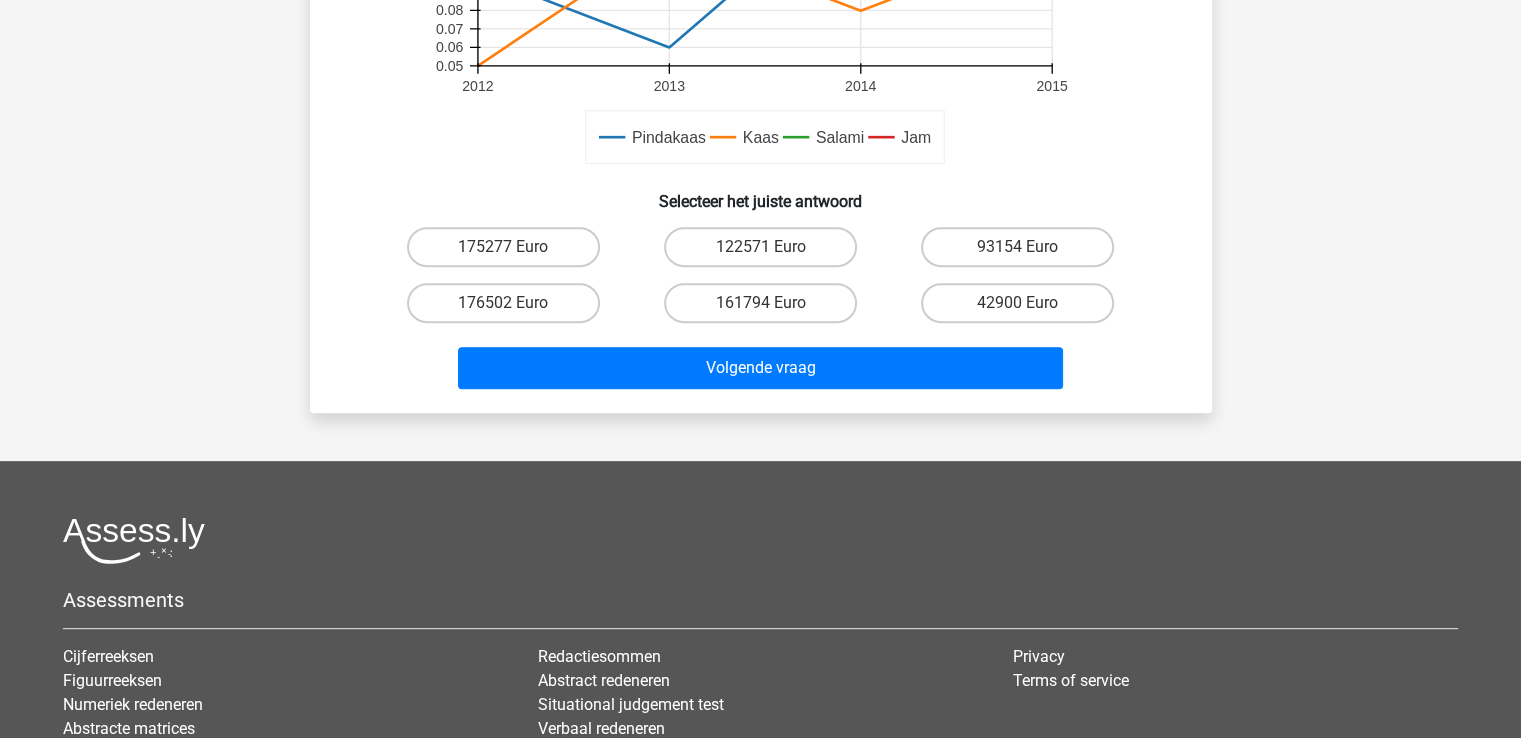 scroll, scrollTop: 800, scrollLeft: 0, axis: vertical 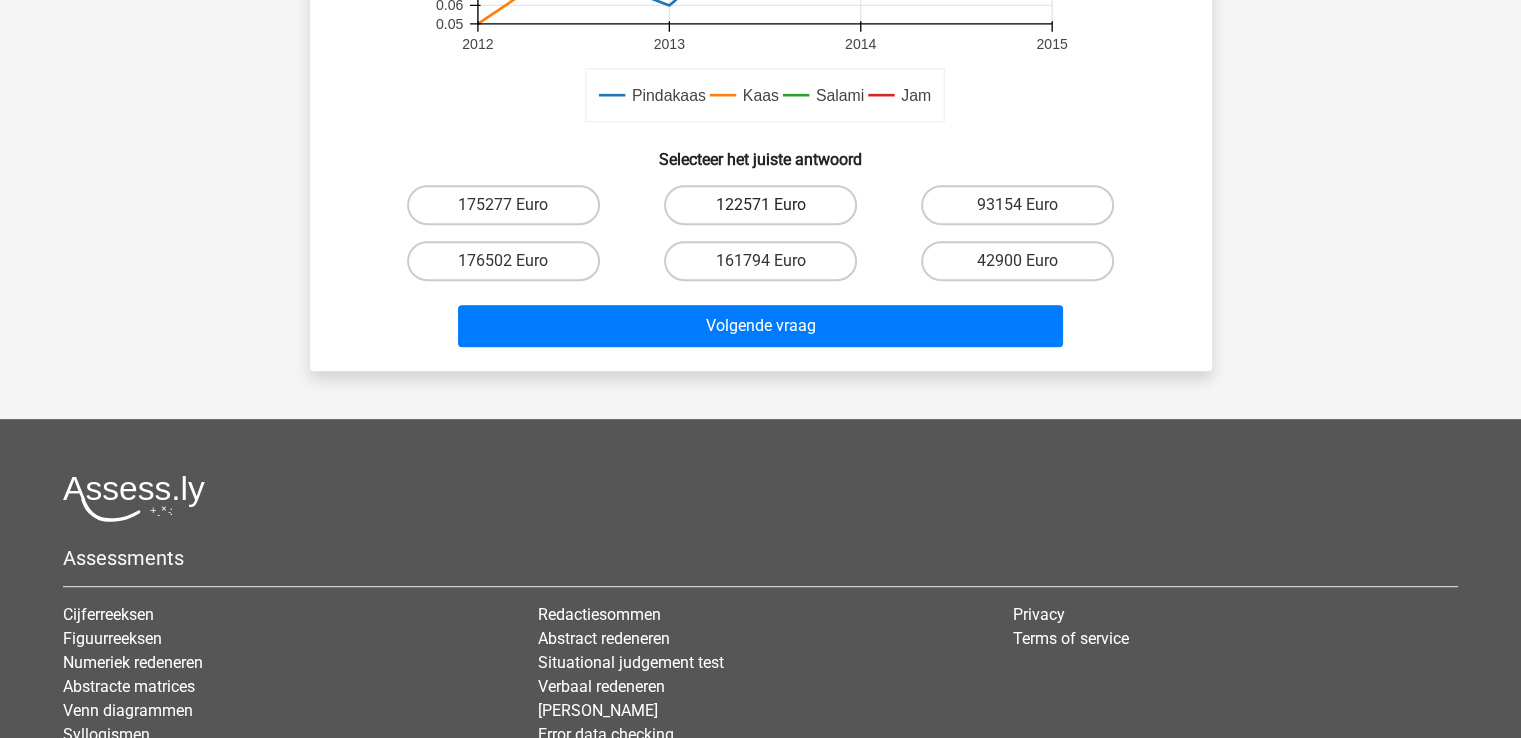 click on "122571 Euro" at bounding box center (760, 205) 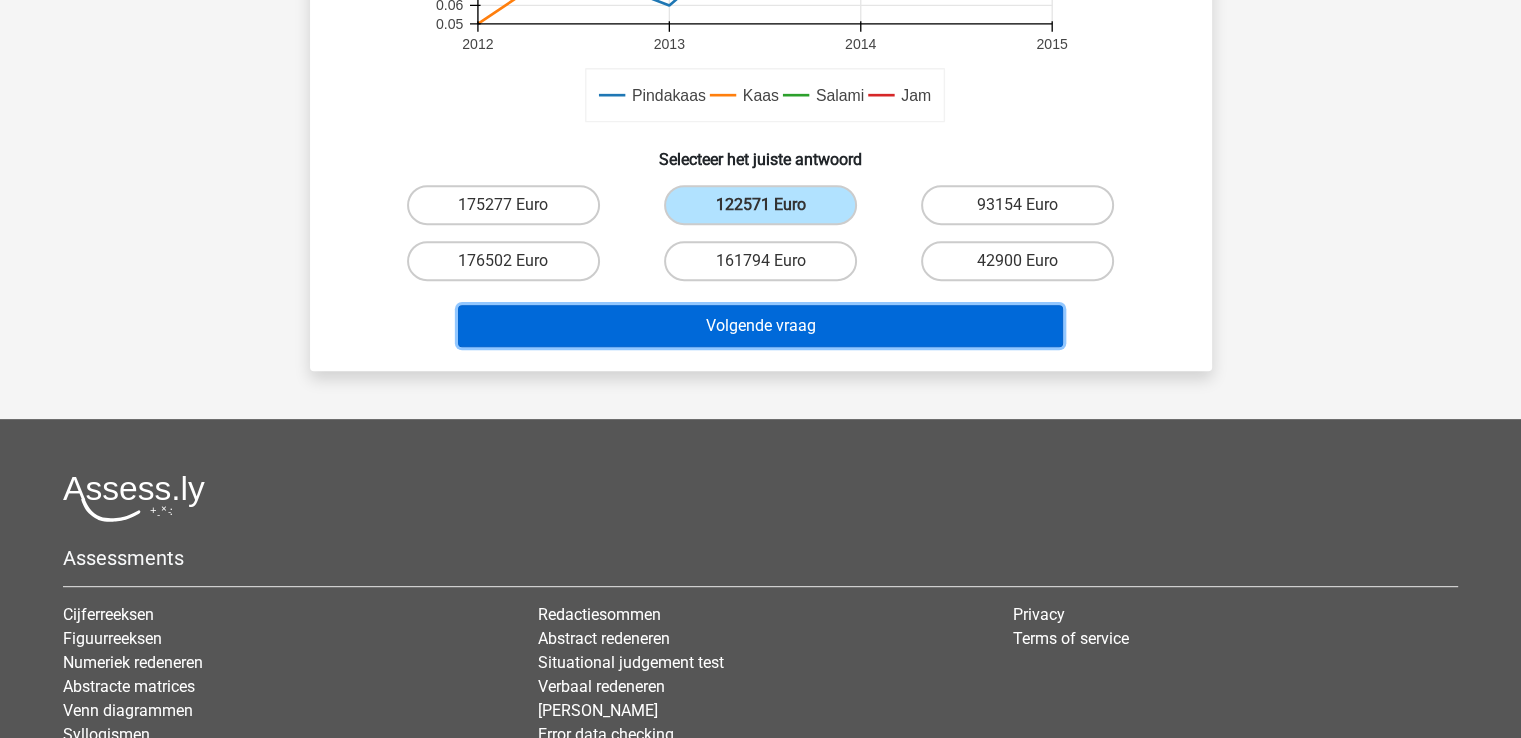 click on "Volgende vraag" at bounding box center (760, 326) 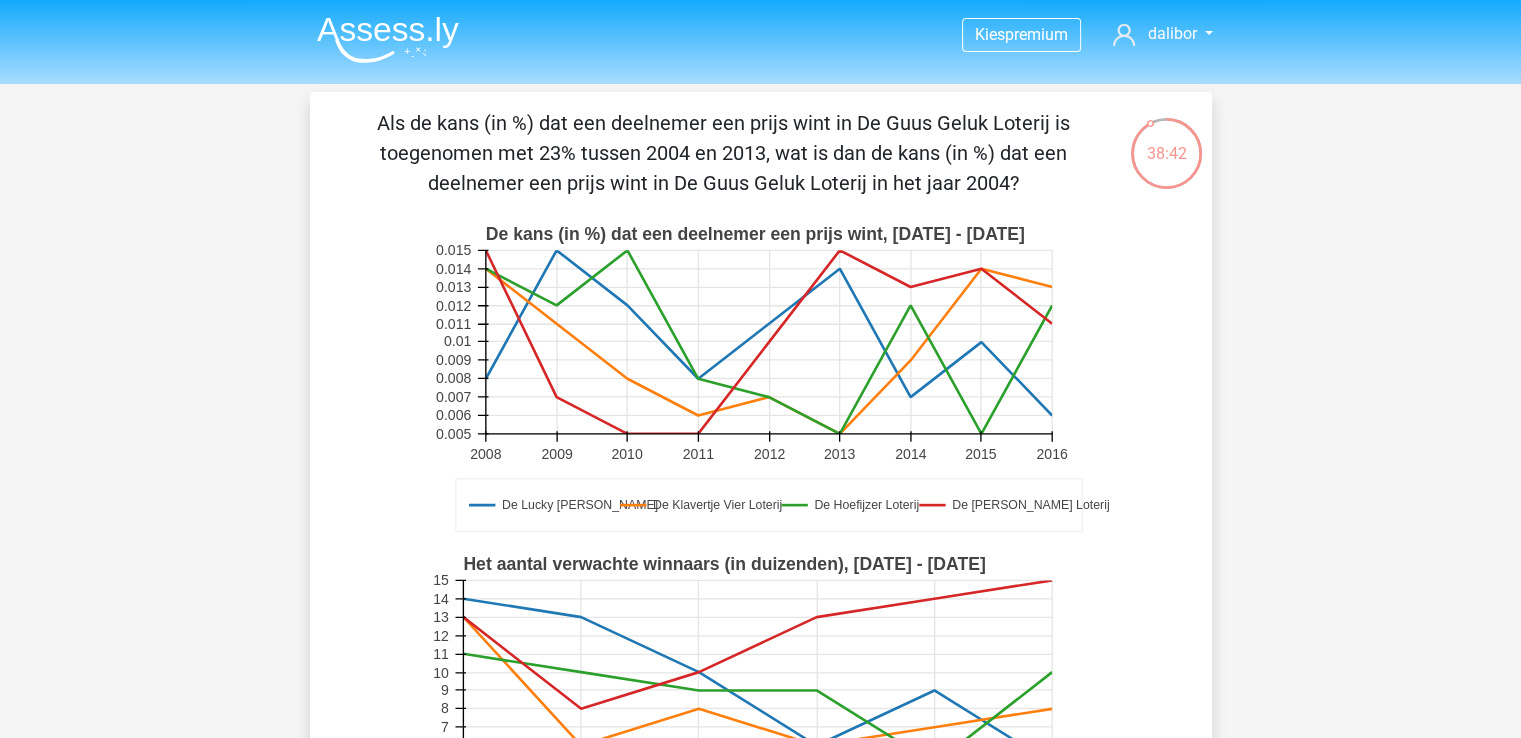 scroll, scrollTop: 700, scrollLeft: 0, axis: vertical 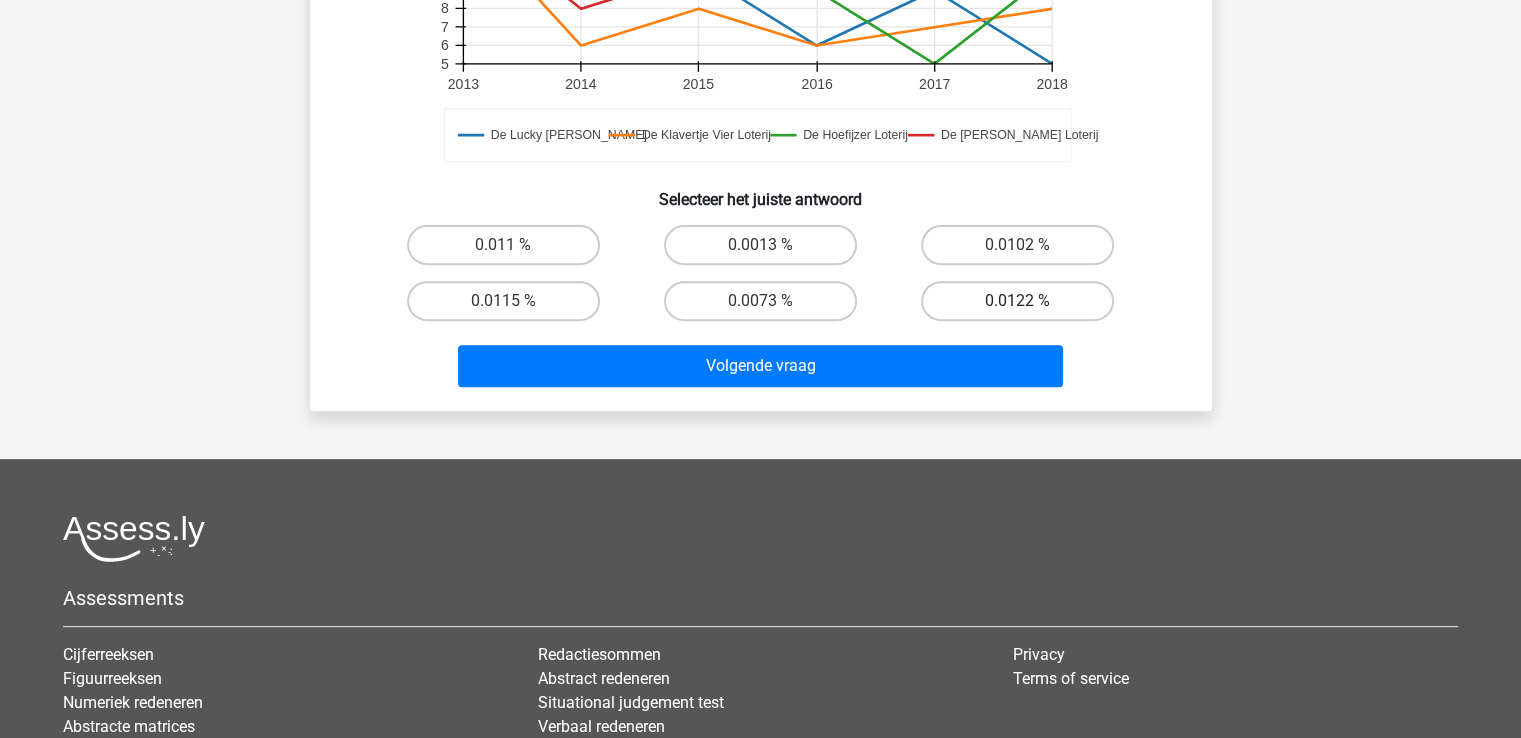 click on "0.0122 %" at bounding box center [1017, 301] 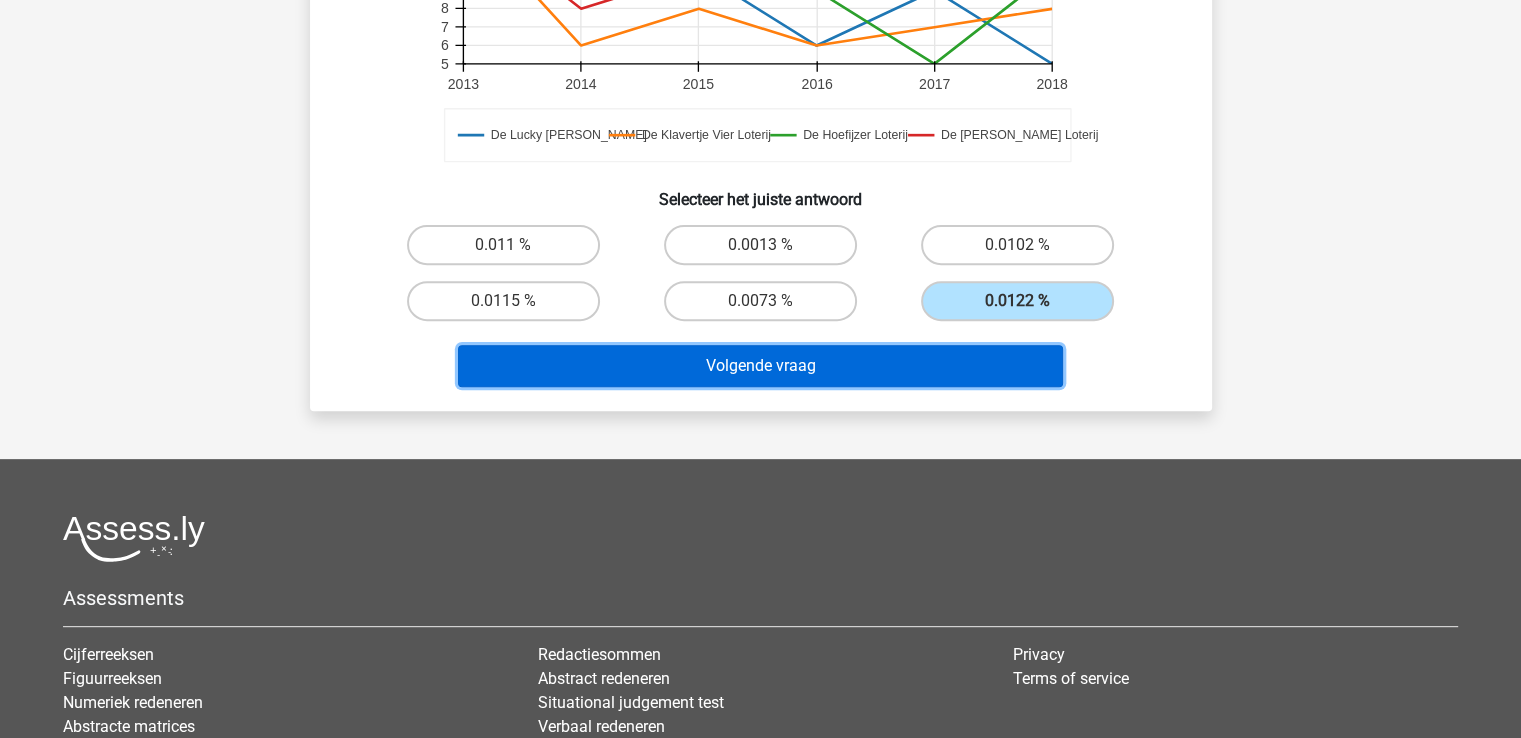click on "Volgende vraag" at bounding box center [760, 366] 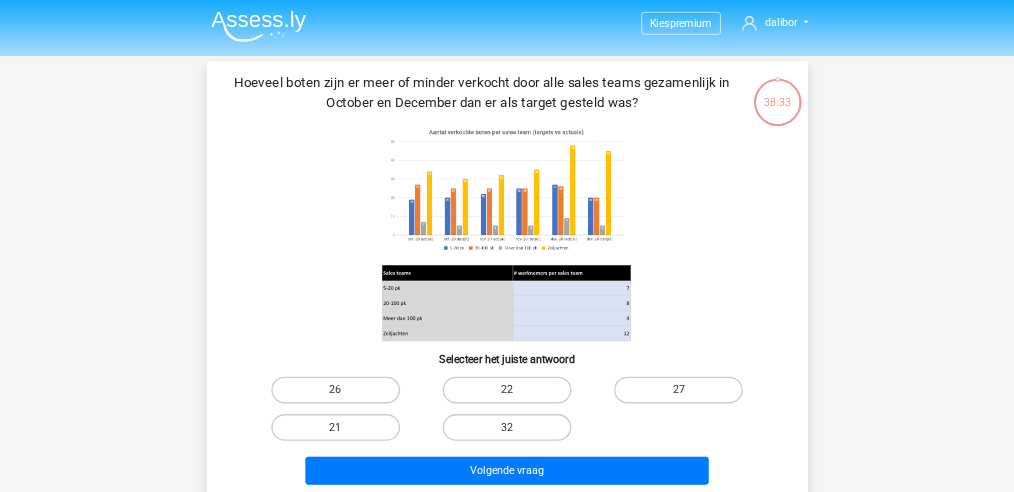 scroll, scrollTop: 0, scrollLeft: 0, axis: both 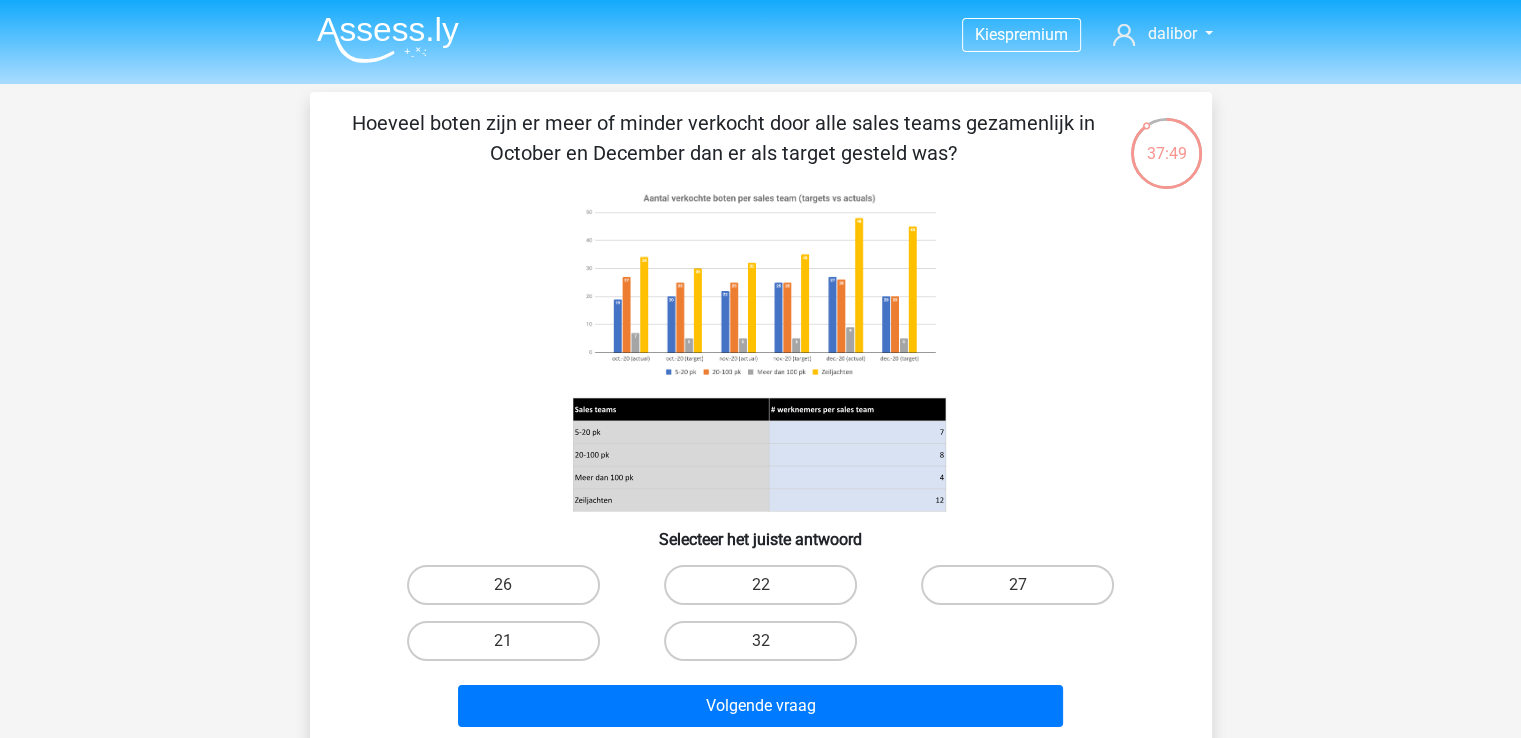 drag, startPoint x: 1148, startPoint y: 197, endPoint x: 632, endPoint y: 233, distance: 517.2543 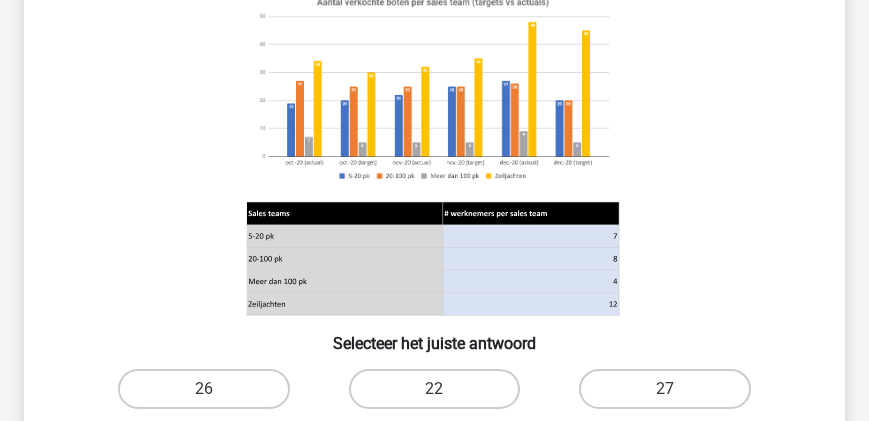 scroll, scrollTop: 342, scrollLeft: 0, axis: vertical 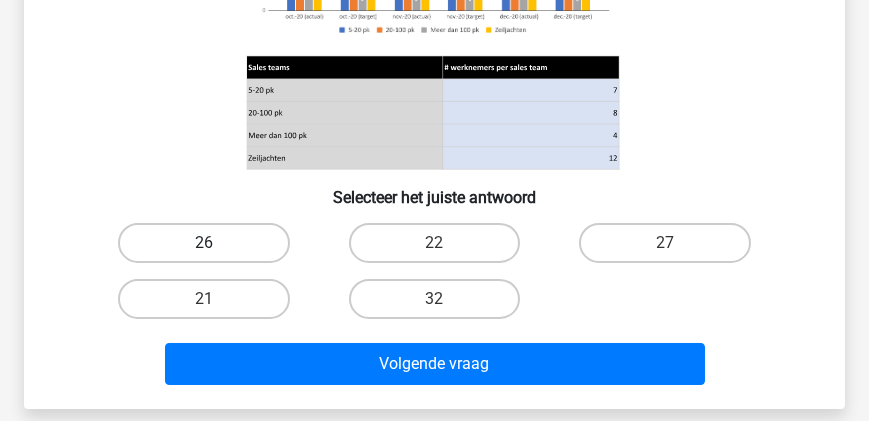 click on "26" at bounding box center (203, 243) 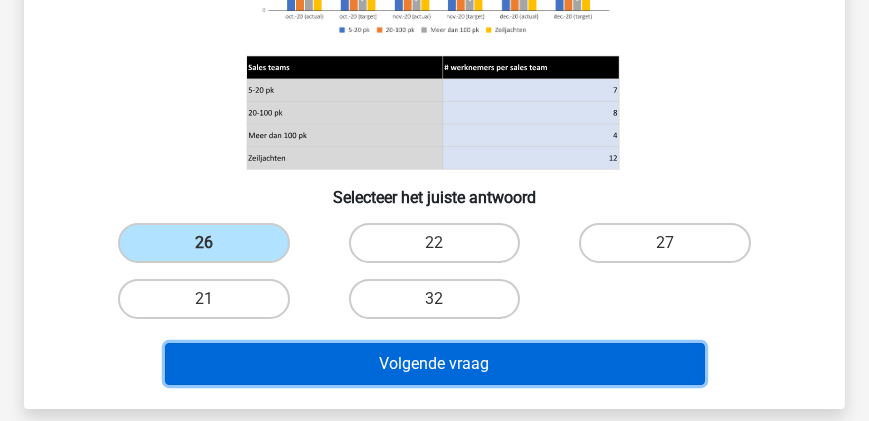 click on "Volgende vraag" at bounding box center (435, 364) 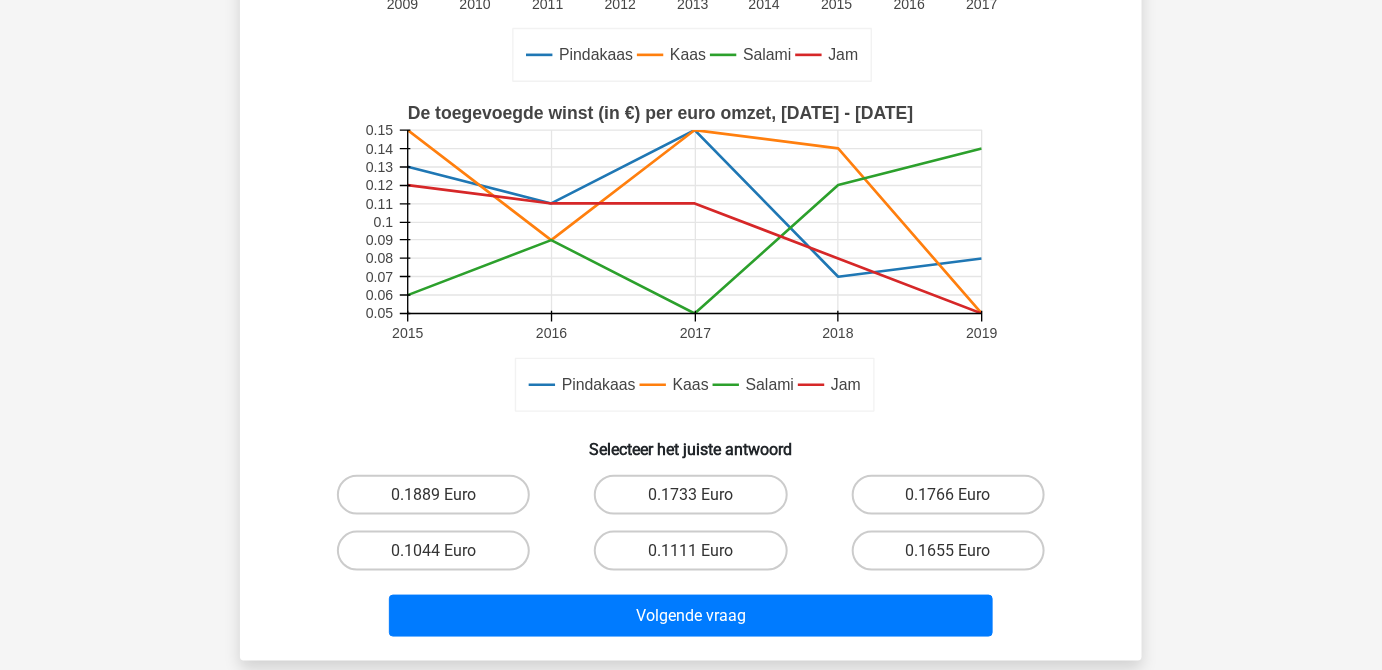 scroll, scrollTop: 454, scrollLeft: 0, axis: vertical 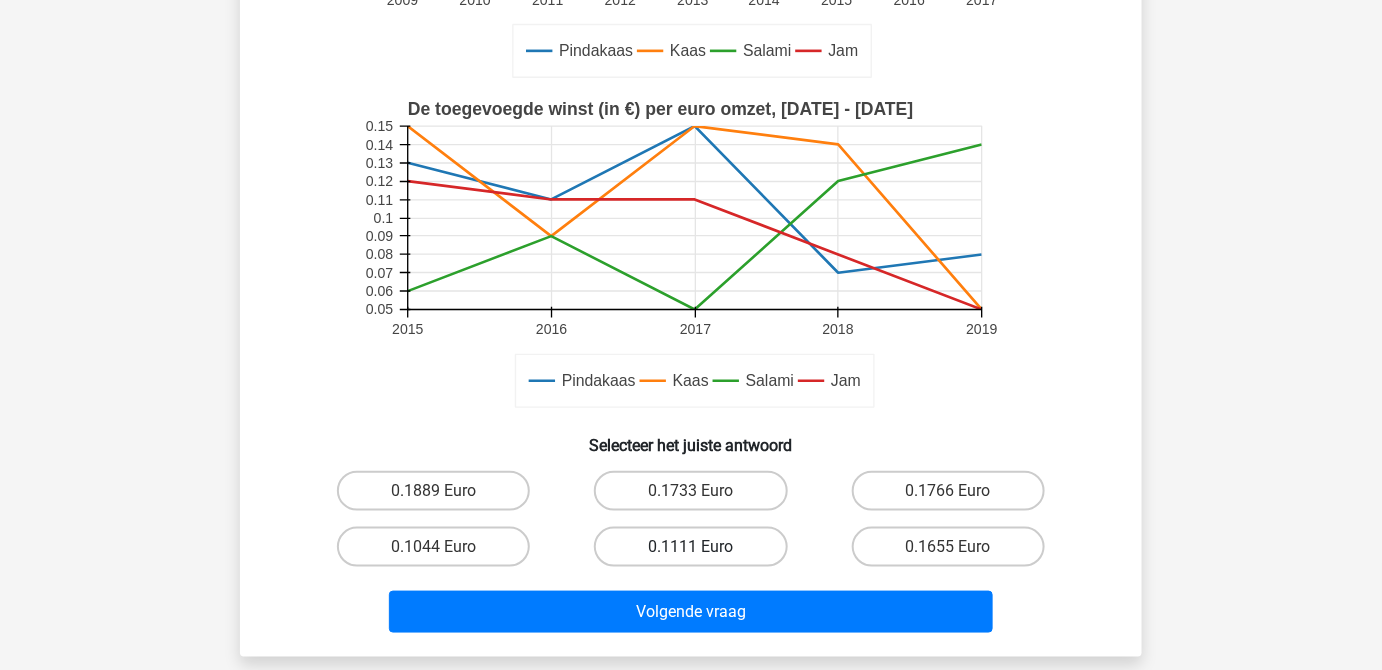 click on "0.1111 Euro" at bounding box center (690, 547) 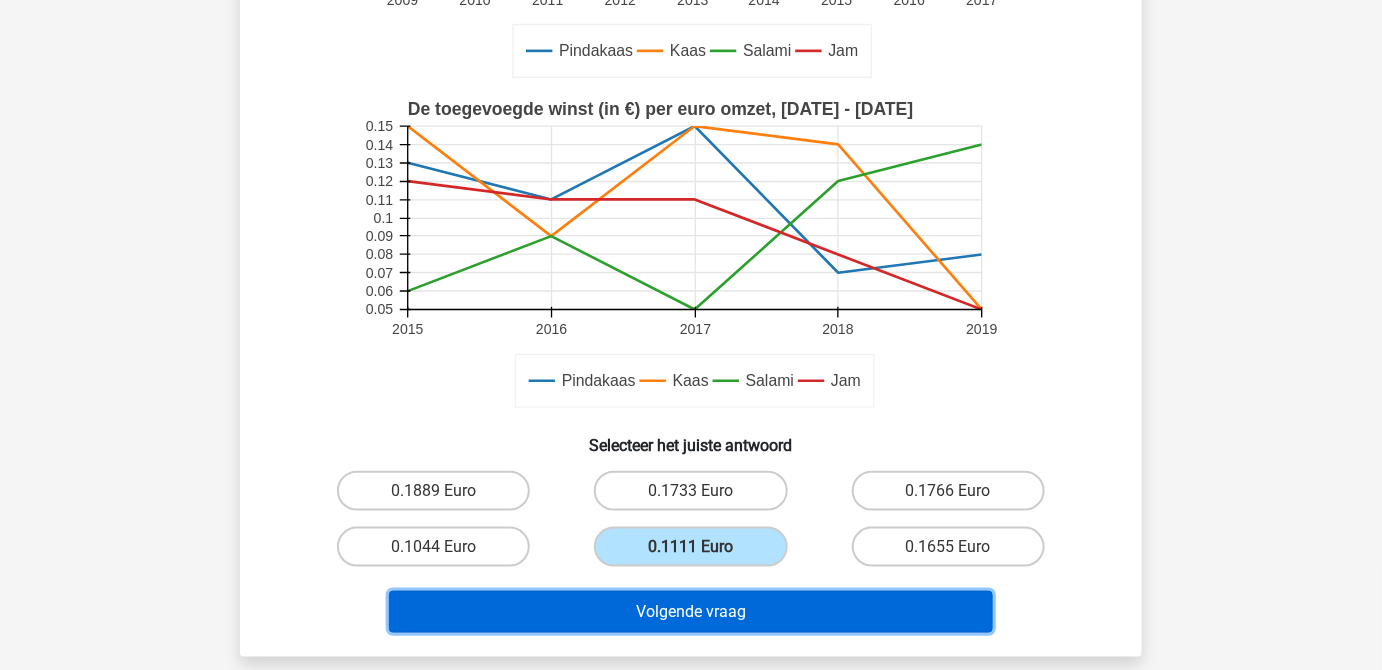 click on "Volgende vraag" at bounding box center (691, 612) 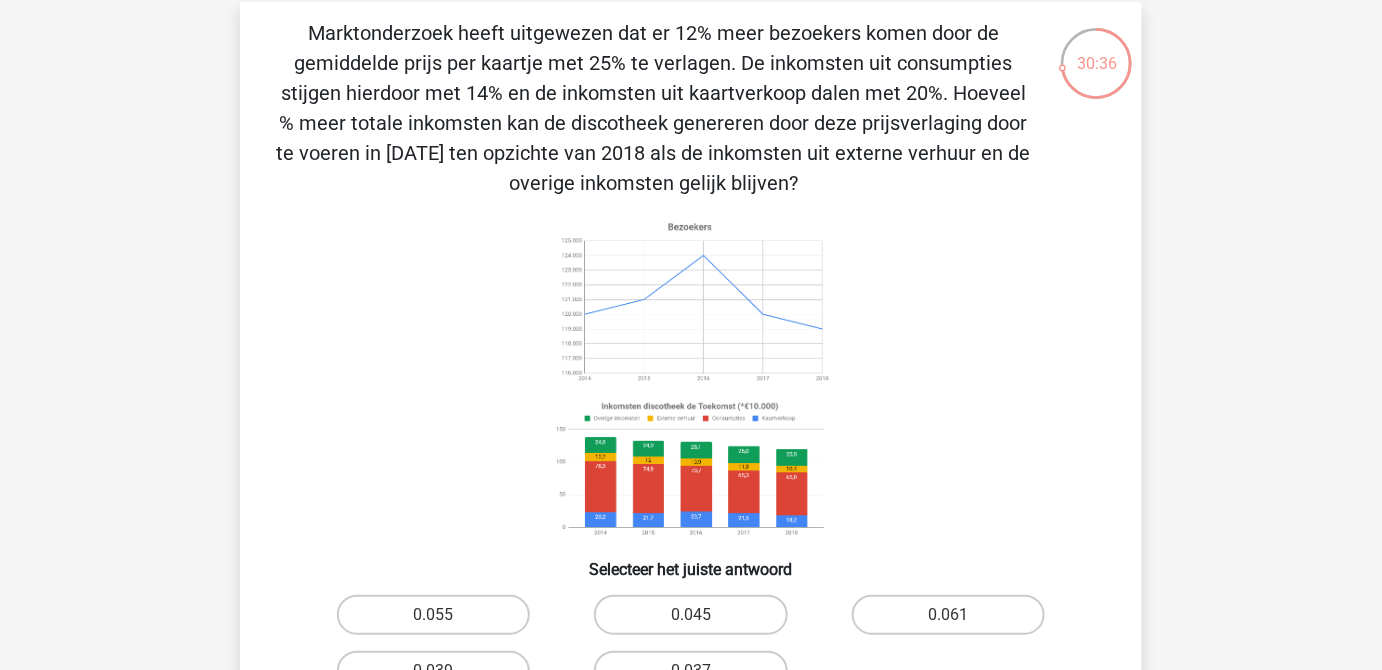 scroll, scrollTop: 181, scrollLeft: 0, axis: vertical 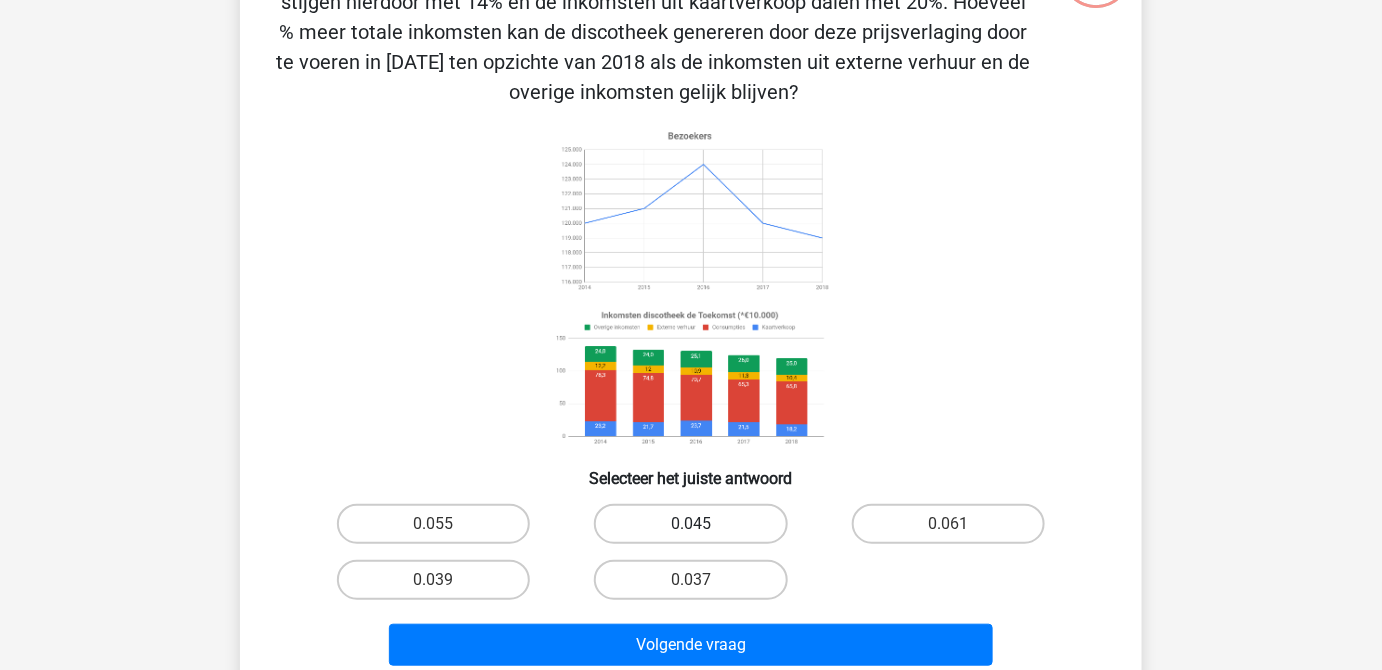 click on "0.045" at bounding box center (690, 524) 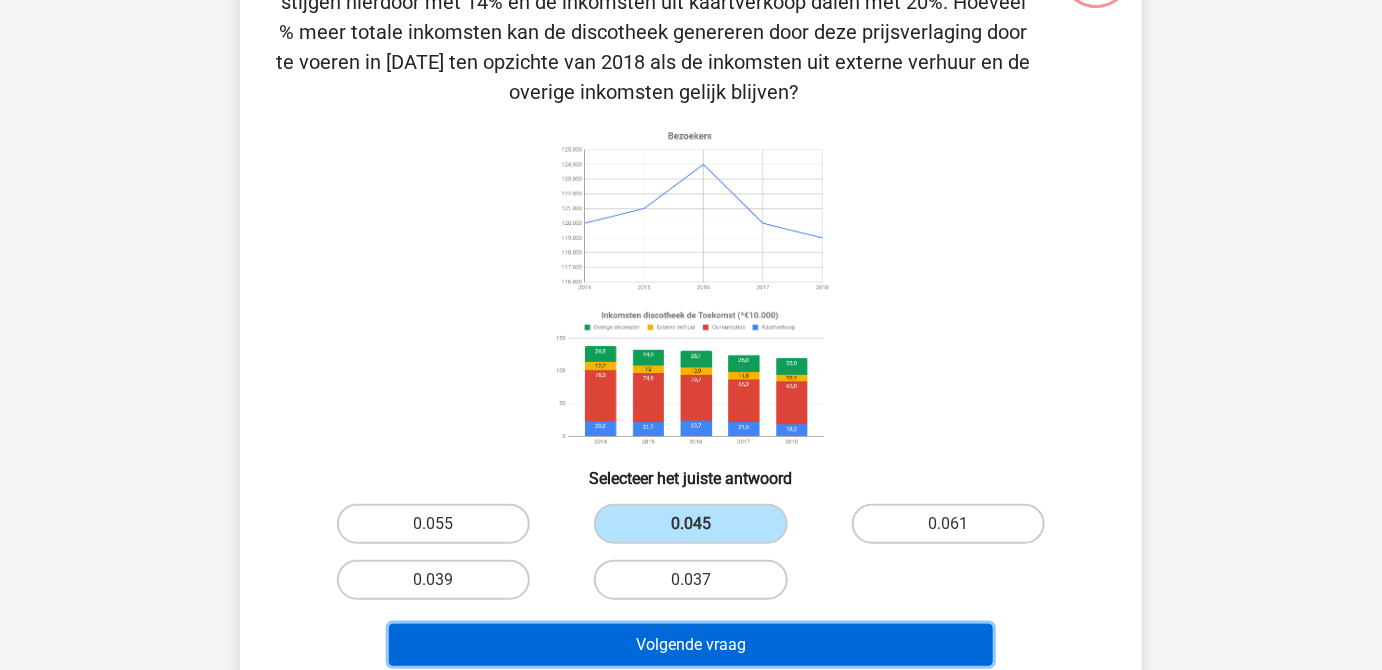 click on "Volgende vraag" at bounding box center [691, 645] 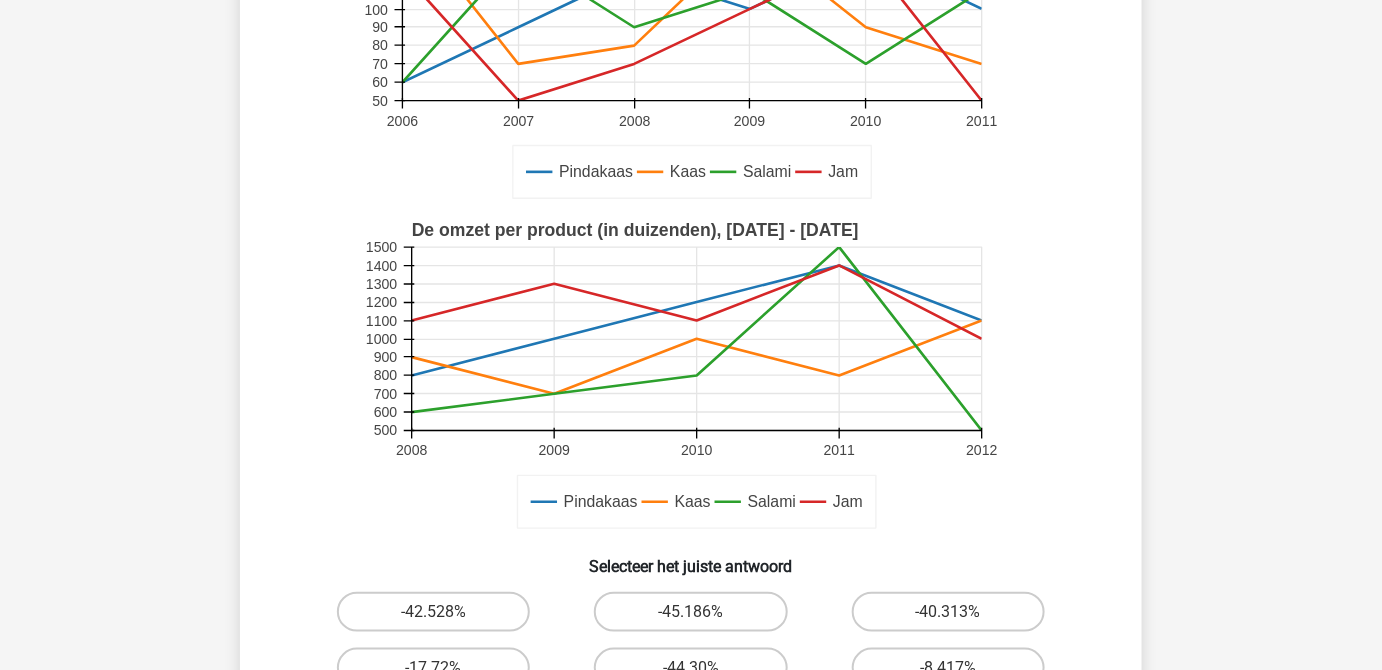 scroll, scrollTop: 545, scrollLeft: 0, axis: vertical 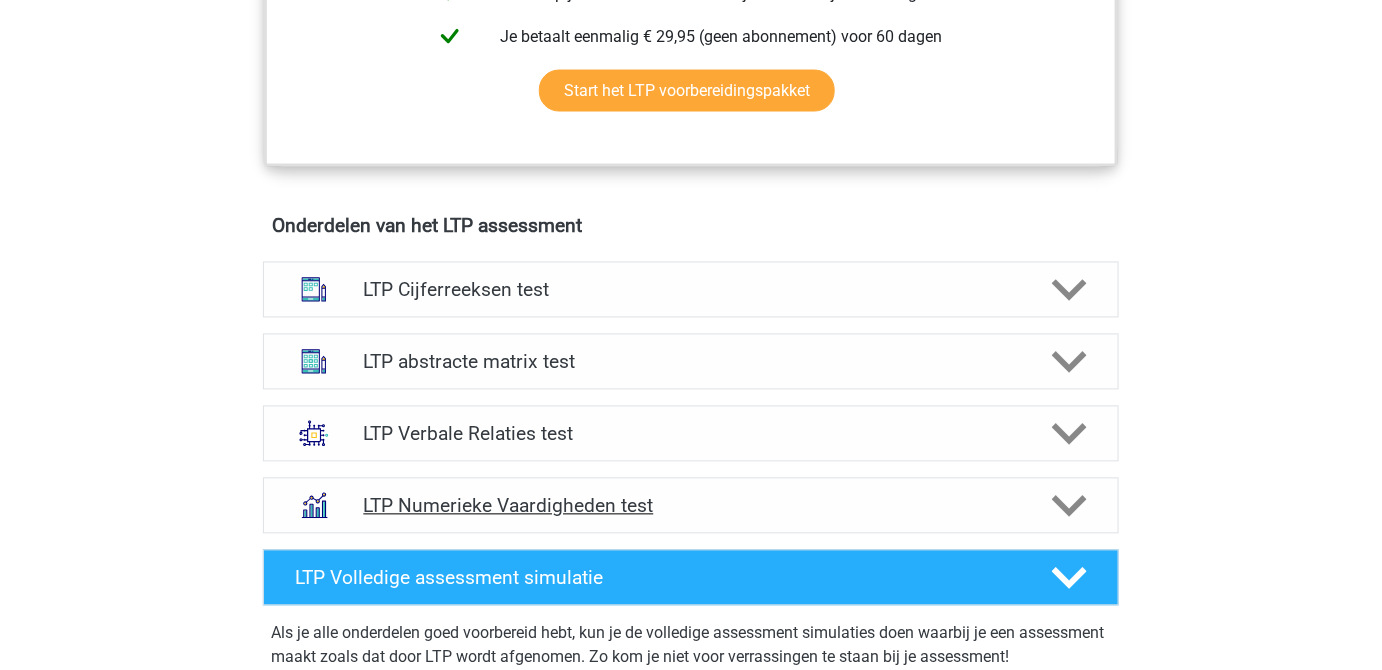 click on "LTP Numerieke Vaardigheden test" at bounding box center (691, 506) 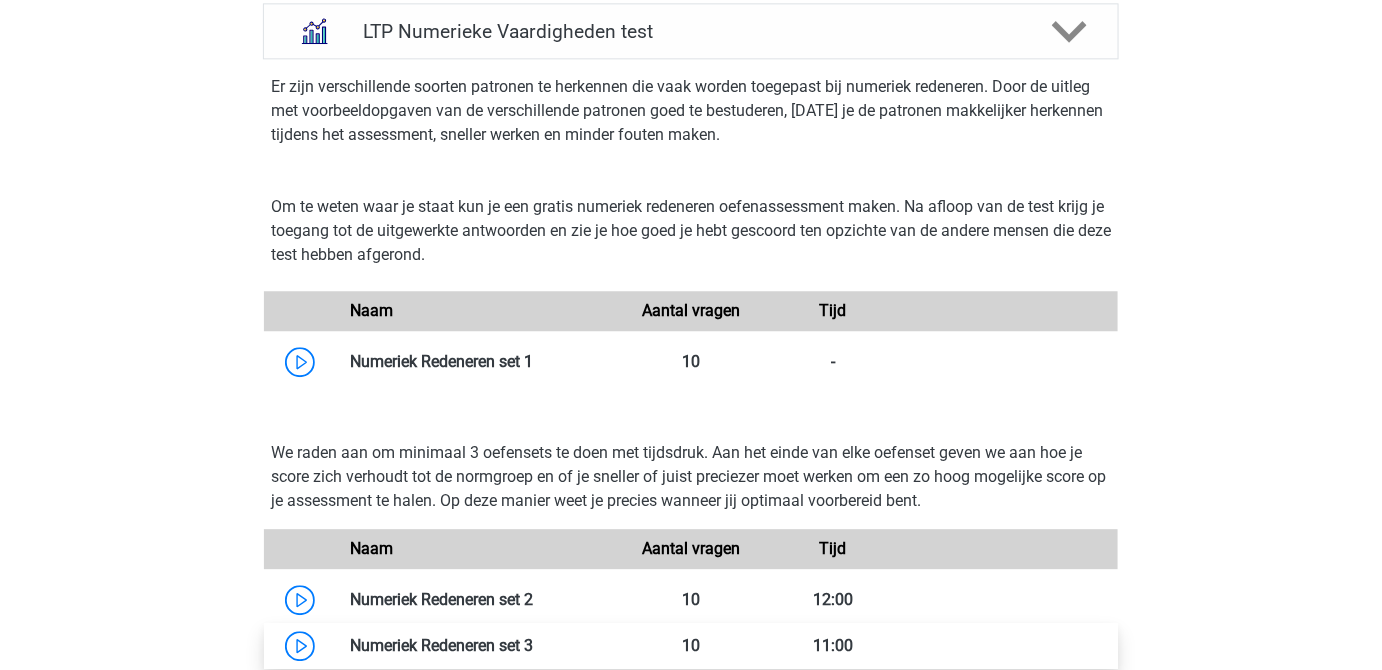scroll, scrollTop: 1727, scrollLeft: 0, axis: vertical 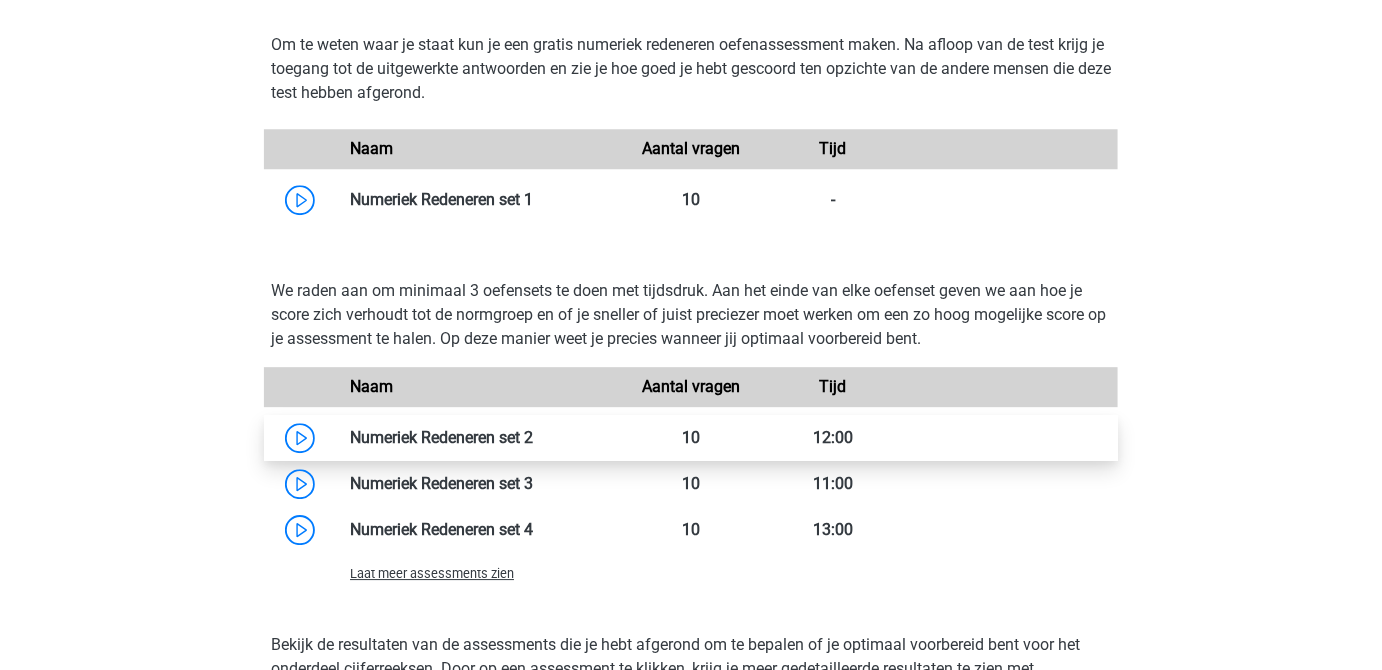 click at bounding box center [533, 437] 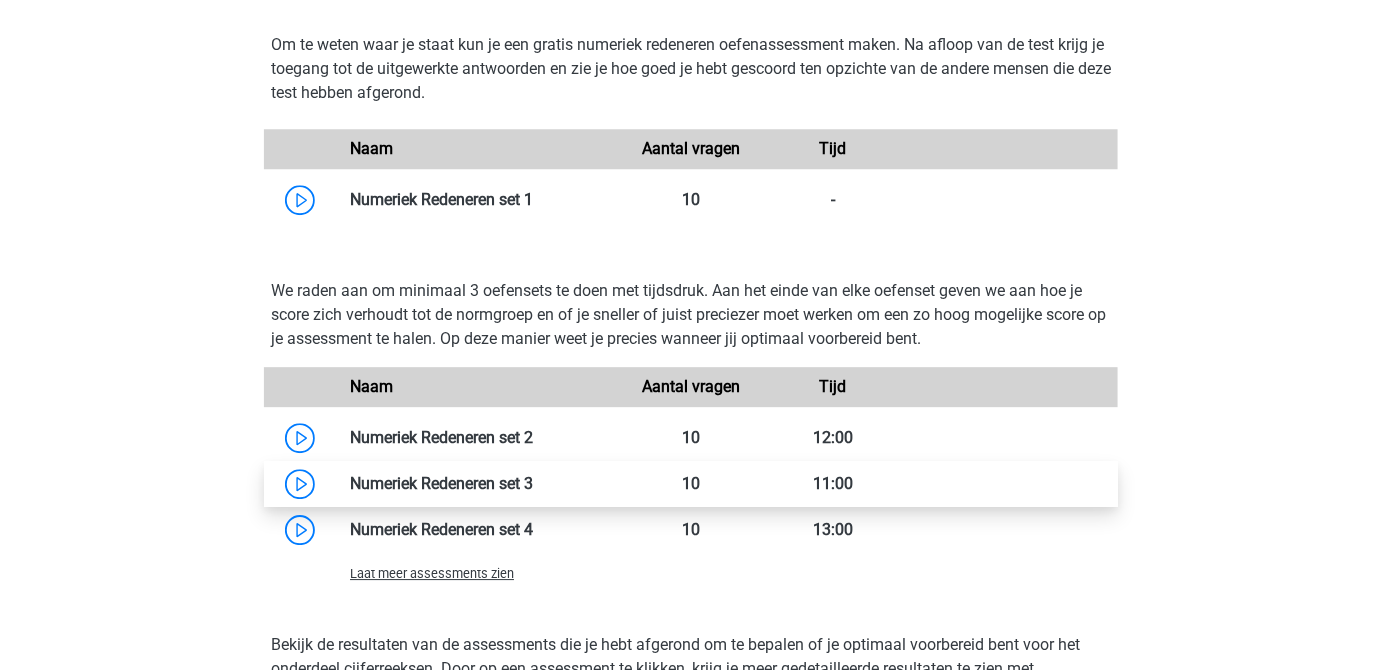 click at bounding box center (533, 483) 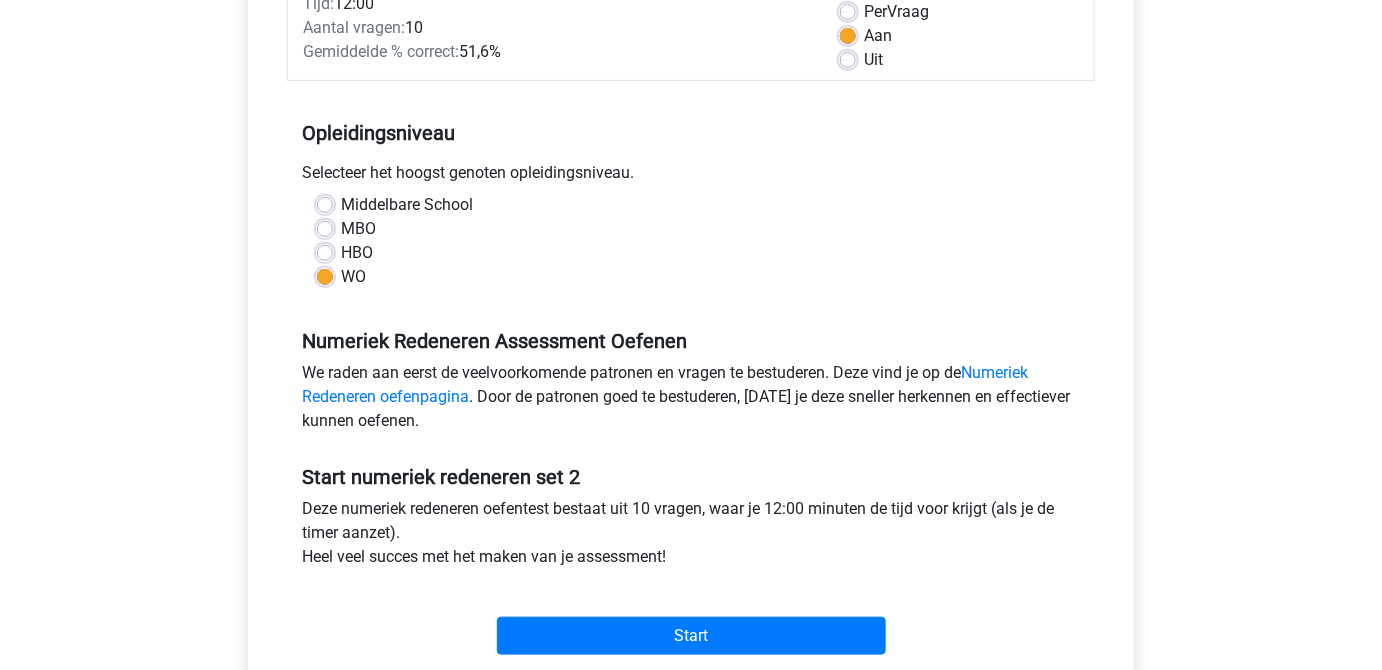 scroll, scrollTop: 454, scrollLeft: 0, axis: vertical 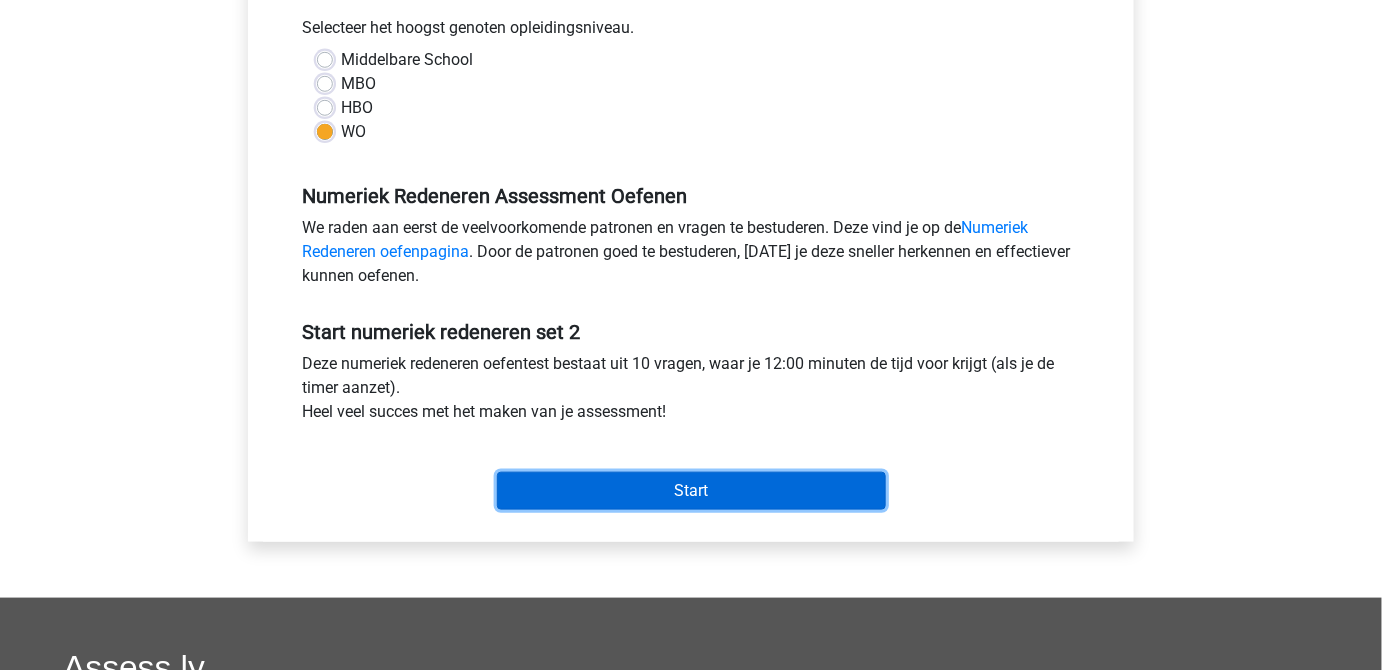 click on "Start" at bounding box center (691, 491) 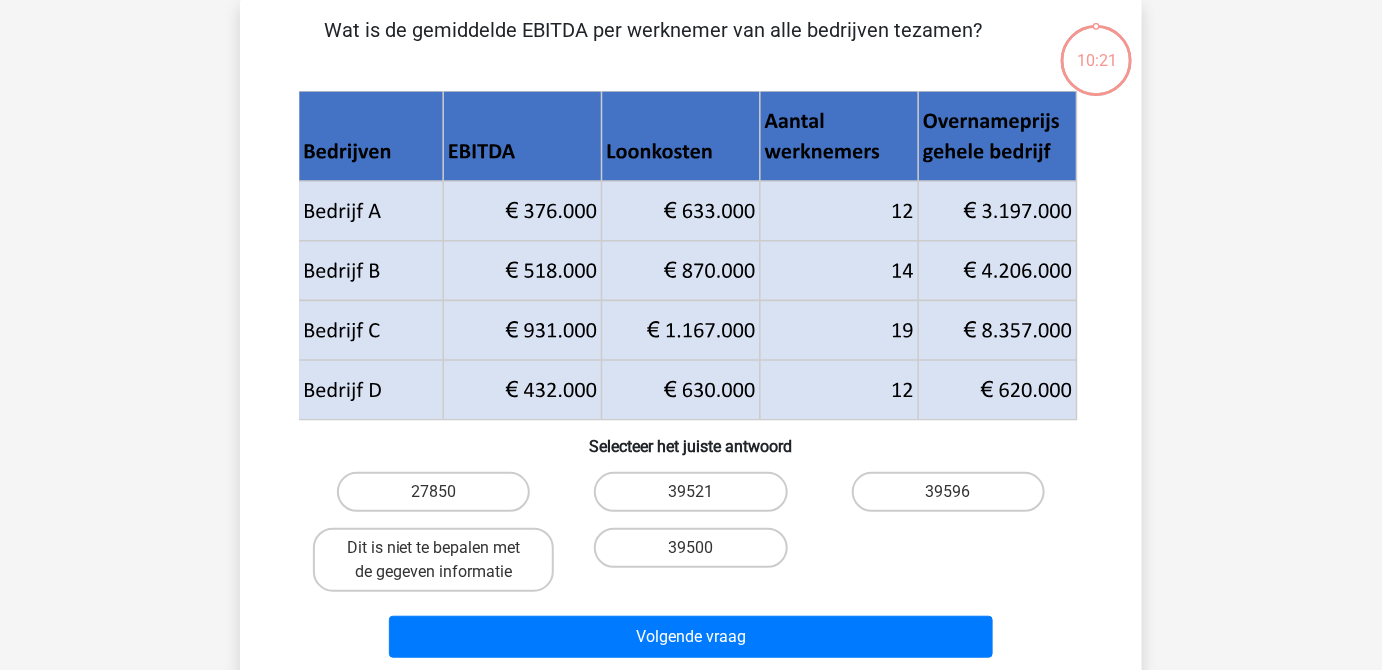 scroll, scrollTop: 90, scrollLeft: 0, axis: vertical 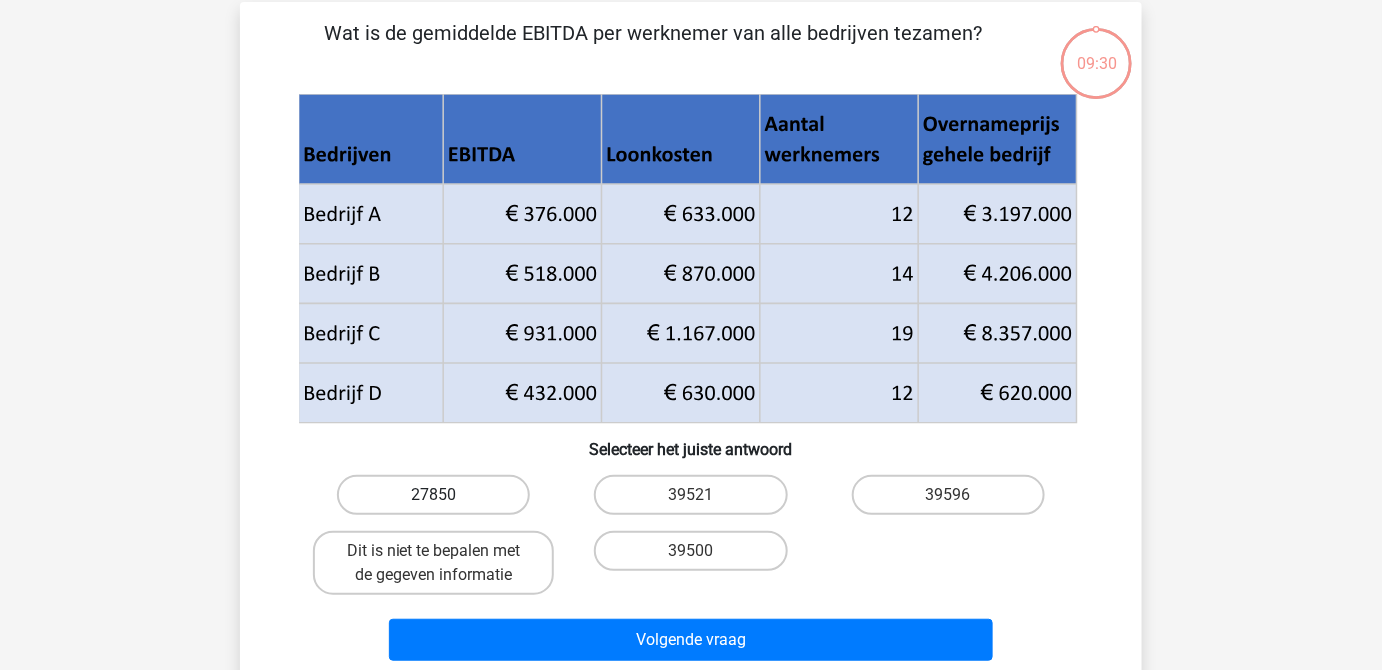 click on "27850" at bounding box center (433, 495) 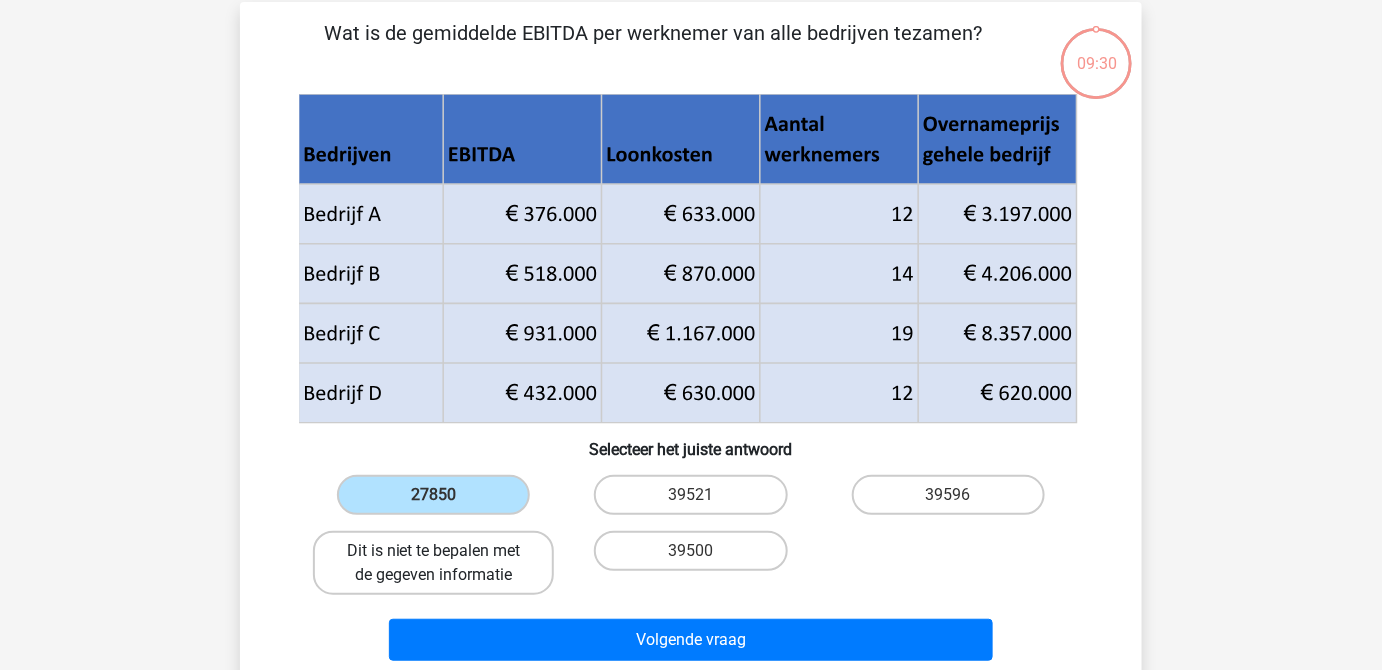 click on "Dit is niet te bepalen met de gegeven informatie" at bounding box center (433, 563) 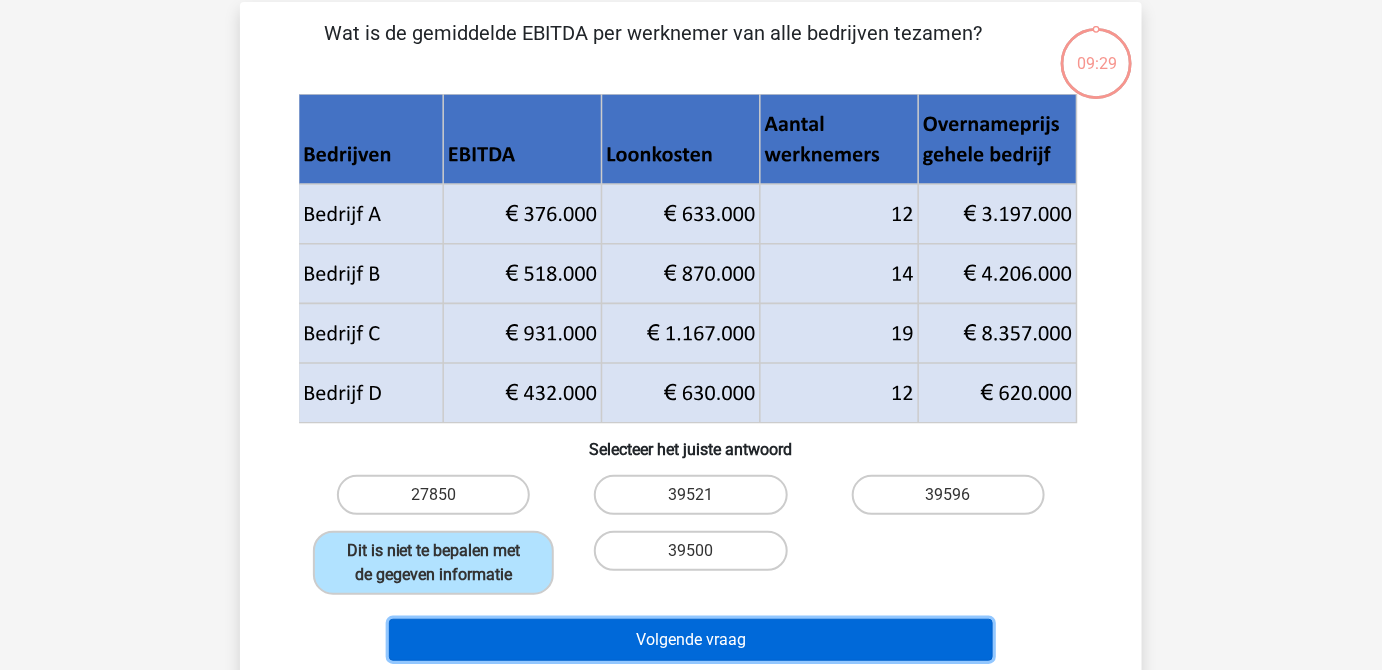 click on "Volgende vraag" at bounding box center [691, 640] 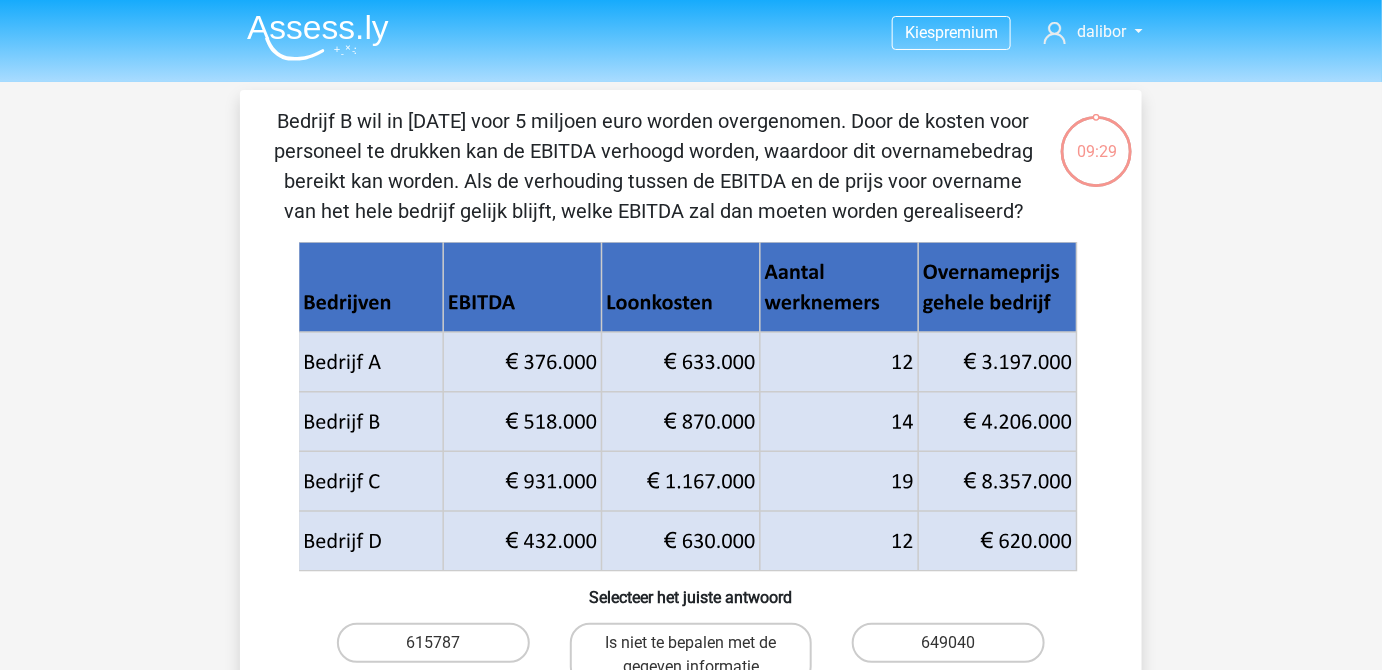 scroll, scrollTop: 0, scrollLeft: 0, axis: both 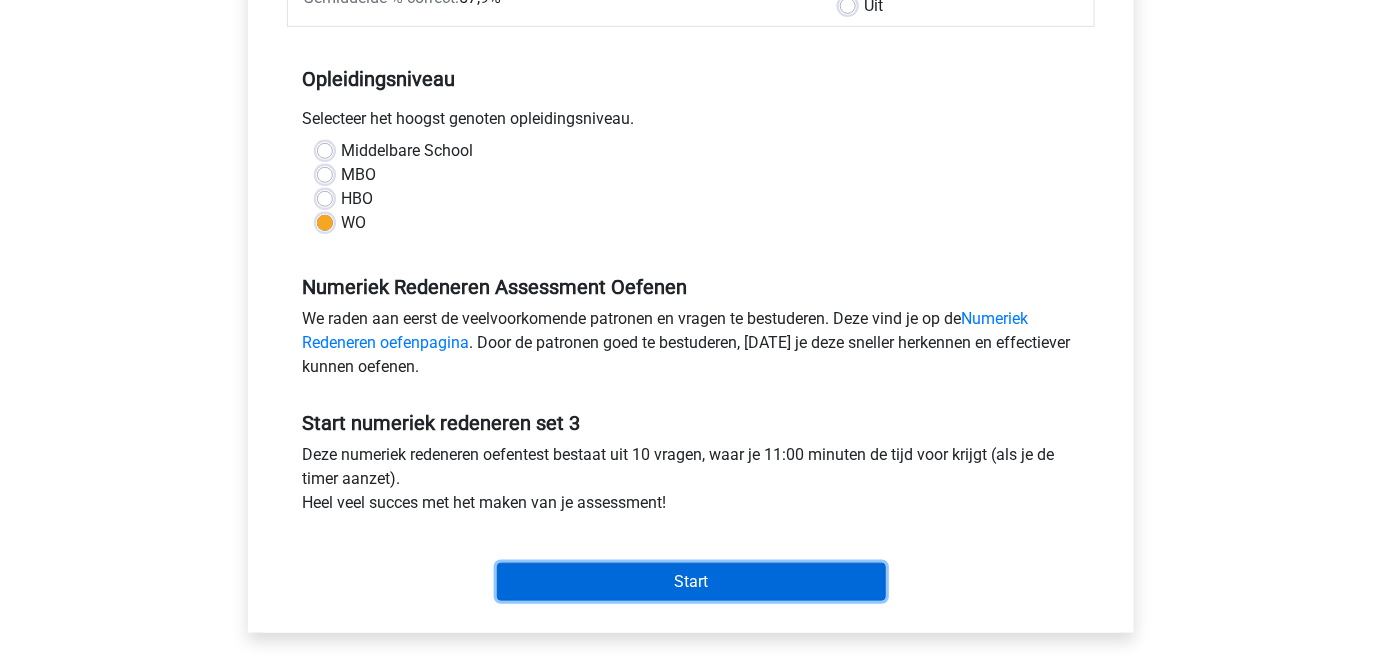click on "Start" at bounding box center (691, 582) 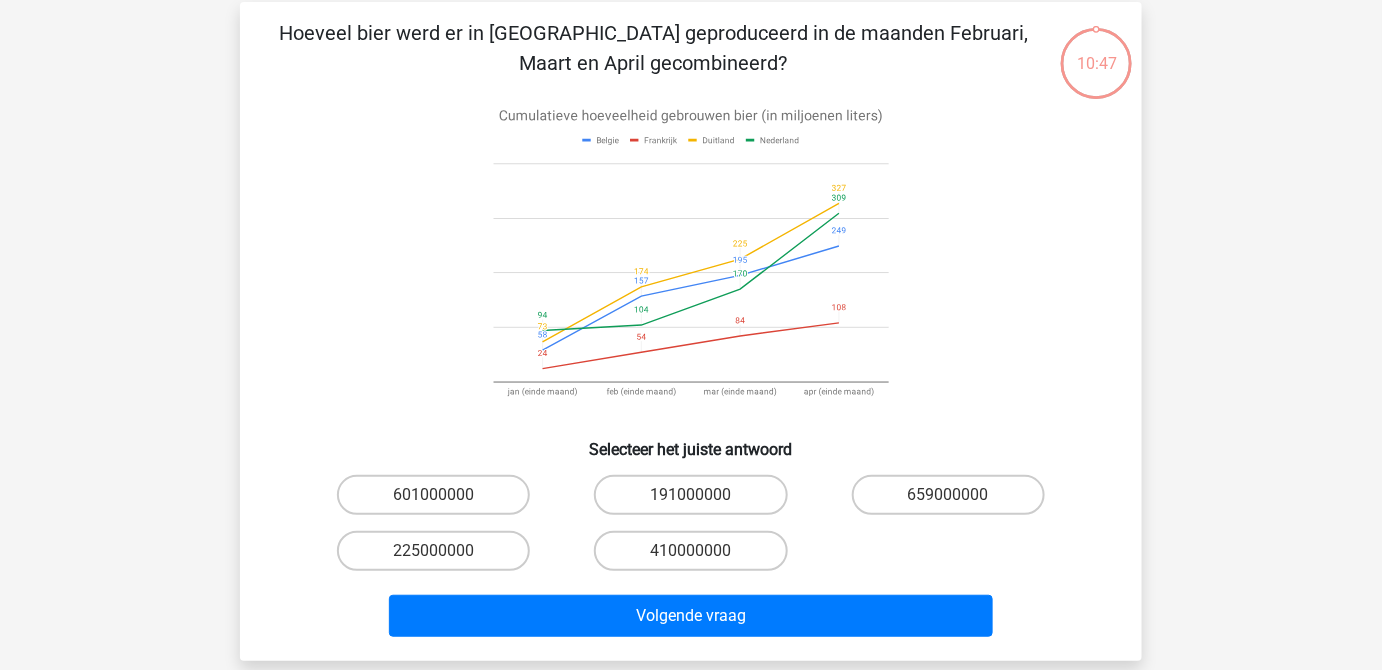 scroll, scrollTop: 0, scrollLeft: 0, axis: both 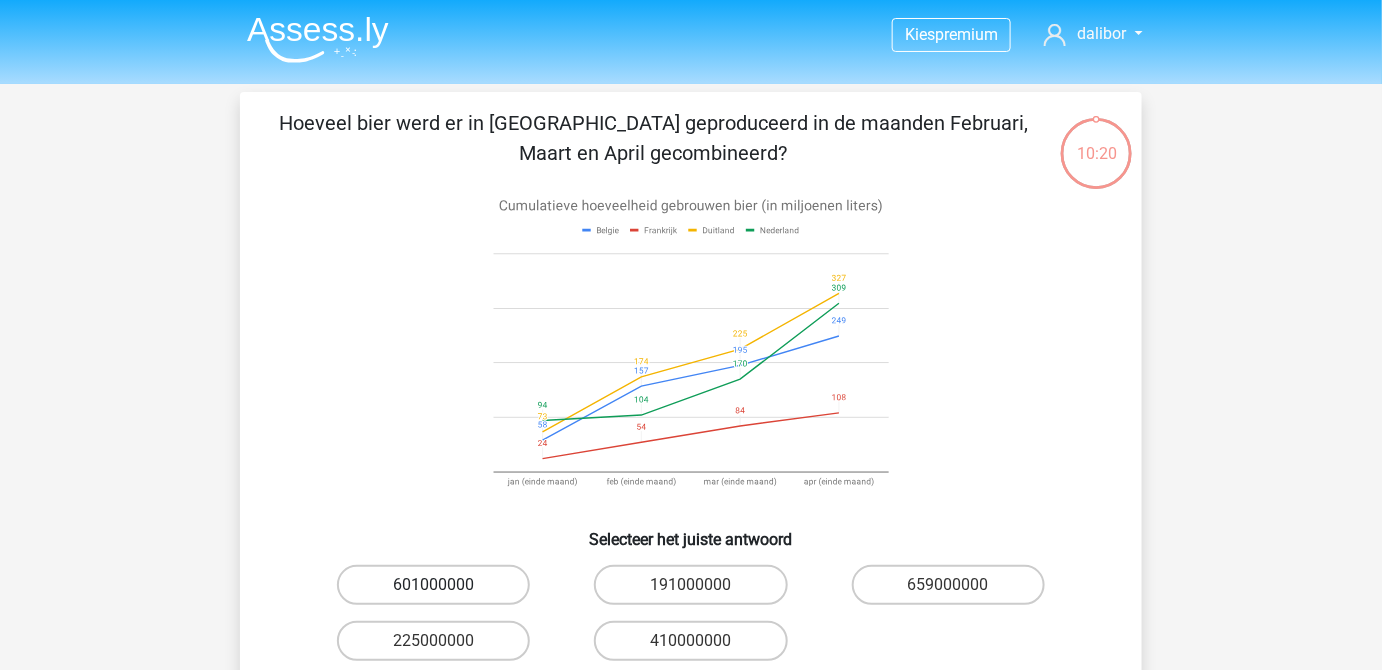 click on "601000000" at bounding box center (433, 585) 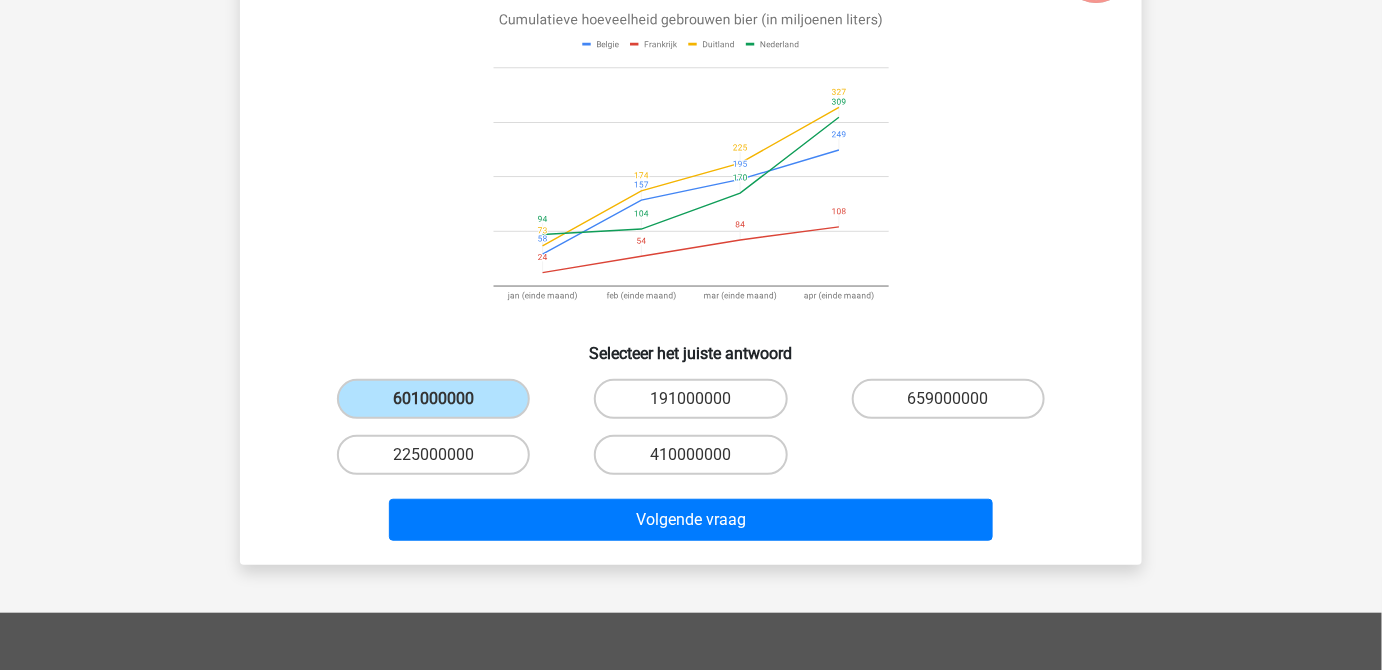 scroll, scrollTop: 272, scrollLeft: 0, axis: vertical 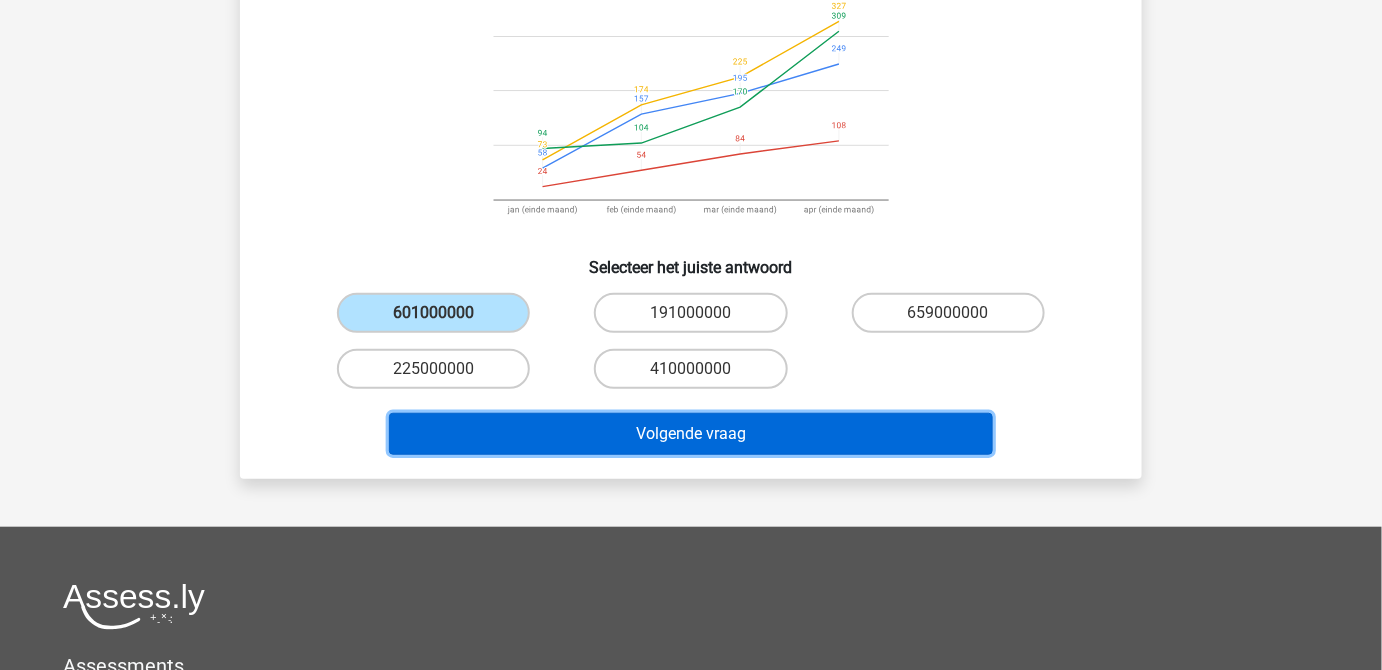 click on "Volgende vraag" at bounding box center [691, 434] 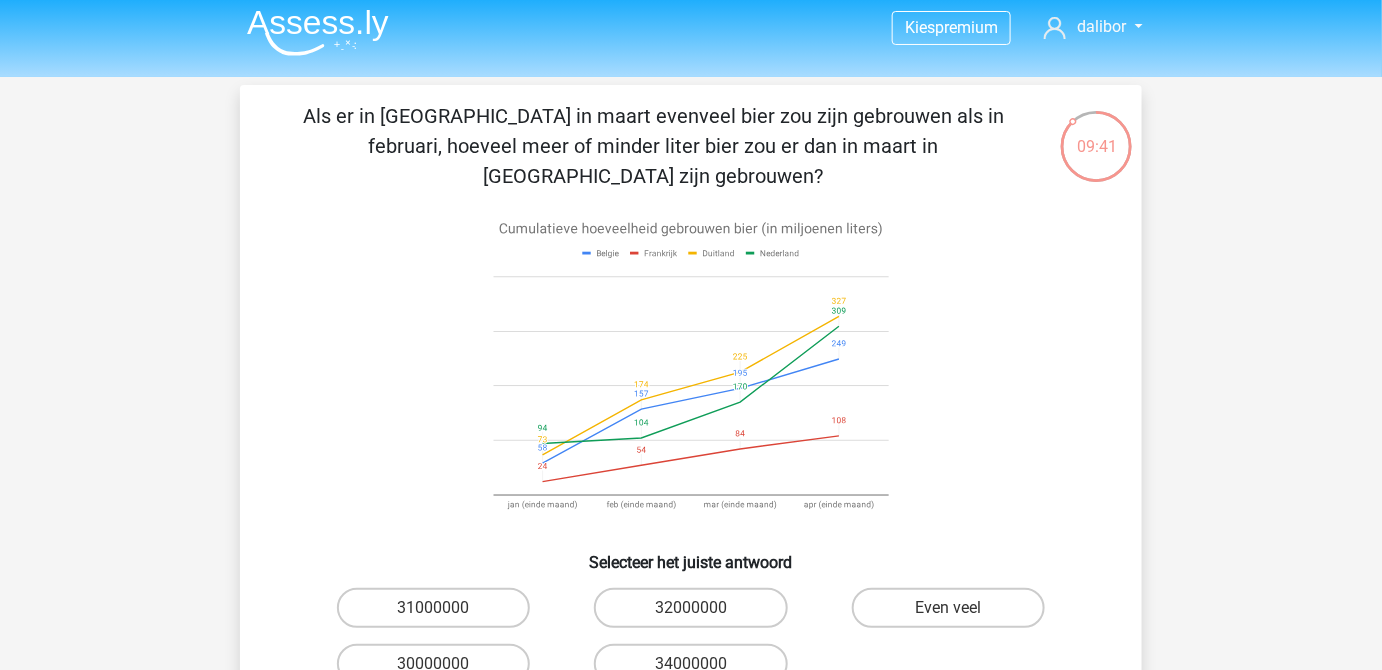 scroll, scrollTop: 272, scrollLeft: 0, axis: vertical 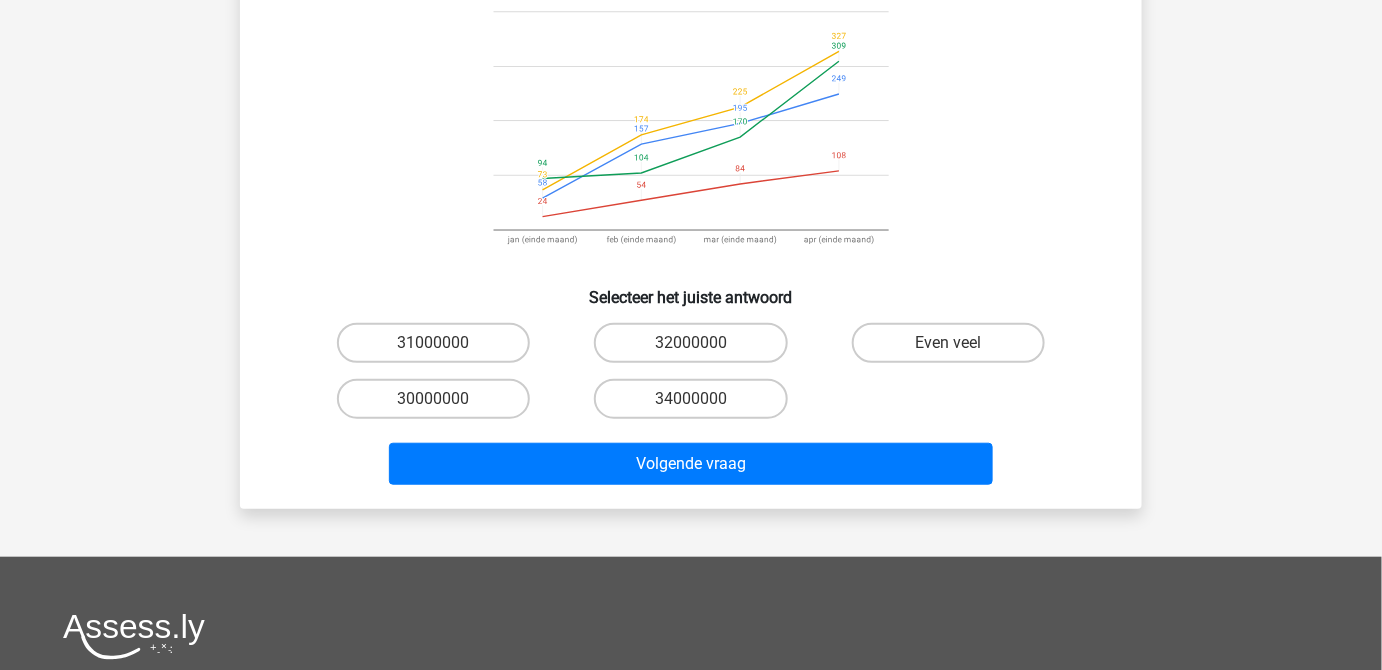 click on "30000000" at bounding box center (440, 405) 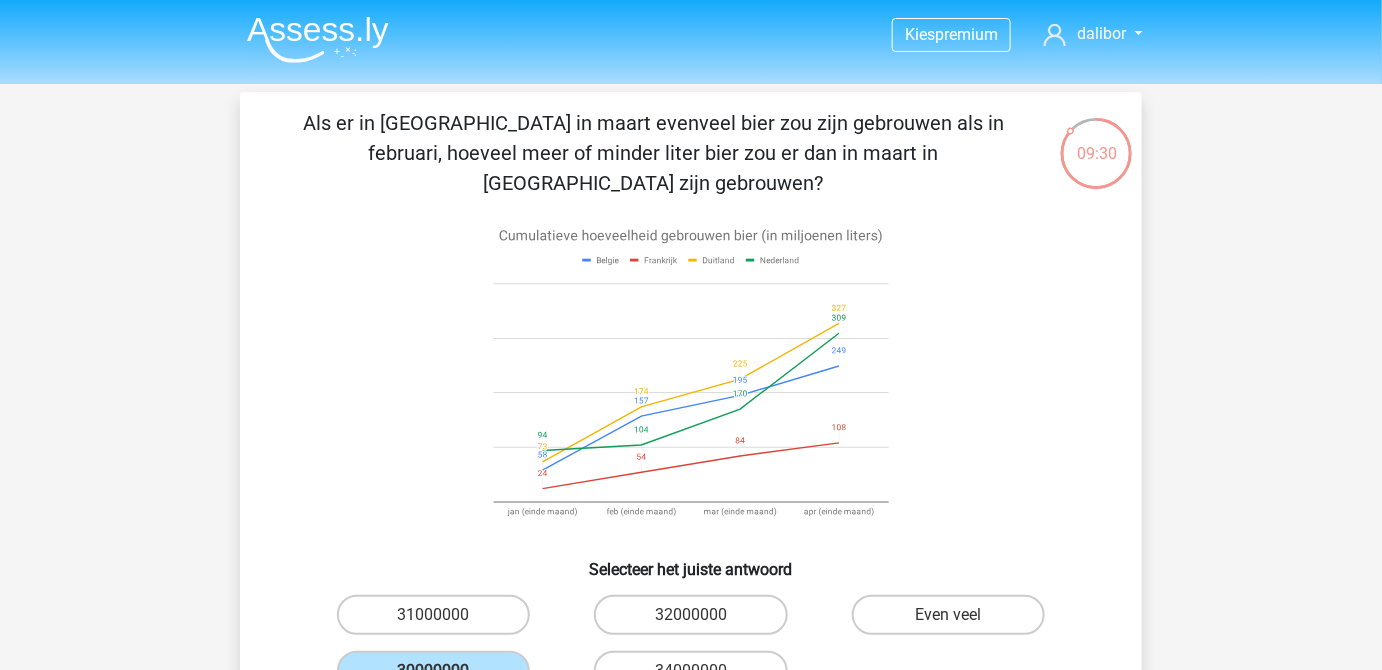 scroll, scrollTop: 181, scrollLeft: 0, axis: vertical 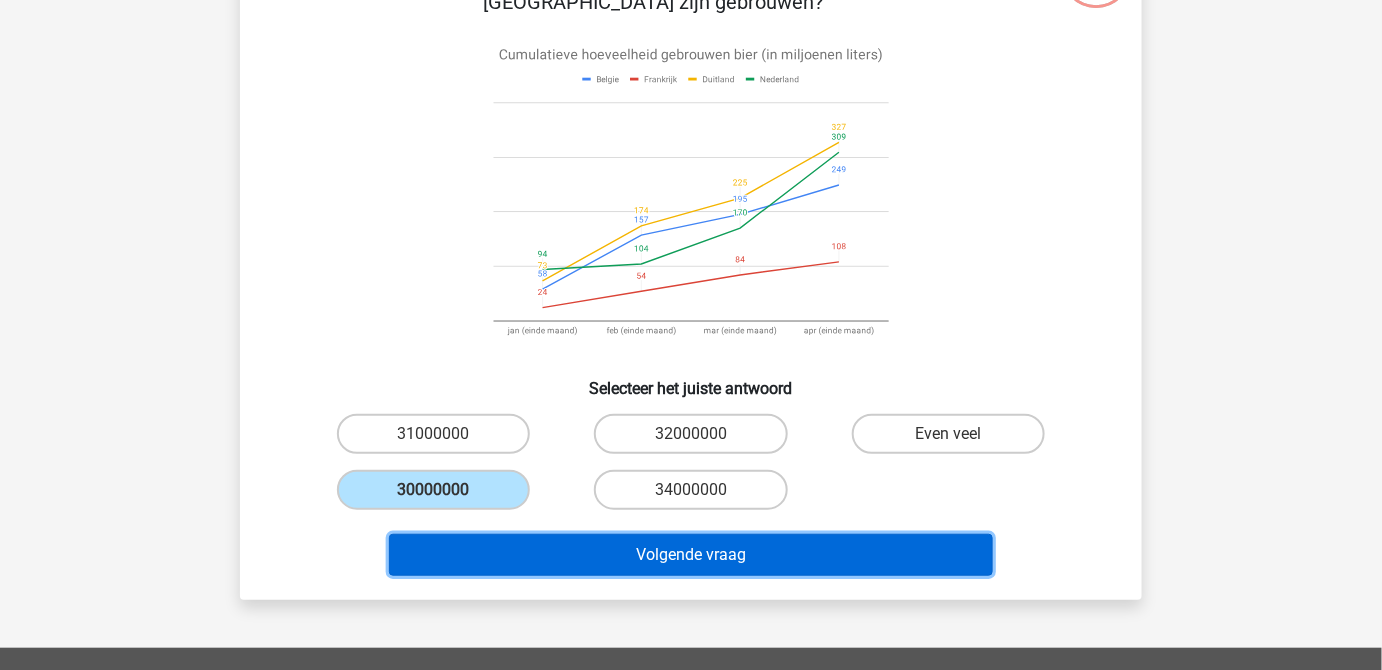 click on "Volgende vraag" at bounding box center (691, 555) 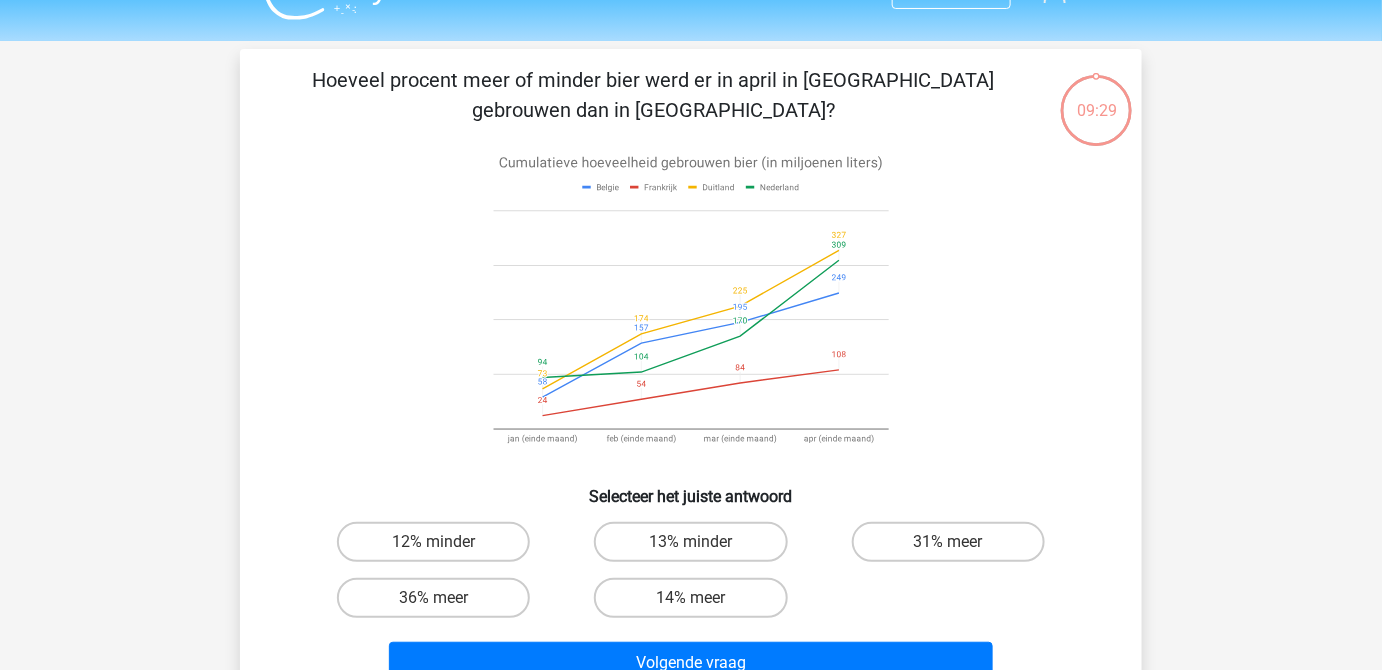 scroll, scrollTop: 0, scrollLeft: 0, axis: both 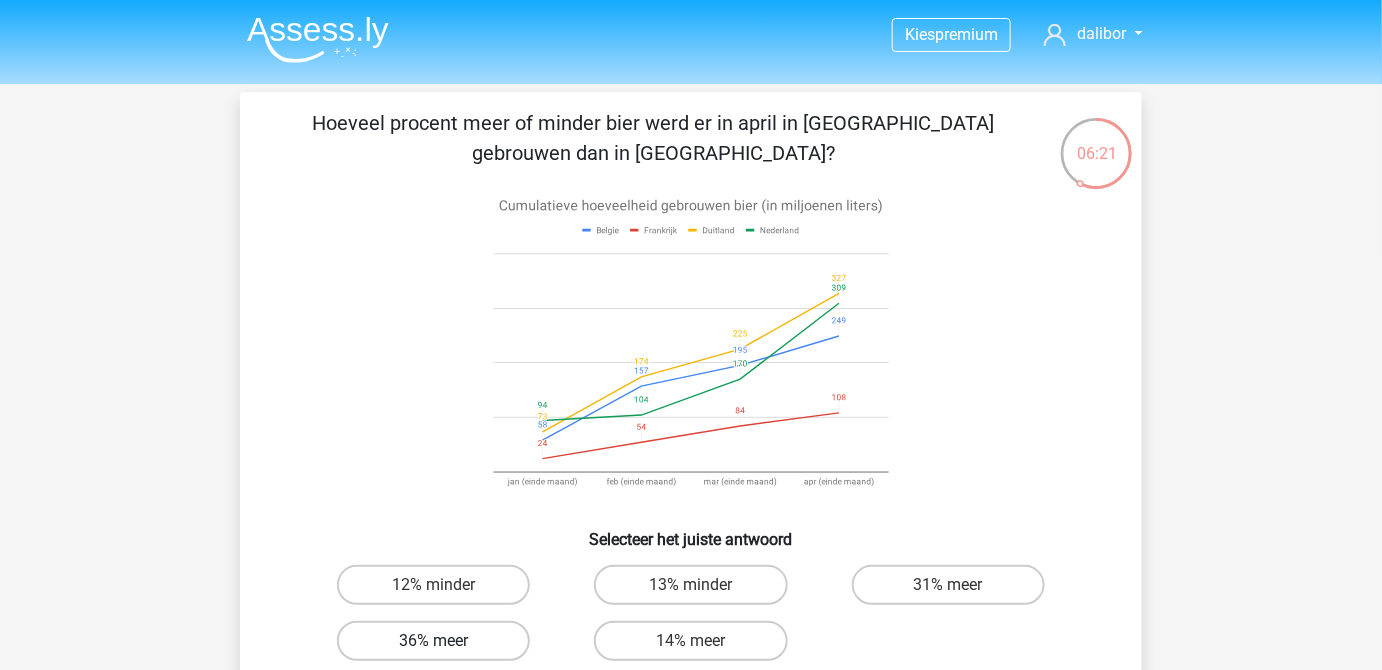 click on "36% meer" at bounding box center (433, 641) 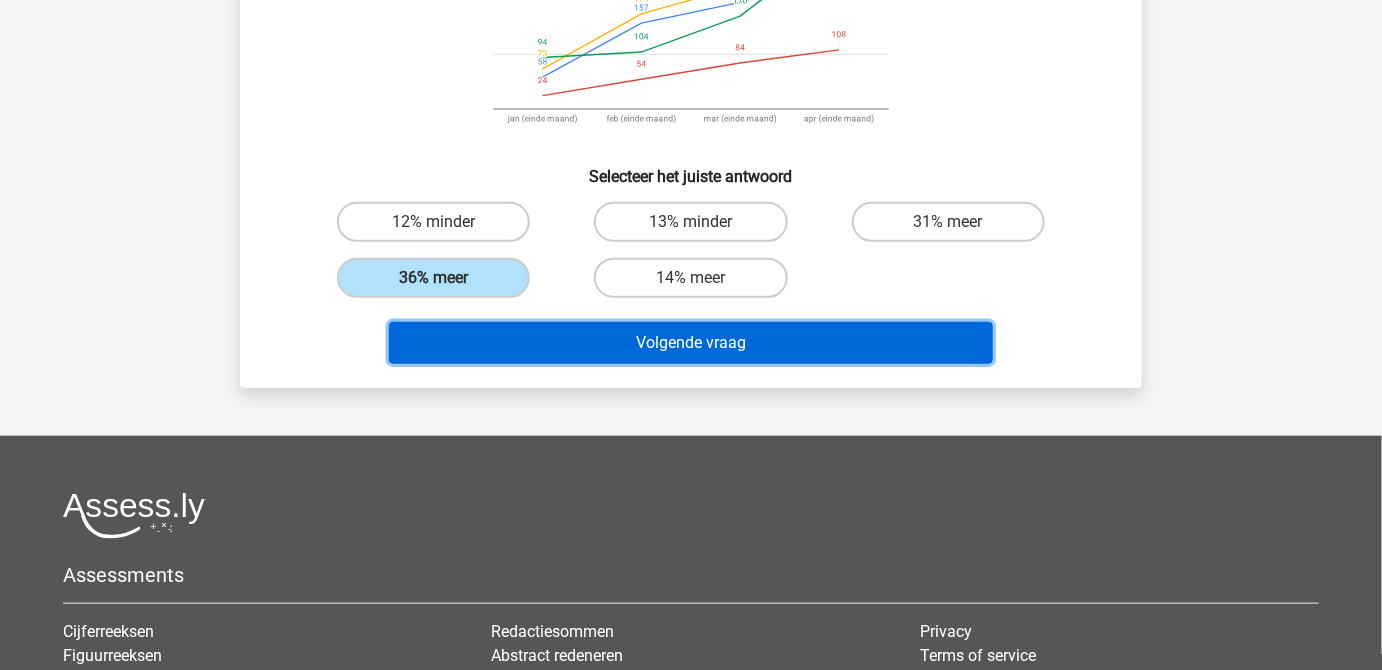 click on "Volgende vraag" at bounding box center [691, 343] 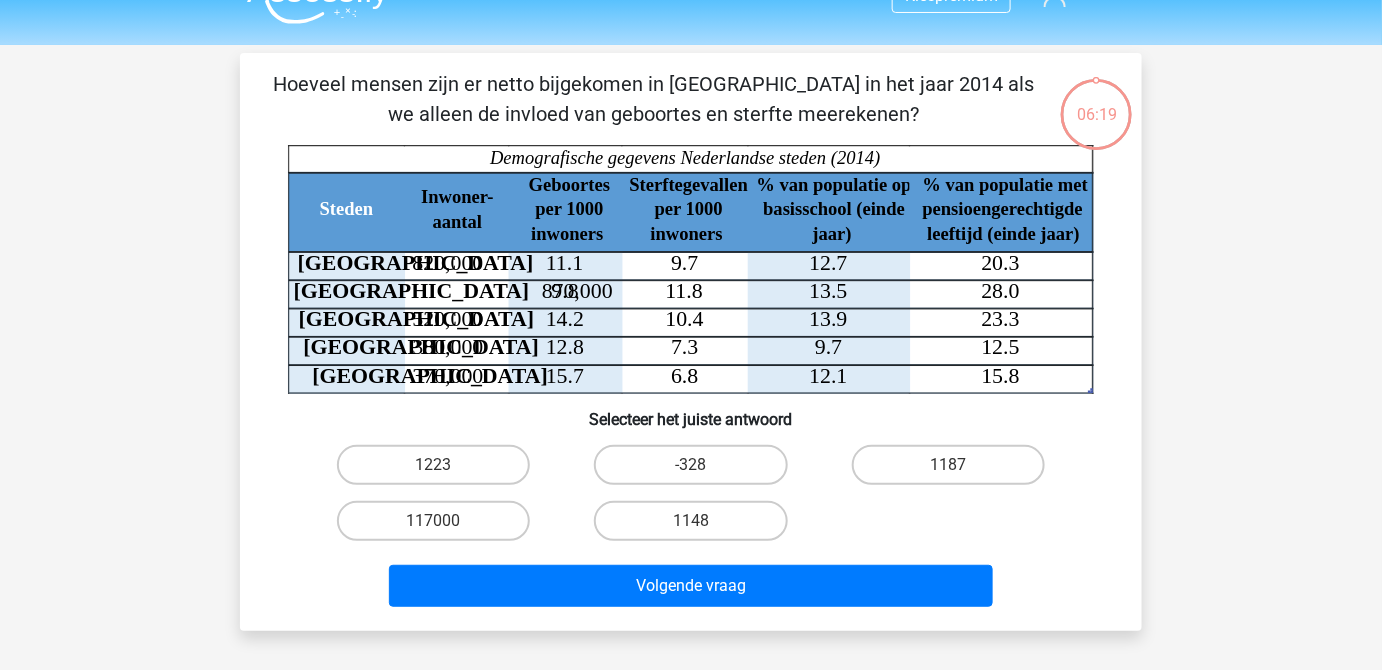 scroll, scrollTop: 0, scrollLeft: 0, axis: both 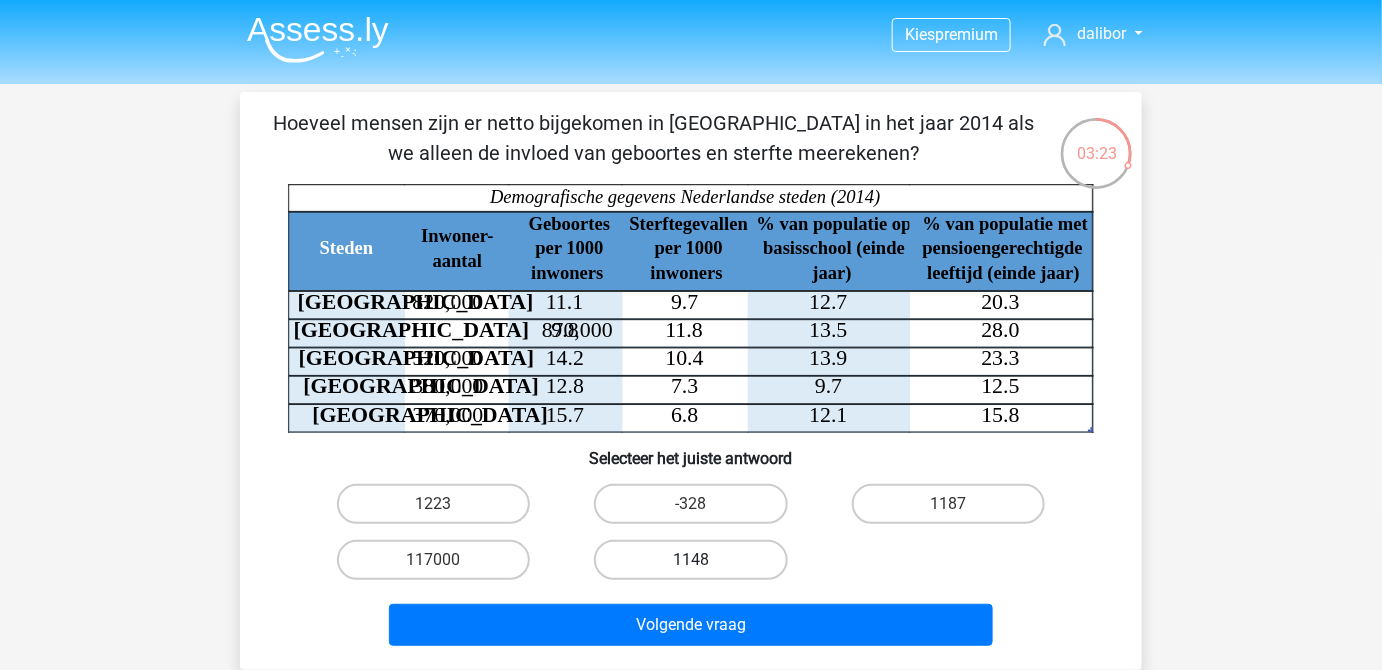 click on "1148" at bounding box center (690, 560) 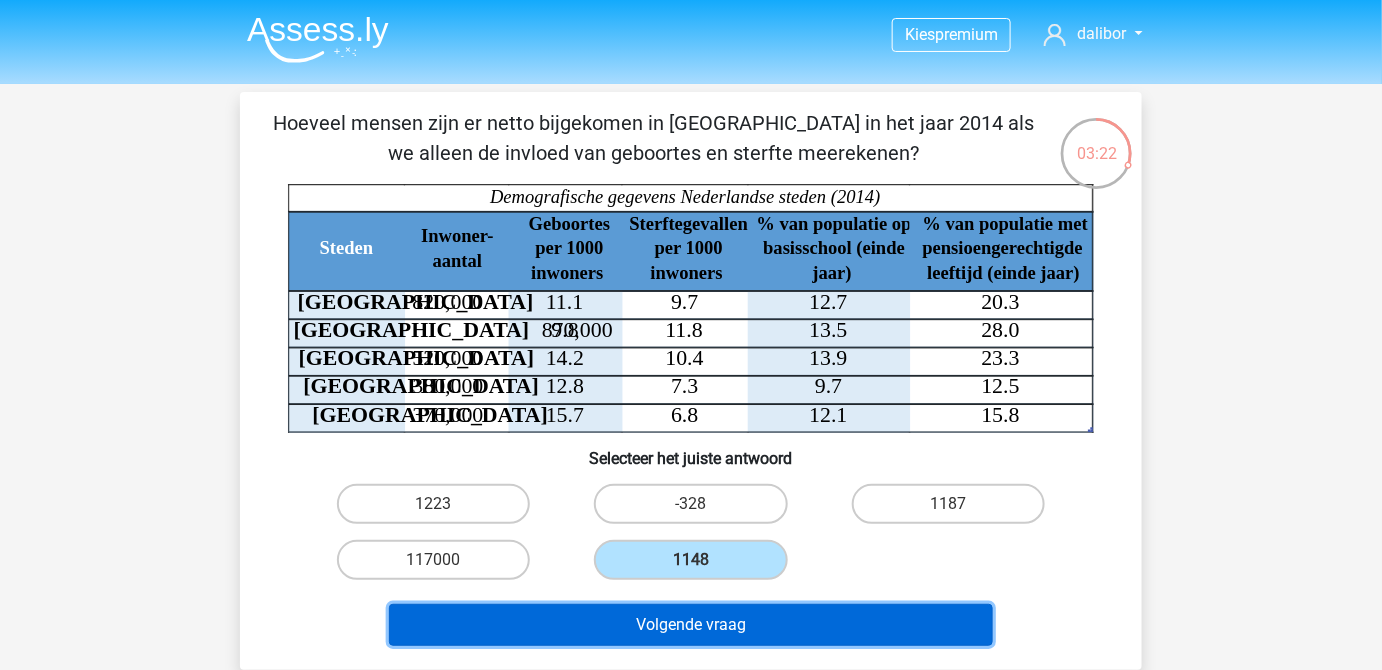 click on "Volgende vraag" at bounding box center [691, 625] 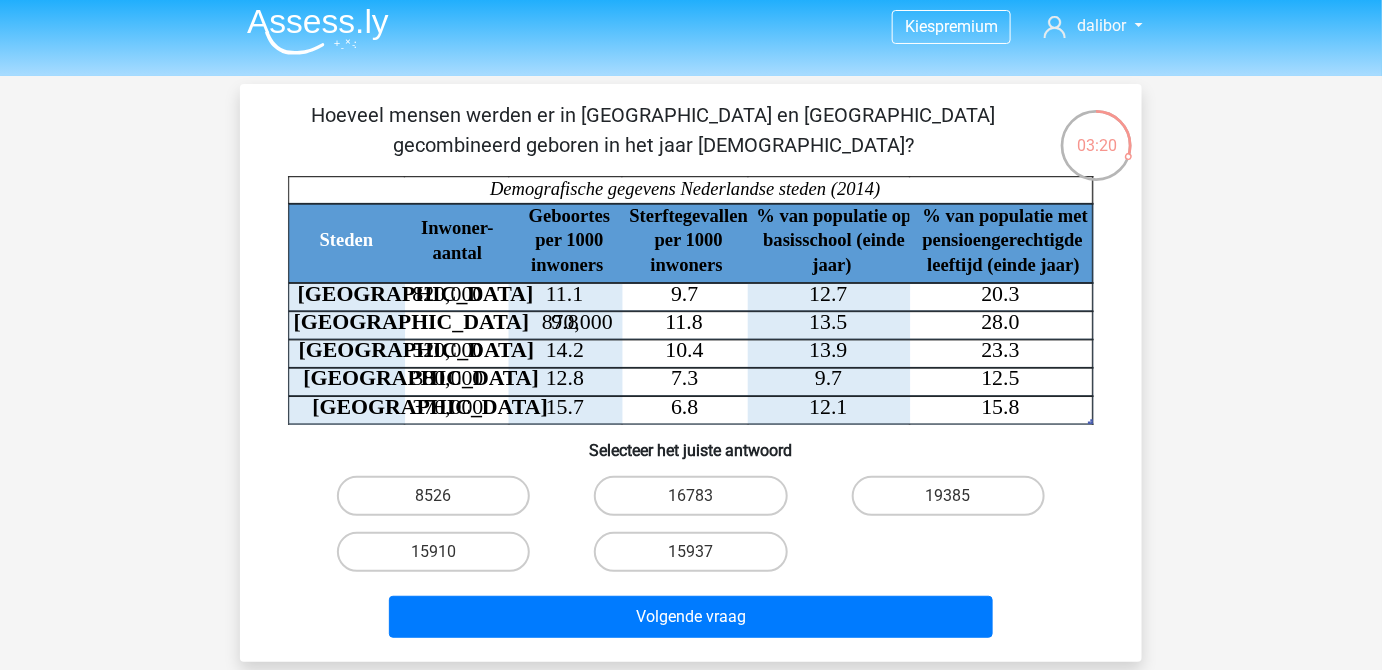 scroll, scrollTop: 0, scrollLeft: 0, axis: both 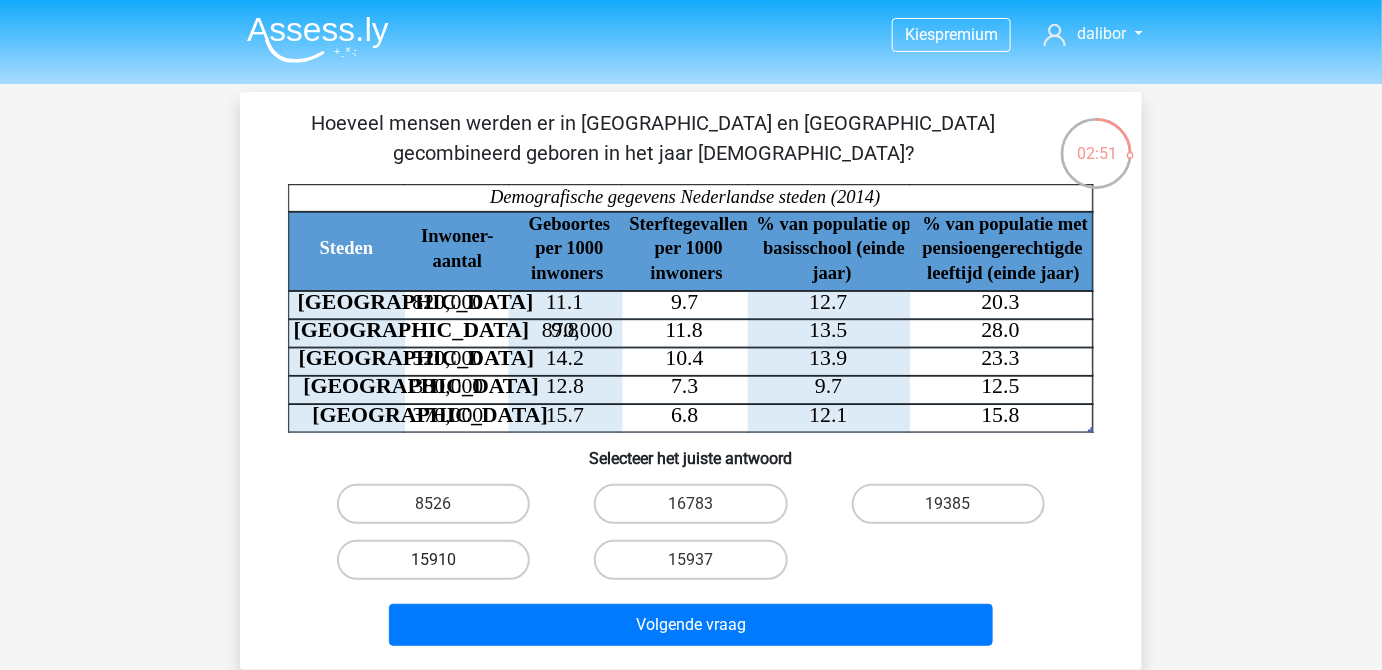 click on "15910" at bounding box center (433, 560) 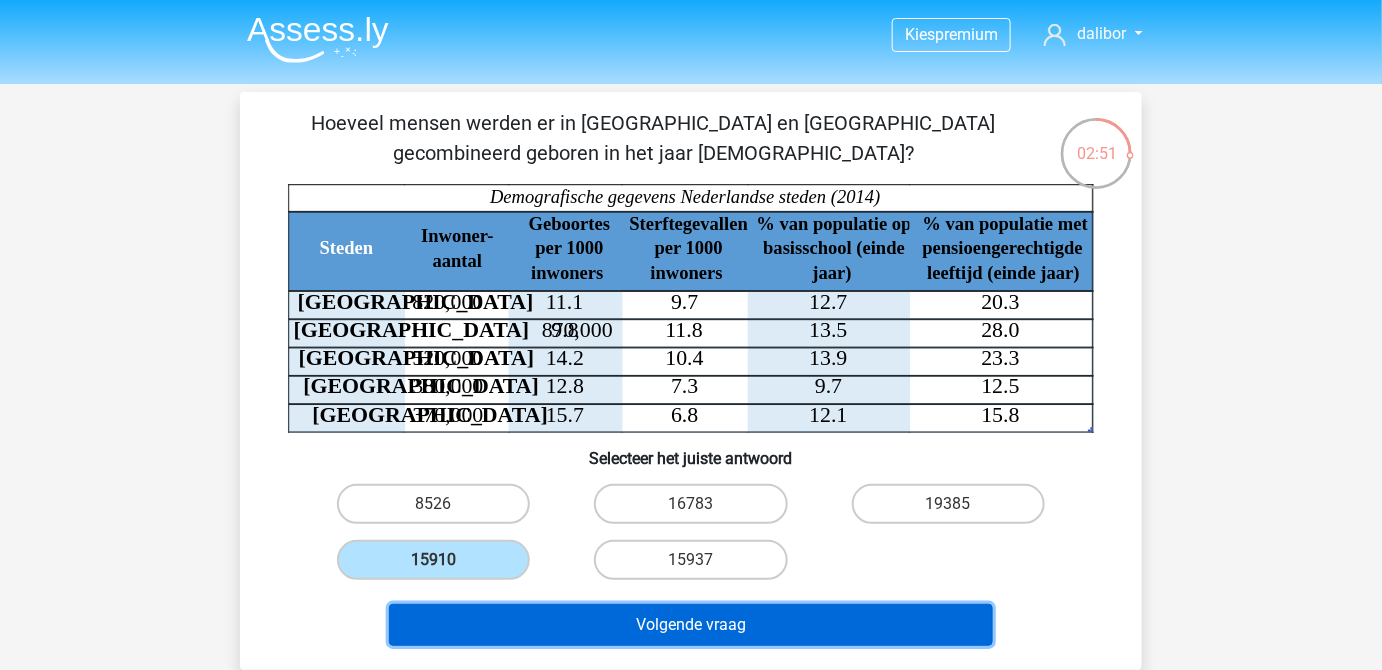 click on "Volgende vraag" at bounding box center (691, 625) 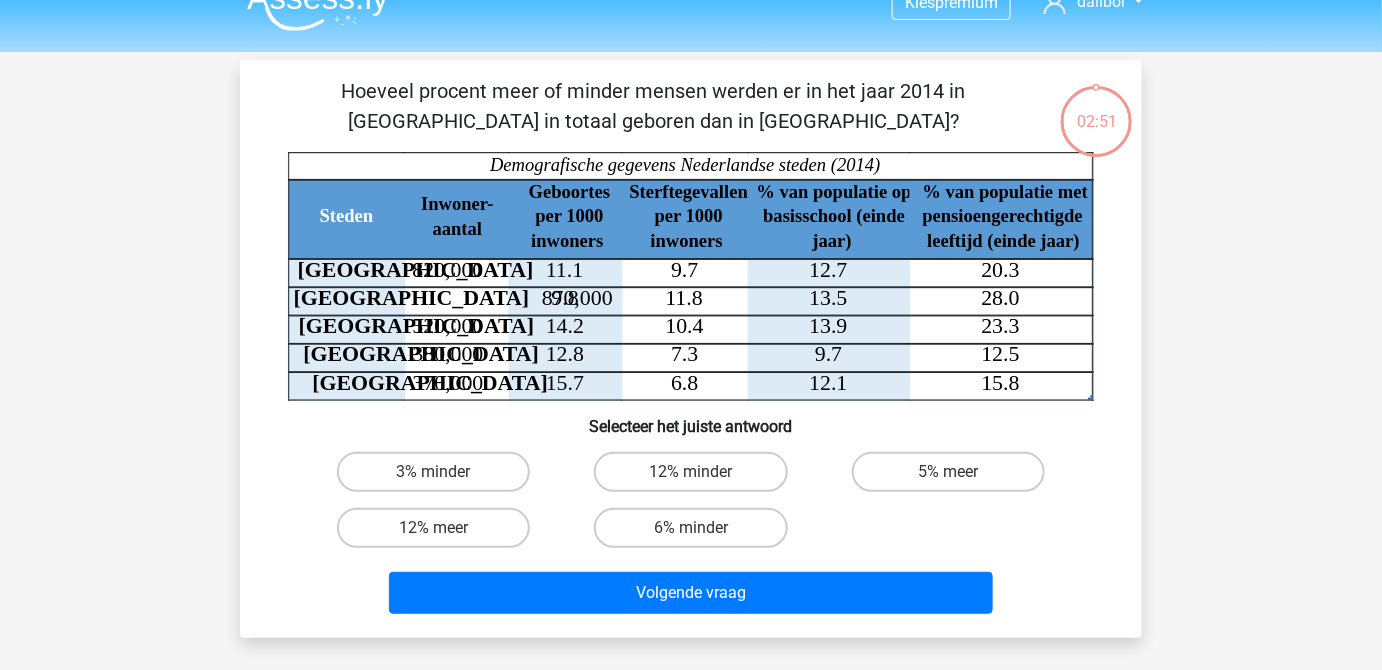 scroll, scrollTop: 1, scrollLeft: 0, axis: vertical 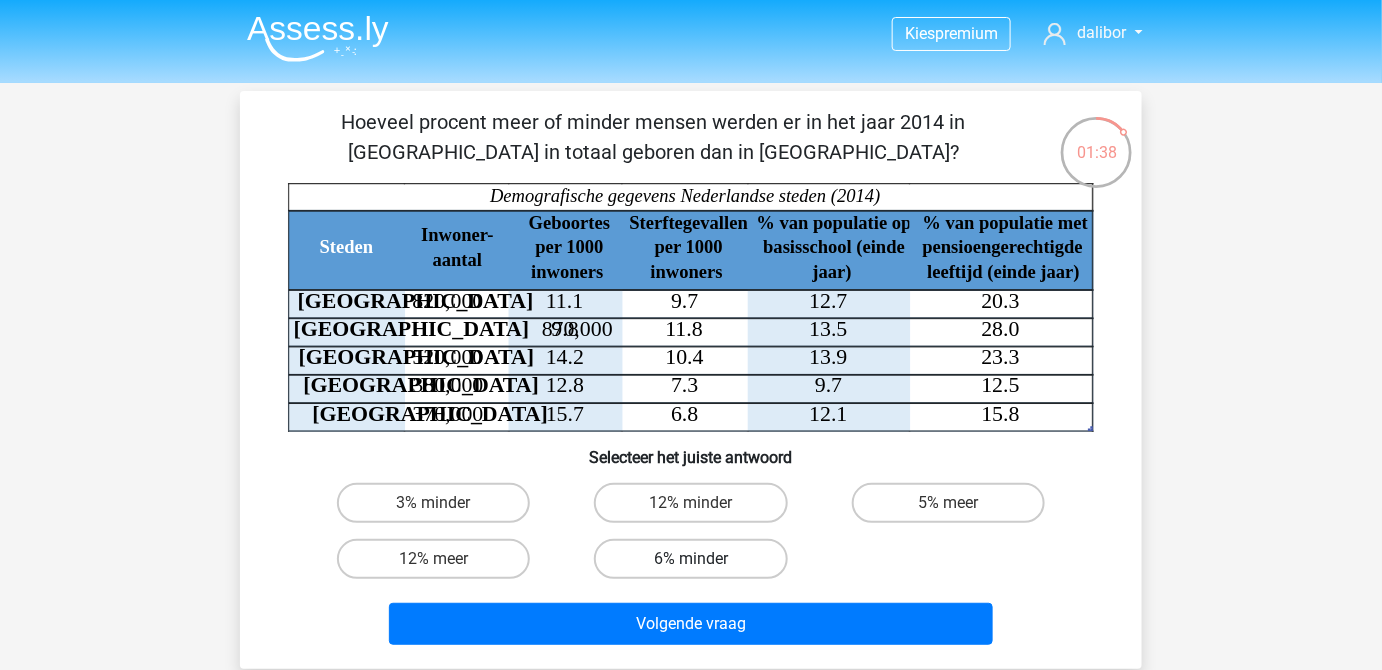 click on "6% minder" at bounding box center (690, 559) 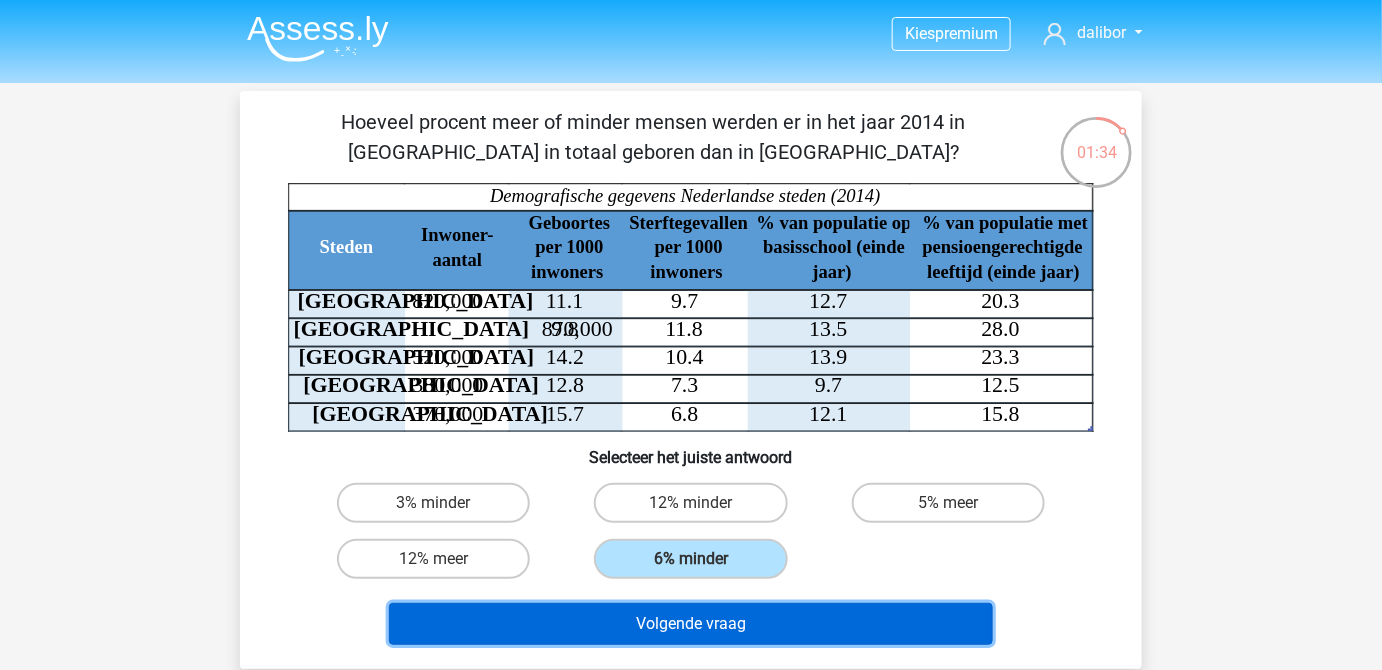 click on "Volgende vraag" at bounding box center [691, 624] 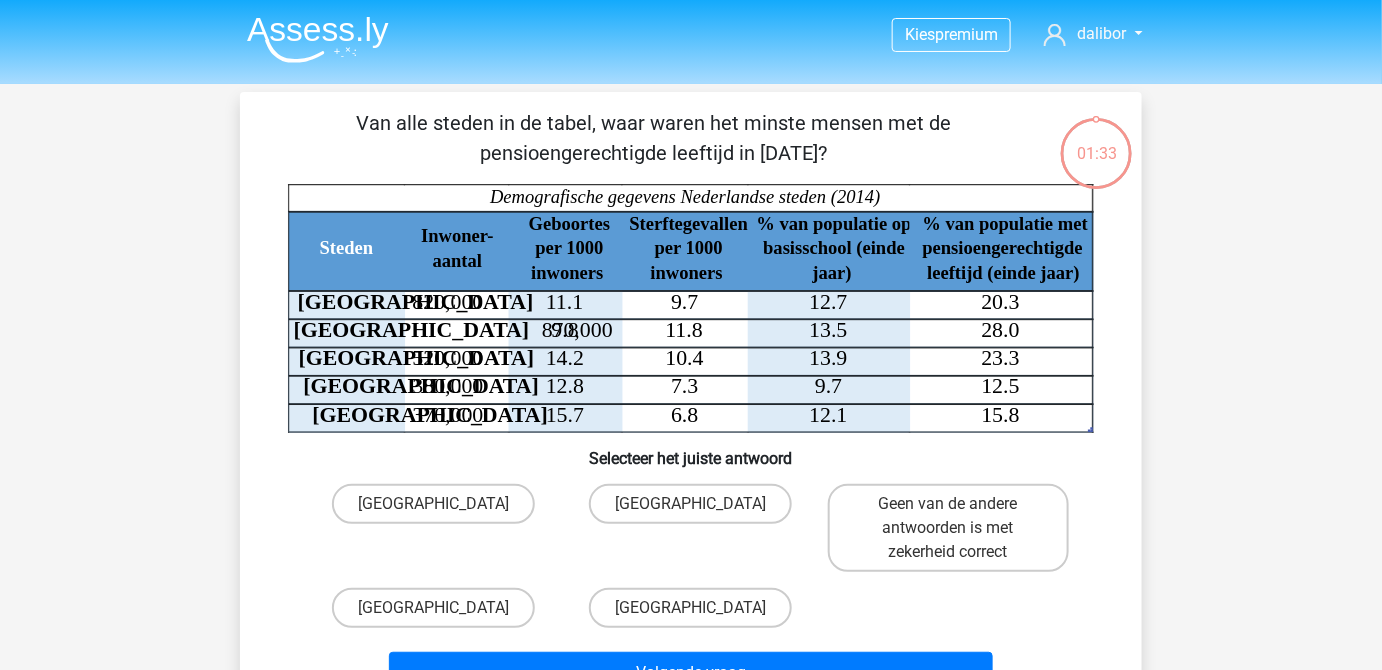 scroll, scrollTop: 0, scrollLeft: 0, axis: both 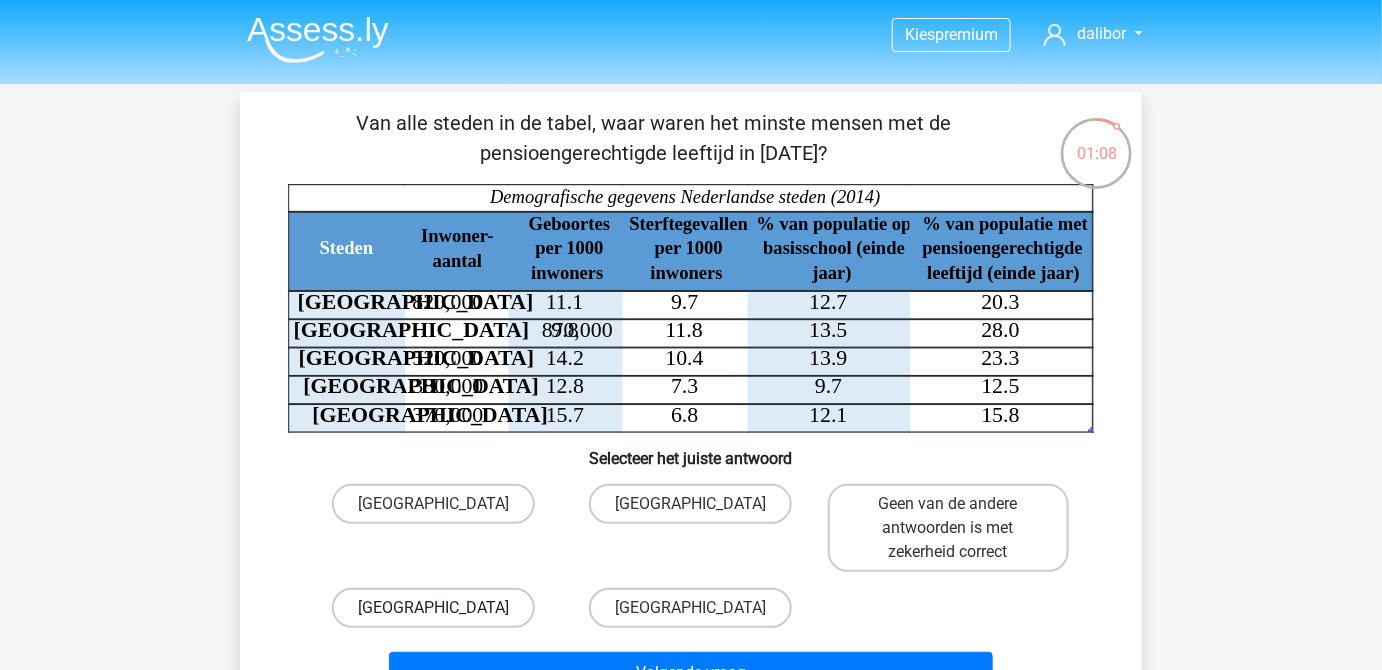 click on "[GEOGRAPHIC_DATA]" at bounding box center (433, 608) 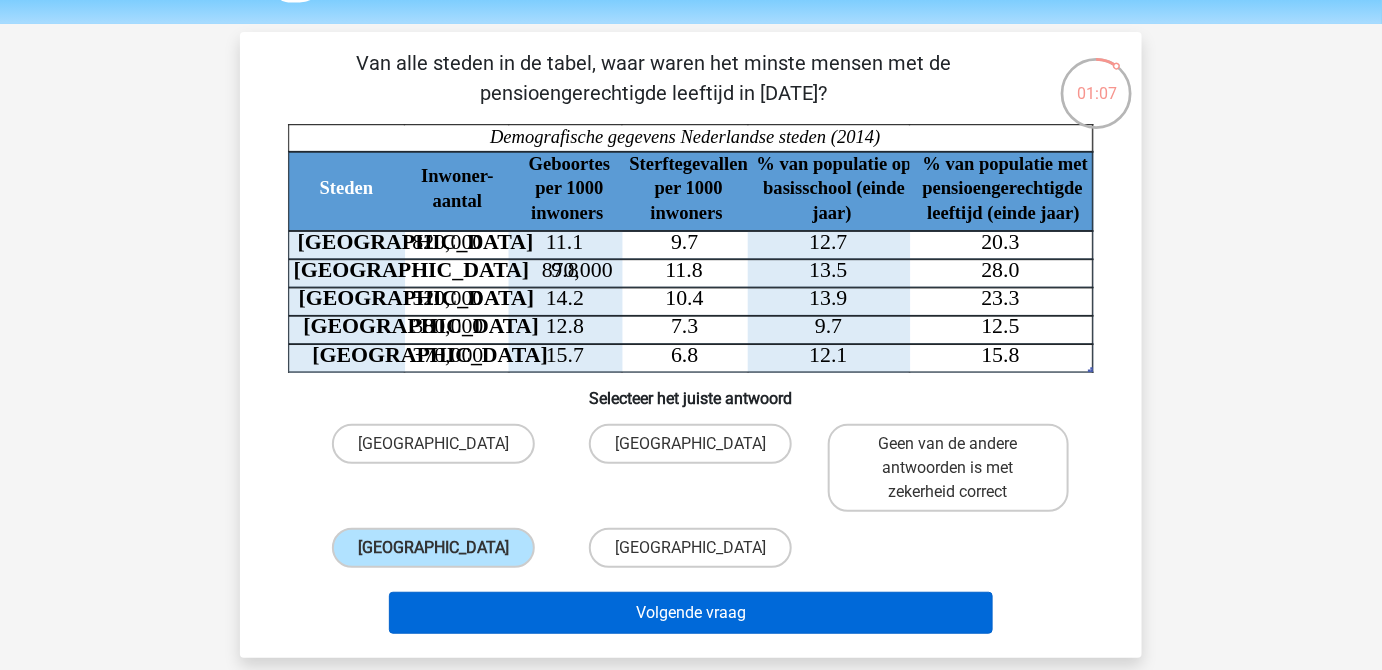 scroll, scrollTop: 90, scrollLeft: 0, axis: vertical 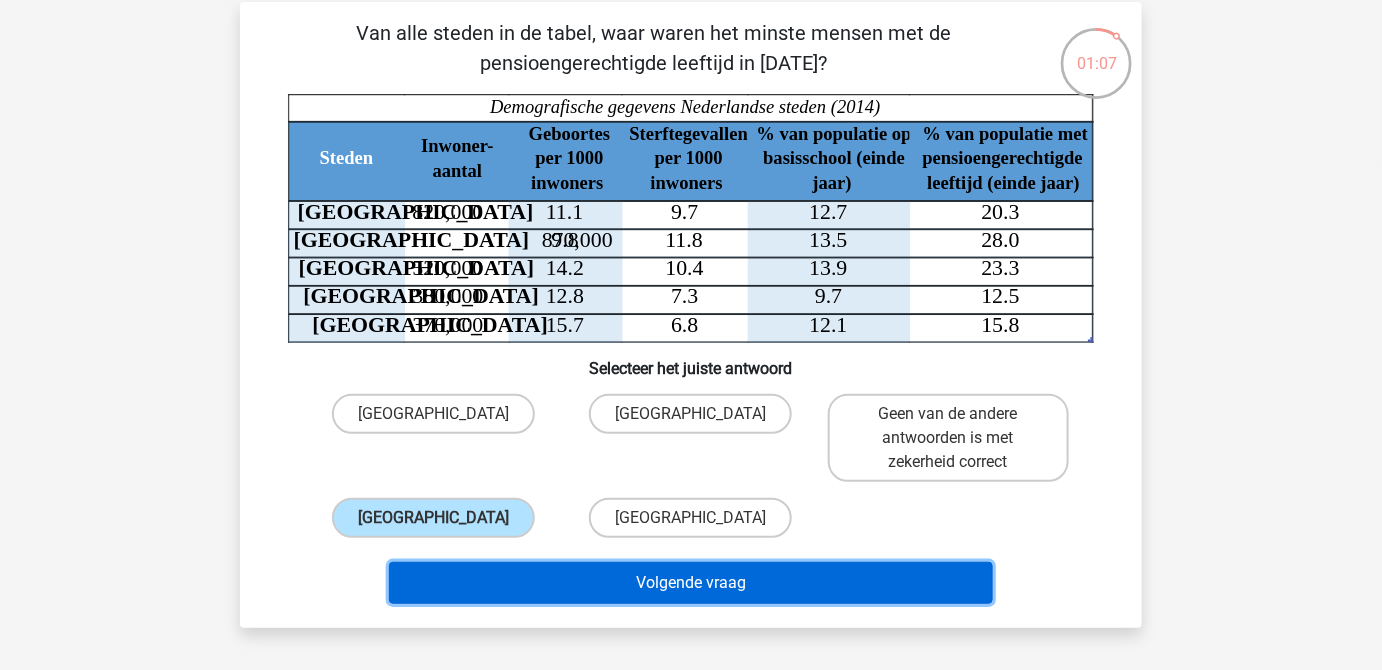 click on "Volgende vraag" at bounding box center [691, 583] 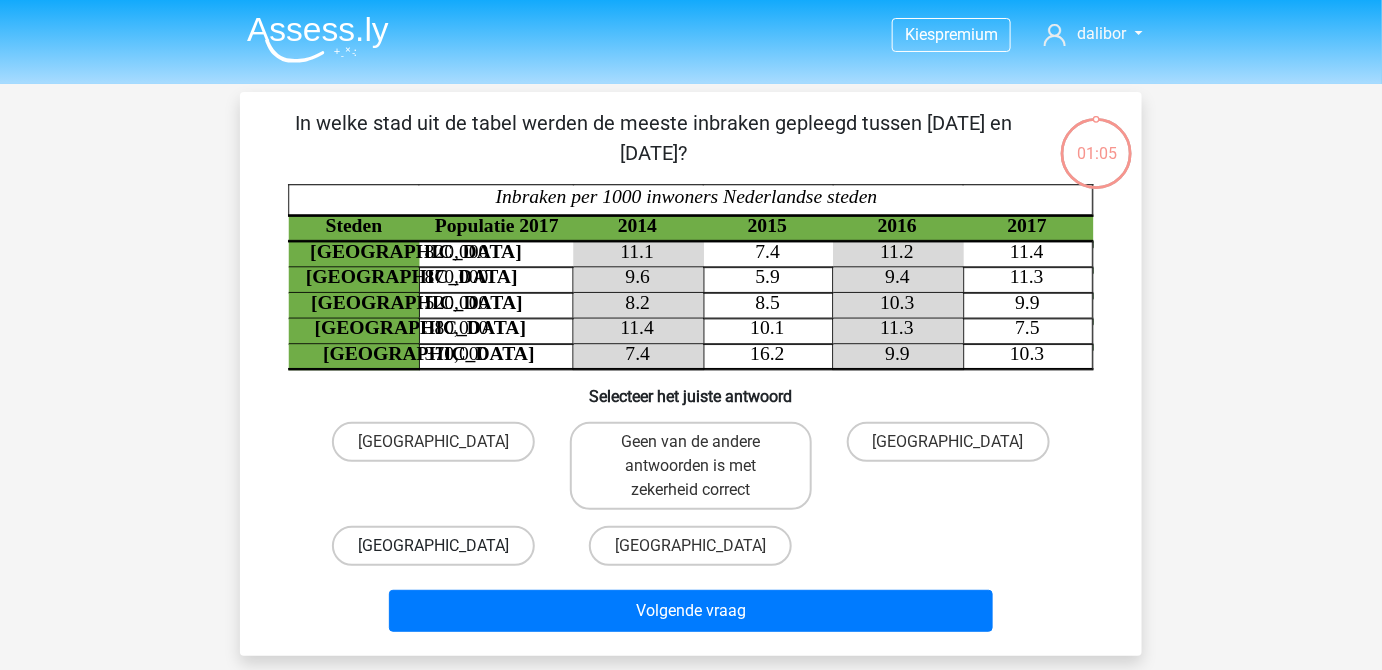 scroll, scrollTop: 0, scrollLeft: 0, axis: both 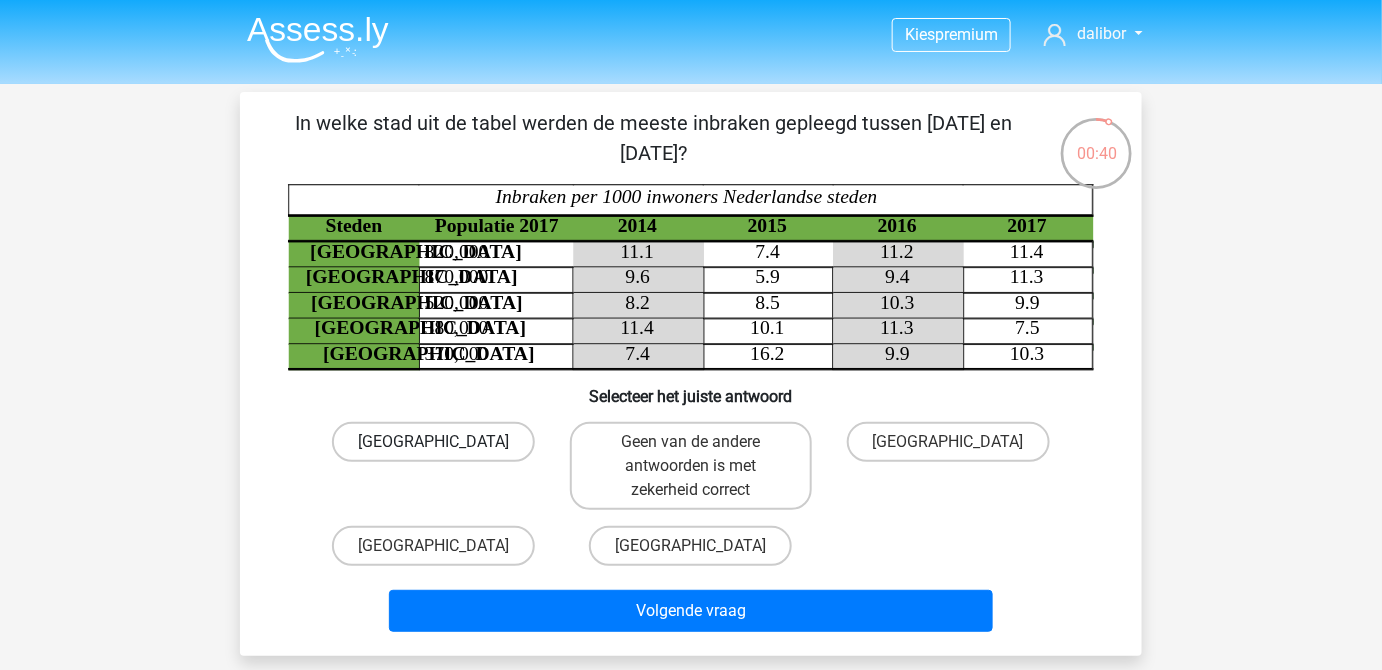 click on "Amsterdam" at bounding box center (433, 442) 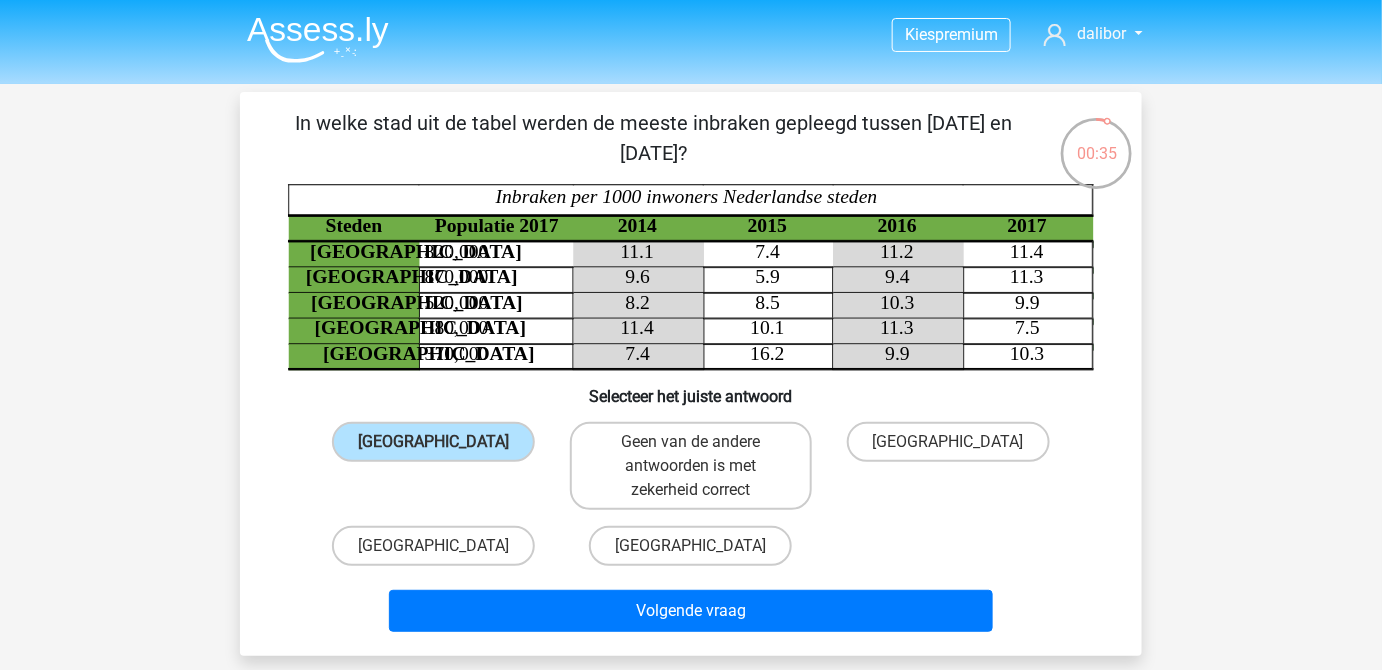 click on "Volgende vraag" at bounding box center (691, 615) 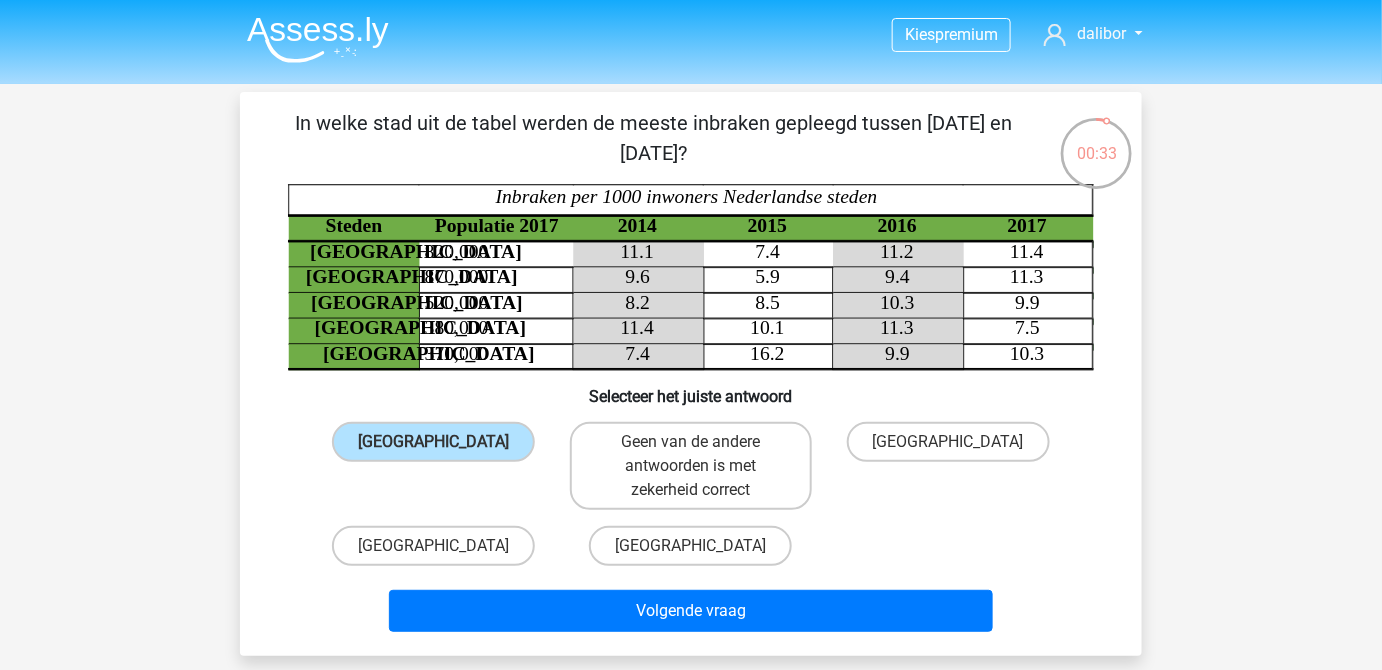 click on "Rotterdam" at bounding box center [697, 552] 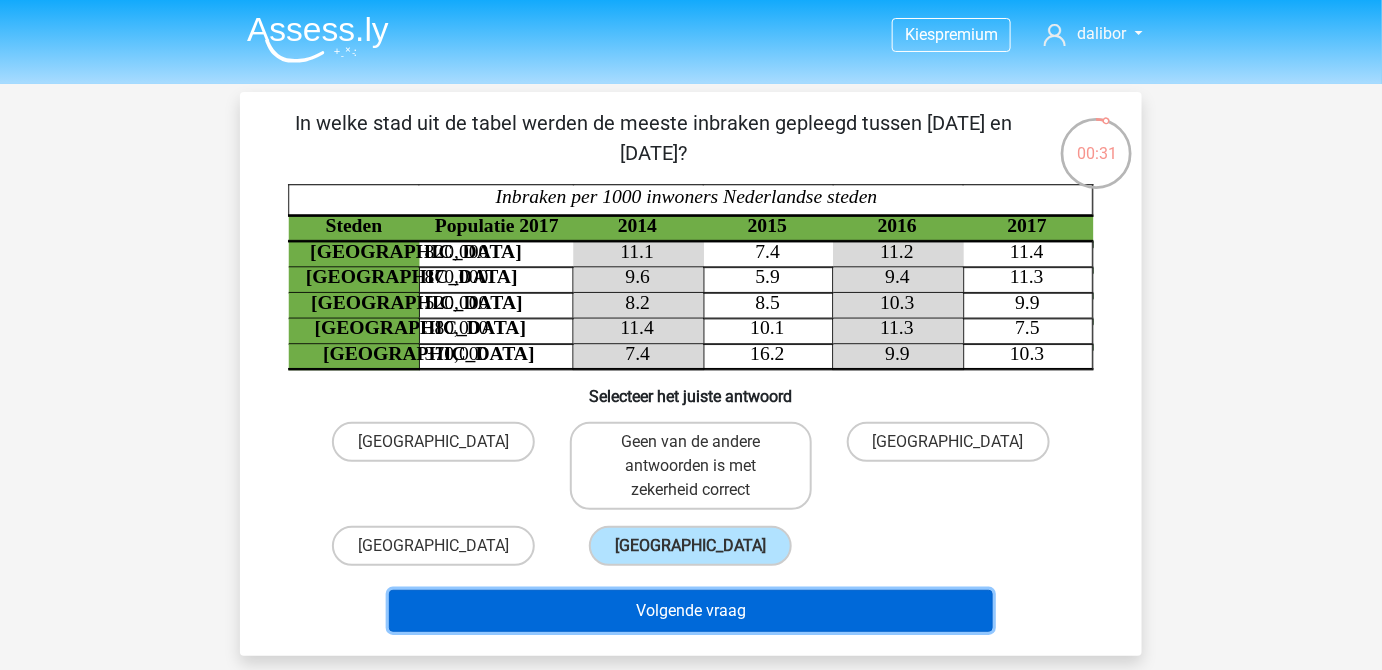 click on "Volgende vraag" at bounding box center [691, 611] 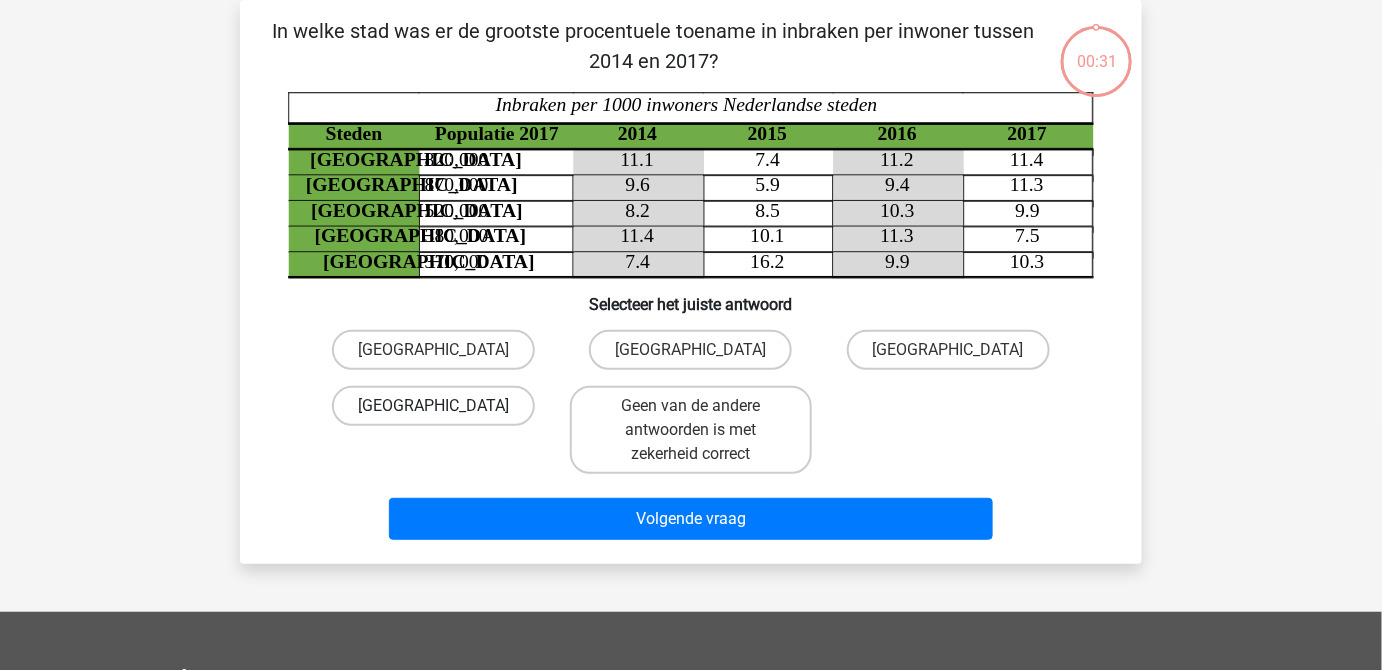 scroll, scrollTop: 0, scrollLeft: 0, axis: both 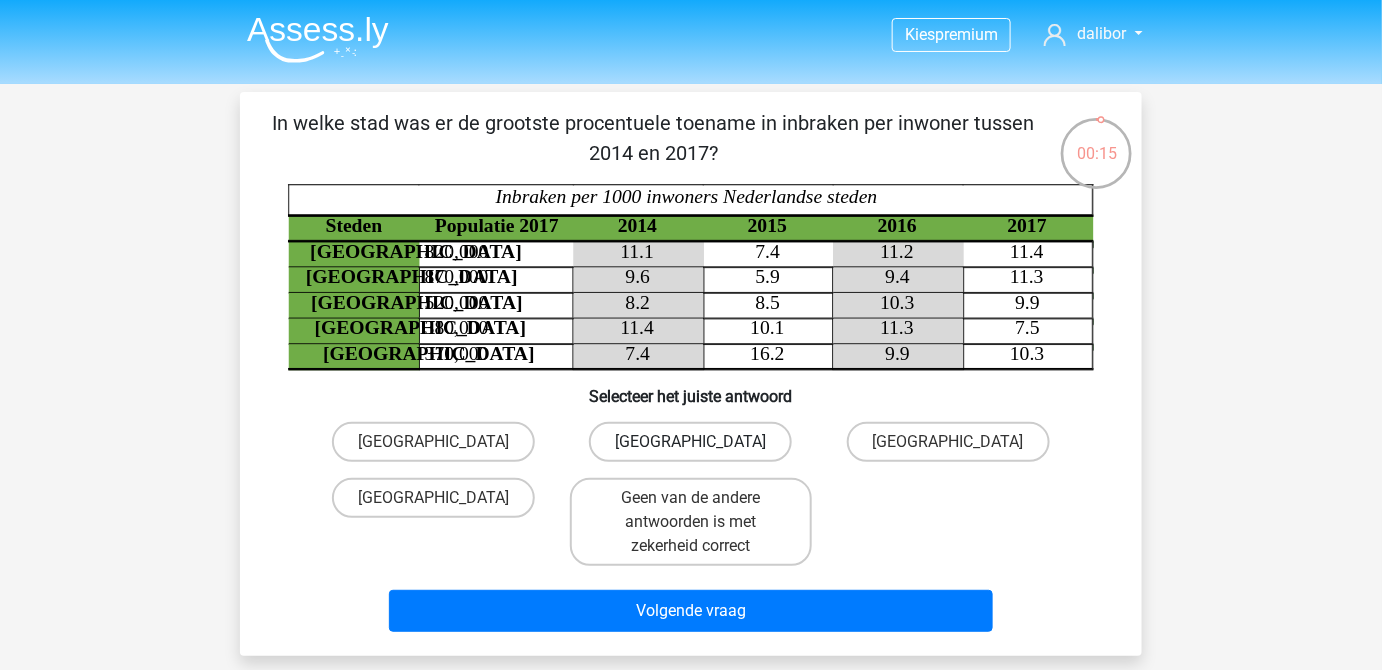 click on "Utrecht" at bounding box center (690, 442) 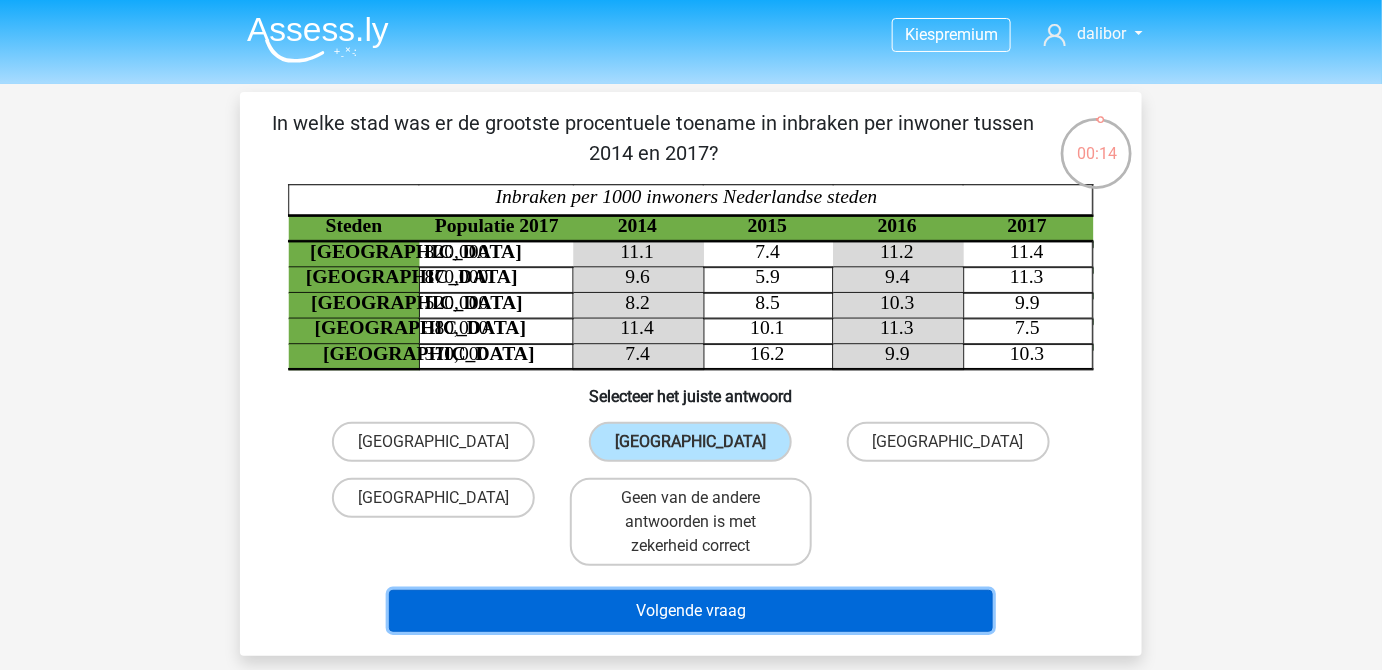 click on "Volgende vraag" at bounding box center [691, 611] 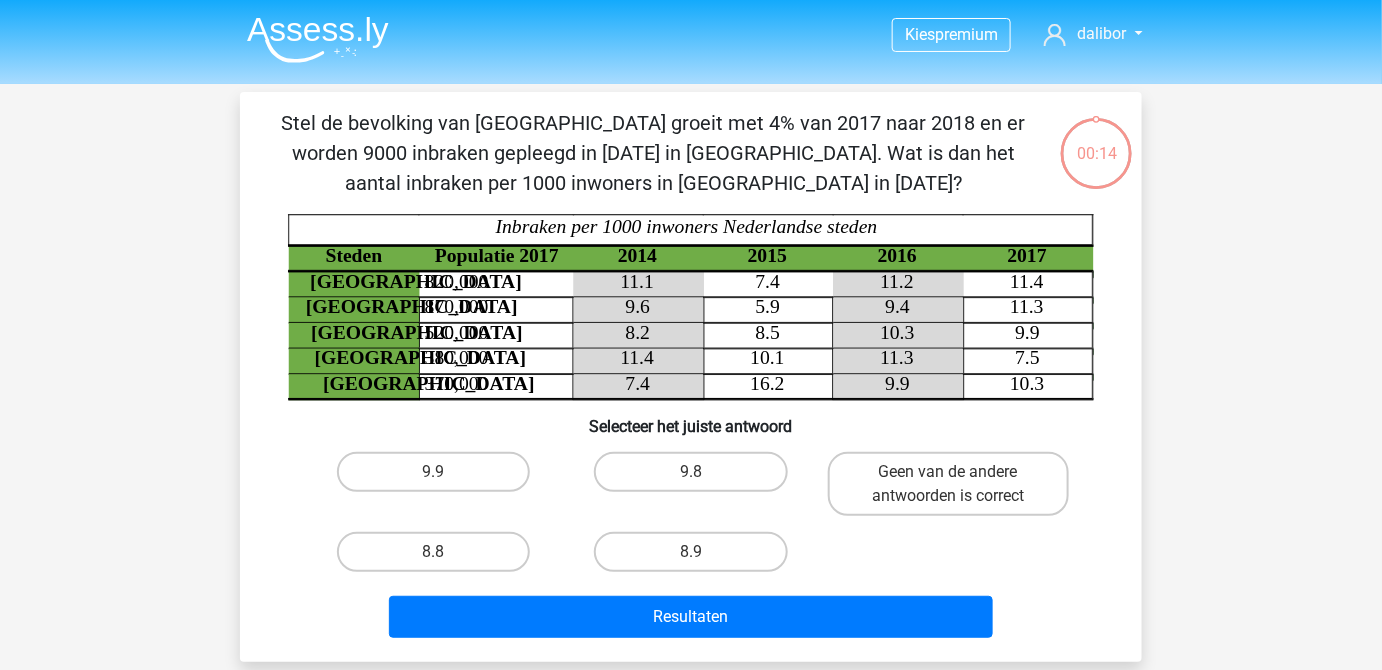 scroll, scrollTop: 0, scrollLeft: 0, axis: both 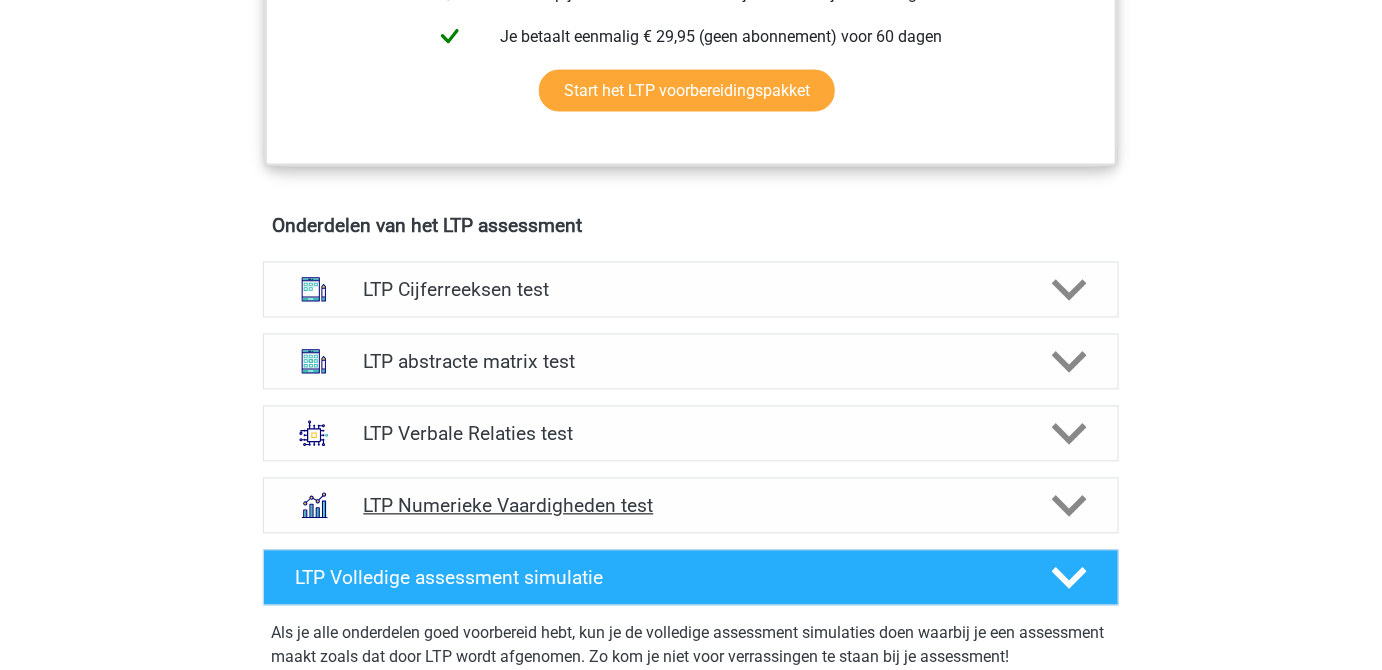click on "LTP Numerieke Vaardigheden test" at bounding box center (690, 506) 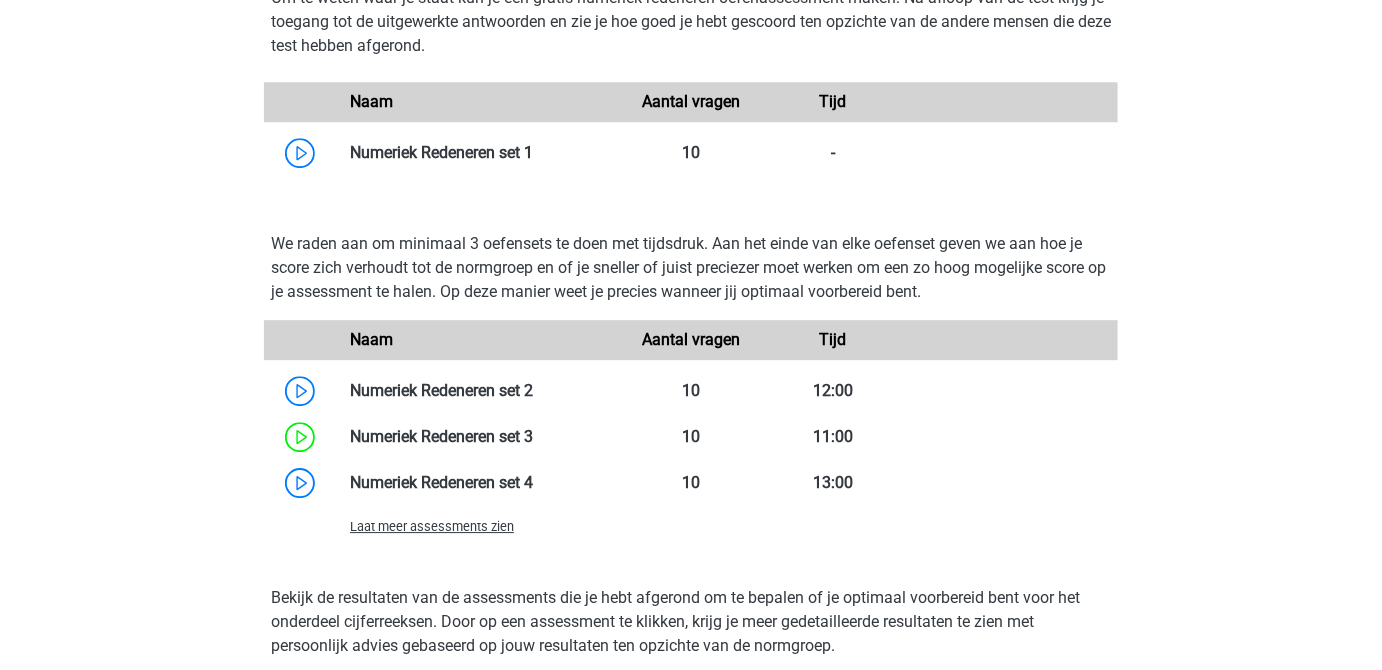 scroll, scrollTop: 1909, scrollLeft: 0, axis: vertical 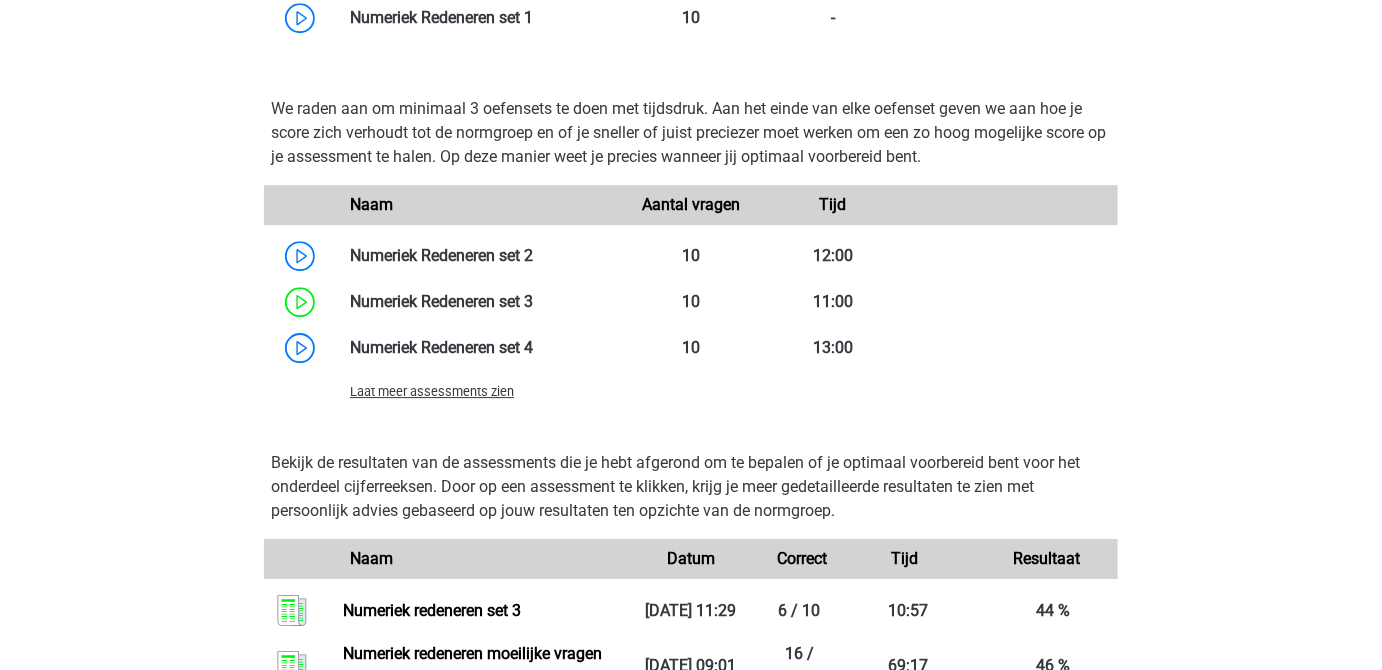 click on "Laat meer assessments zien" at bounding box center (477, 391) 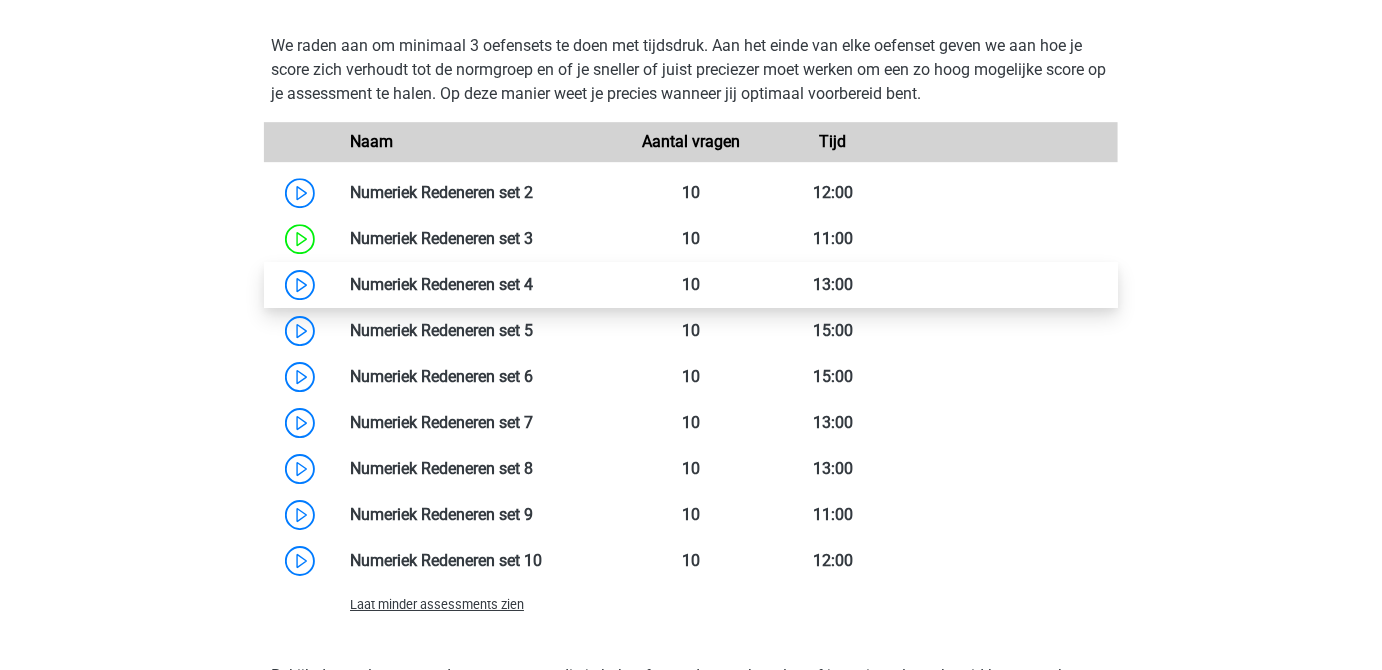 scroll, scrollTop: 2000, scrollLeft: 0, axis: vertical 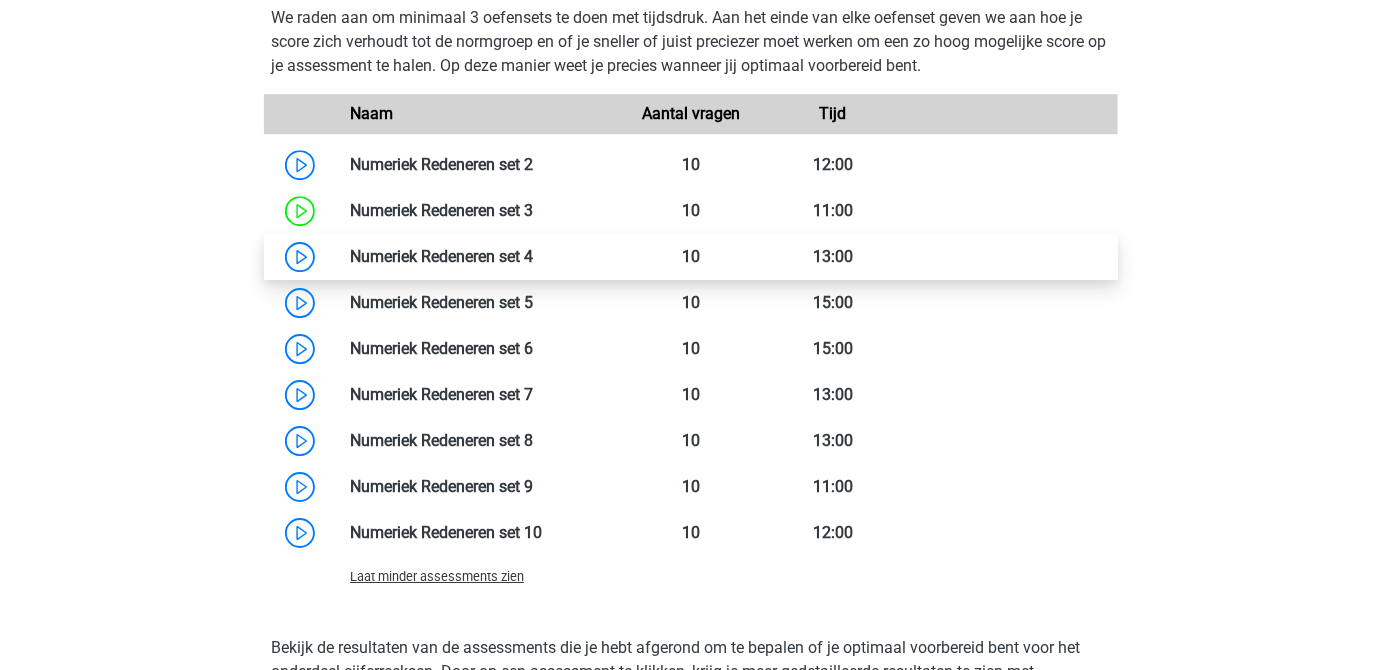 click at bounding box center [533, 256] 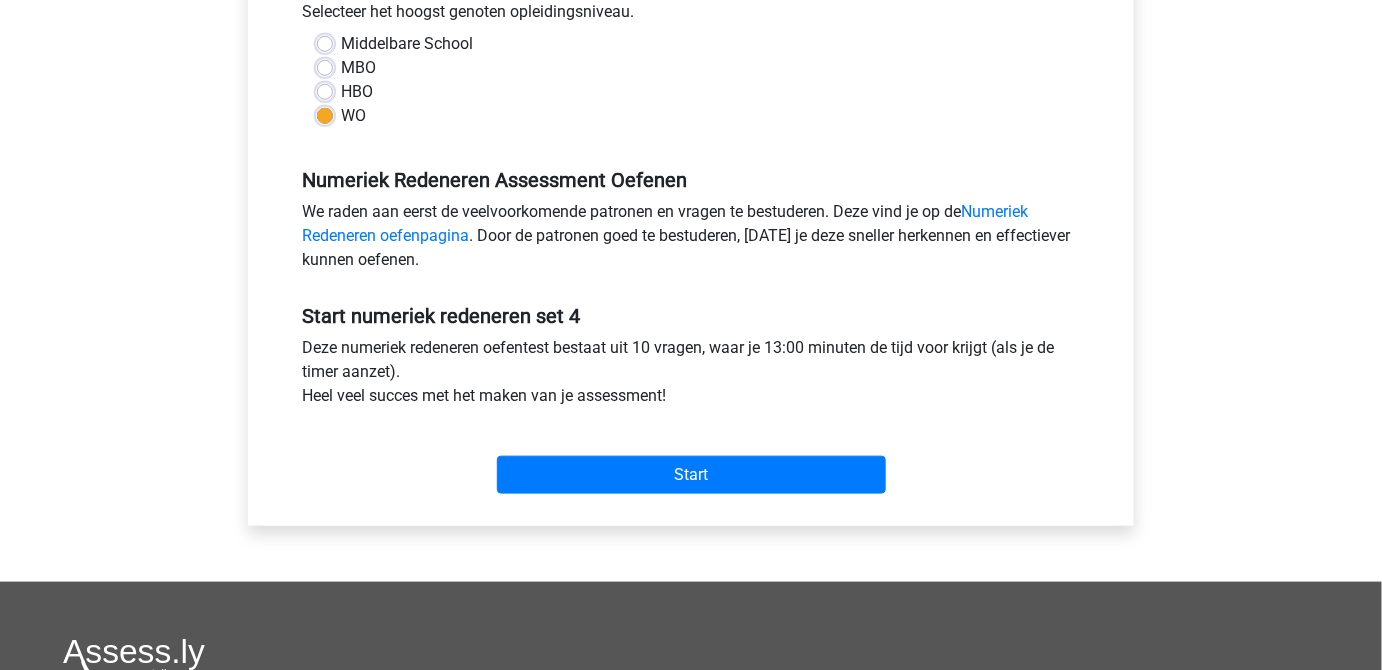 scroll, scrollTop: 545, scrollLeft: 0, axis: vertical 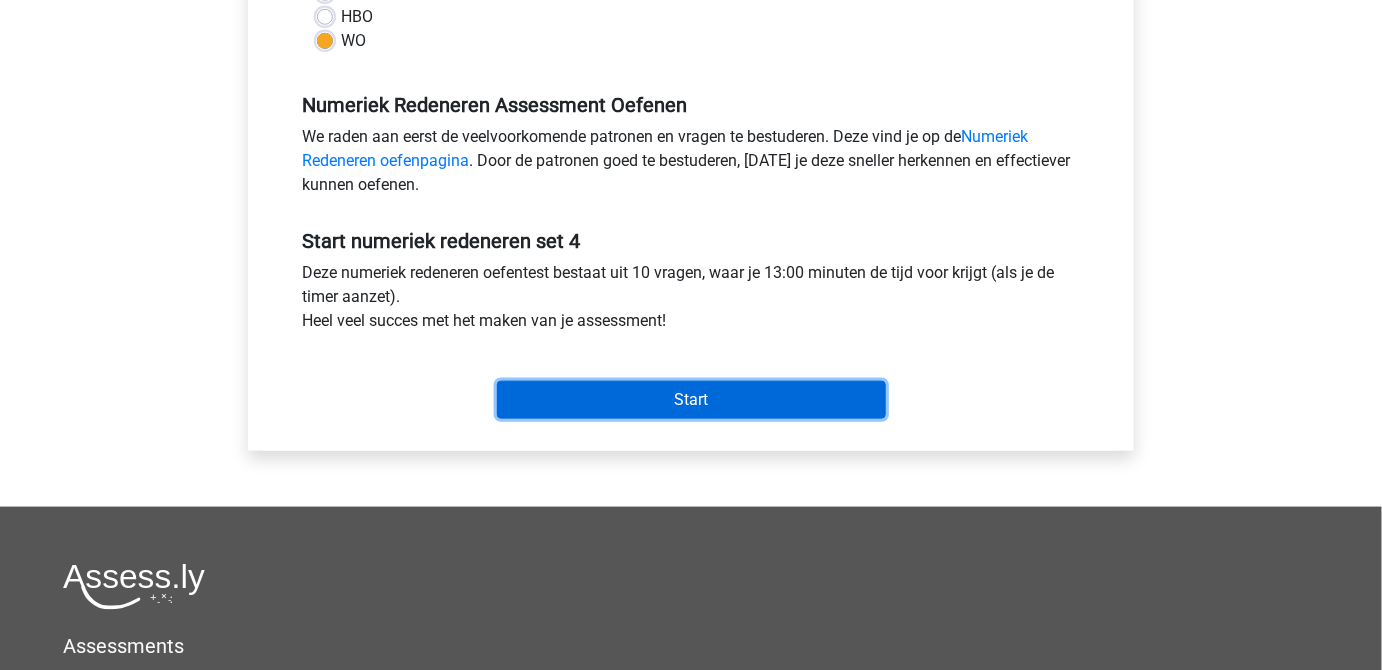 click on "Start" at bounding box center [691, 400] 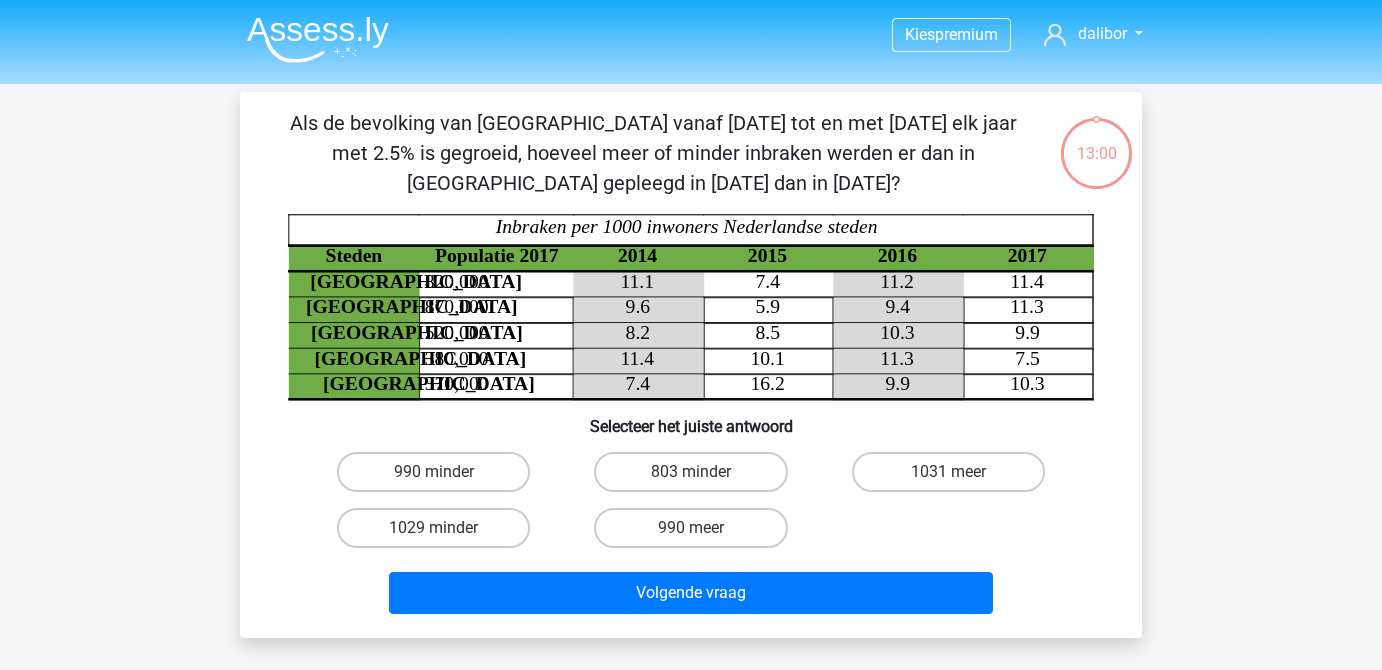 scroll, scrollTop: 0, scrollLeft: 0, axis: both 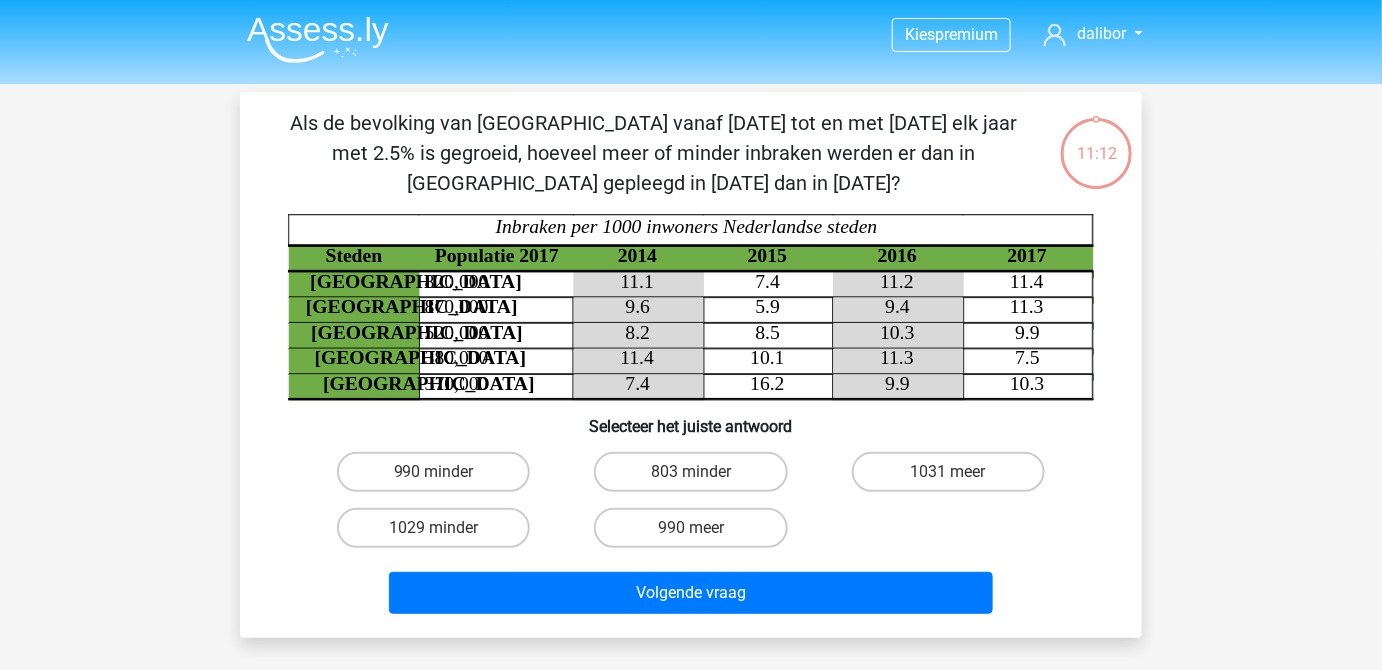 click on "803 minder" at bounding box center (690, 472) 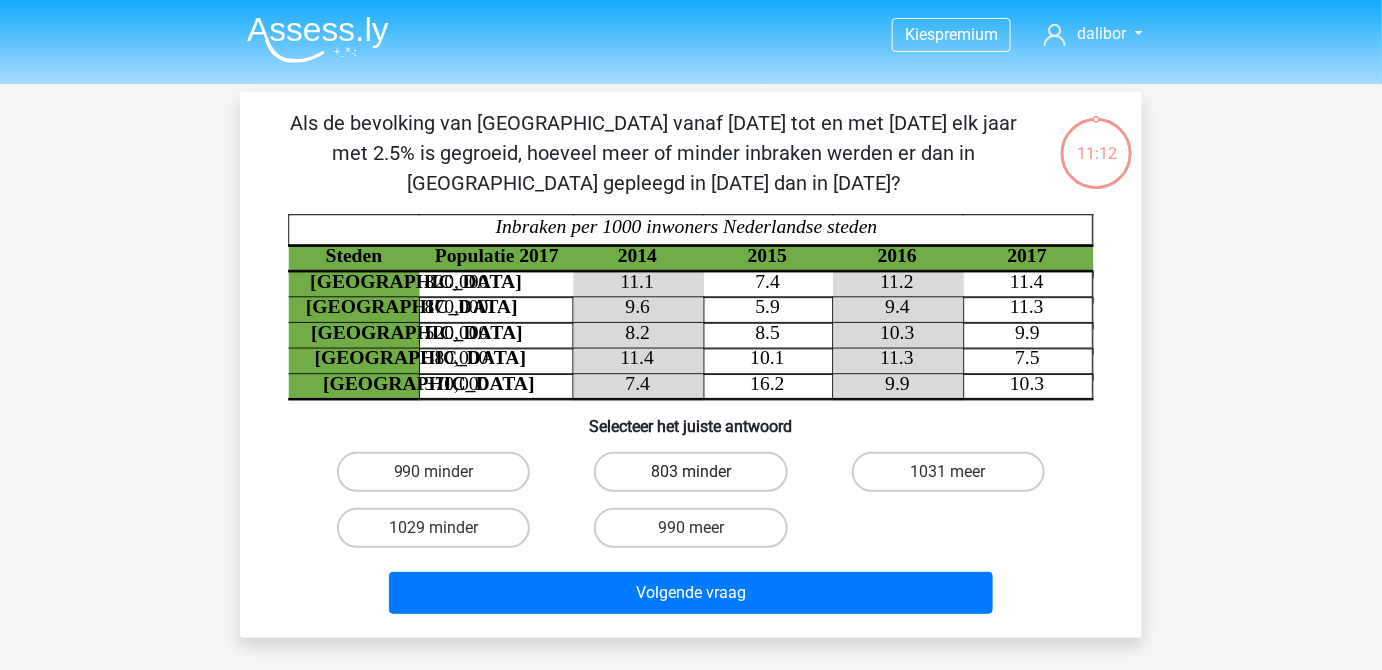 click on "803 minder" at bounding box center (690, 472) 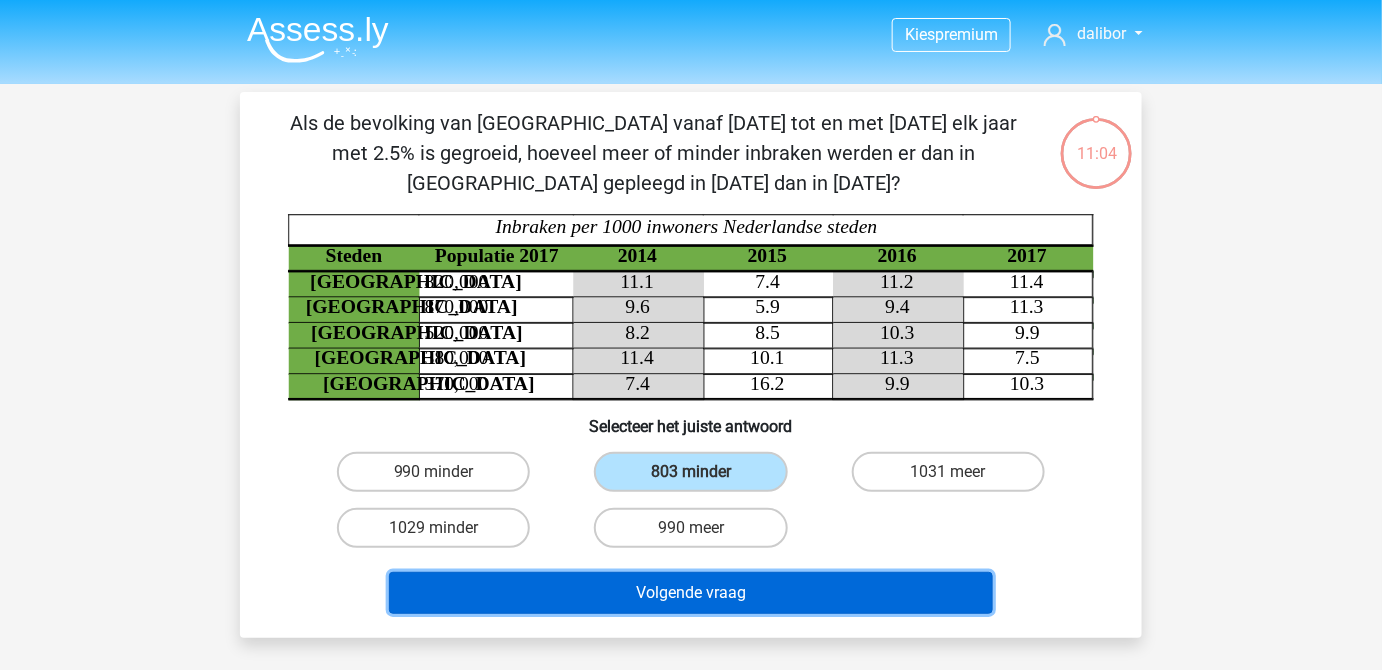 click on "Volgende vraag" at bounding box center (691, 593) 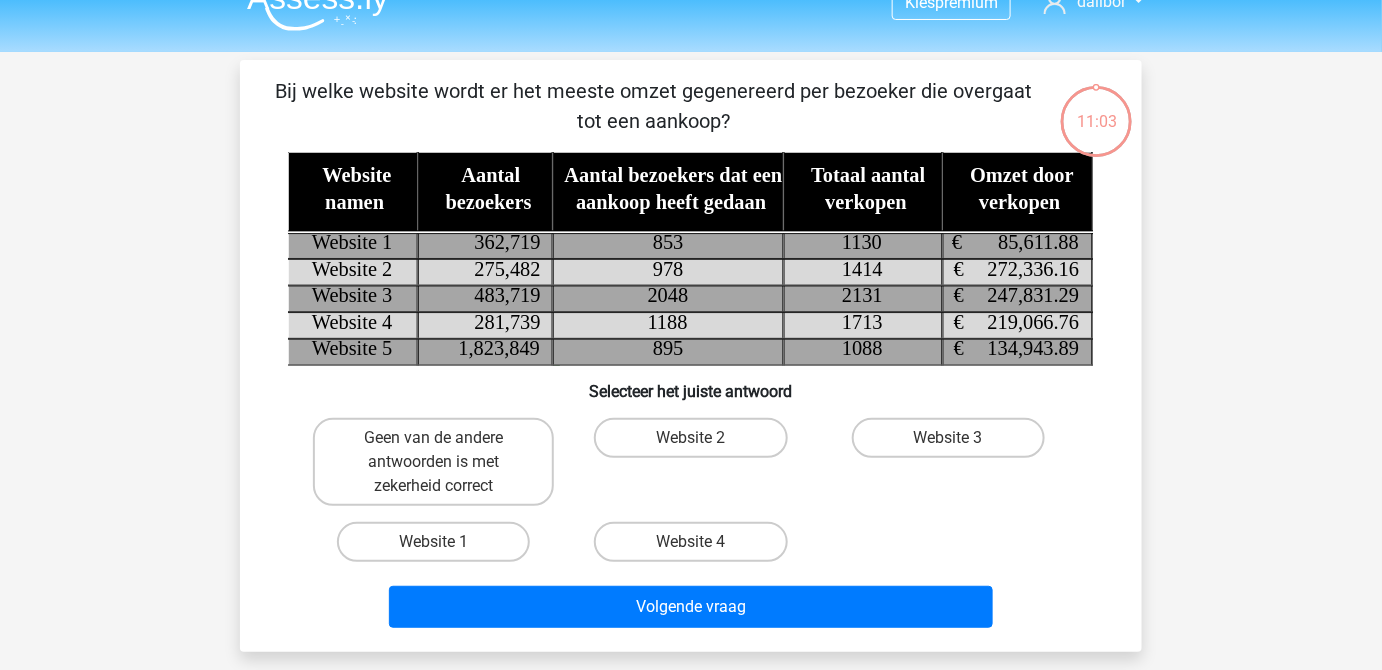 scroll, scrollTop: 1, scrollLeft: 0, axis: vertical 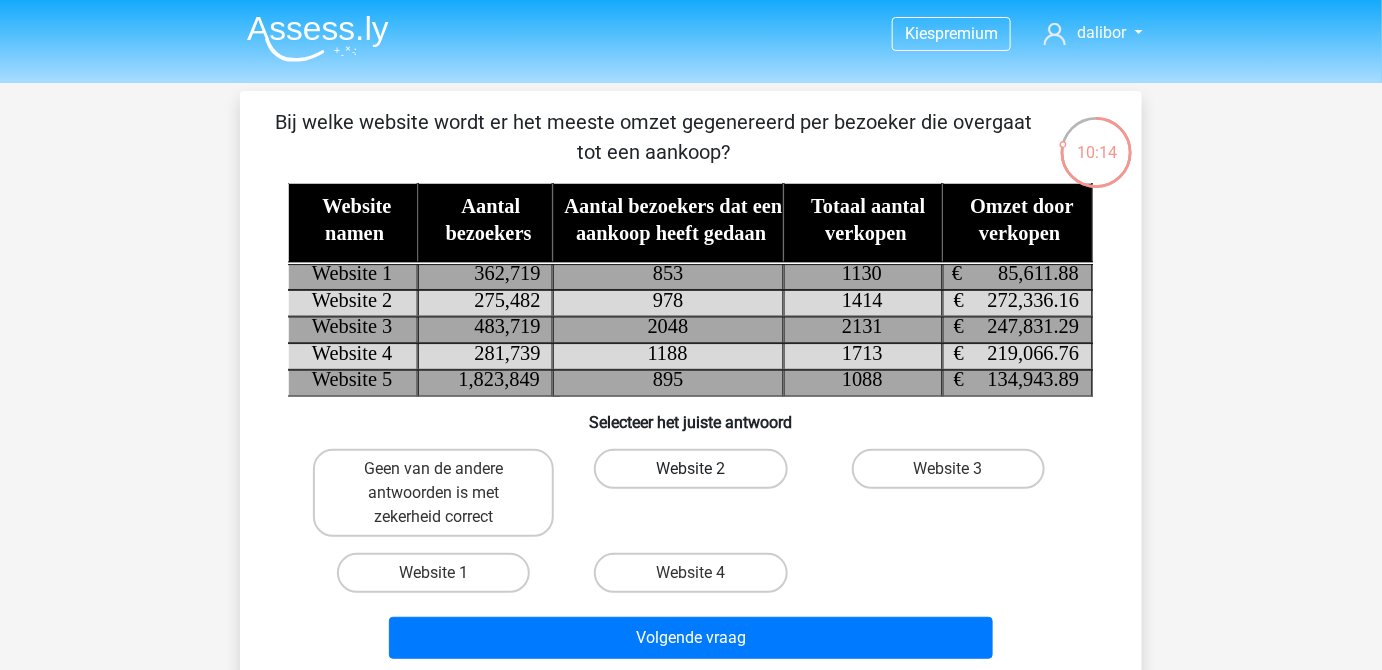click on "Website 2" at bounding box center (690, 469) 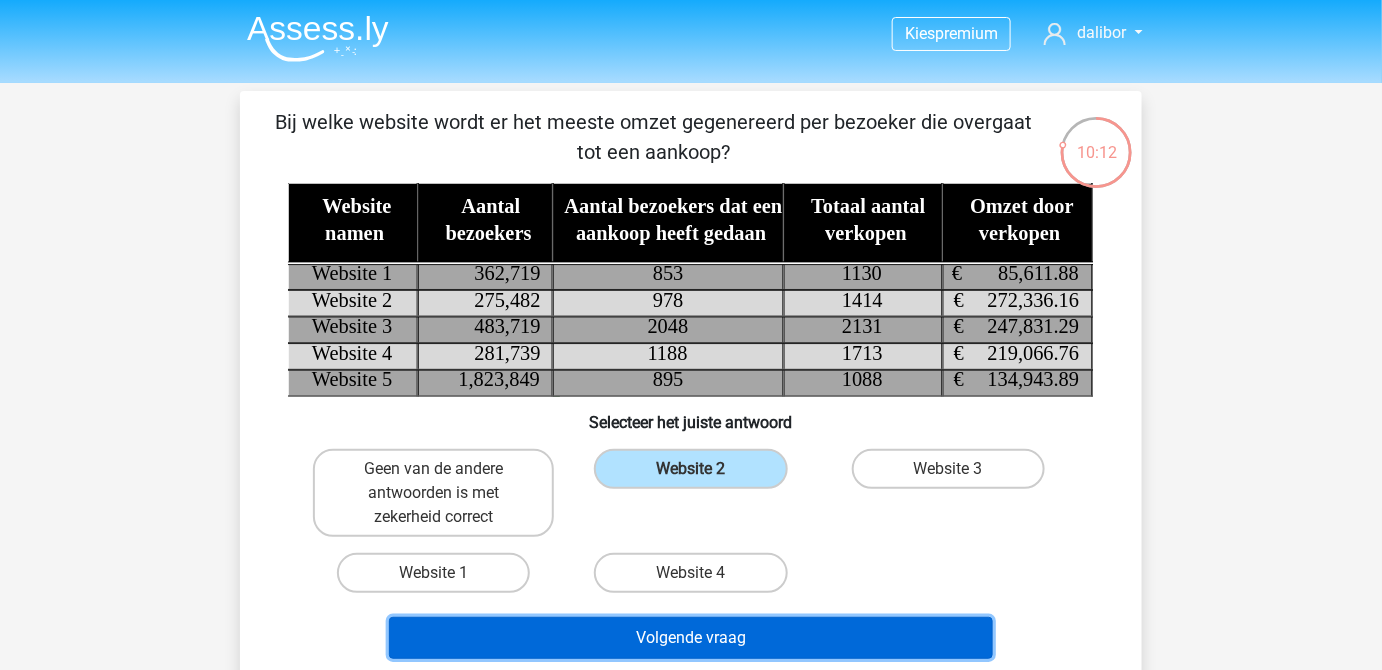 click on "Volgende vraag" at bounding box center [691, 638] 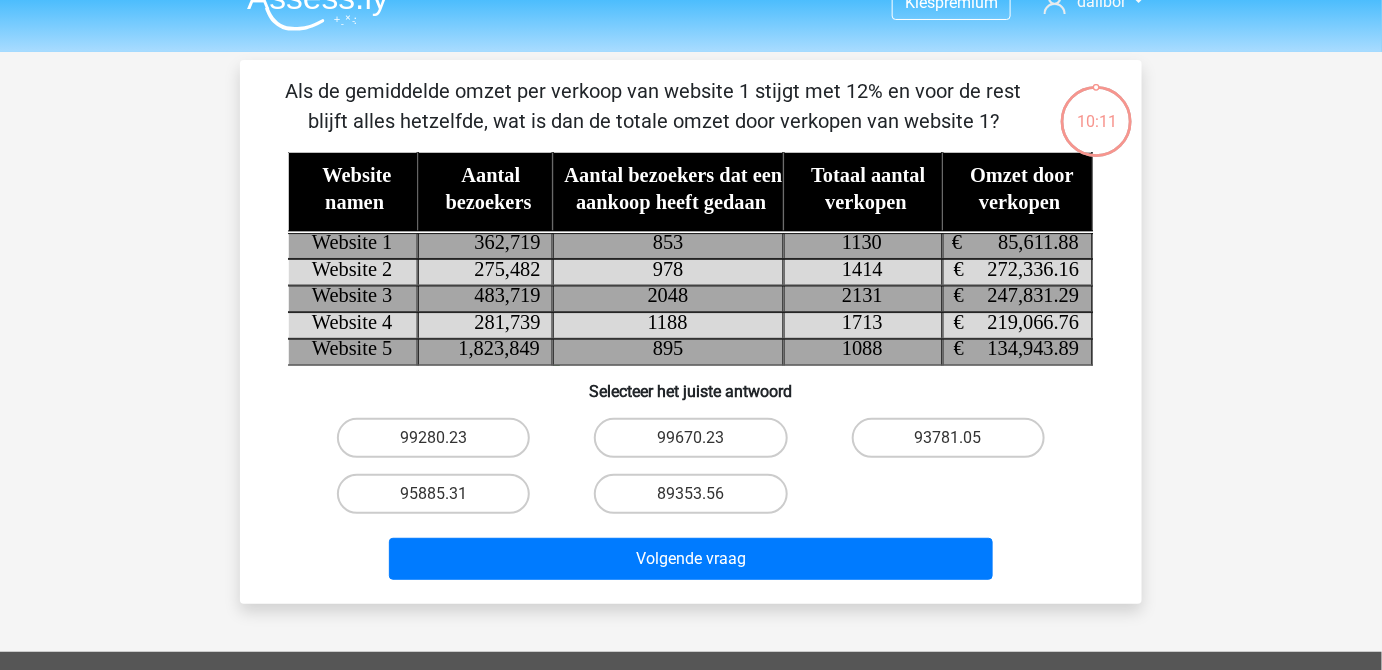 scroll, scrollTop: 1, scrollLeft: 0, axis: vertical 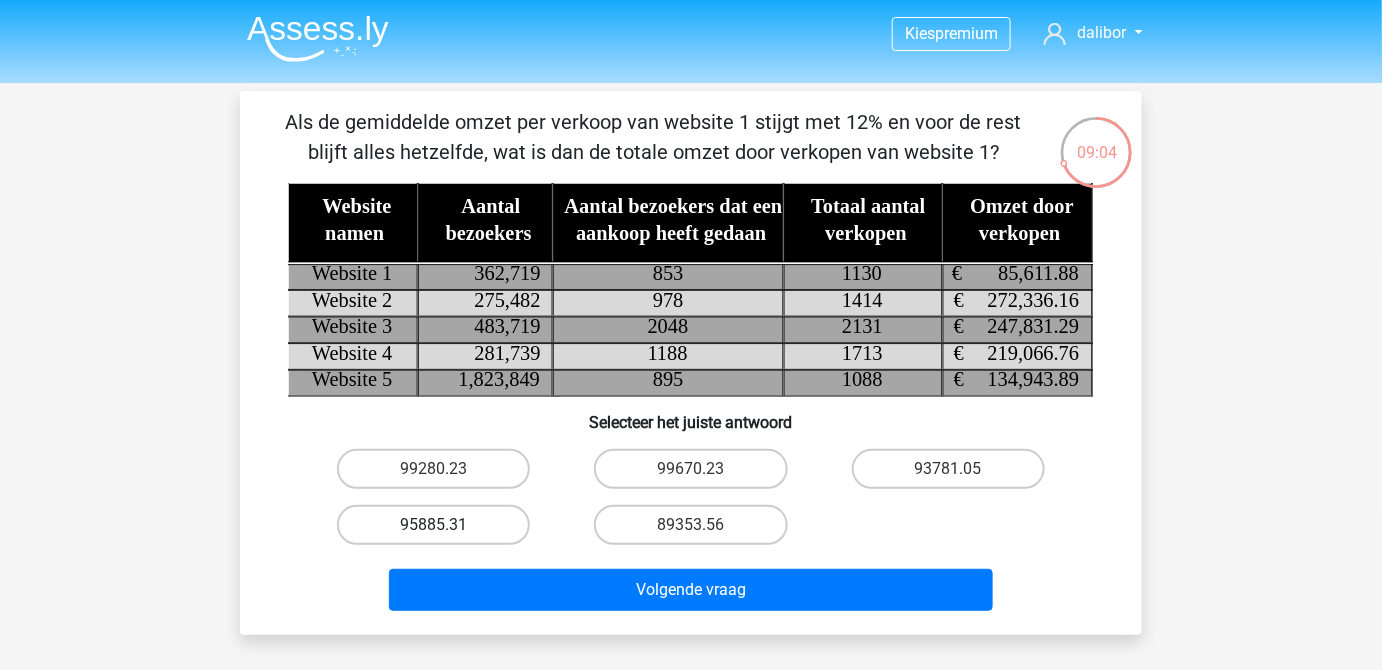click on "95885.31" at bounding box center [433, 525] 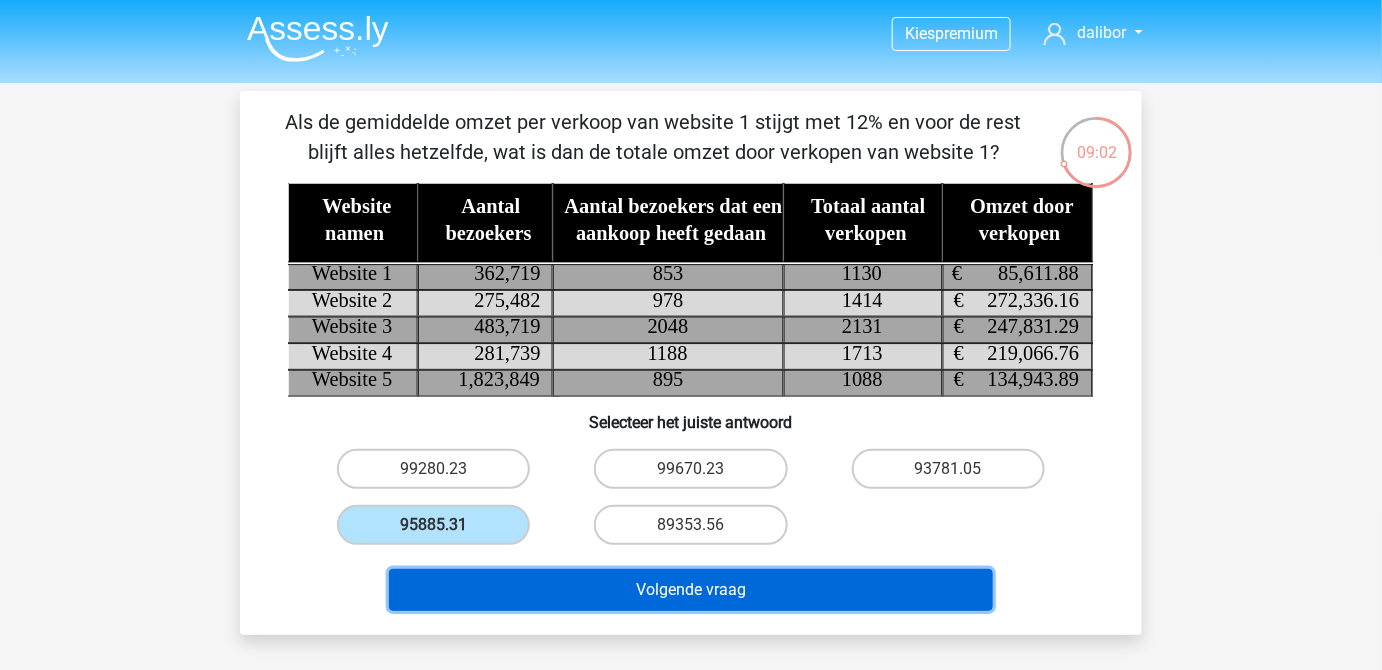 click on "Volgende vraag" at bounding box center [691, 590] 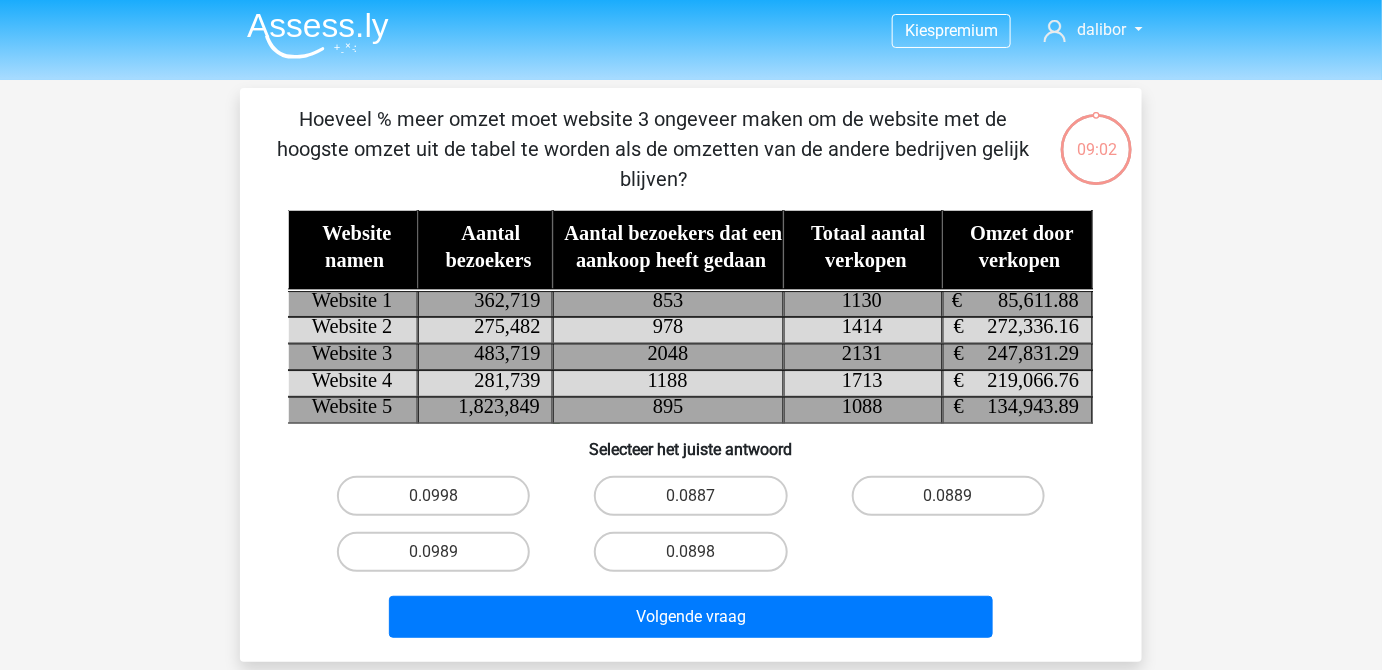 scroll, scrollTop: 0, scrollLeft: 0, axis: both 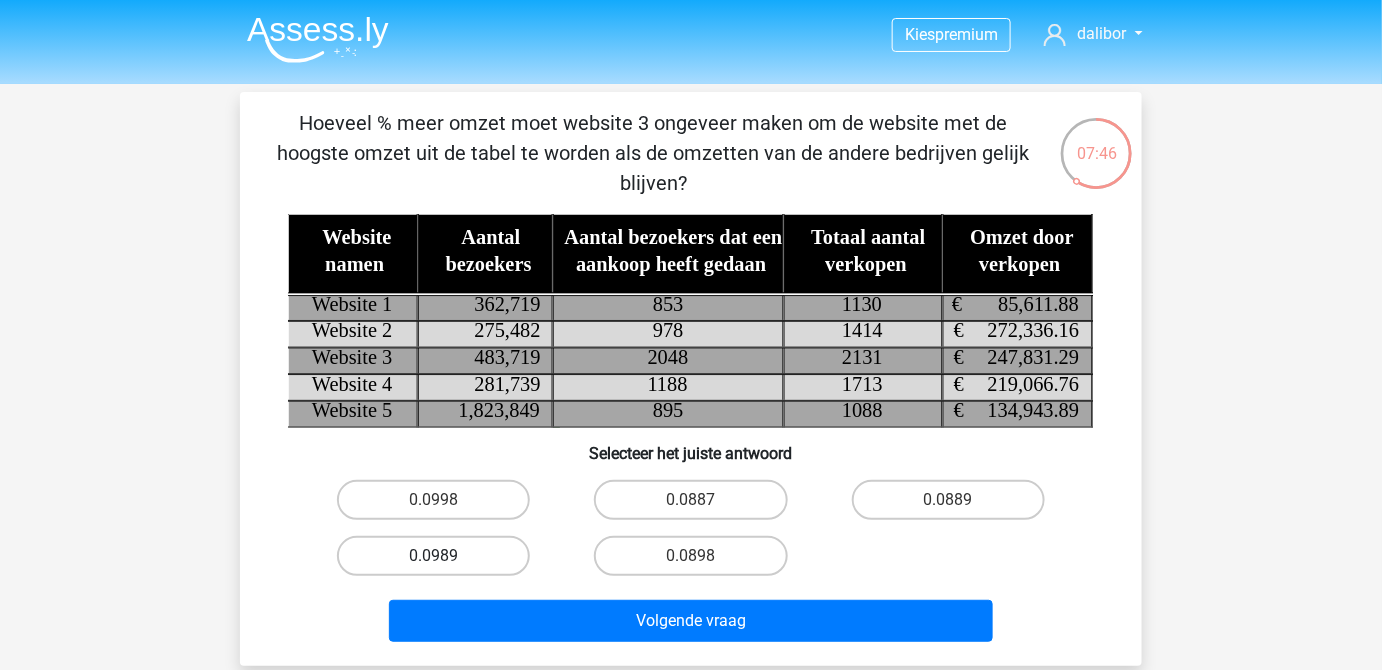 click on "0.0989" at bounding box center (433, 556) 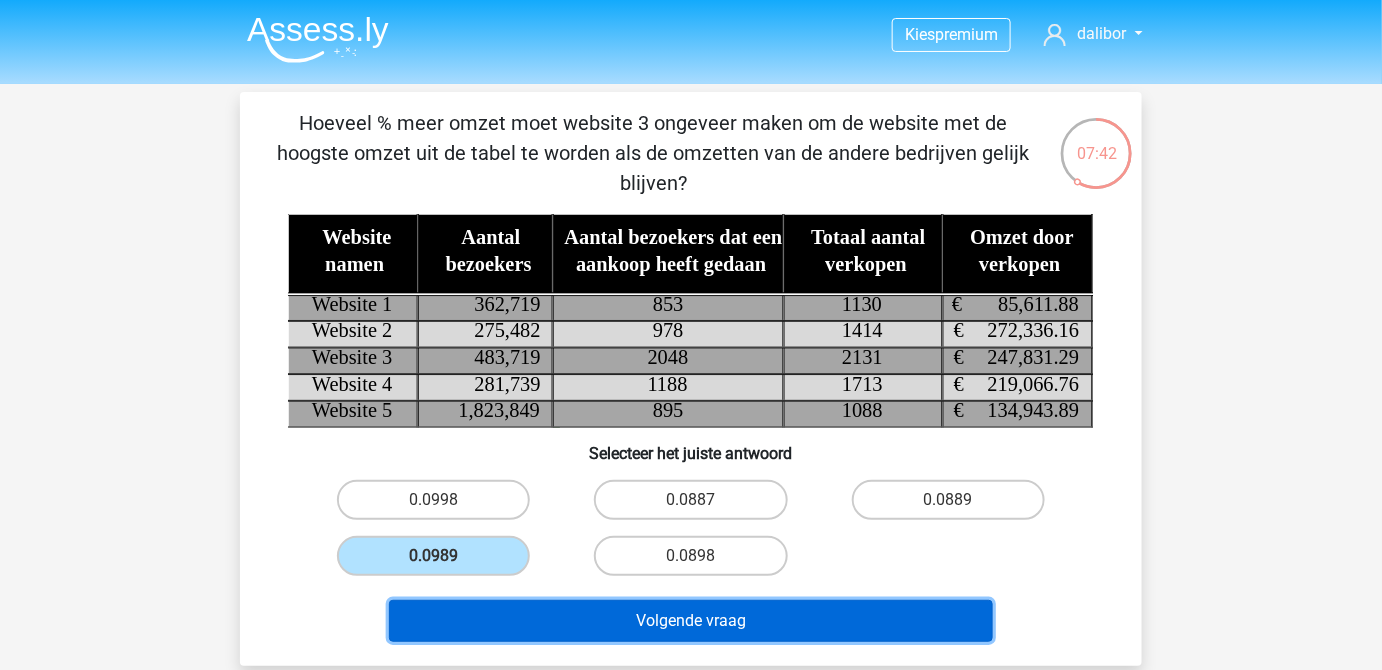 click on "Volgende vraag" at bounding box center (691, 621) 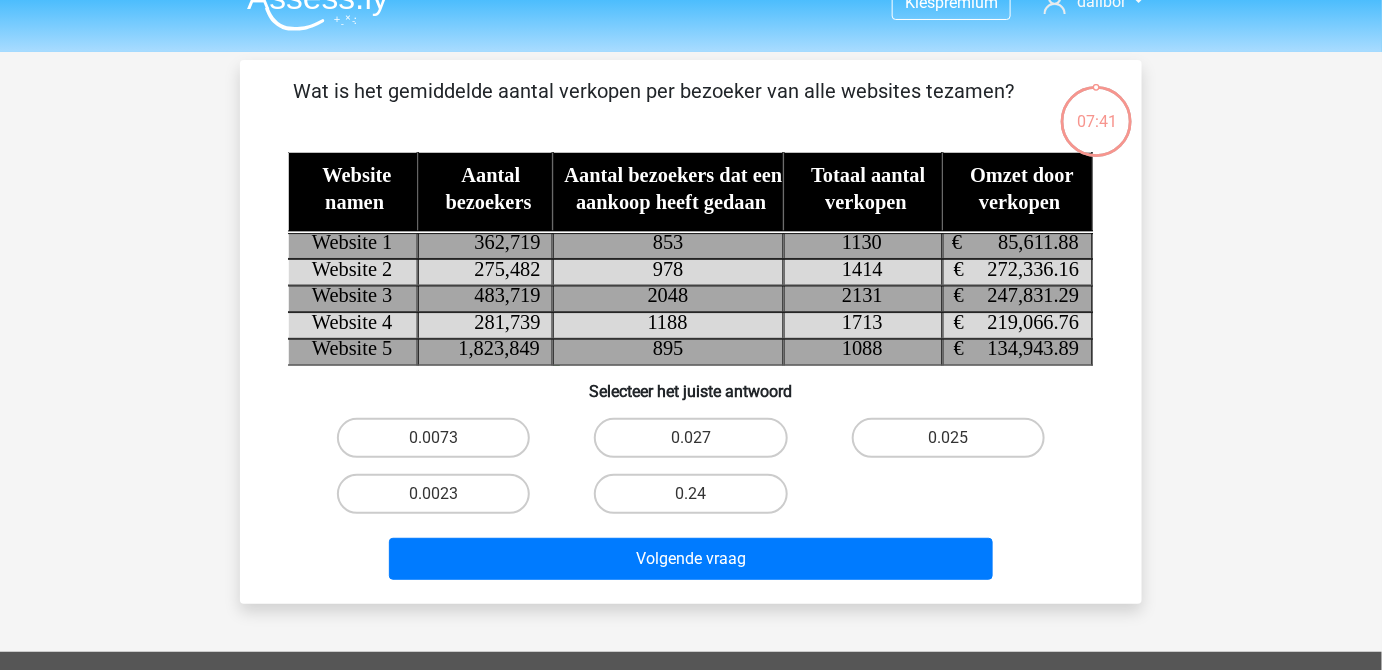 scroll, scrollTop: 0, scrollLeft: 0, axis: both 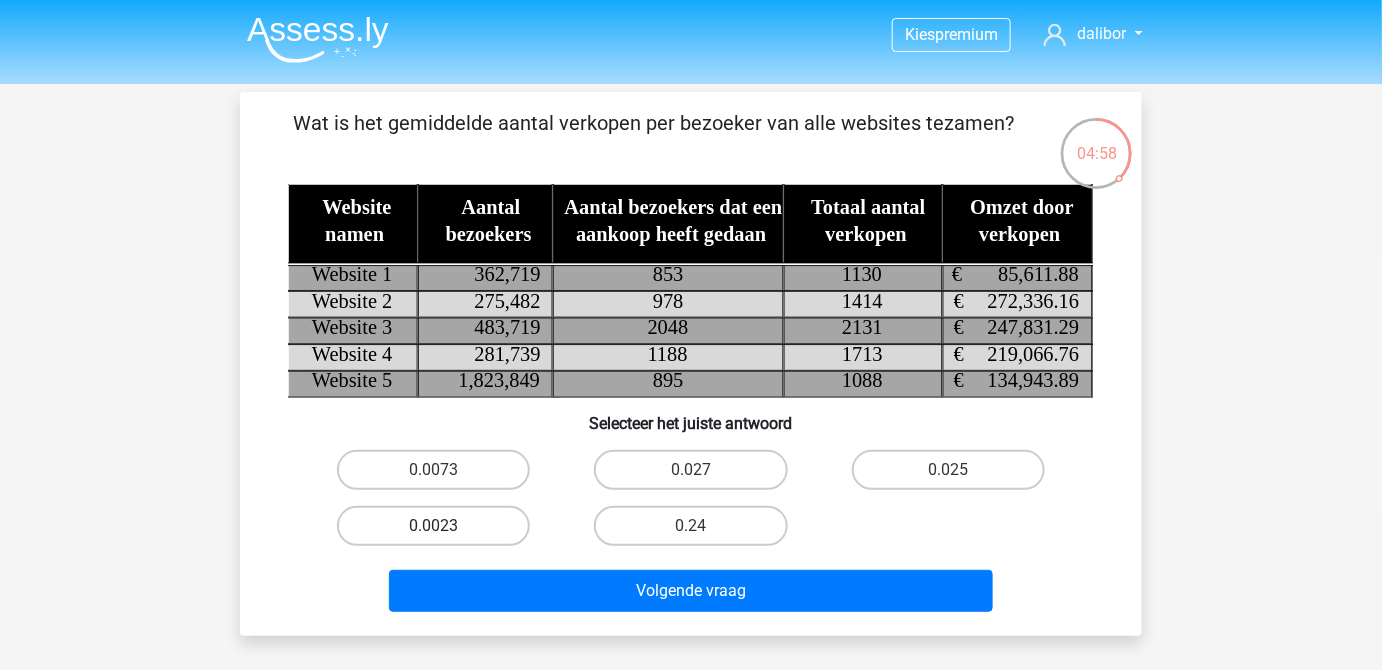 click on "0.0023" at bounding box center [433, 526] 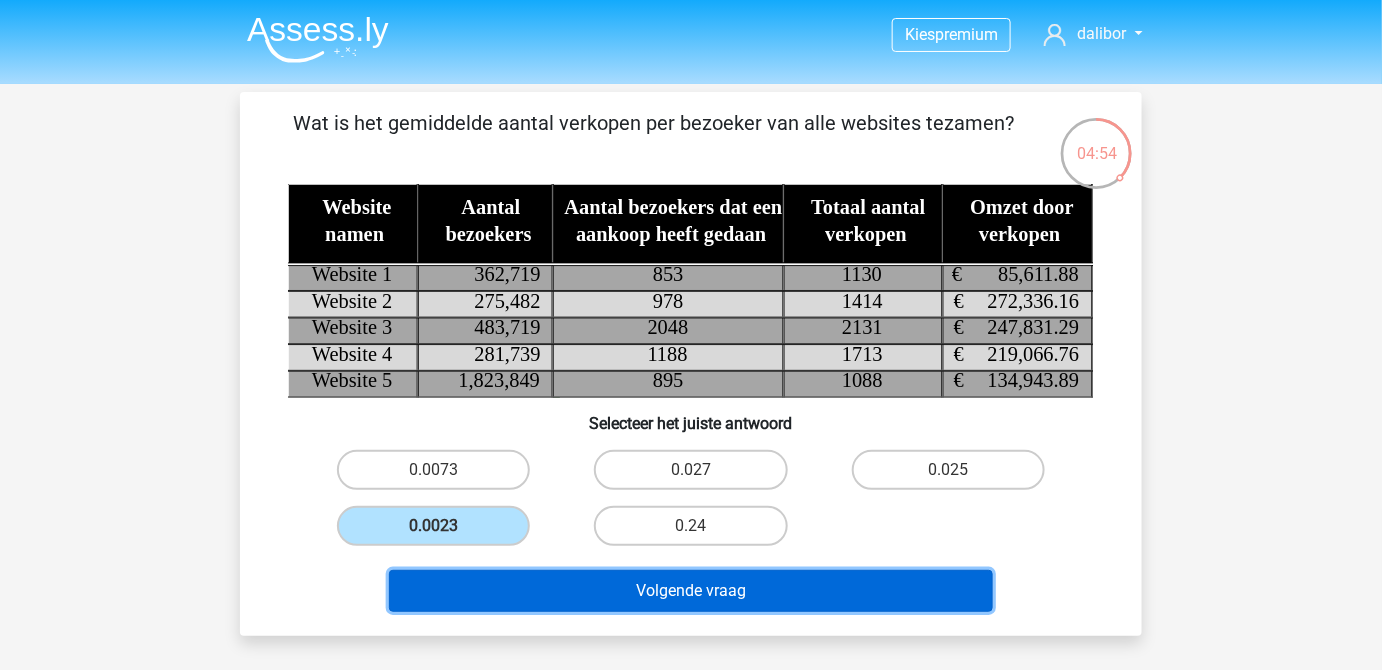 click on "Volgende vraag" at bounding box center (691, 591) 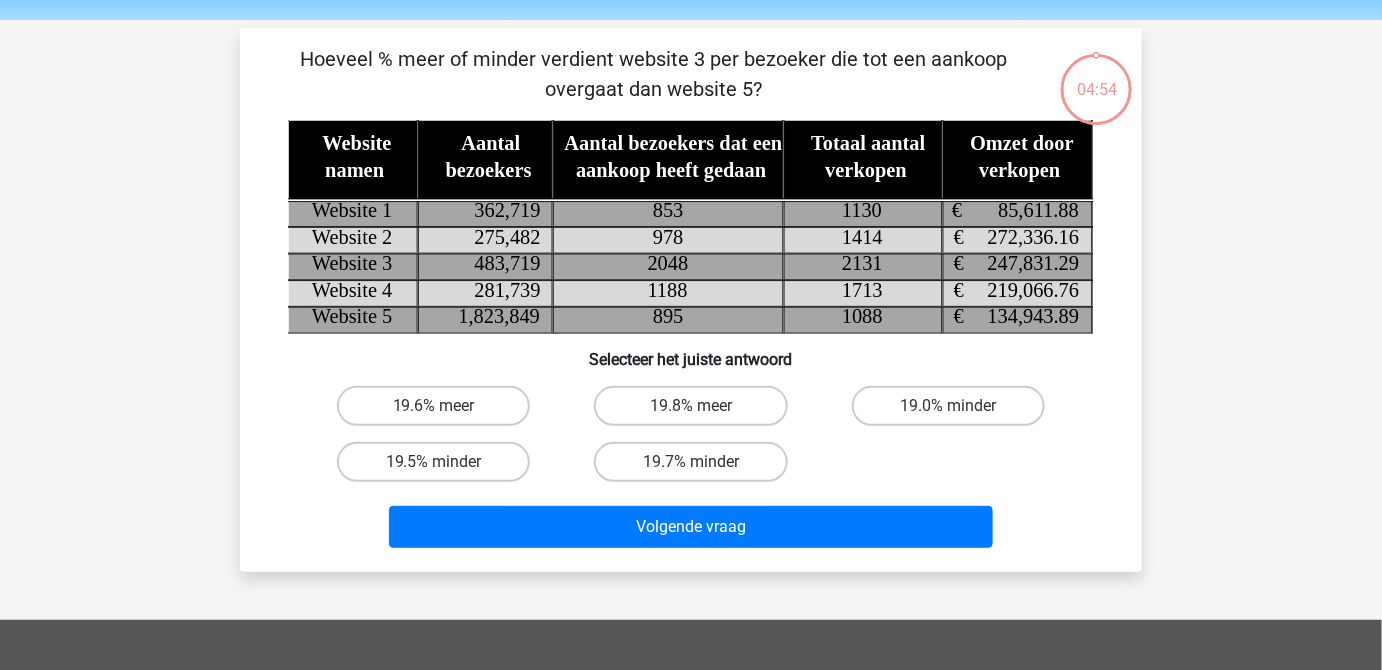 scroll, scrollTop: 92, scrollLeft: 0, axis: vertical 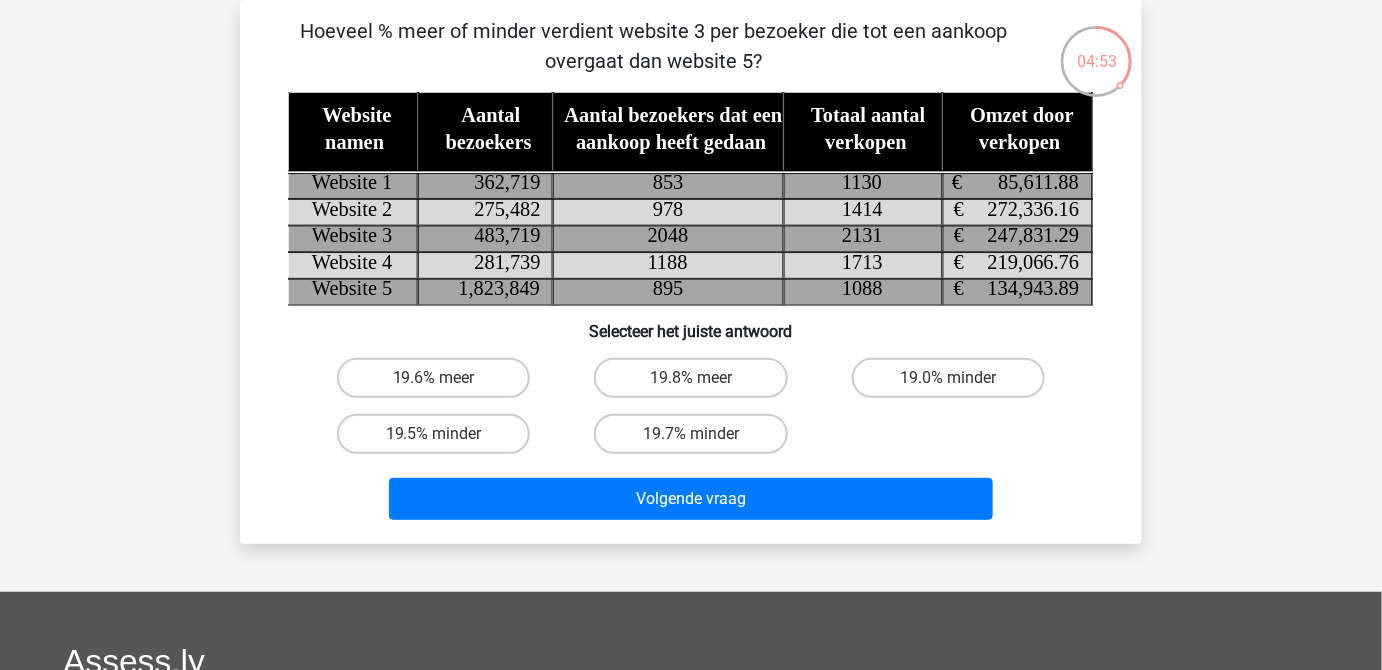drag, startPoint x: 243, startPoint y: 172, endPoint x: 168, endPoint y: 169, distance: 75.059975 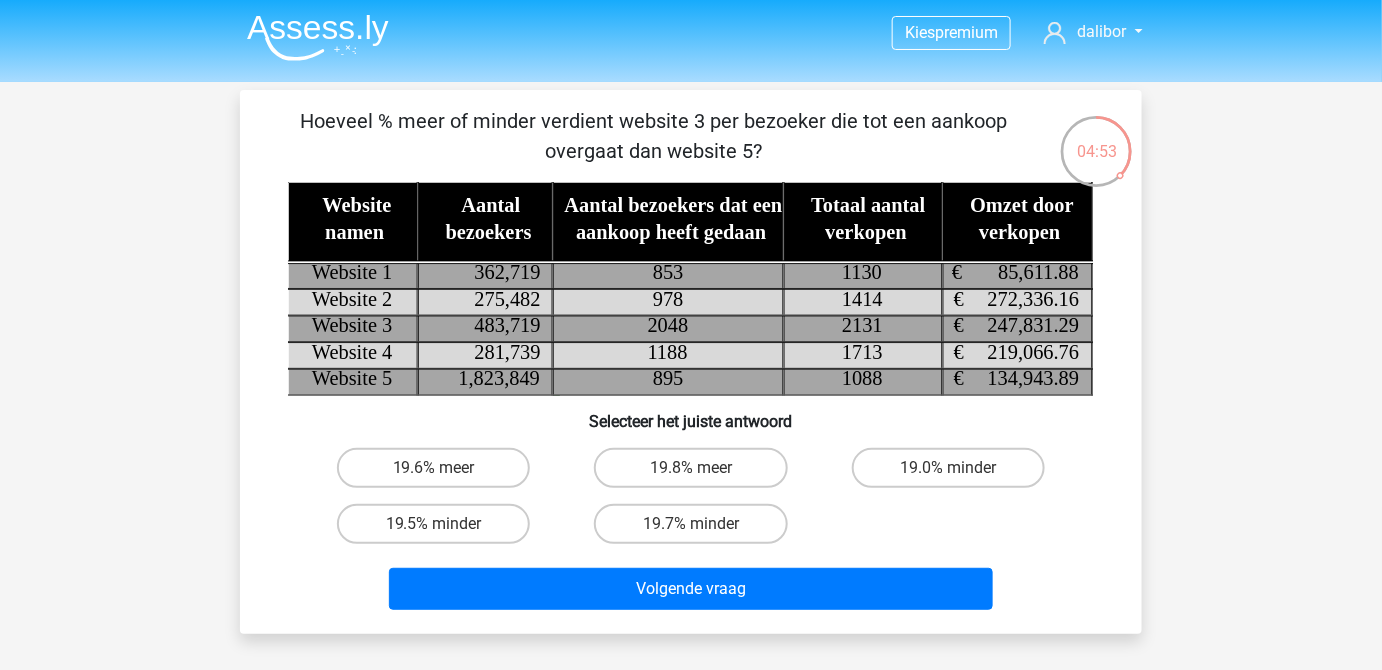 scroll, scrollTop: 0, scrollLeft: 0, axis: both 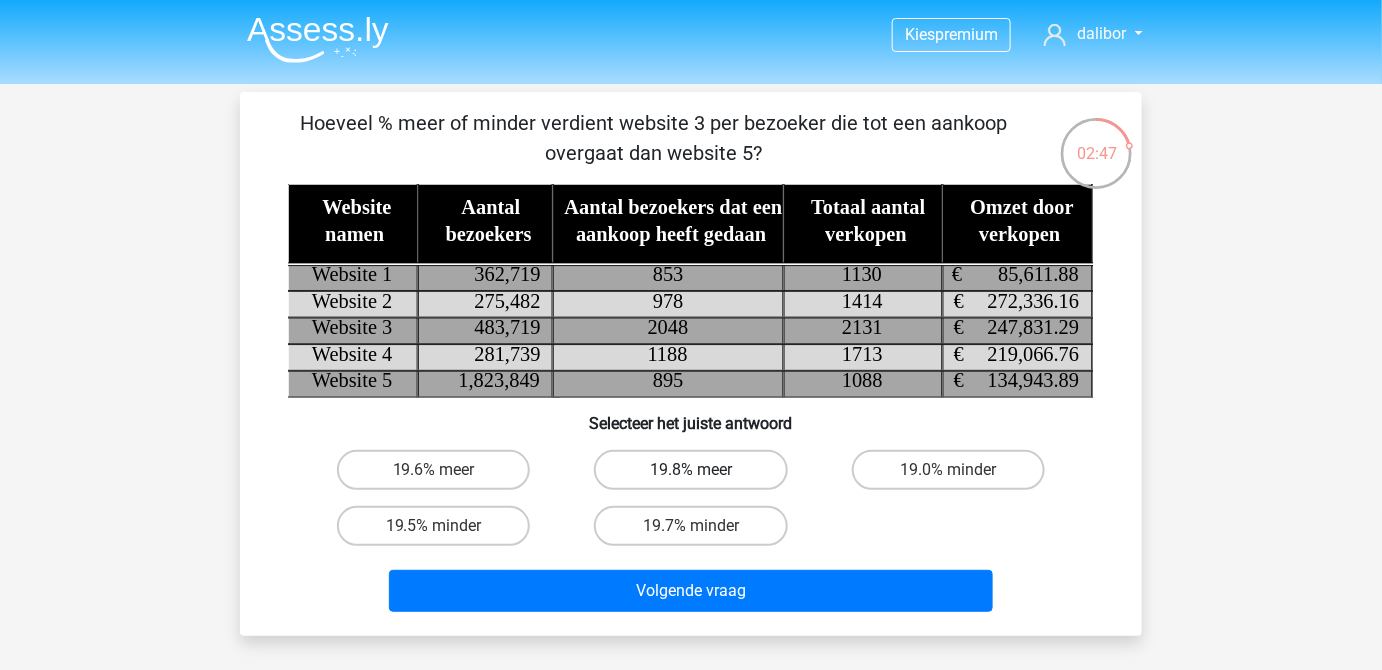 click on "19.8% meer" at bounding box center [690, 470] 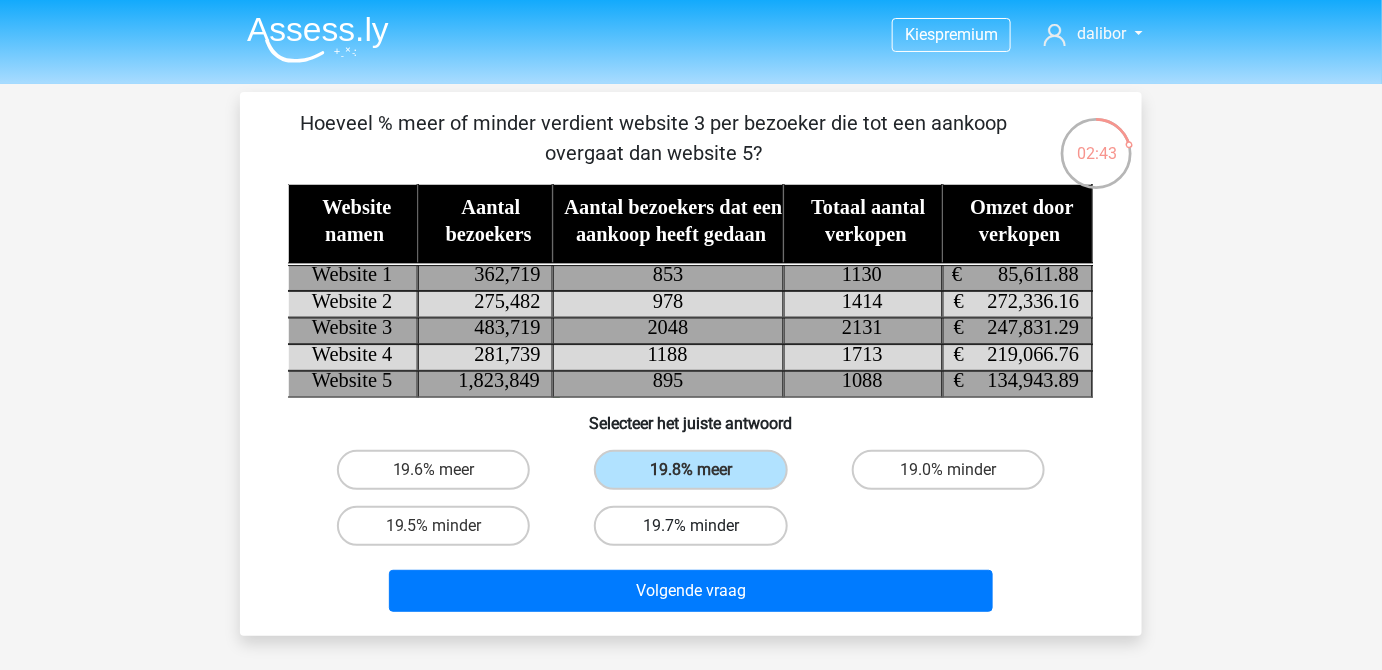 click on "19.7% minder" at bounding box center (690, 526) 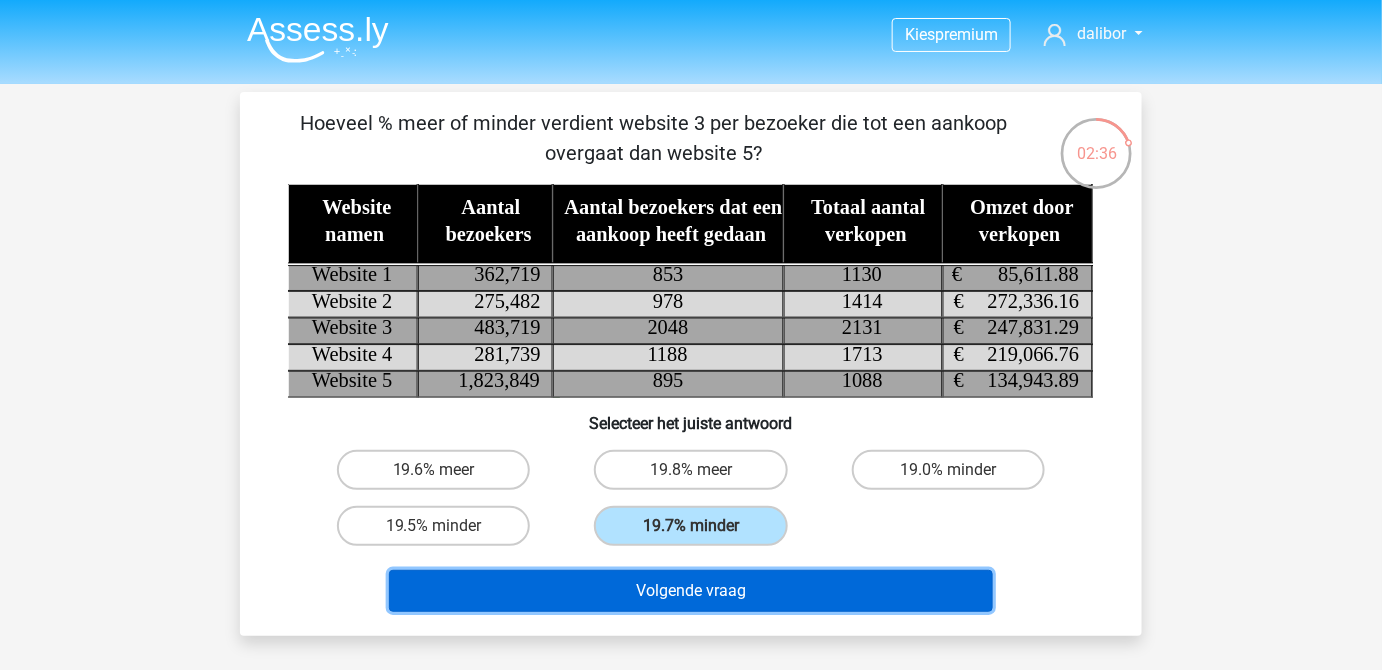 drag, startPoint x: 705, startPoint y: 598, endPoint x: 1127, endPoint y: 502, distance: 432.7817 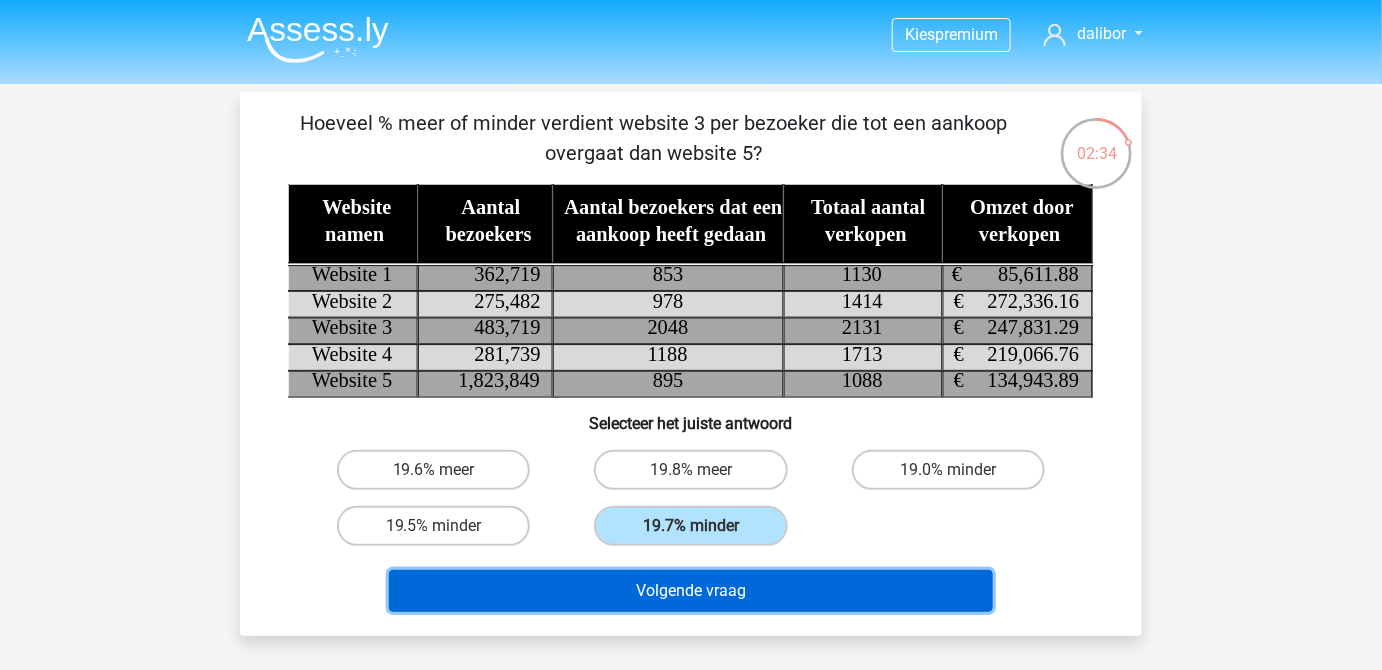 click on "Volgende vraag" at bounding box center (691, 591) 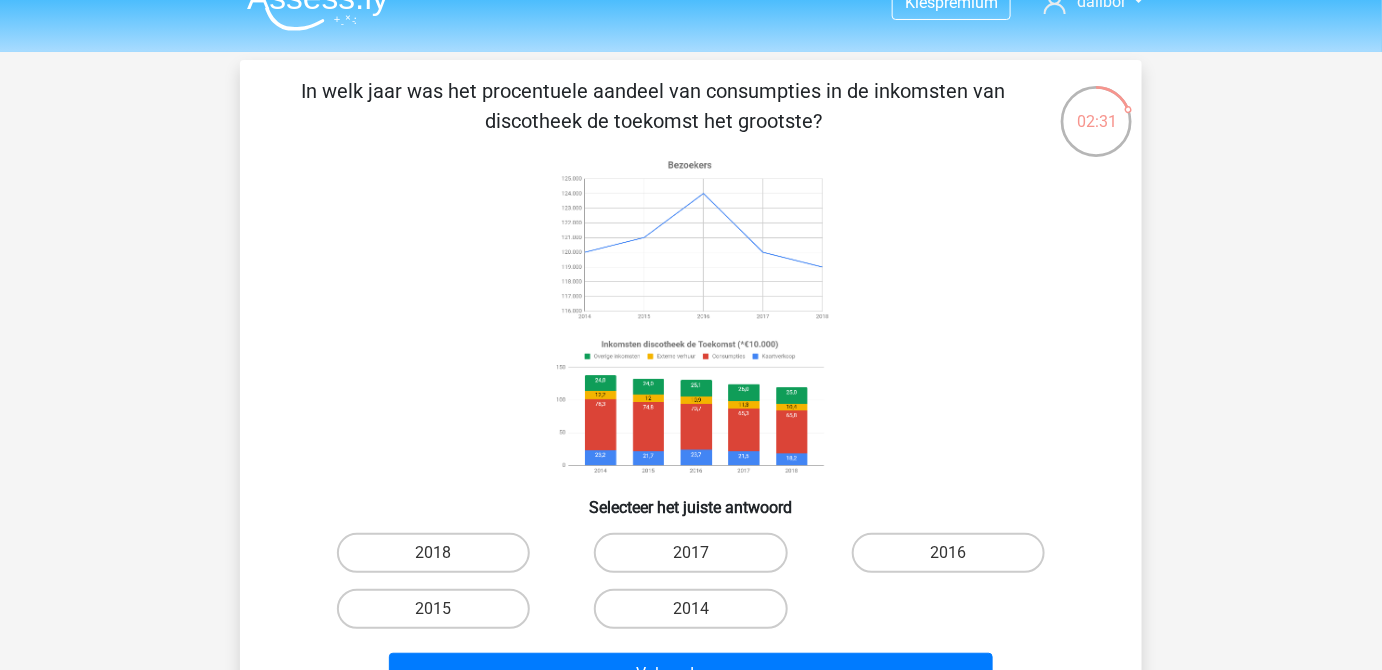 scroll, scrollTop: 0, scrollLeft: 0, axis: both 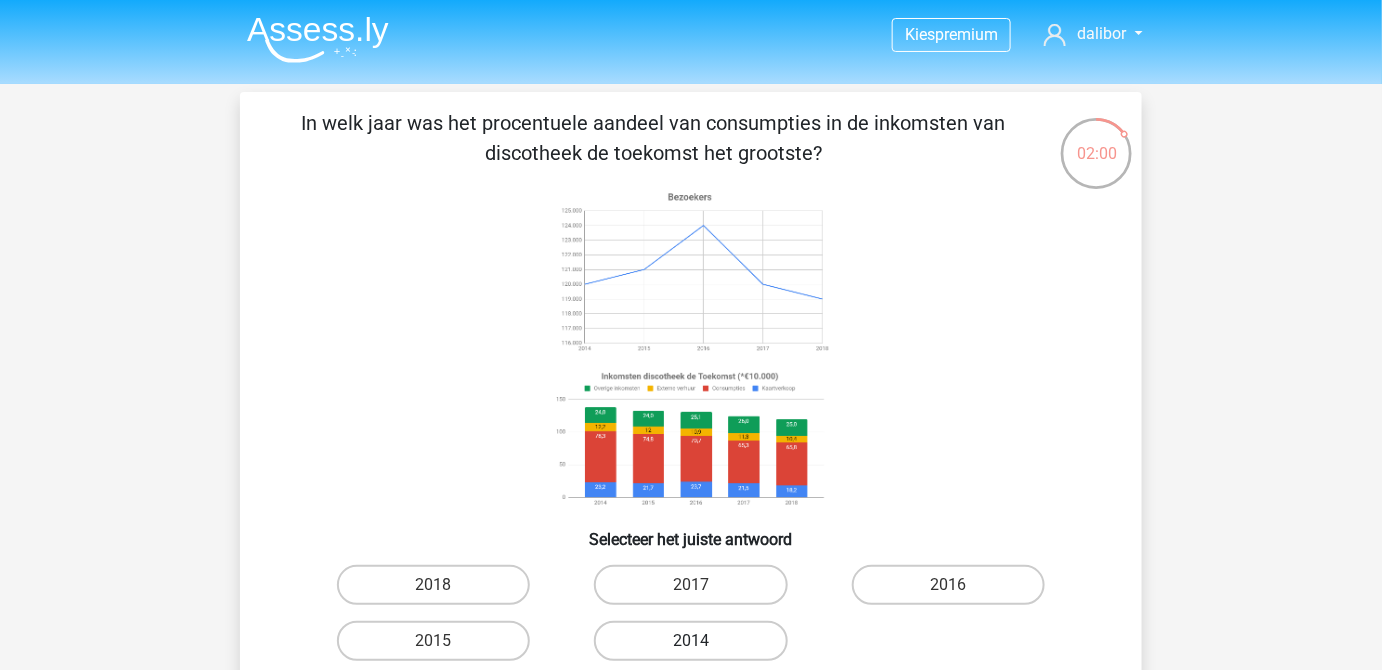 click on "2014" at bounding box center [690, 641] 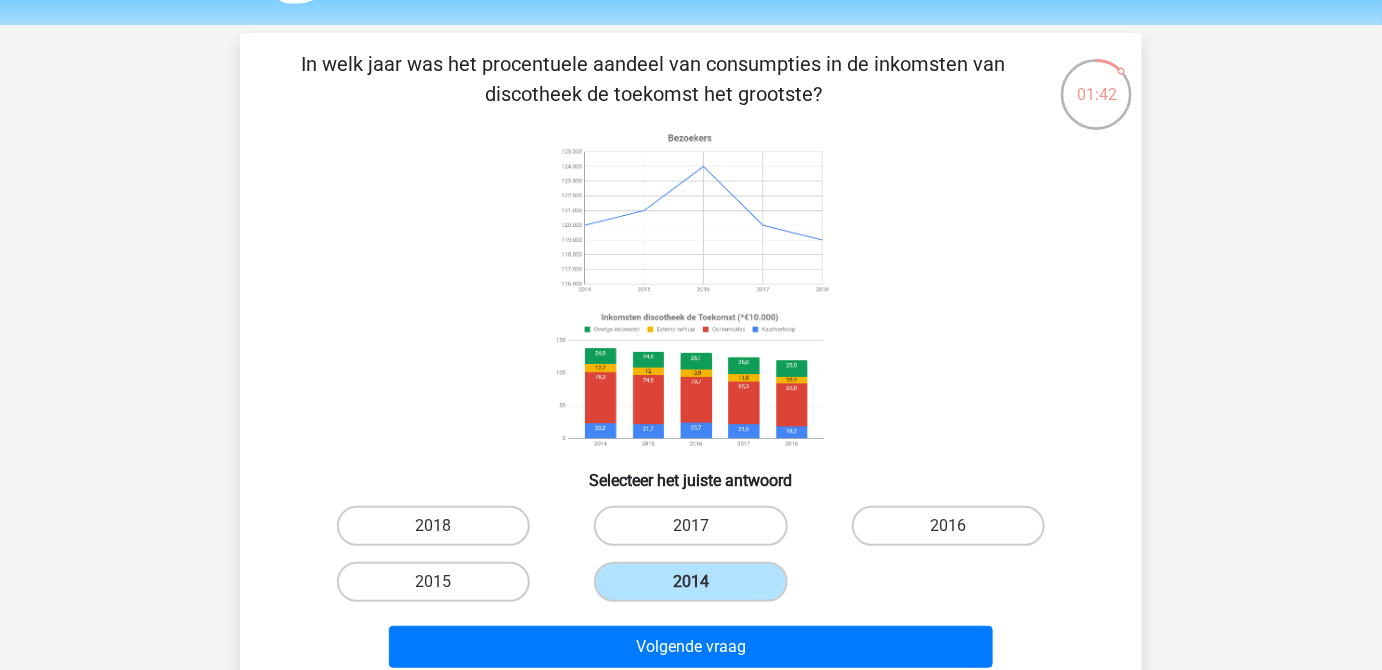 scroll, scrollTop: 90, scrollLeft: 0, axis: vertical 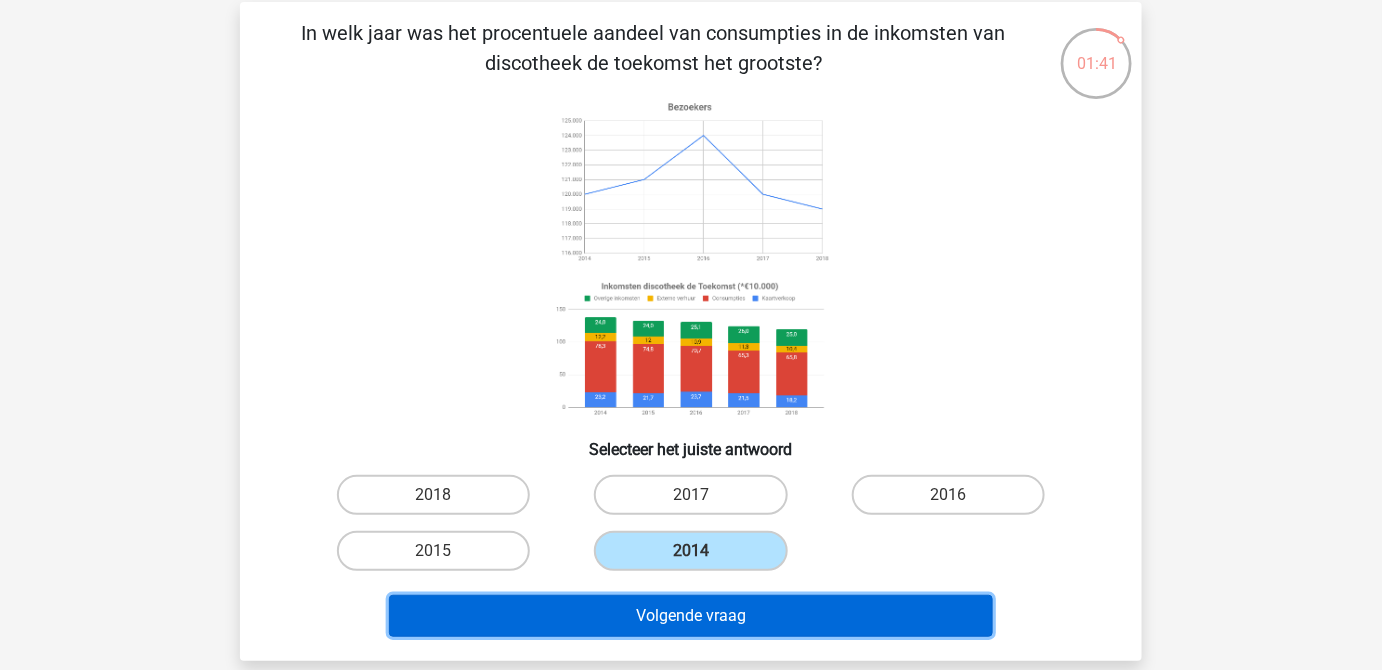 click on "Volgende vraag" at bounding box center [691, 616] 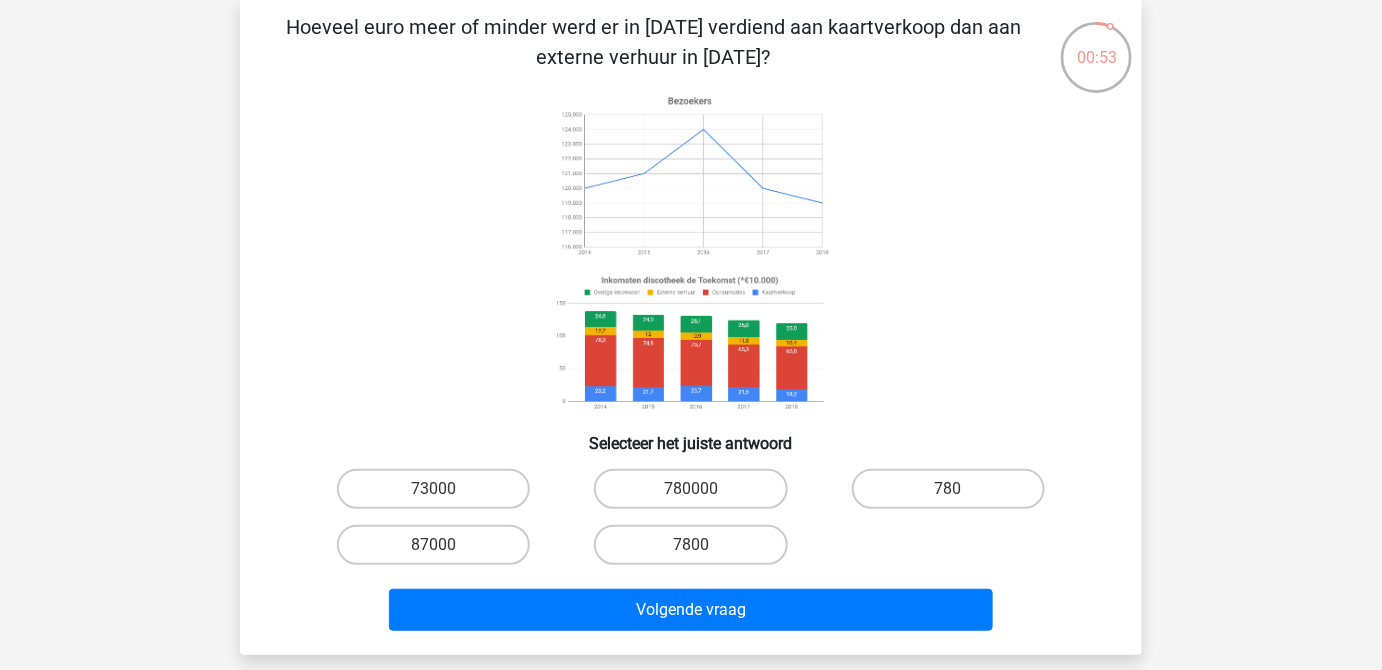 scroll, scrollTop: 181, scrollLeft: 0, axis: vertical 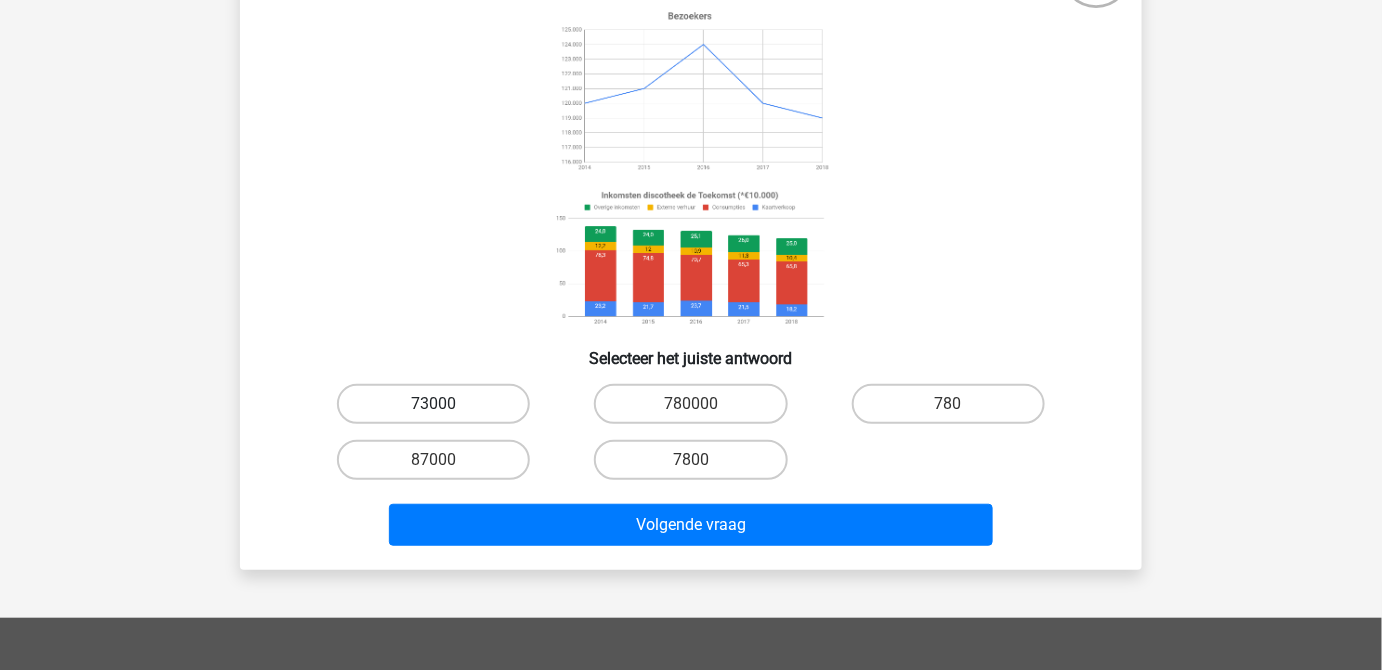 click on "73000" at bounding box center [433, 404] 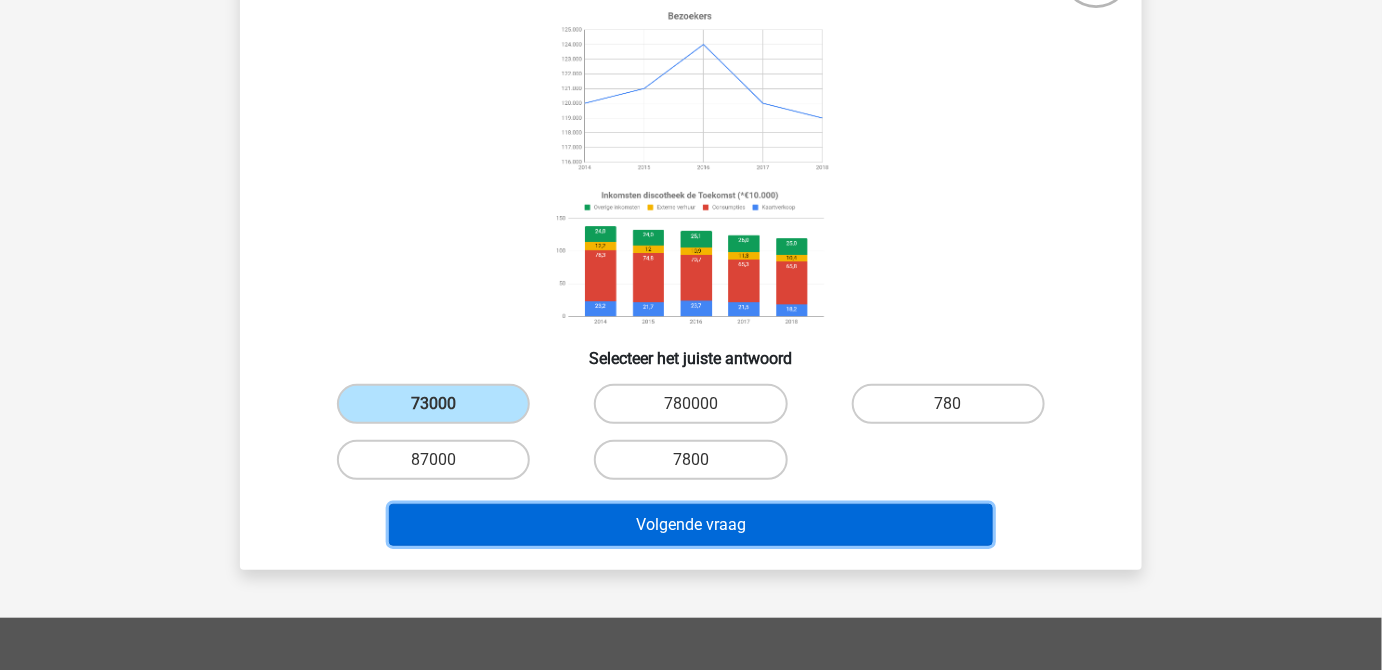 click on "Volgende vraag" at bounding box center [691, 525] 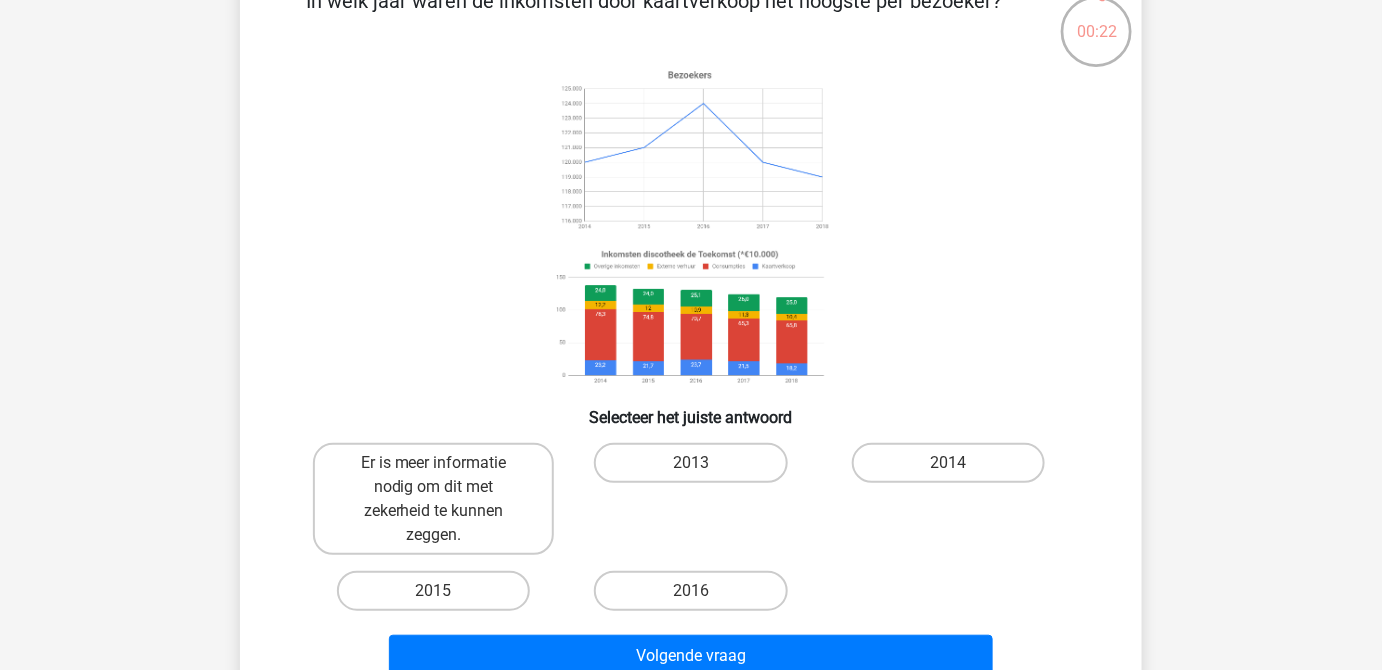 scroll, scrollTop: 90, scrollLeft: 0, axis: vertical 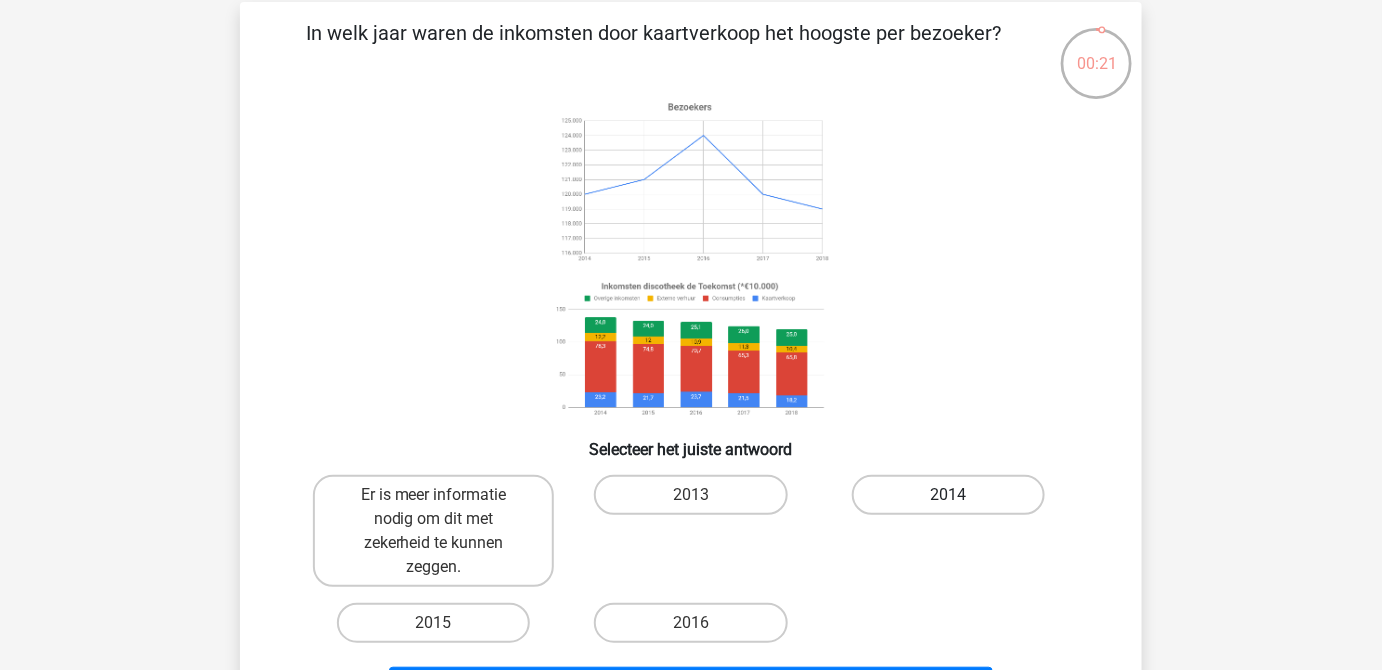click on "2014" at bounding box center (948, 495) 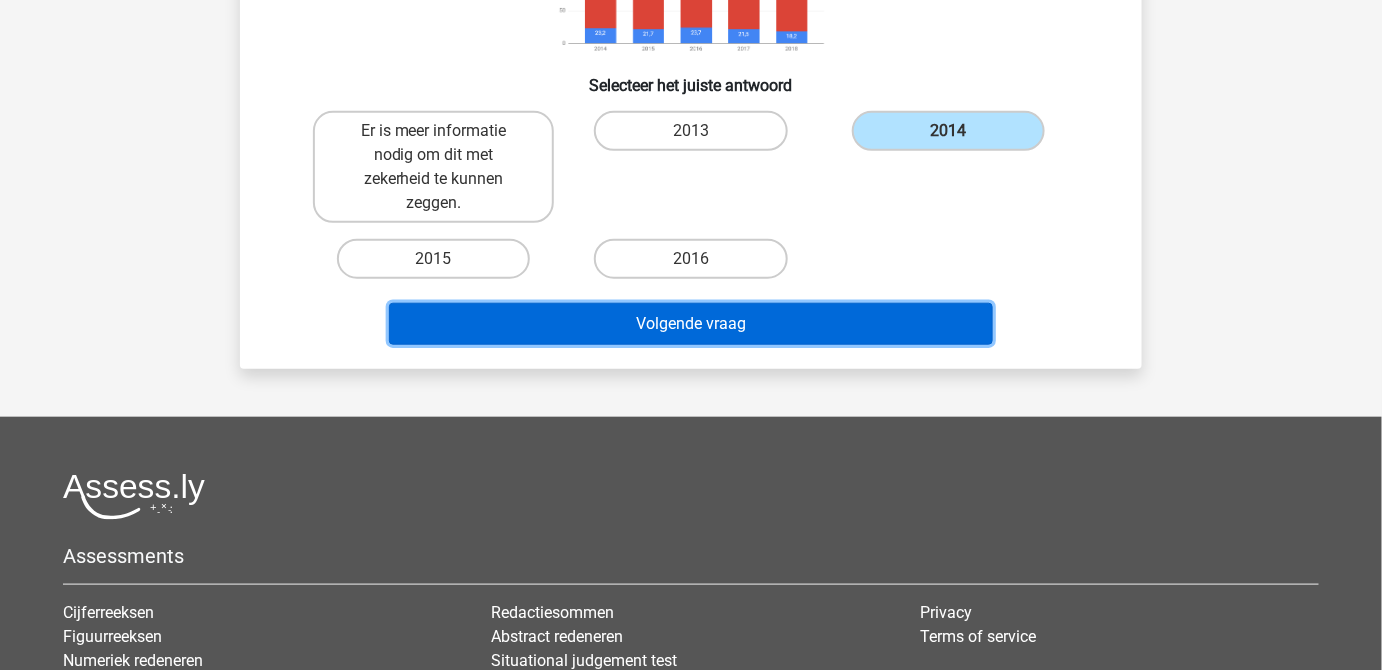 click on "Volgende vraag" at bounding box center [691, 324] 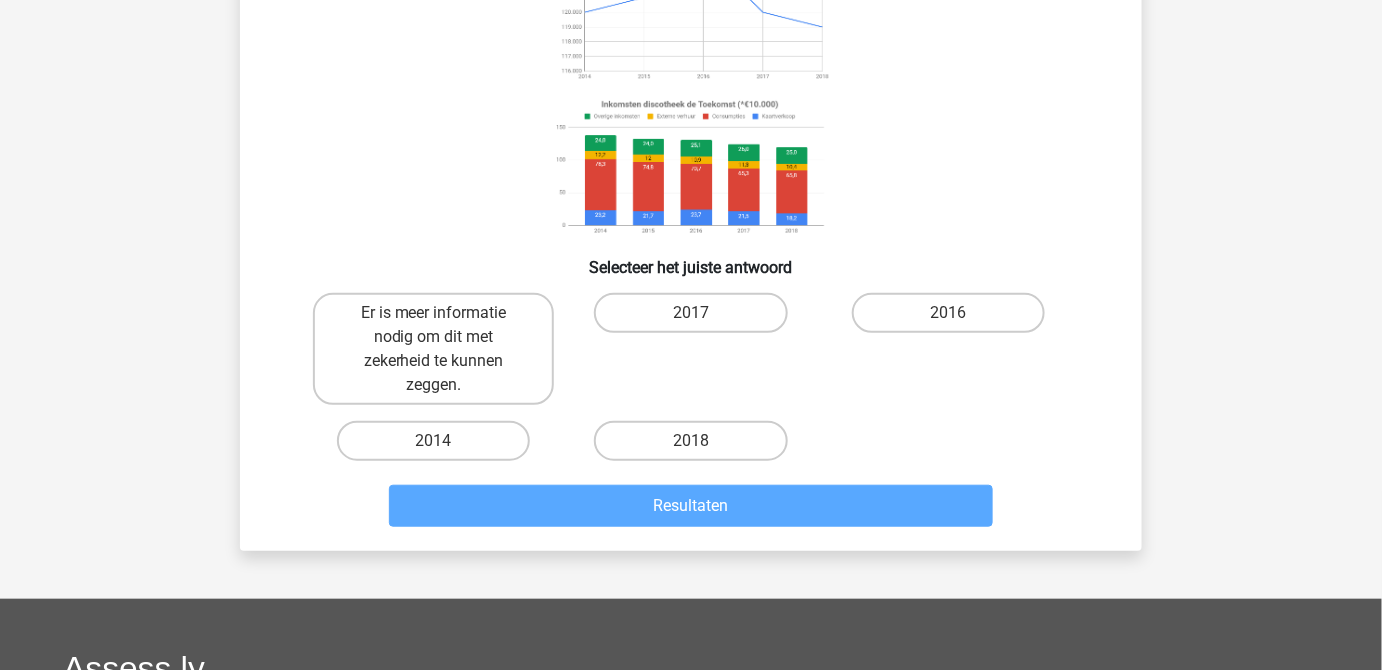 scroll, scrollTop: 181, scrollLeft: 0, axis: vertical 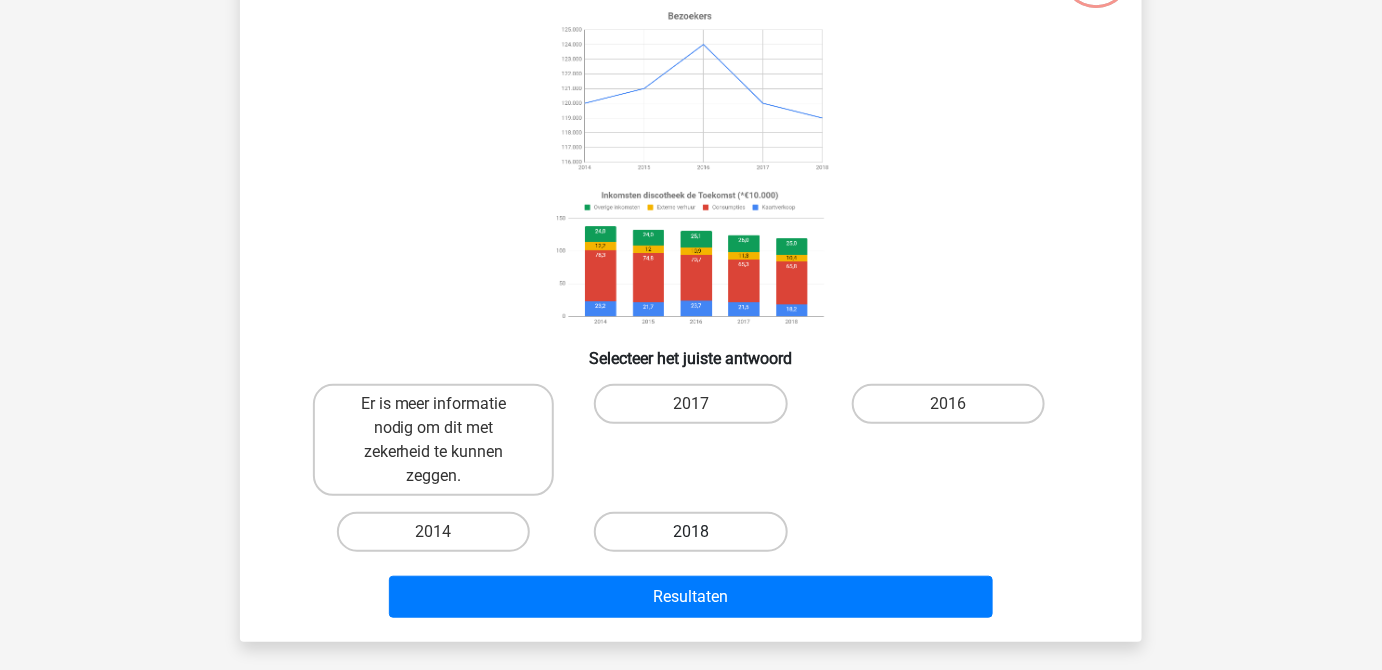 drag, startPoint x: 608, startPoint y: 558, endPoint x: 664, endPoint y: 523, distance: 66.037865 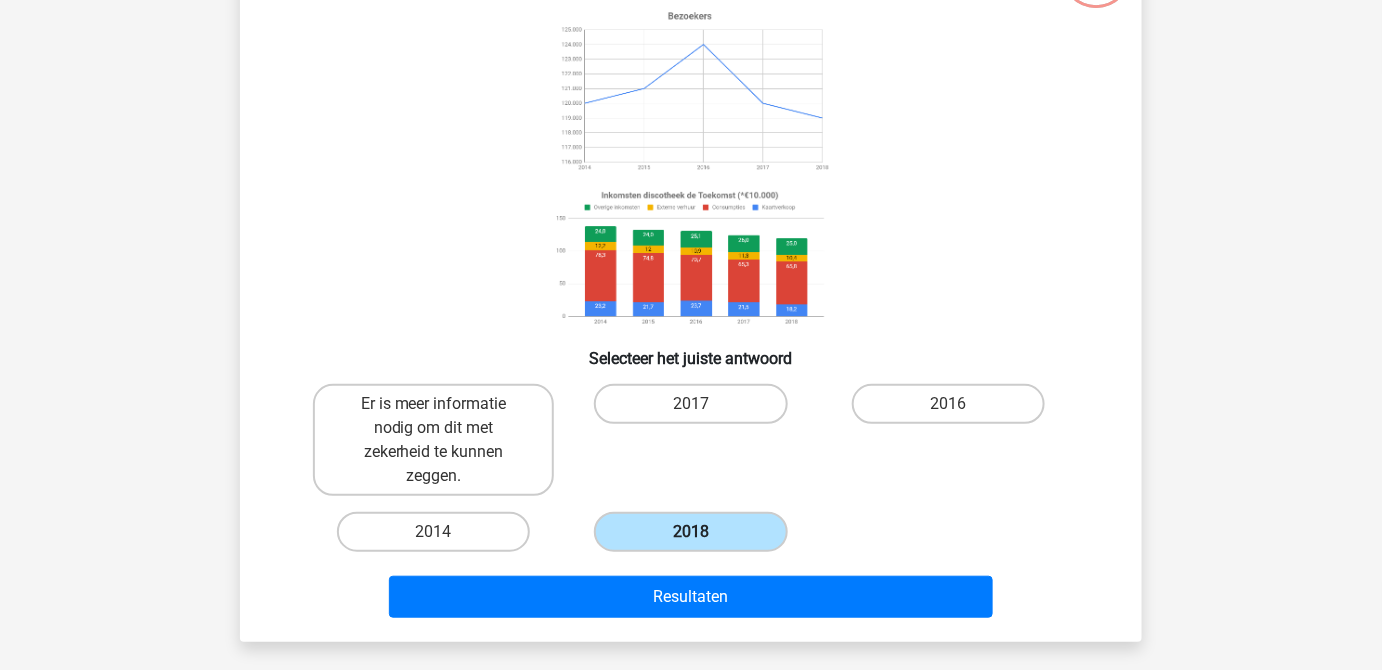 click on "2018" at bounding box center (690, 532) 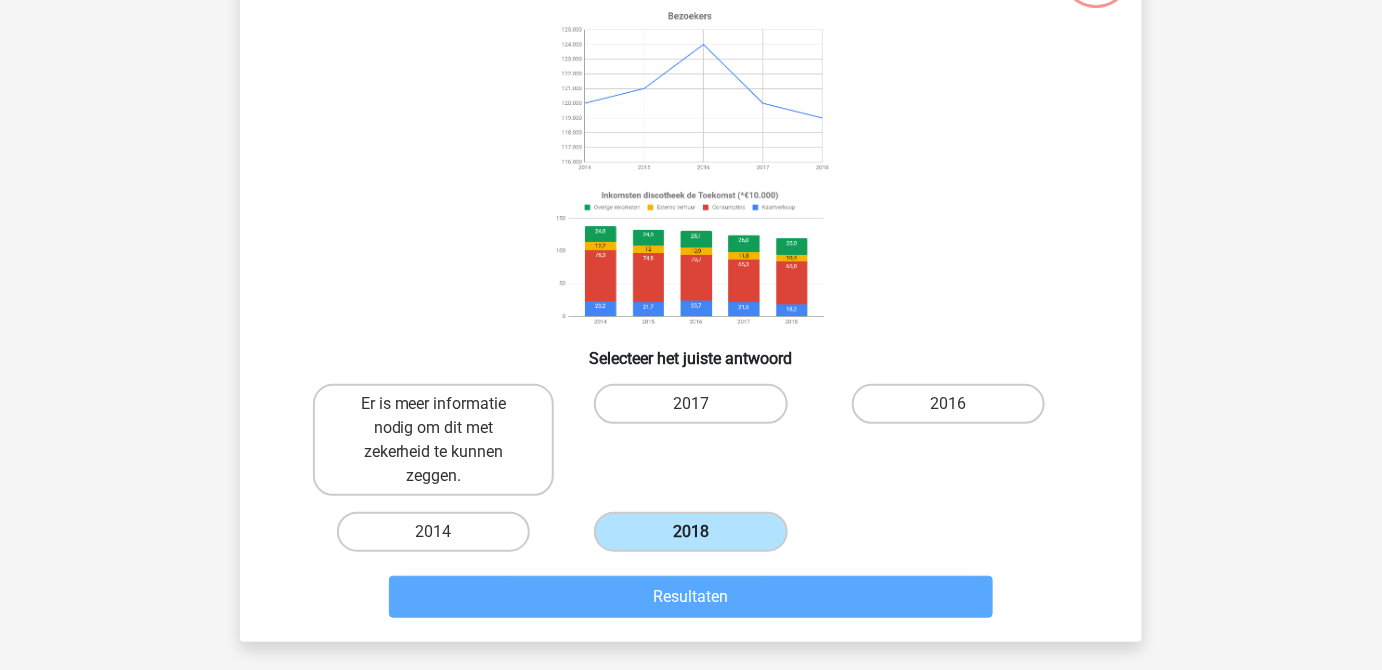 click on "2018" at bounding box center (690, 532) 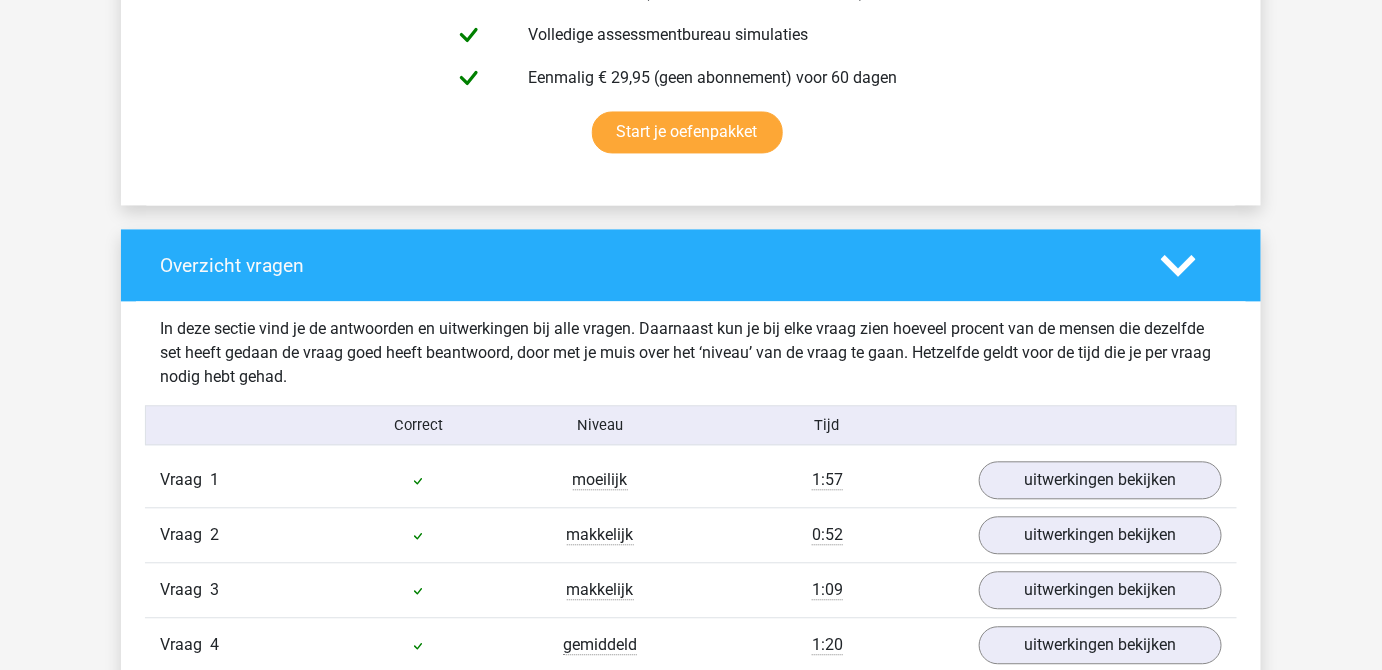 scroll, scrollTop: 1818, scrollLeft: 0, axis: vertical 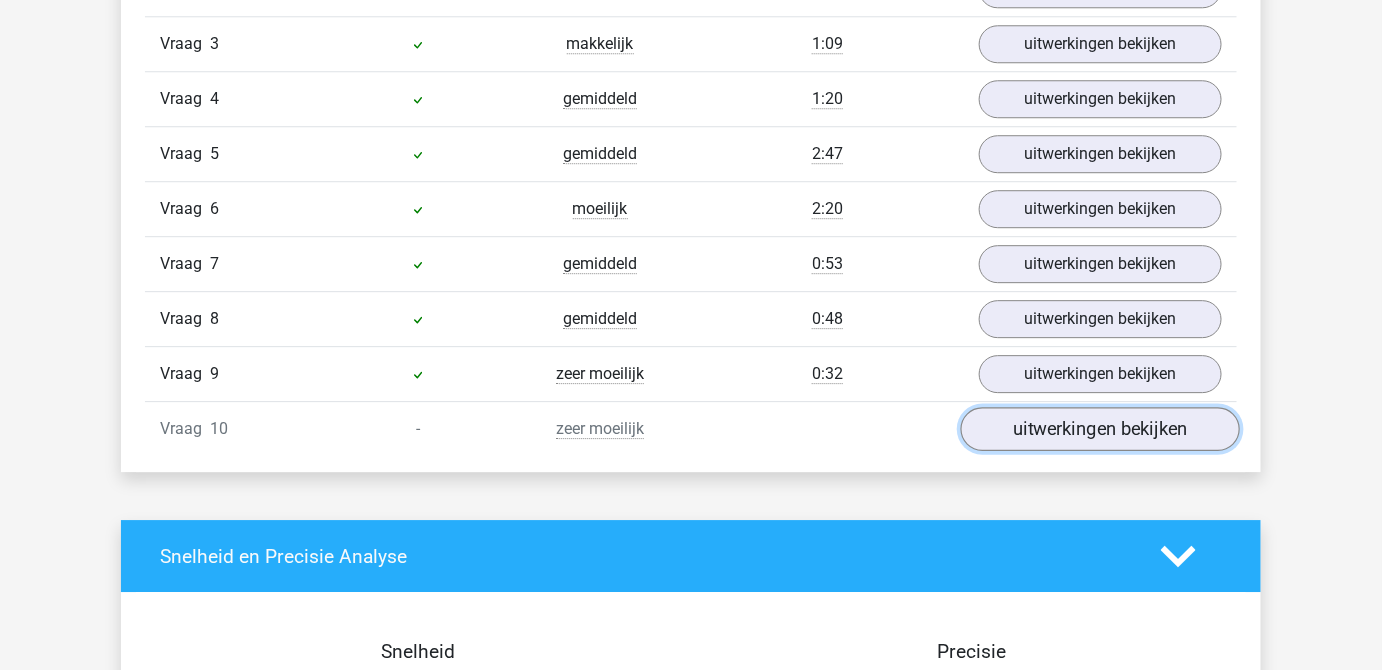 click on "uitwerkingen bekijken" at bounding box center [1100, 429] 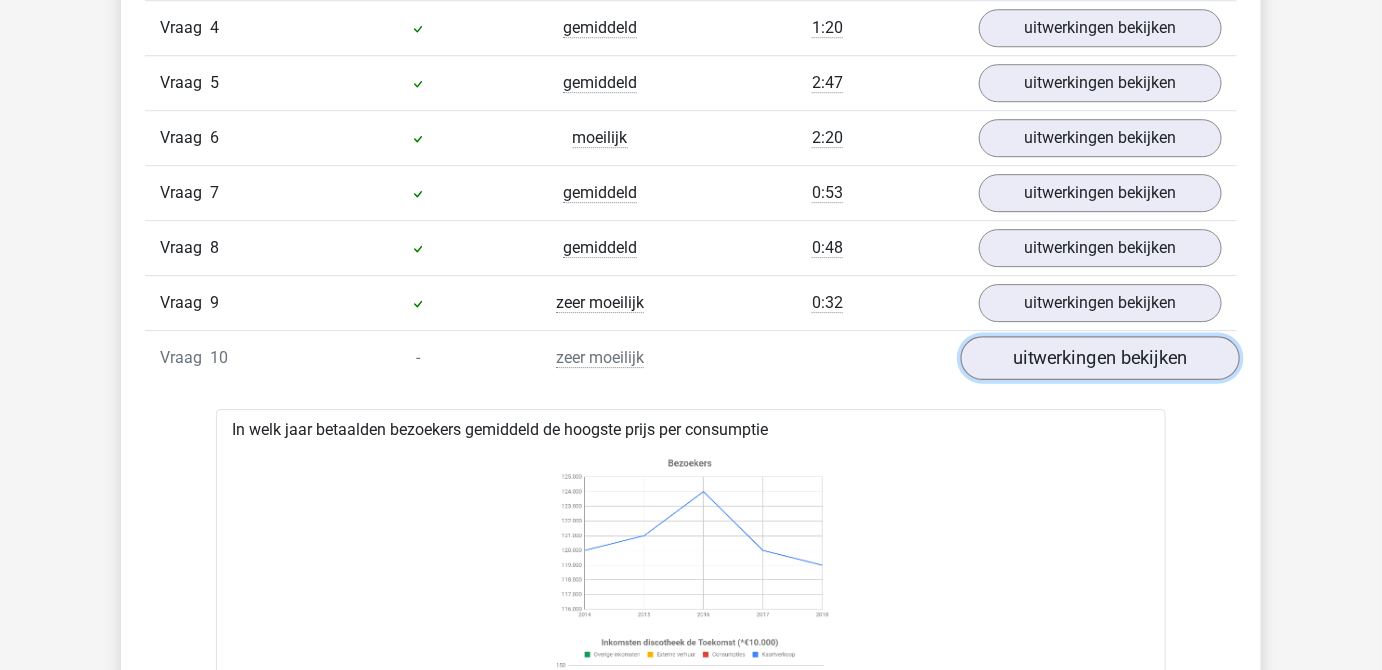scroll, scrollTop: 1727, scrollLeft: 0, axis: vertical 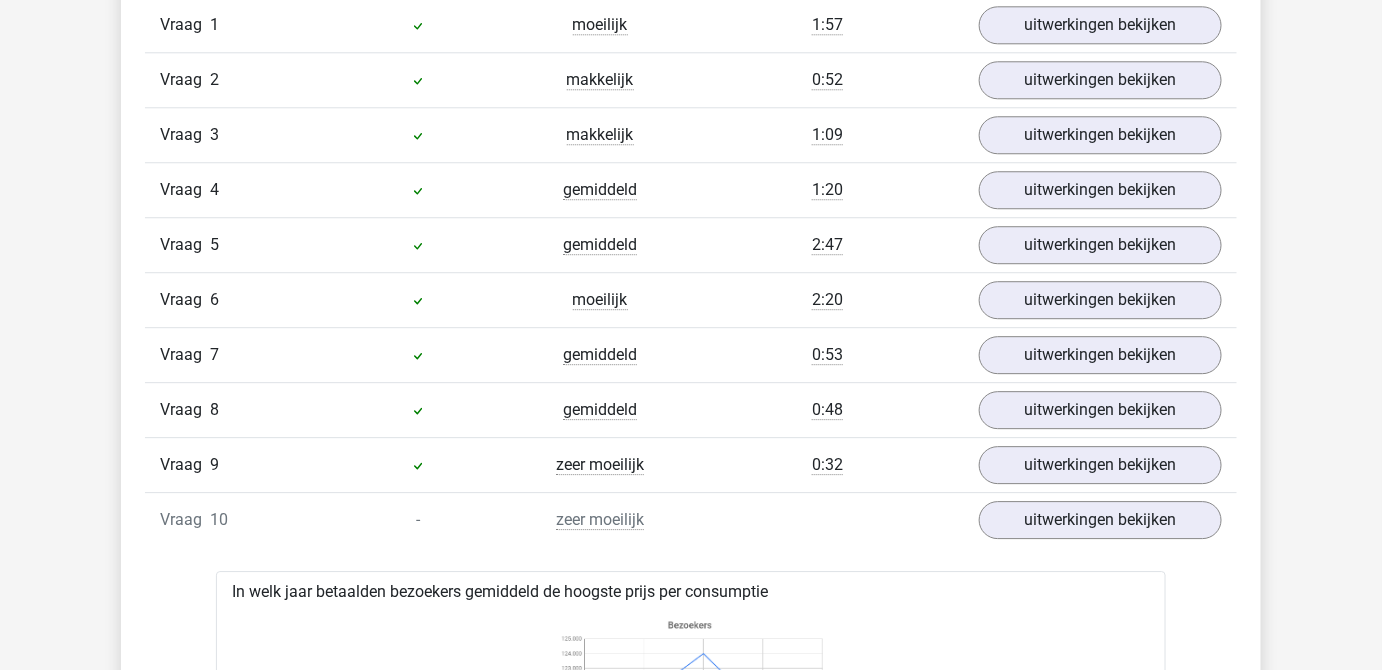 click at bounding box center [418, 465] 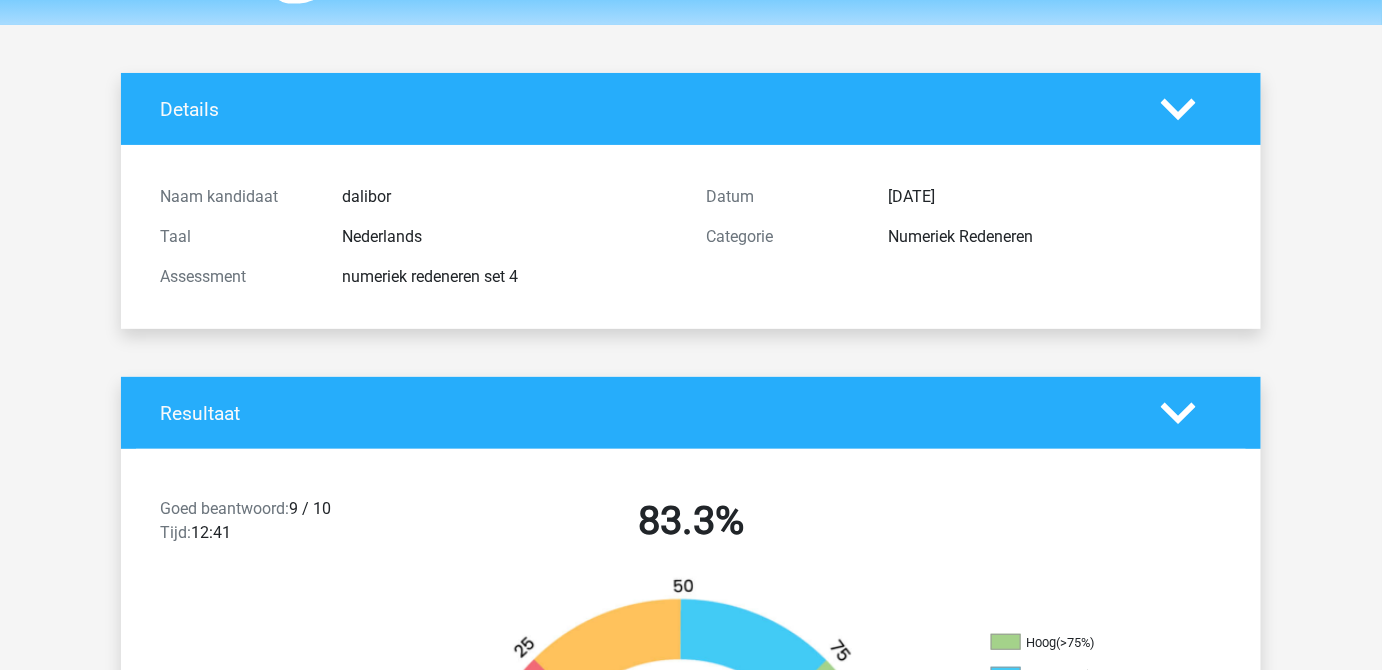scroll, scrollTop: 90, scrollLeft: 0, axis: vertical 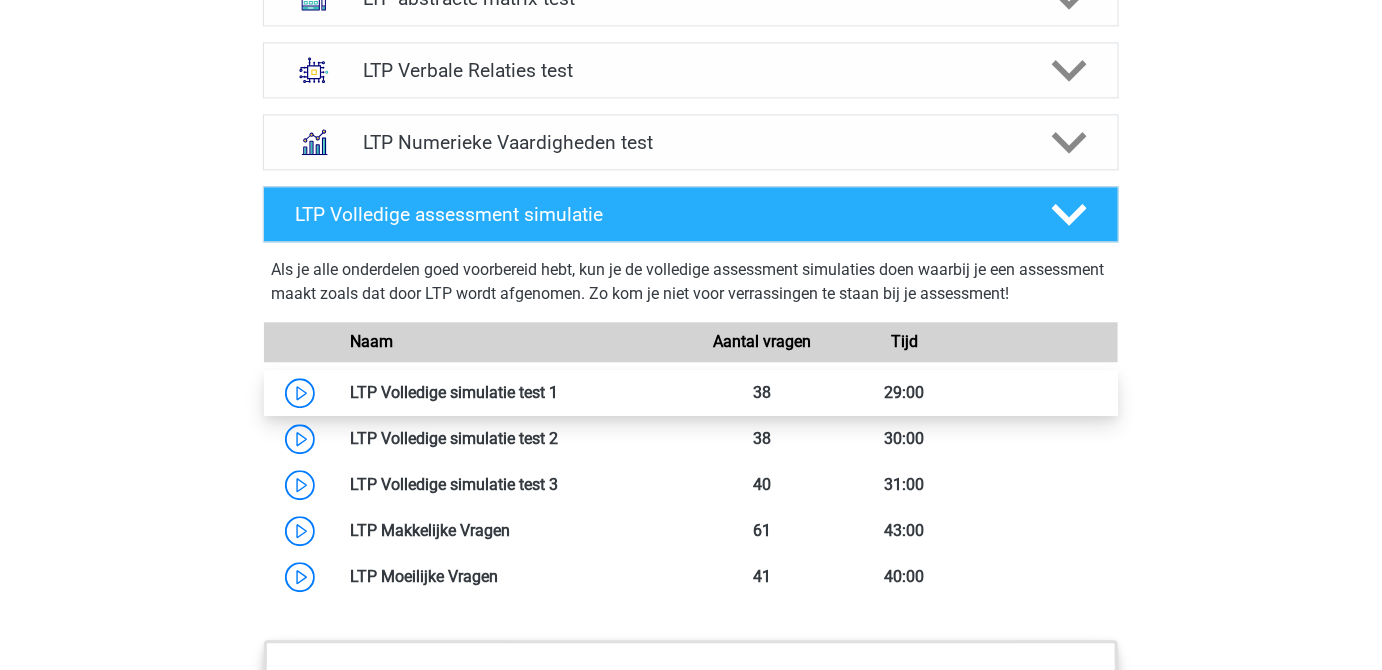 click at bounding box center [558, 392] 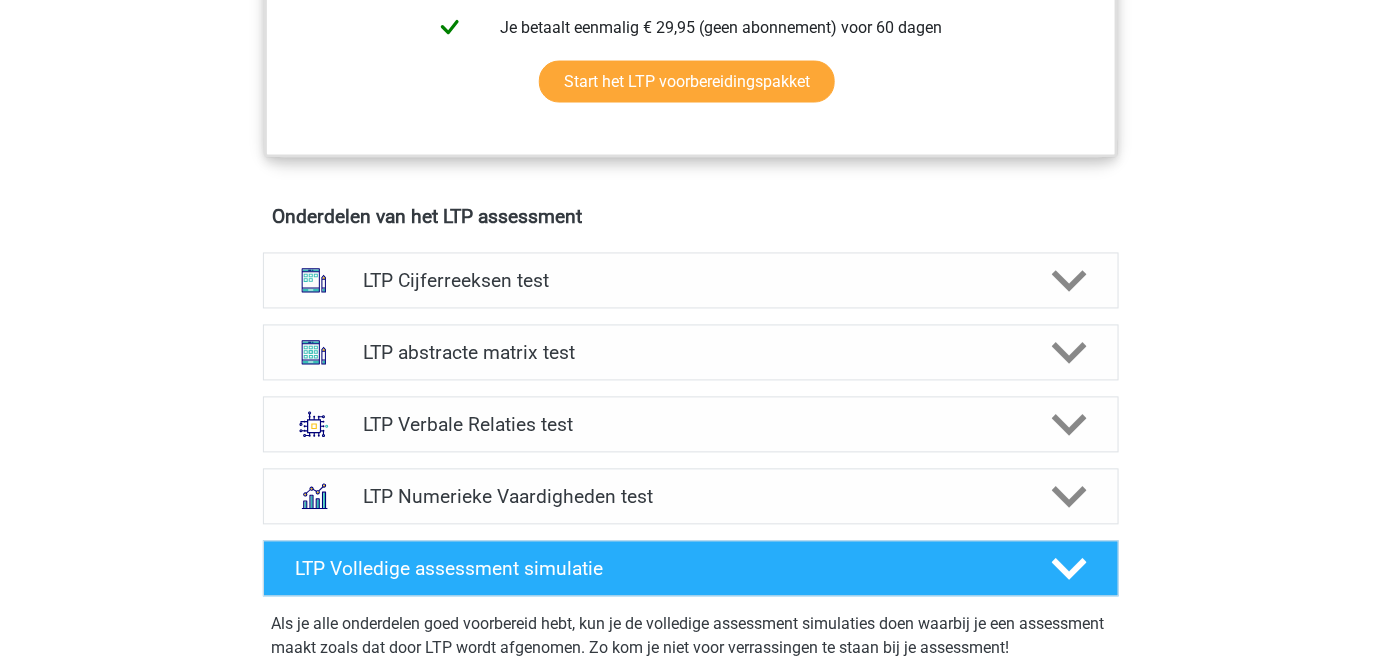 scroll, scrollTop: 1090, scrollLeft: 0, axis: vertical 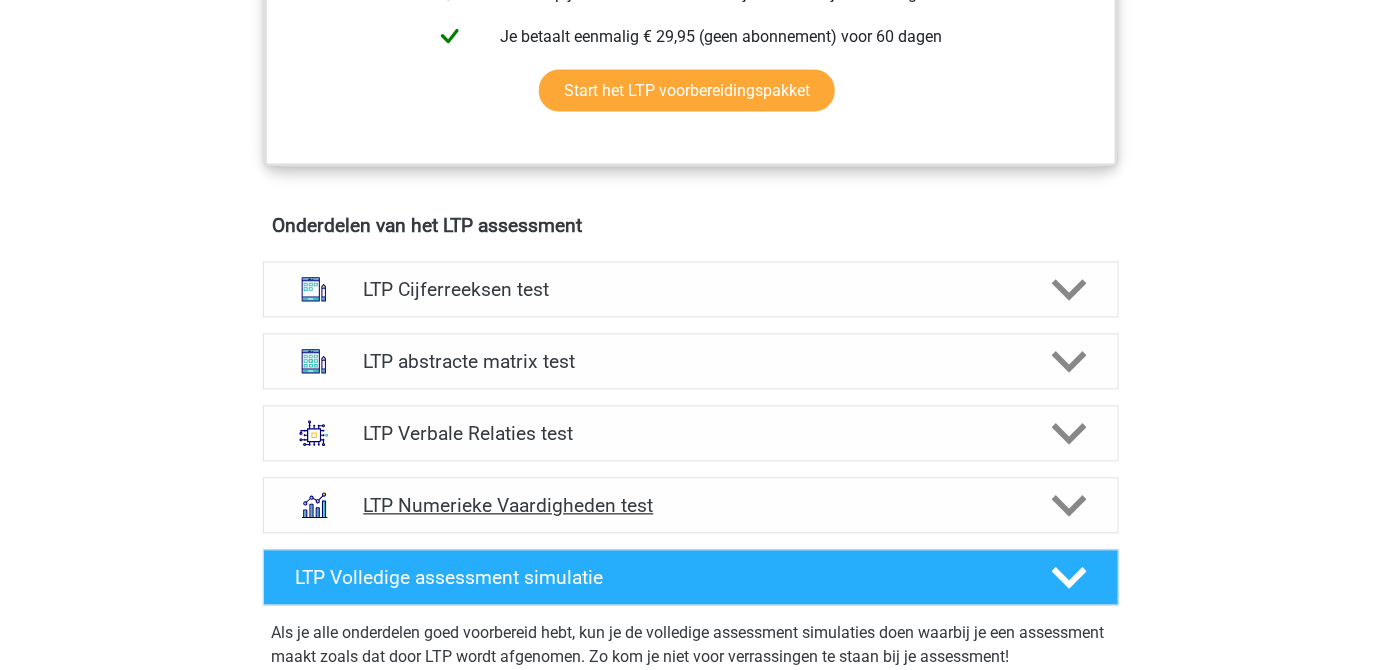 click on "LTP Numerieke Vaardigheden test" at bounding box center [690, 506] 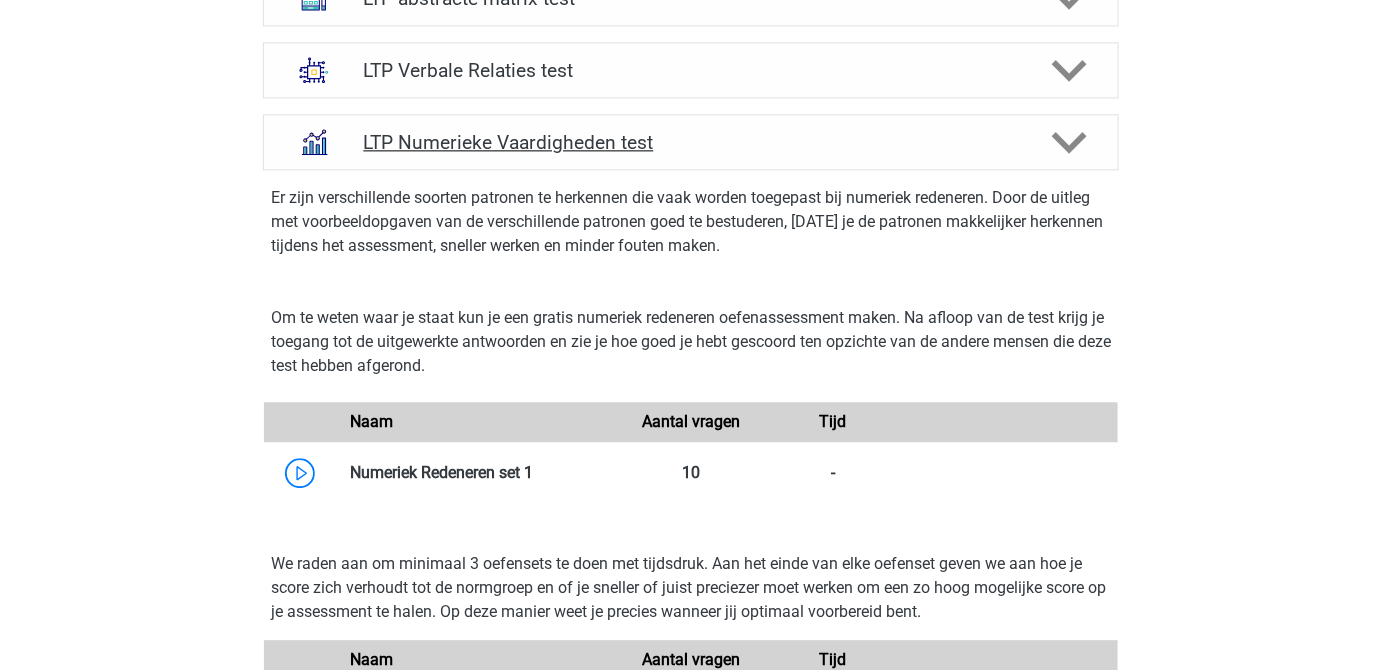 scroll, scrollTop: 1818, scrollLeft: 0, axis: vertical 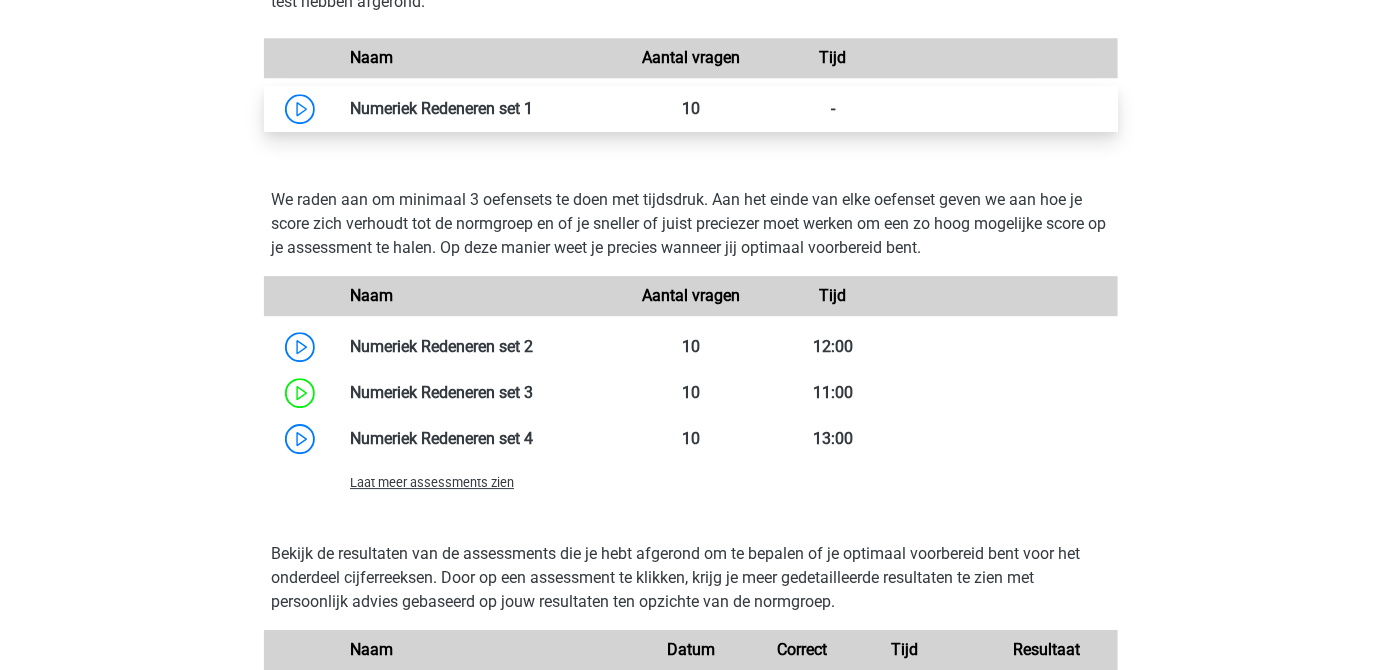 click at bounding box center (533, 108) 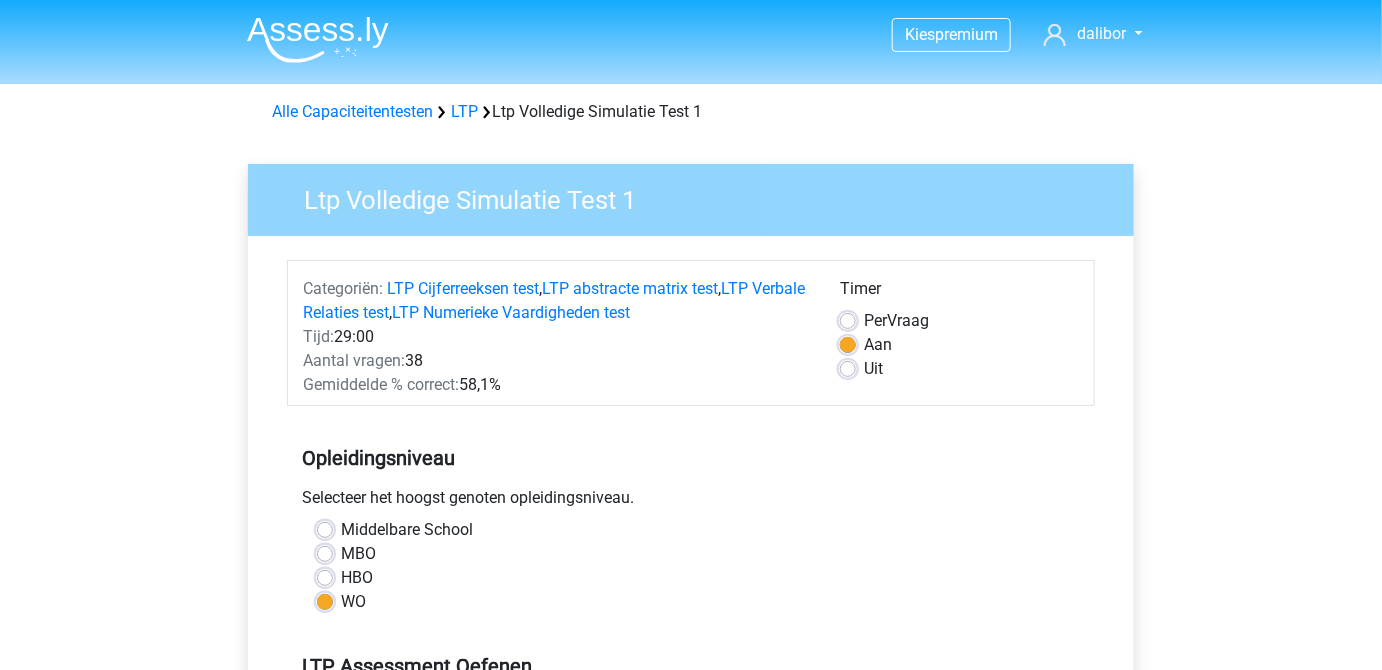 scroll, scrollTop: 363, scrollLeft: 0, axis: vertical 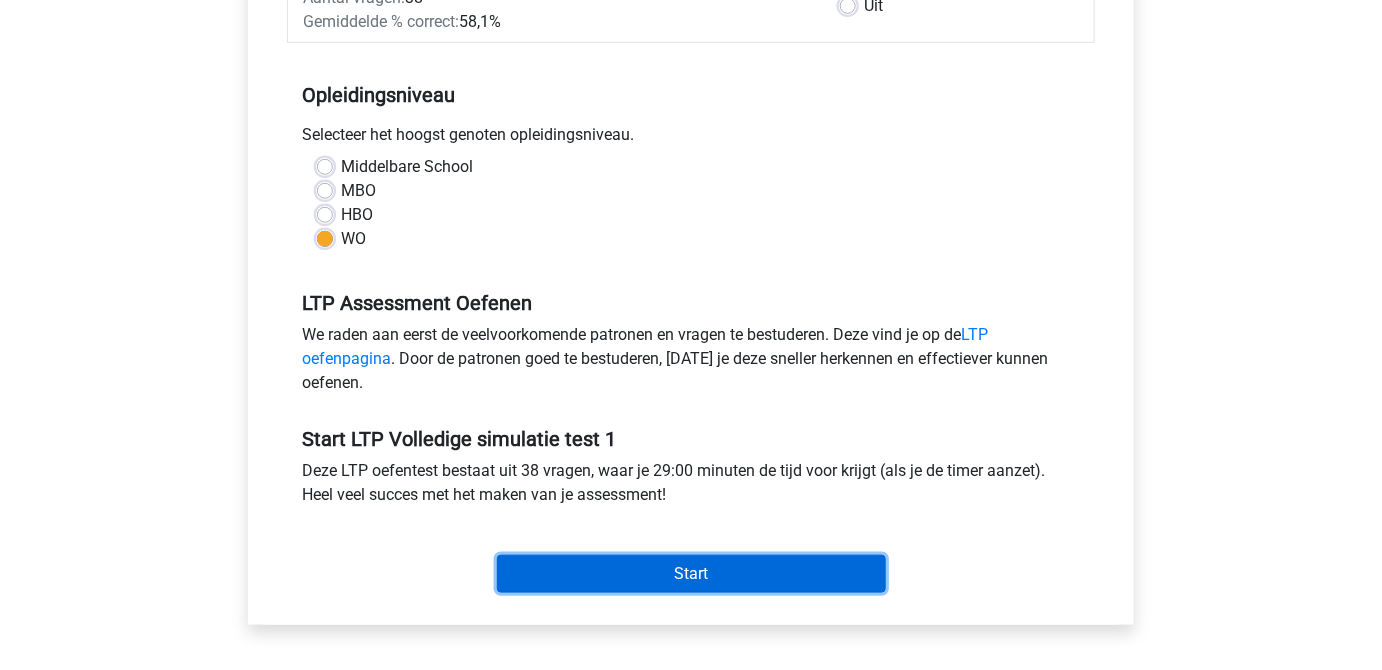 click on "Start" at bounding box center (691, 574) 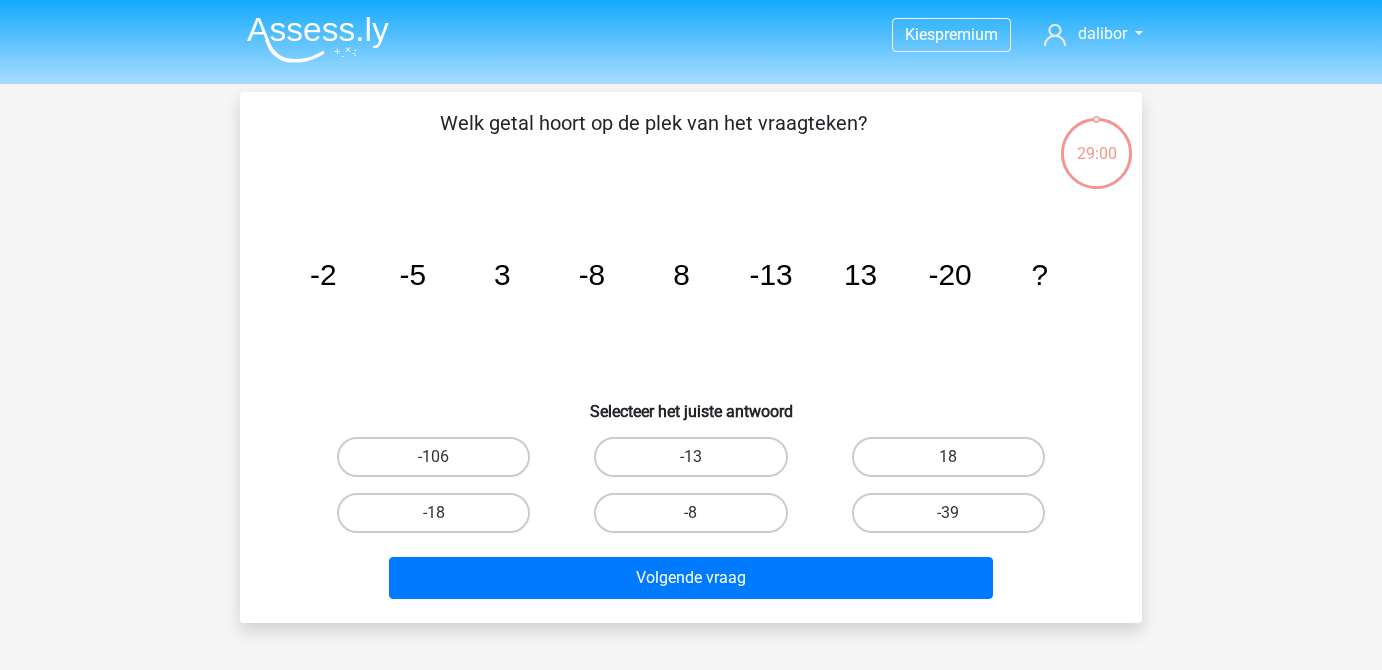 scroll, scrollTop: 0, scrollLeft: 0, axis: both 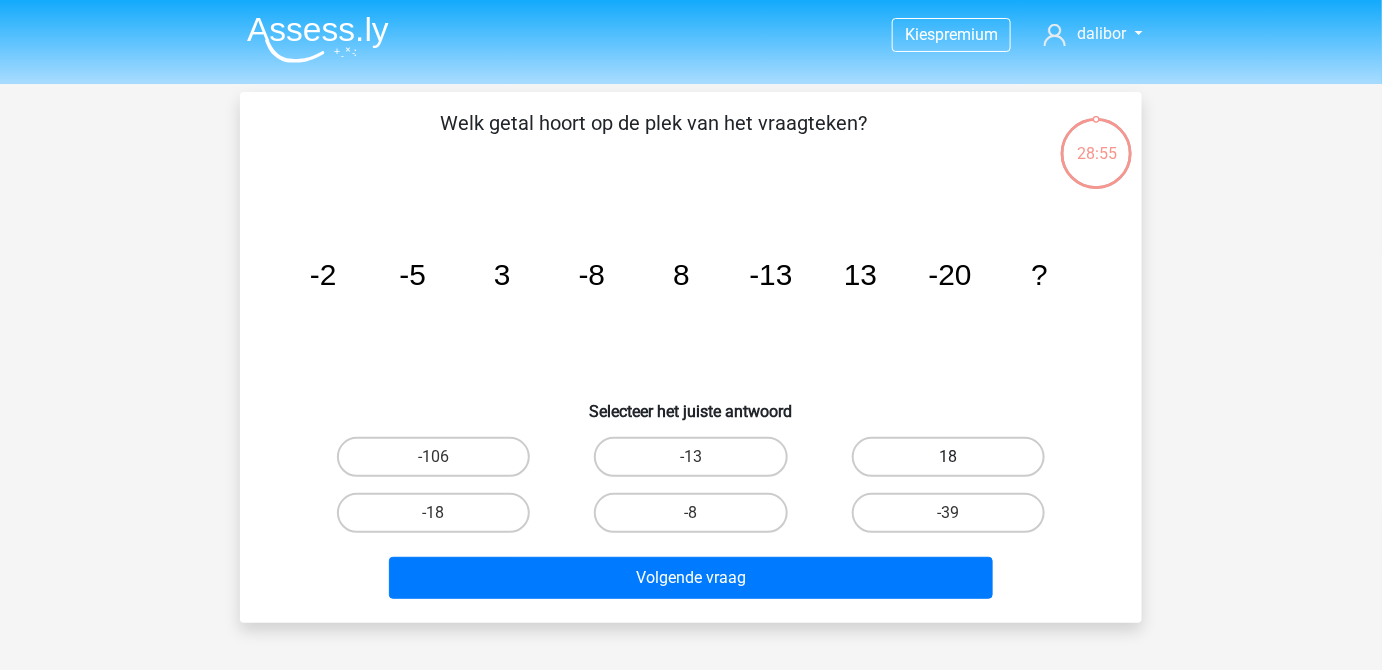 click on "18" at bounding box center [948, 457] 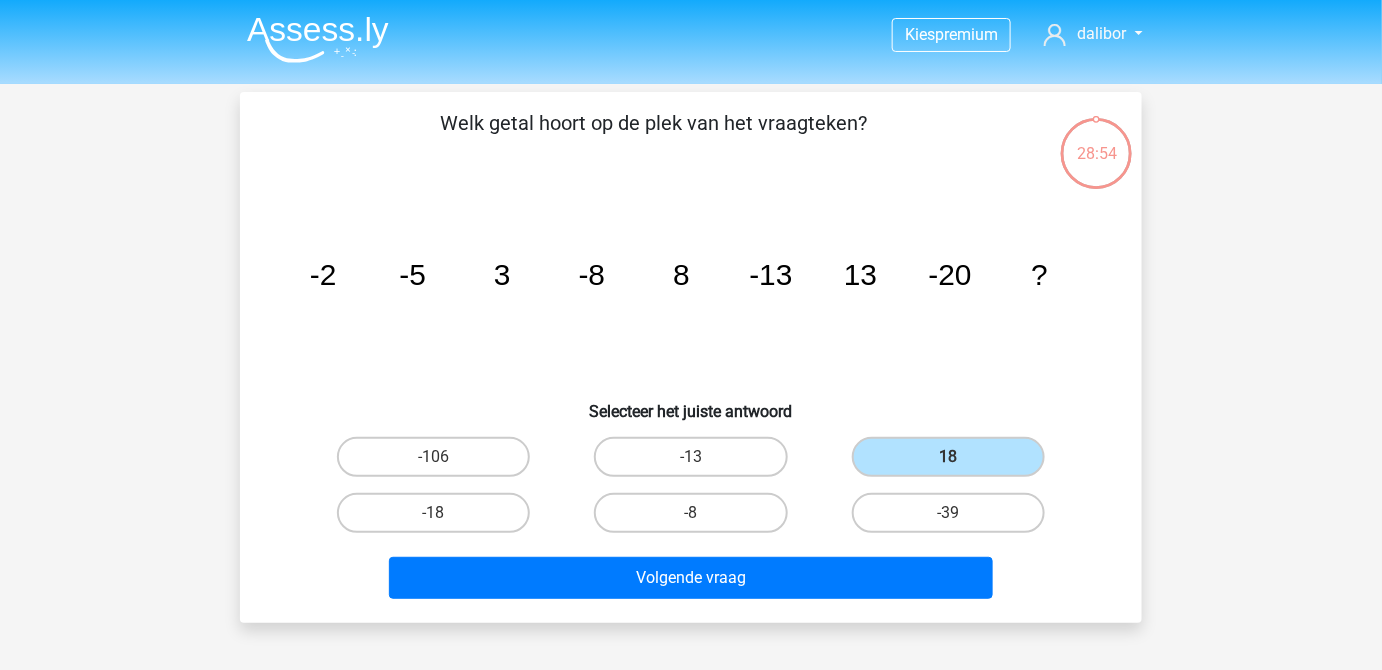 click on "-39" at bounding box center (948, 513) 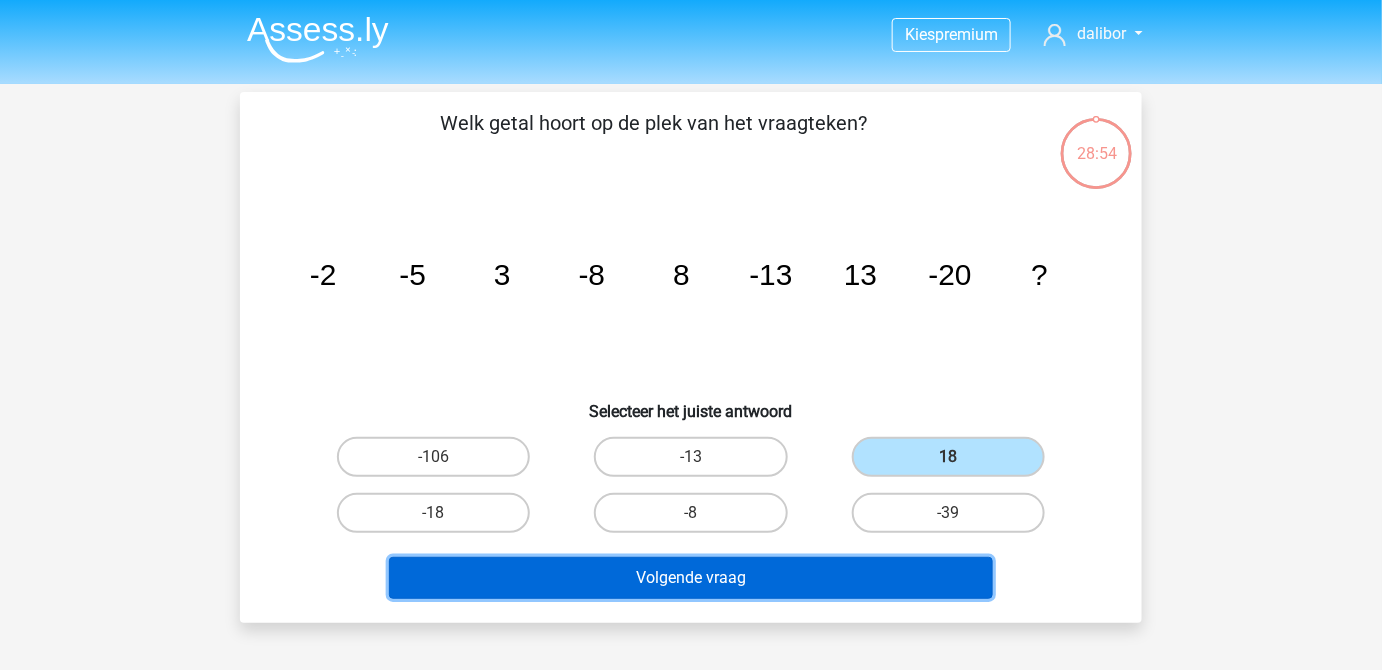 click on "Volgende vraag" at bounding box center [691, 578] 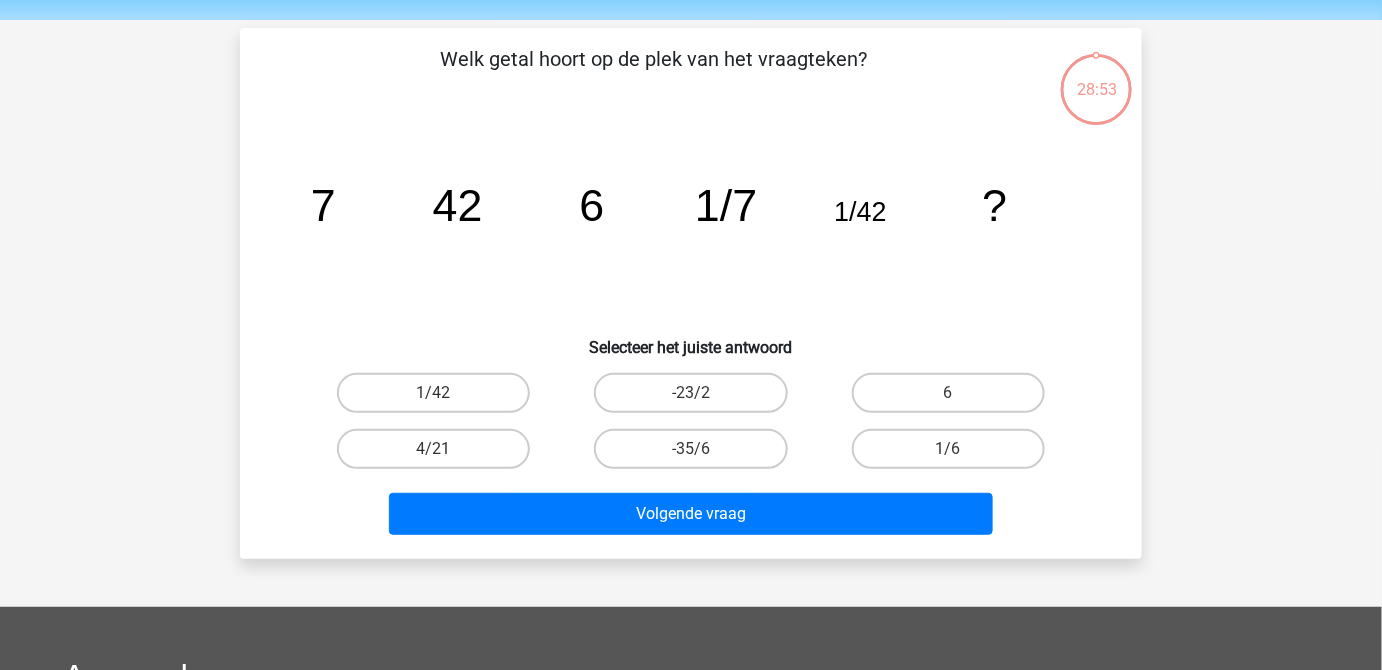 scroll, scrollTop: 92, scrollLeft: 0, axis: vertical 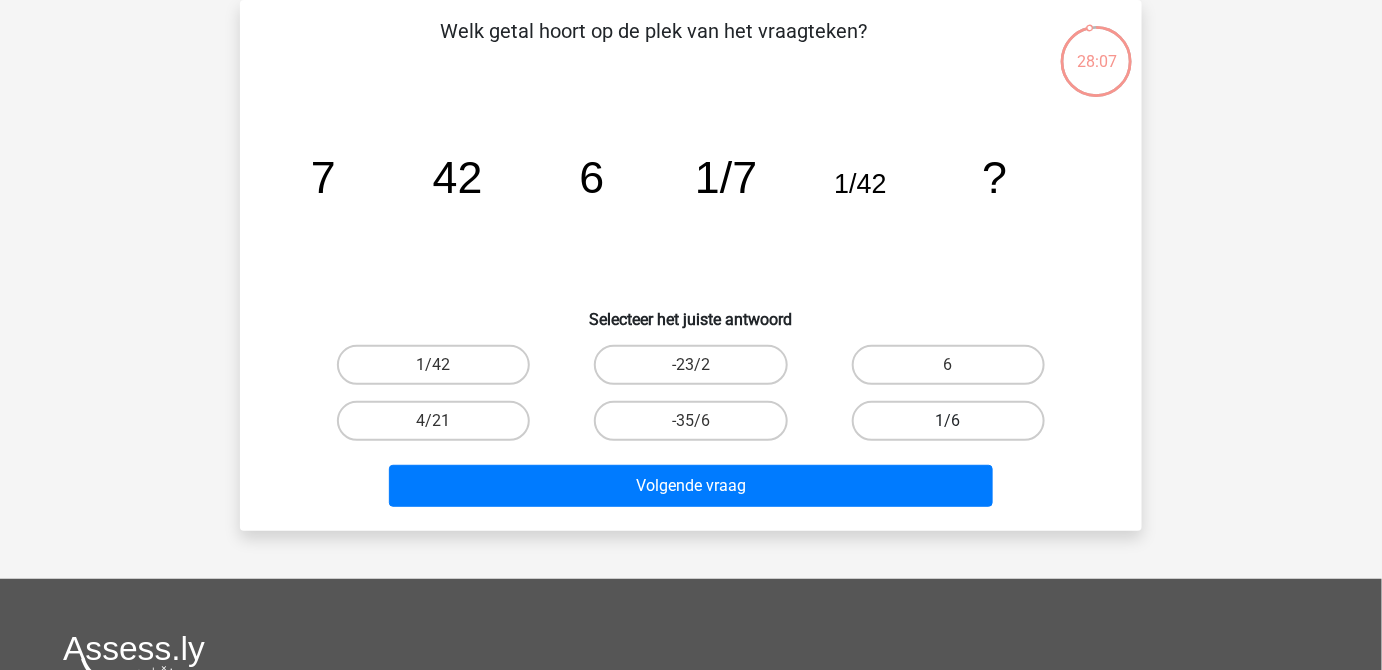 click on "1/6" at bounding box center [948, 421] 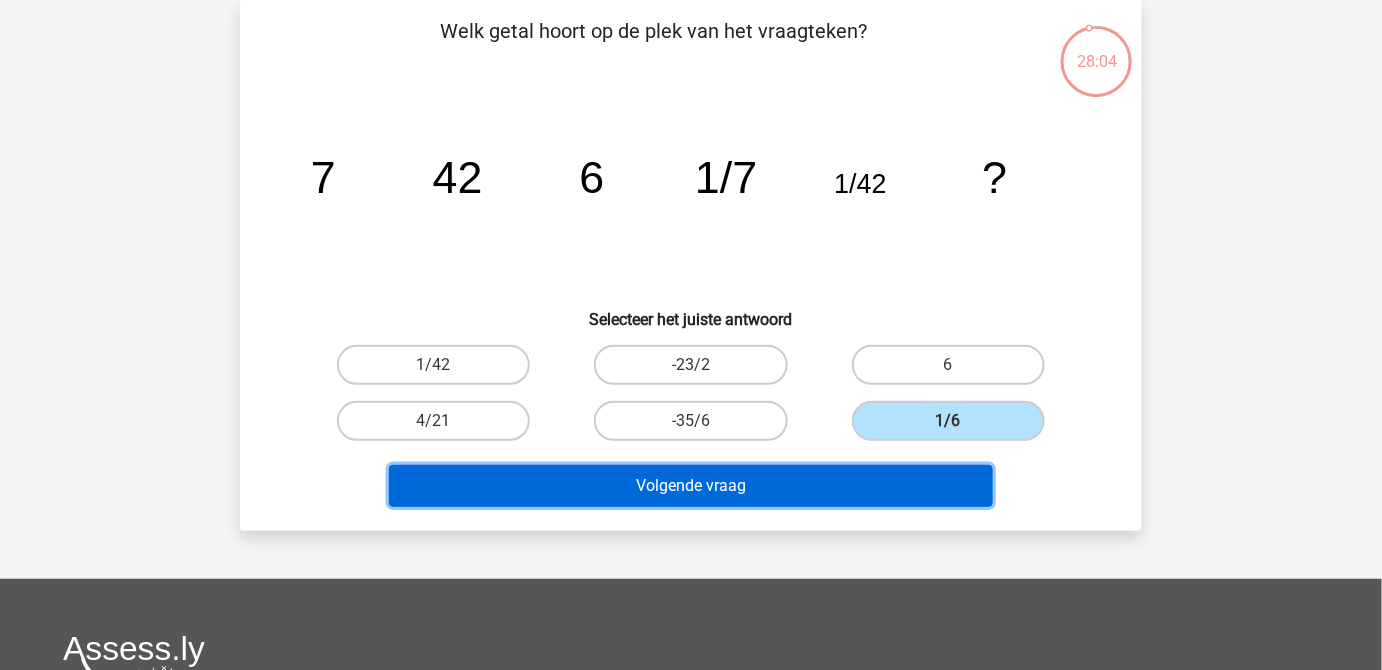 click on "Volgende vraag" at bounding box center [691, 486] 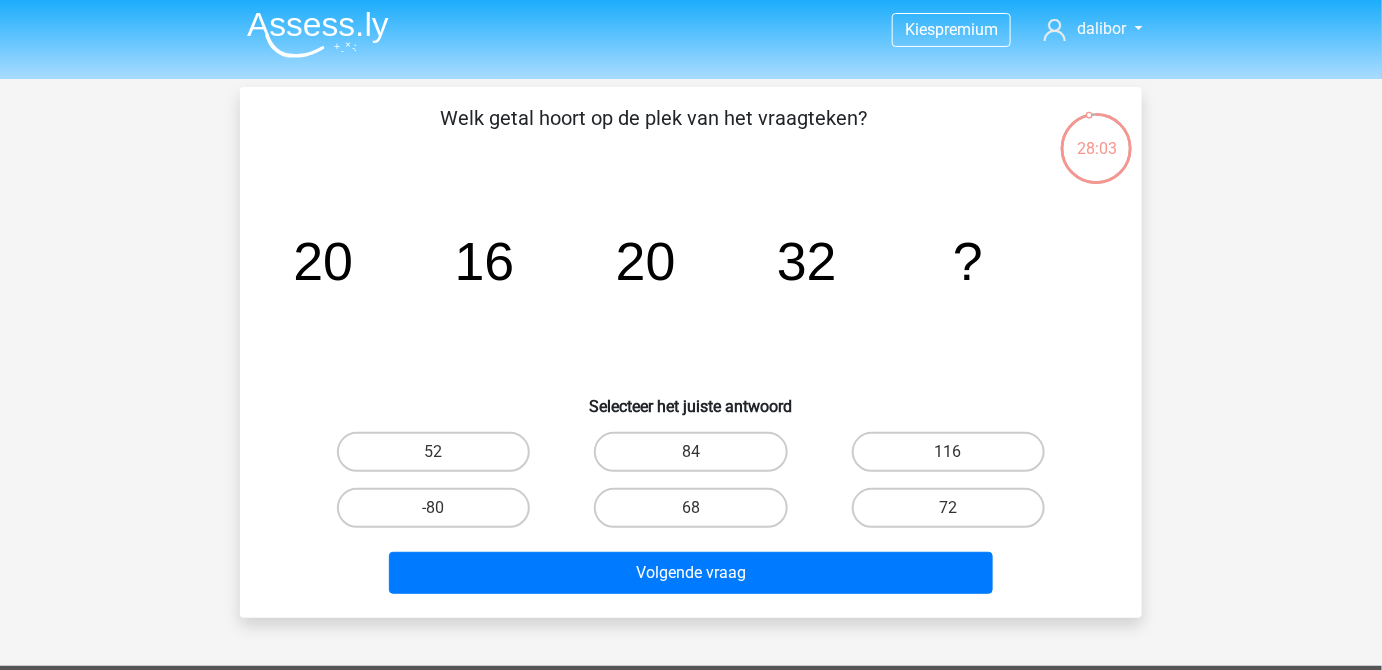 scroll, scrollTop: 1, scrollLeft: 0, axis: vertical 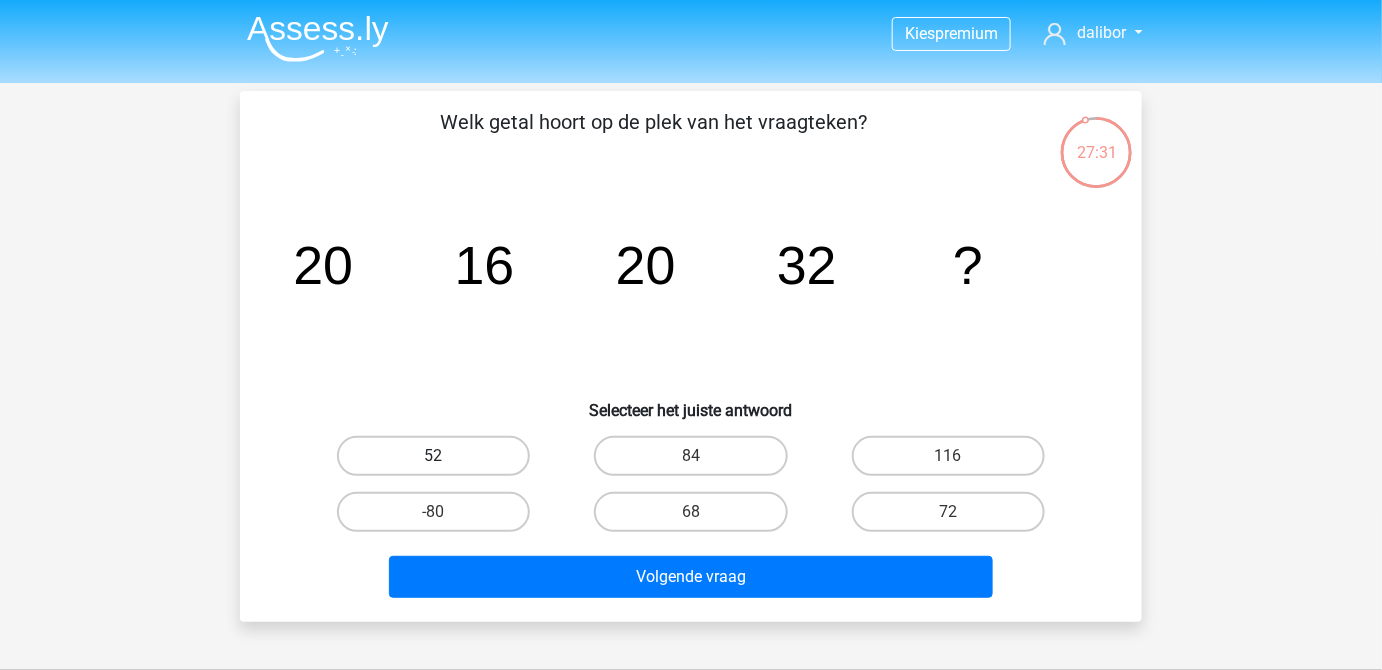 click on "52" at bounding box center (433, 456) 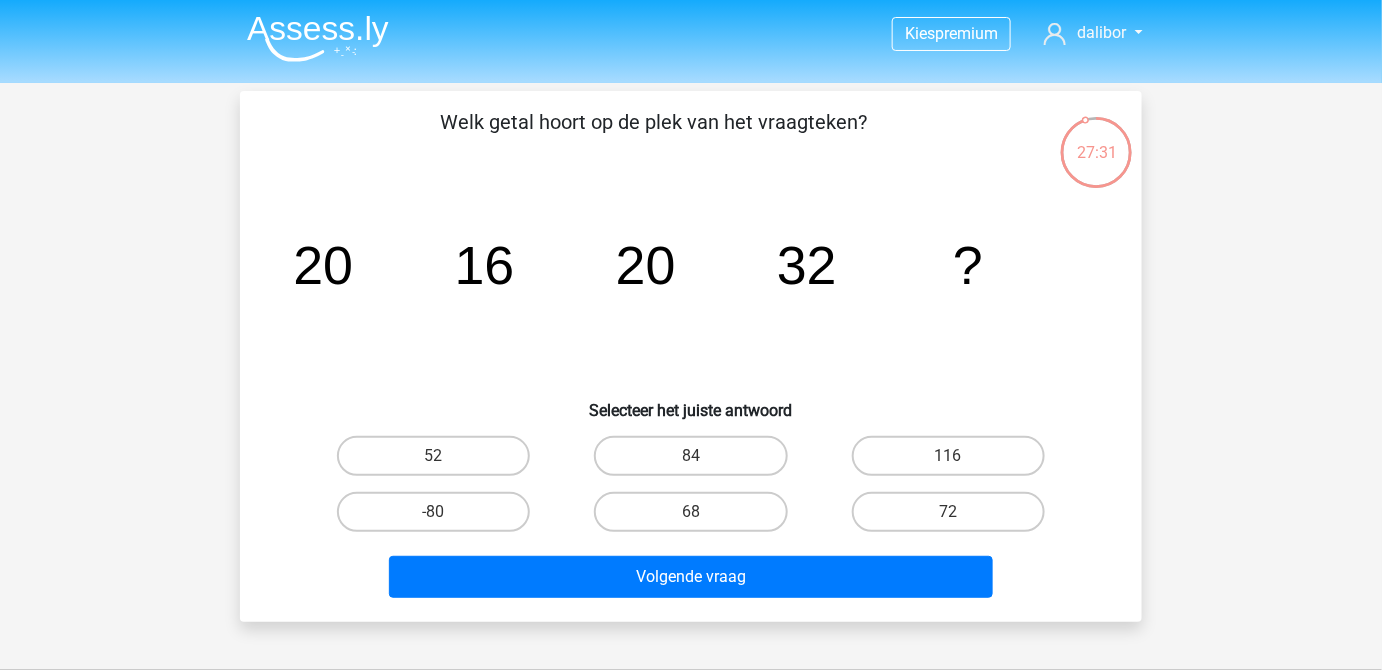 click on "52" at bounding box center [440, 462] 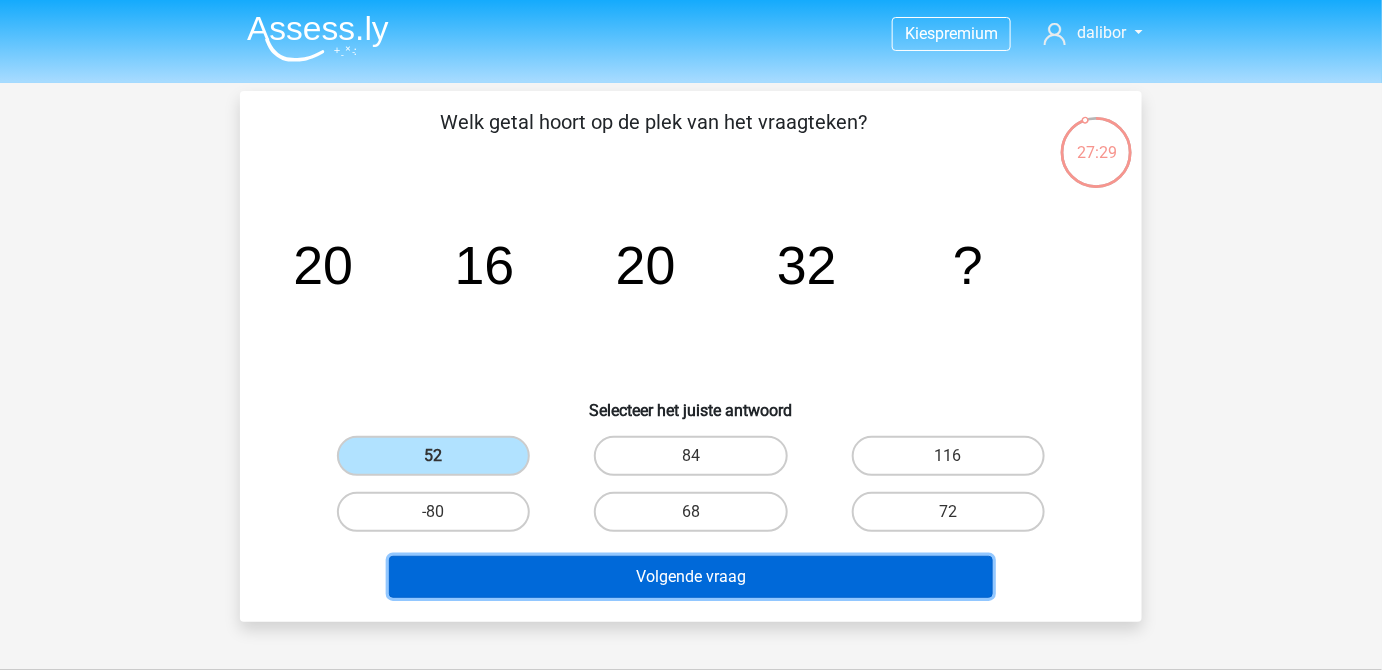 click on "Volgende vraag" at bounding box center [691, 577] 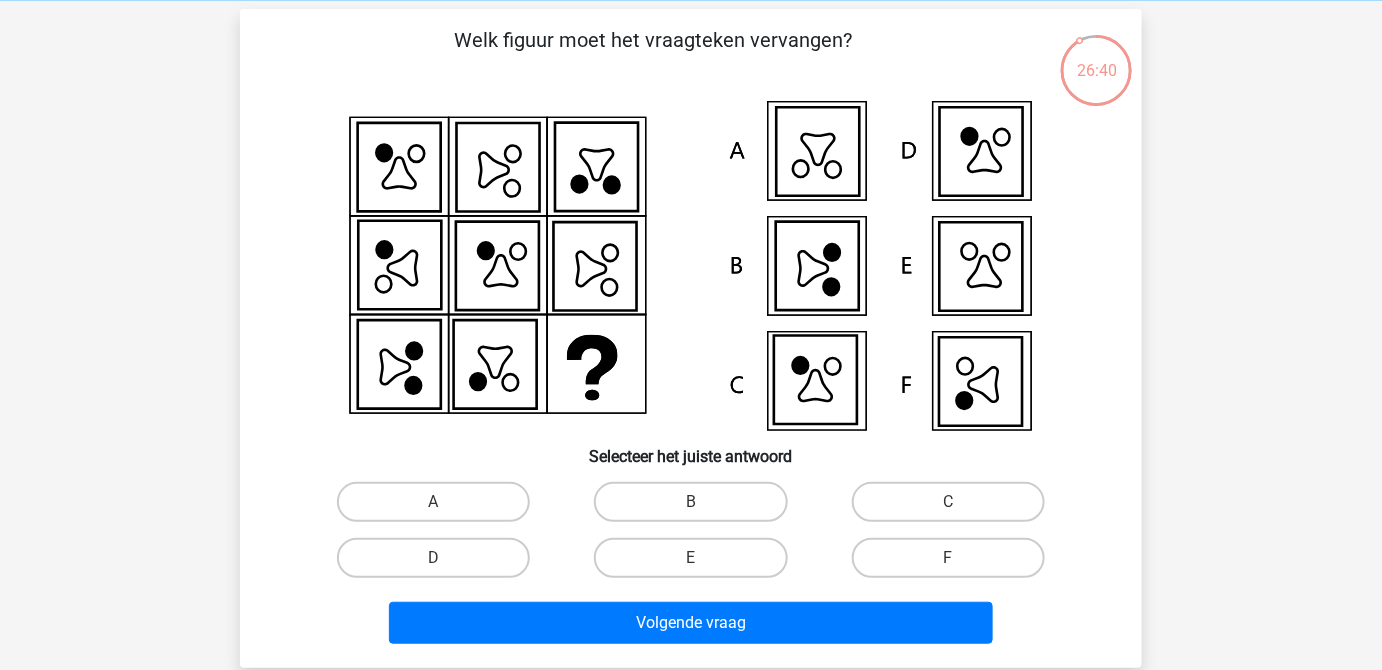 scroll, scrollTop: 181, scrollLeft: 0, axis: vertical 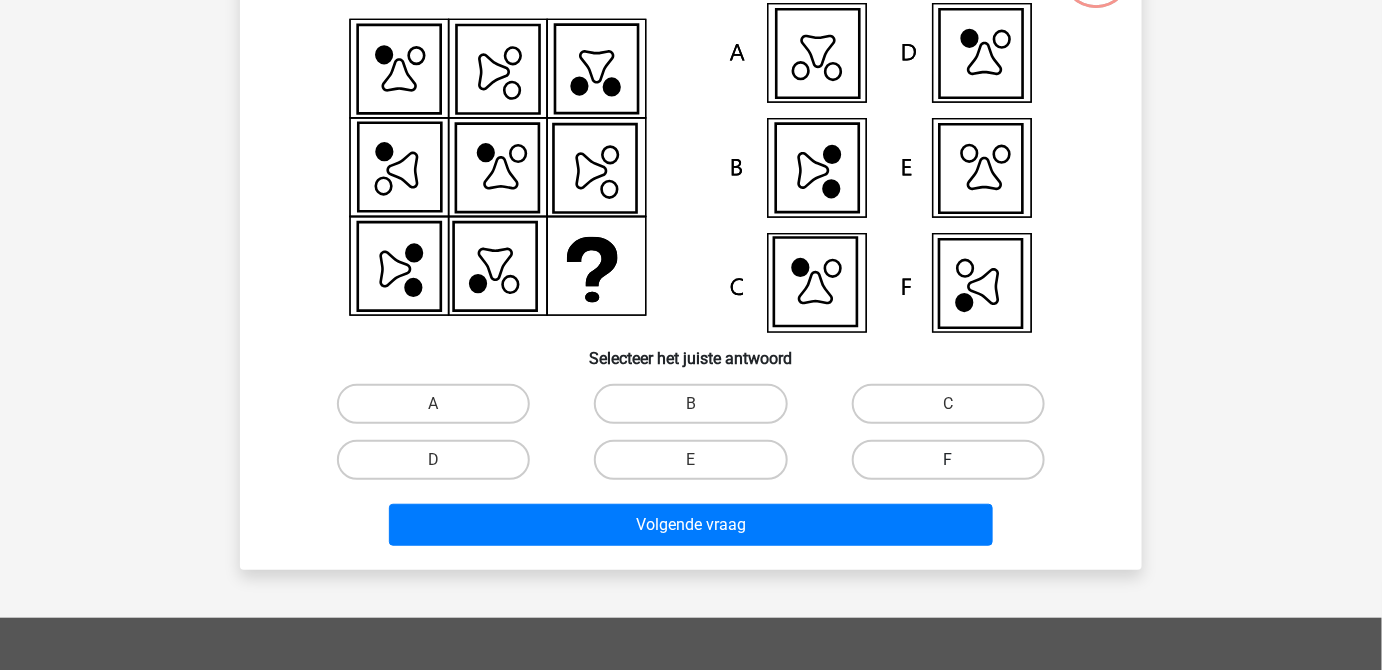 click on "F" at bounding box center (948, 460) 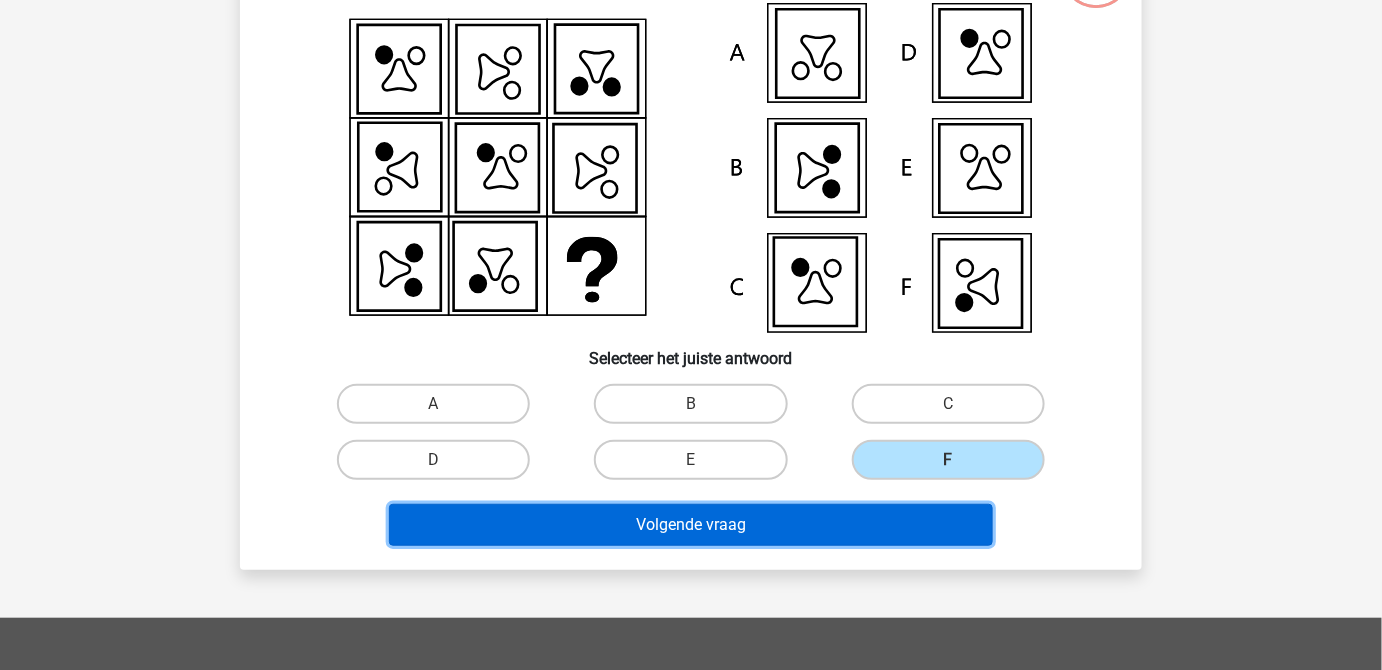 click on "Volgende vraag" at bounding box center [691, 525] 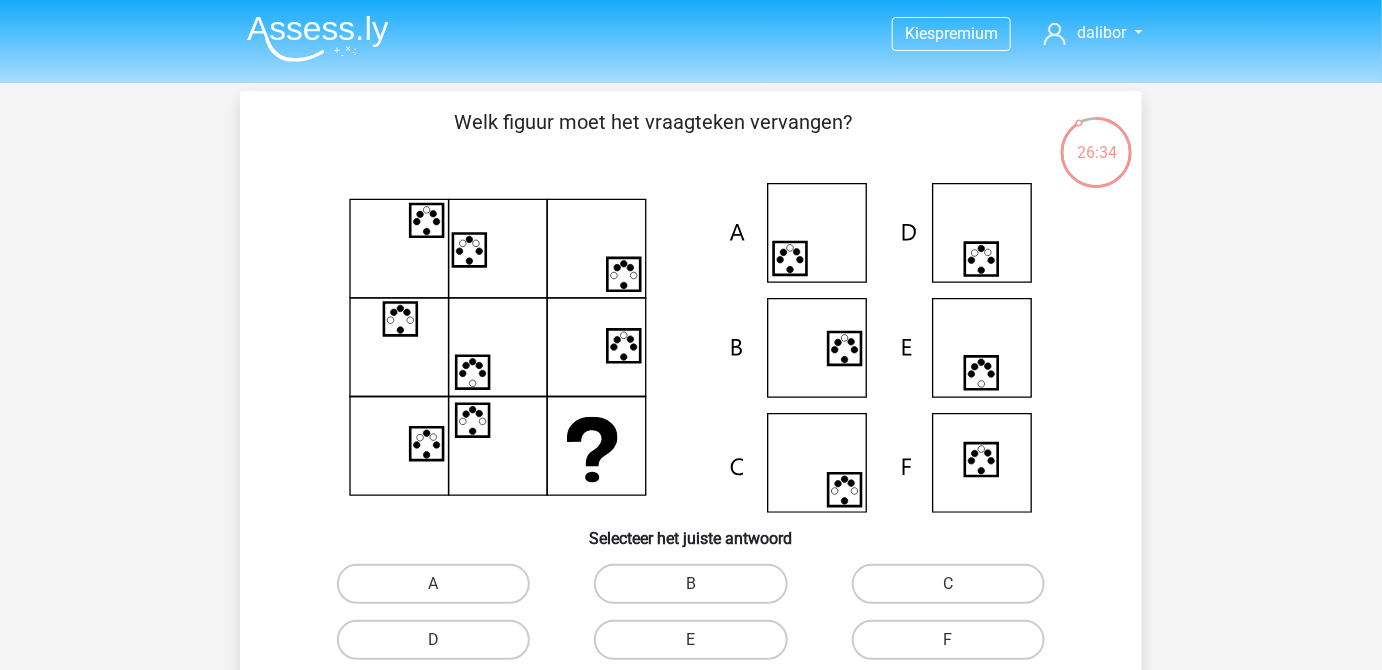 scroll, scrollTop: 183, scrollLeft: 0, axis: vertical 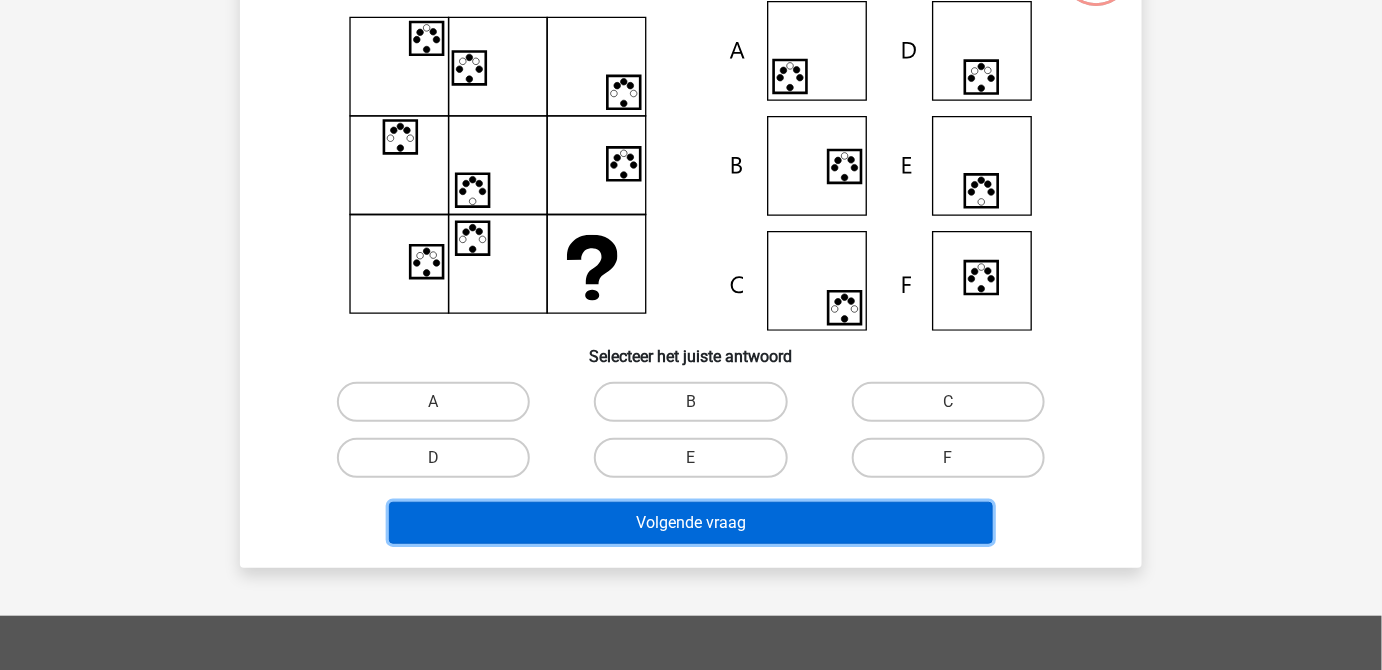 click on "Volgende vraag" at bounding box center (691, 523) 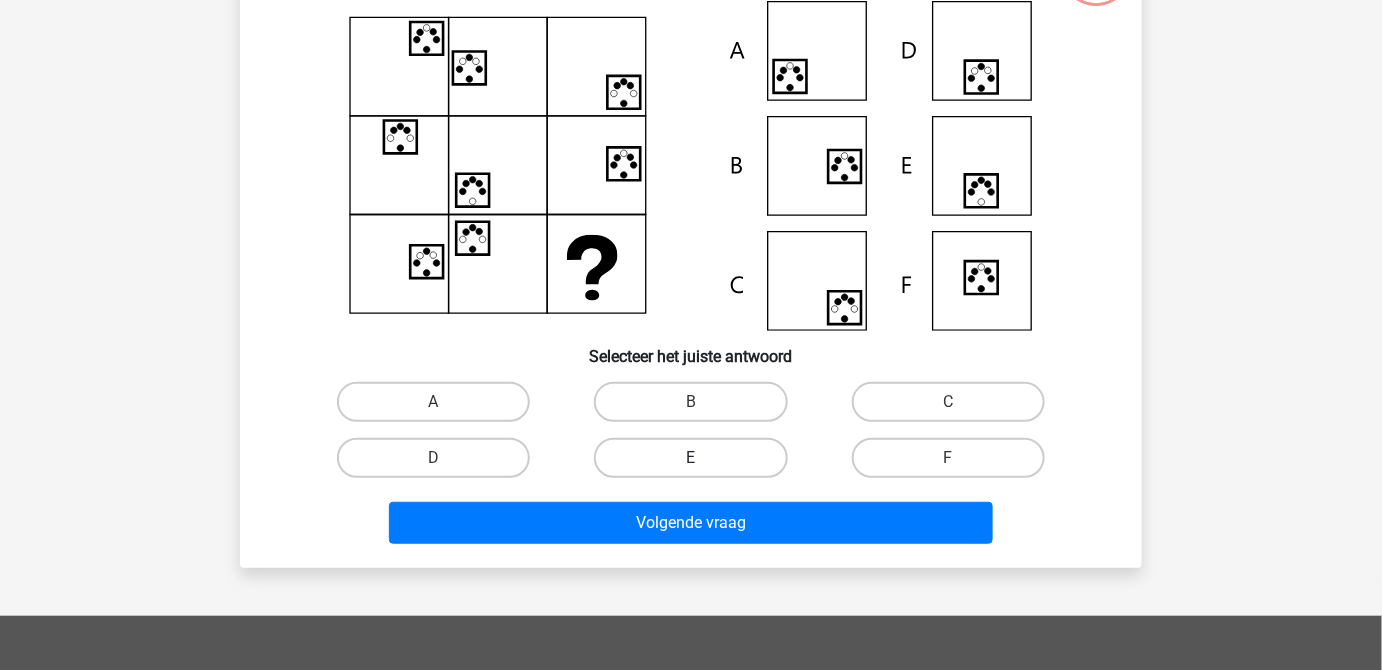 click on "E" at bounding box center (690, 458) 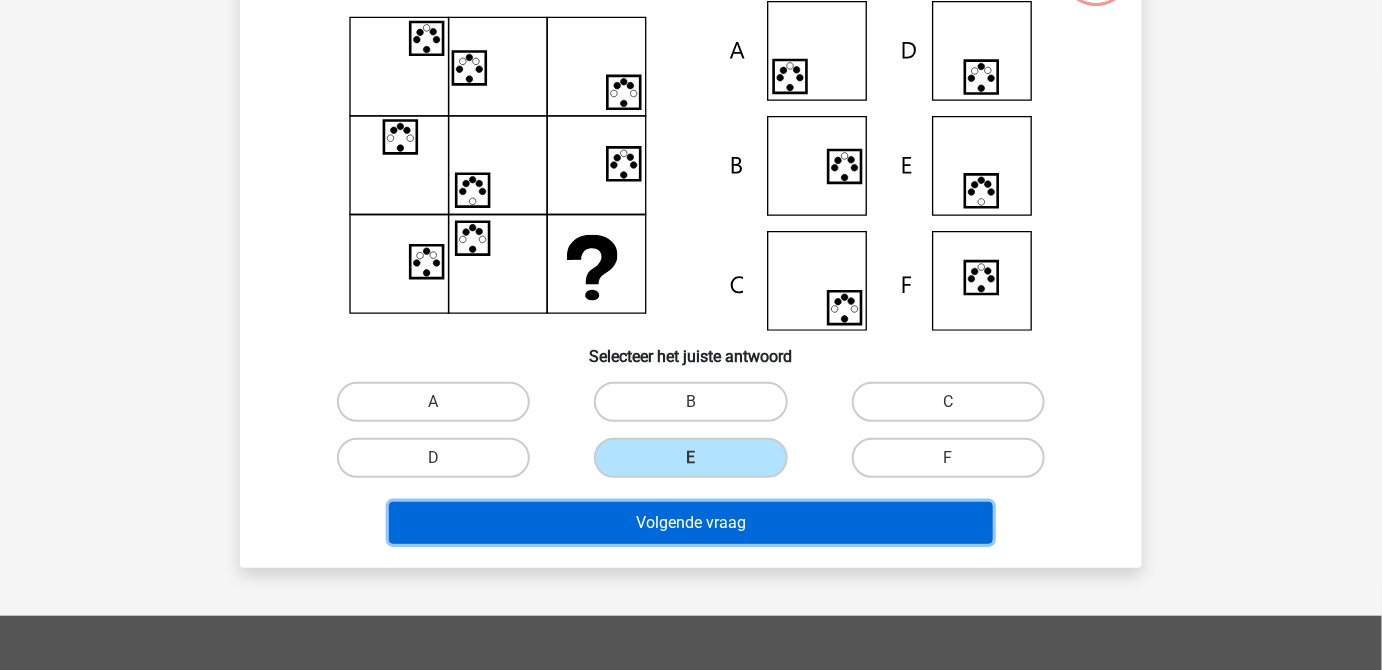click on "Volgende vraag" at bounding box center (691, 523) 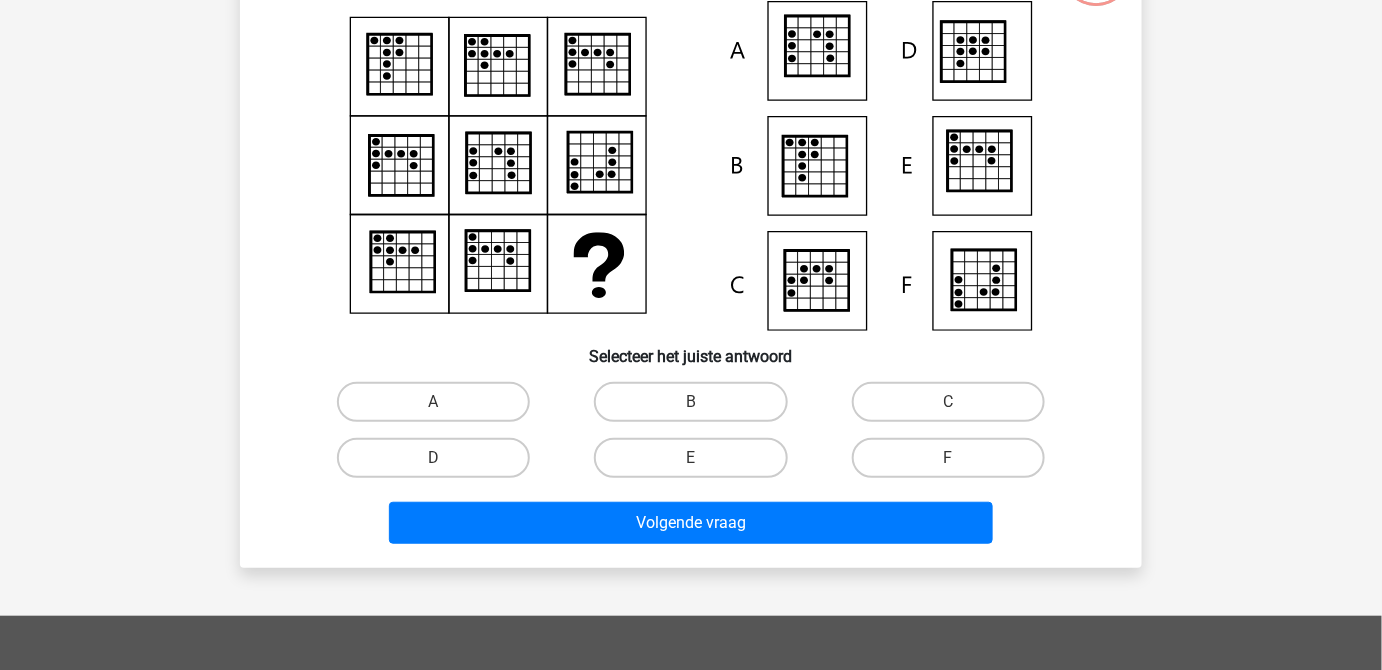 scroll, scrollTop: 92, scrollLeft: 0, axis: vertical 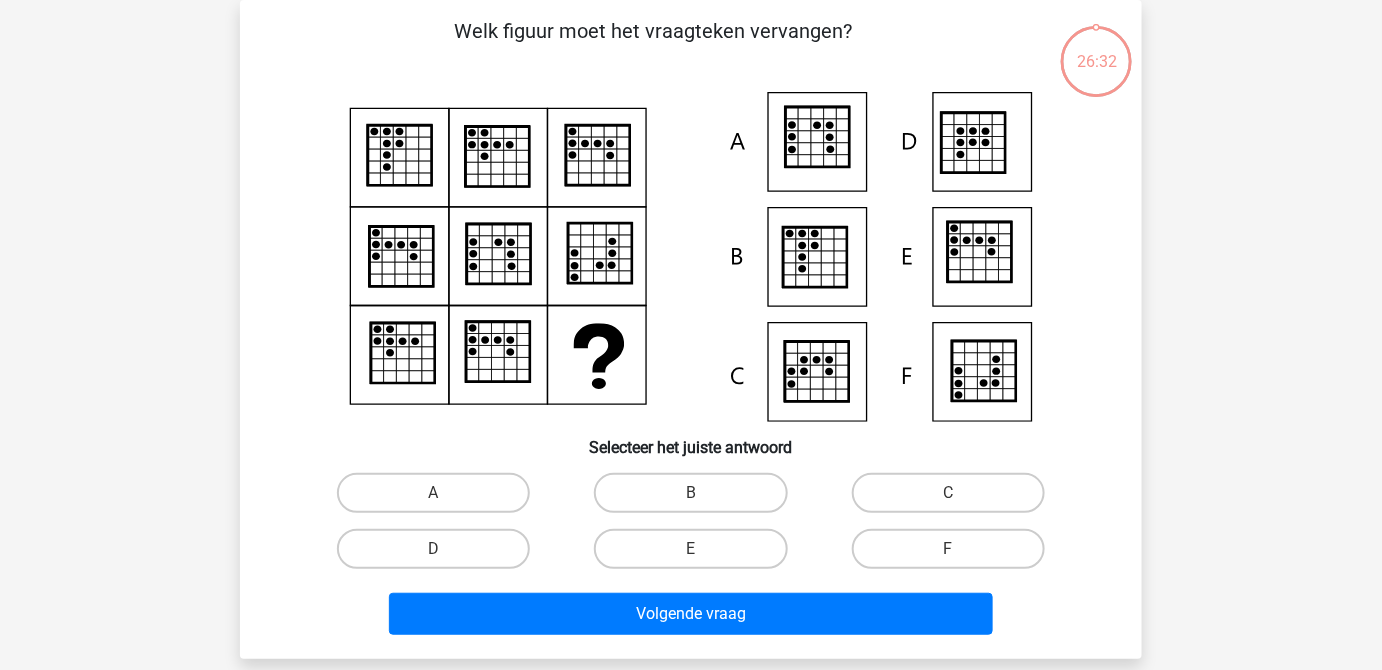 click on "E" at bounding box center [690, 549] 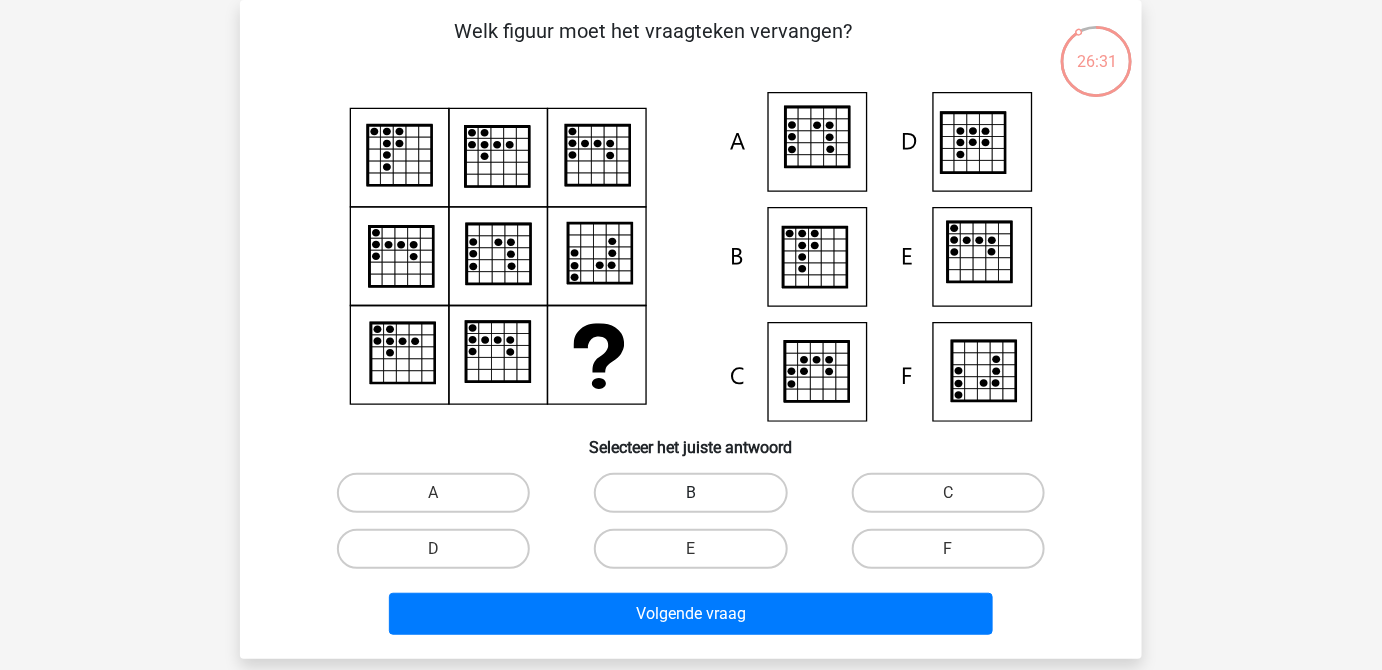 click on "B" at bounding box center [690, 493] 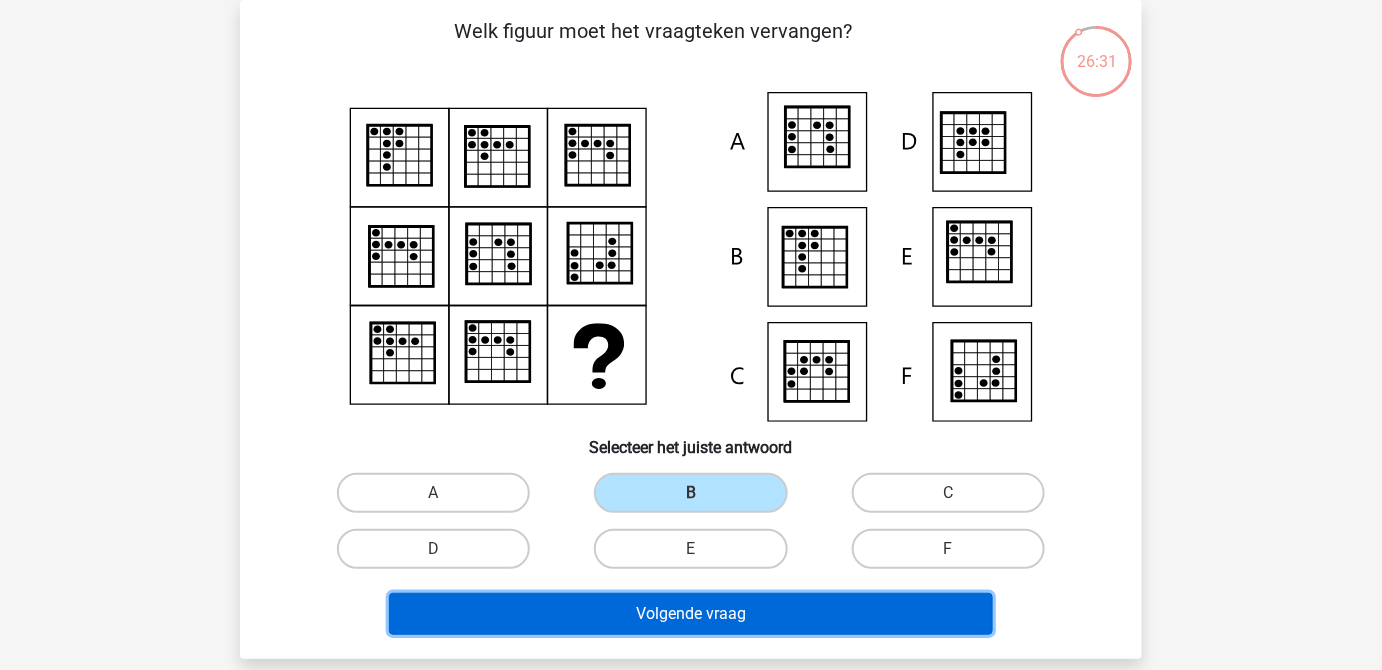click on "Volgende vraag" at bounding box center (691, 614) 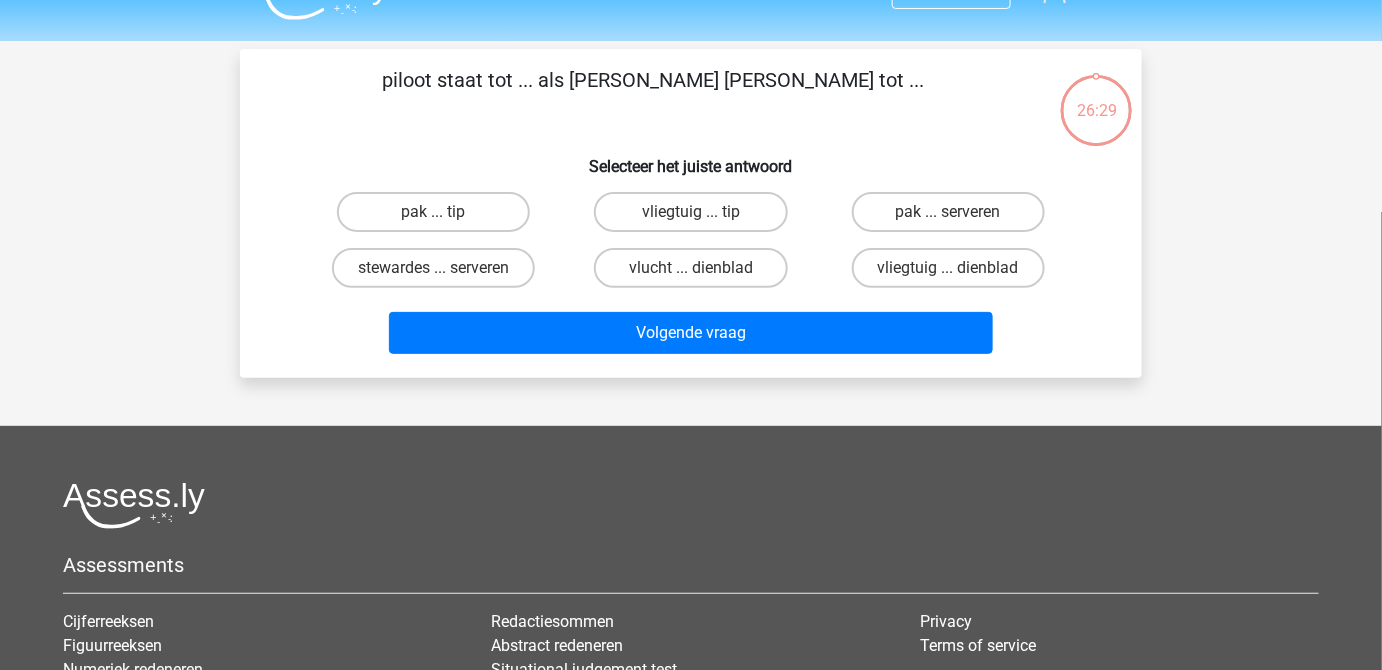scroll, scrollTop: 0, scrollLeft: 0, axis: both 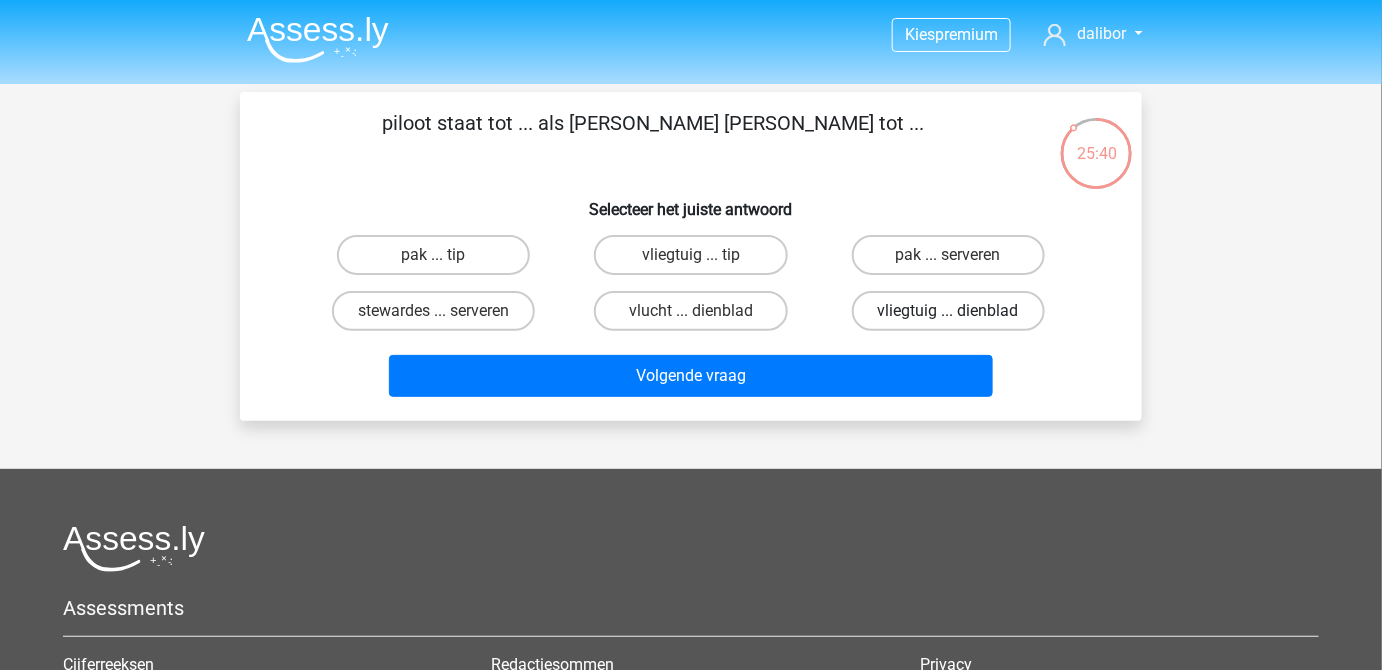 click on "vliegtuig ... dienblad" at bounding box center (948, 311) 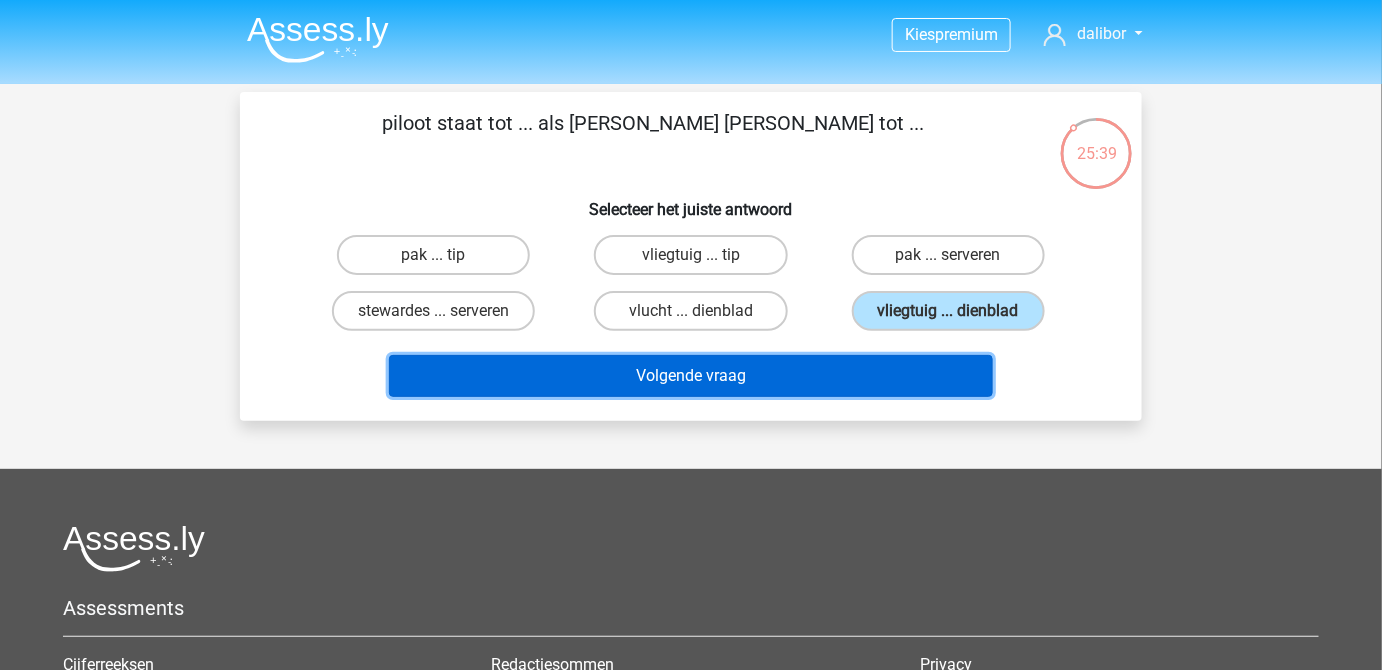 click on "Volgende vraag" at bounding box center [691, 376] 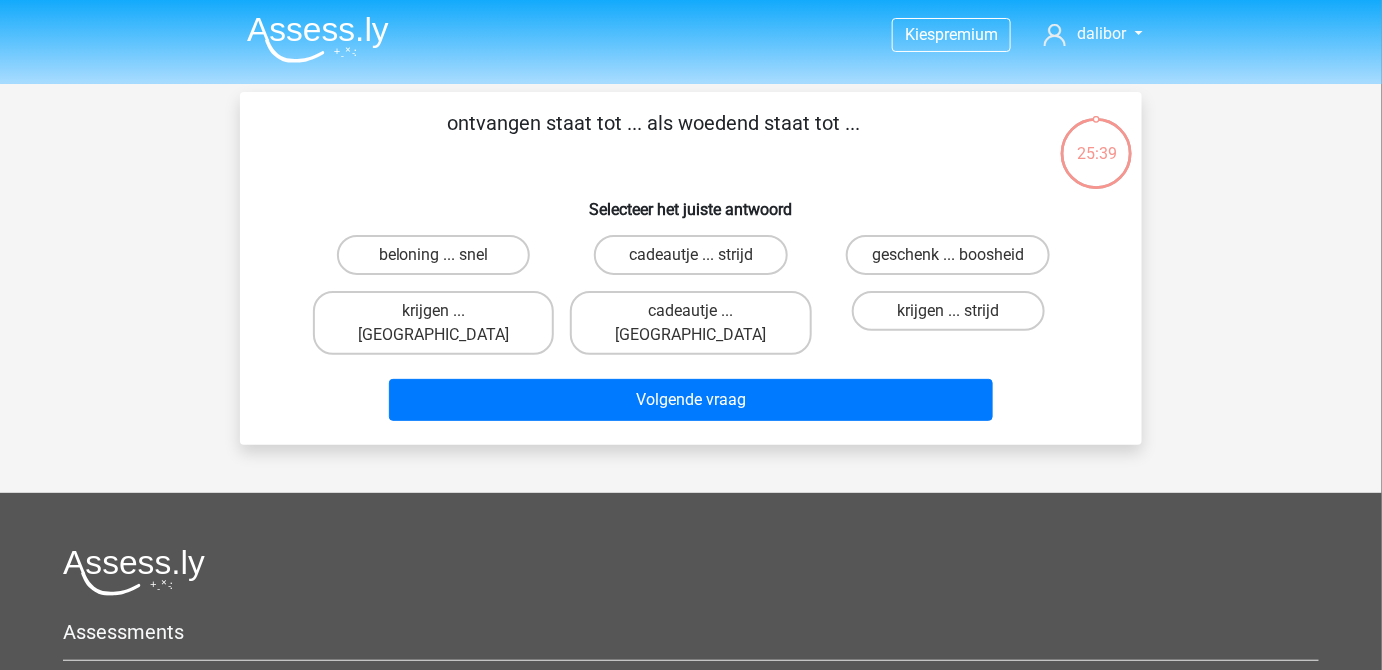 scroll, scrollTop: 0, scrollLeft: 0, axis: both 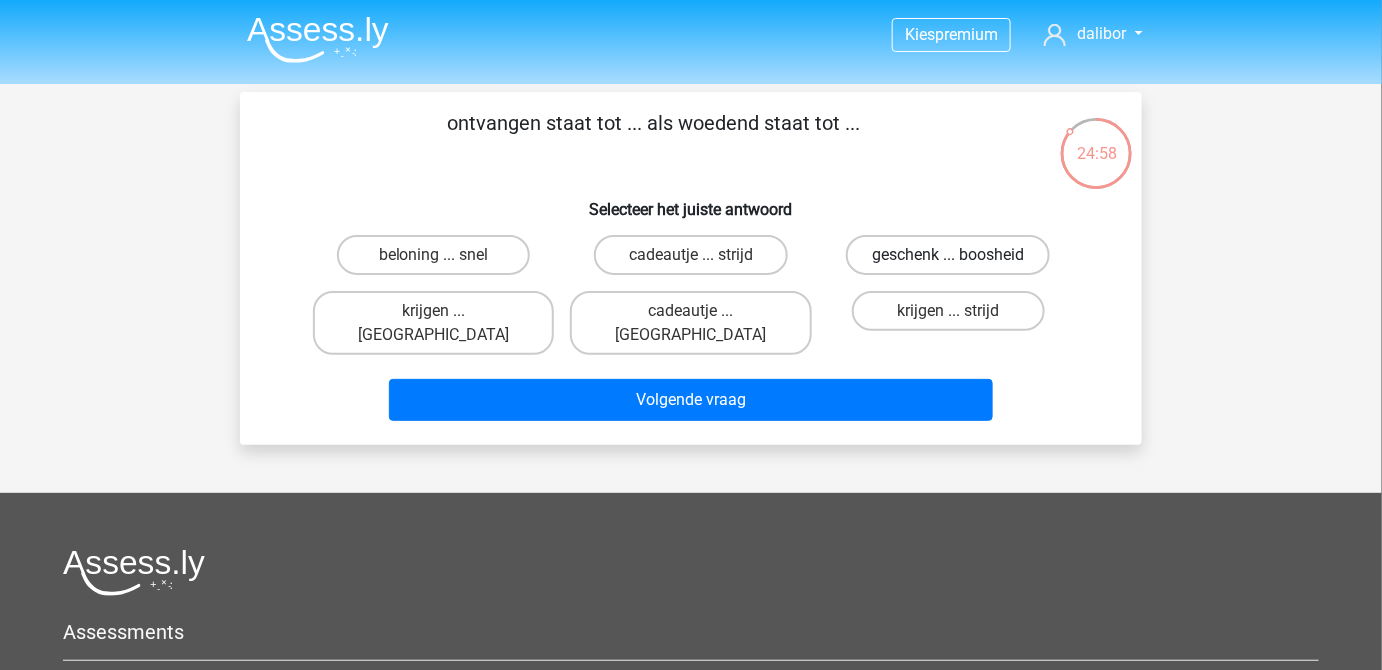 click on "geschenk ... boosheid" at bounding box center (948, 255) 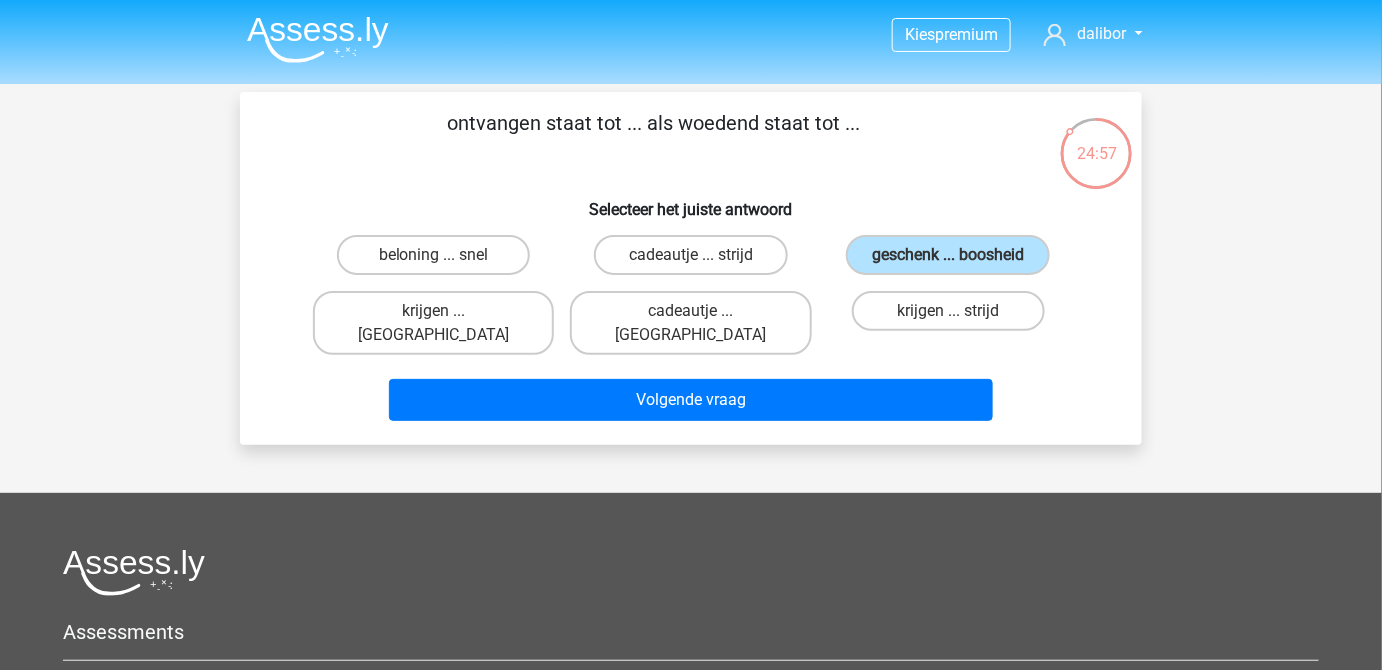click on "Volgende vraag" at bounding box center [691, 396] 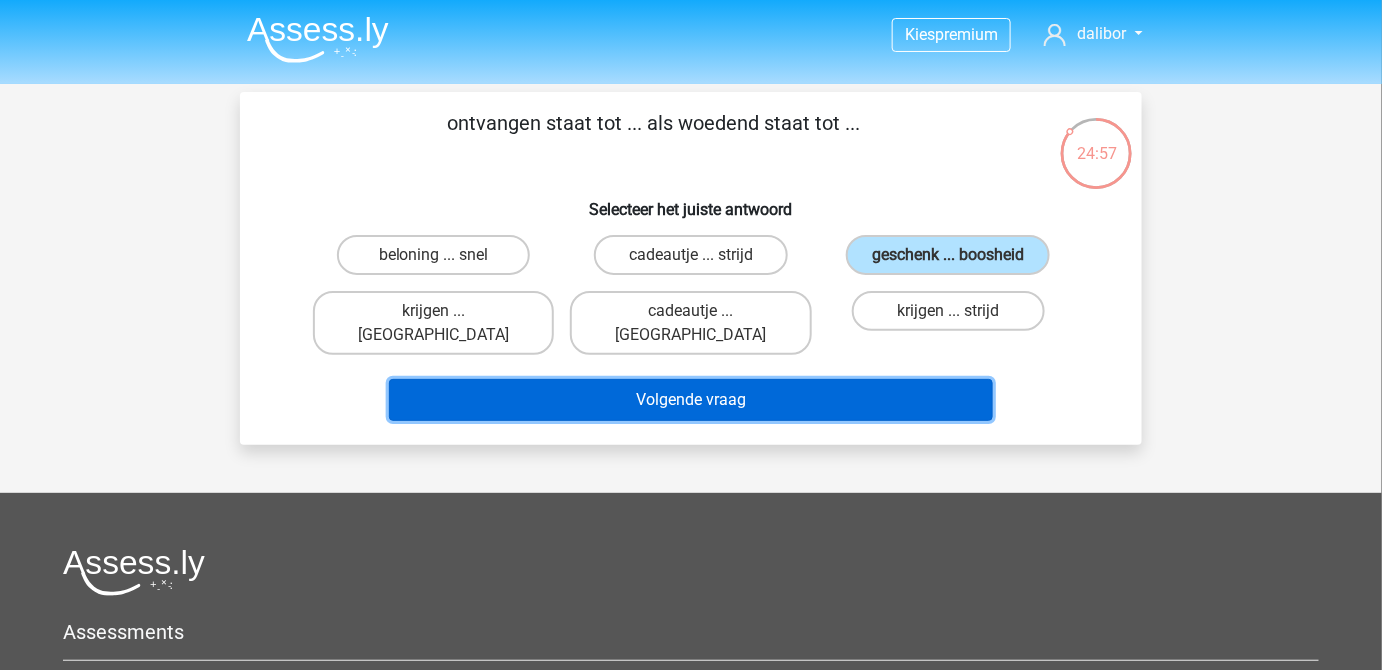 click on "Volgende vraag" at bounding box center [691, 400] 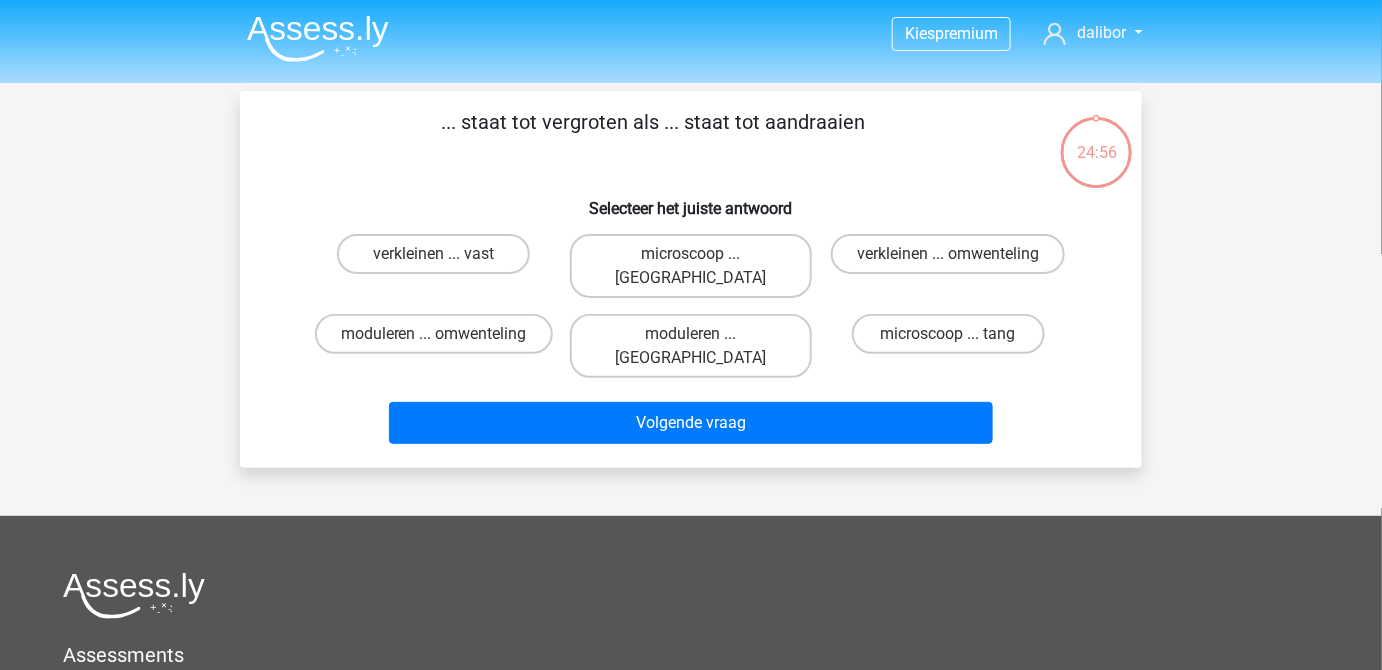 scroll, scrollTop: 0, scrollLeft: 0, axis: both 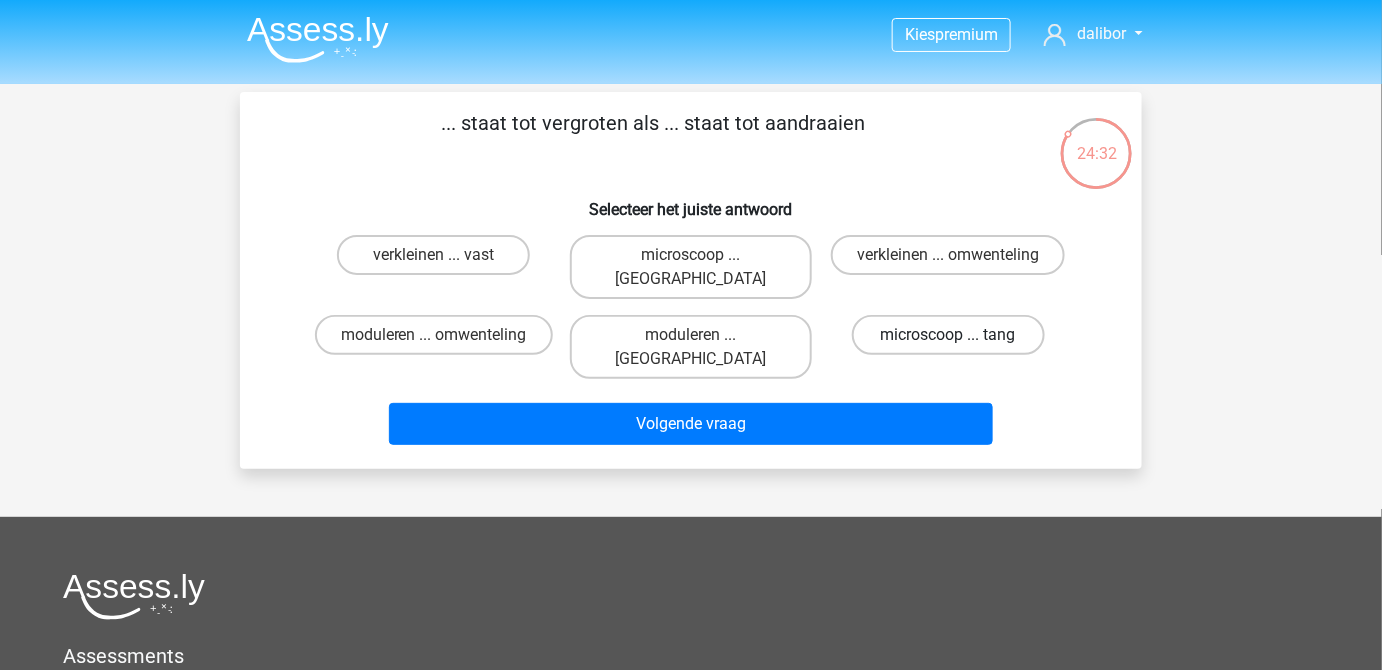 click on "microscoop ... tang" at bounding box center [948, 335] 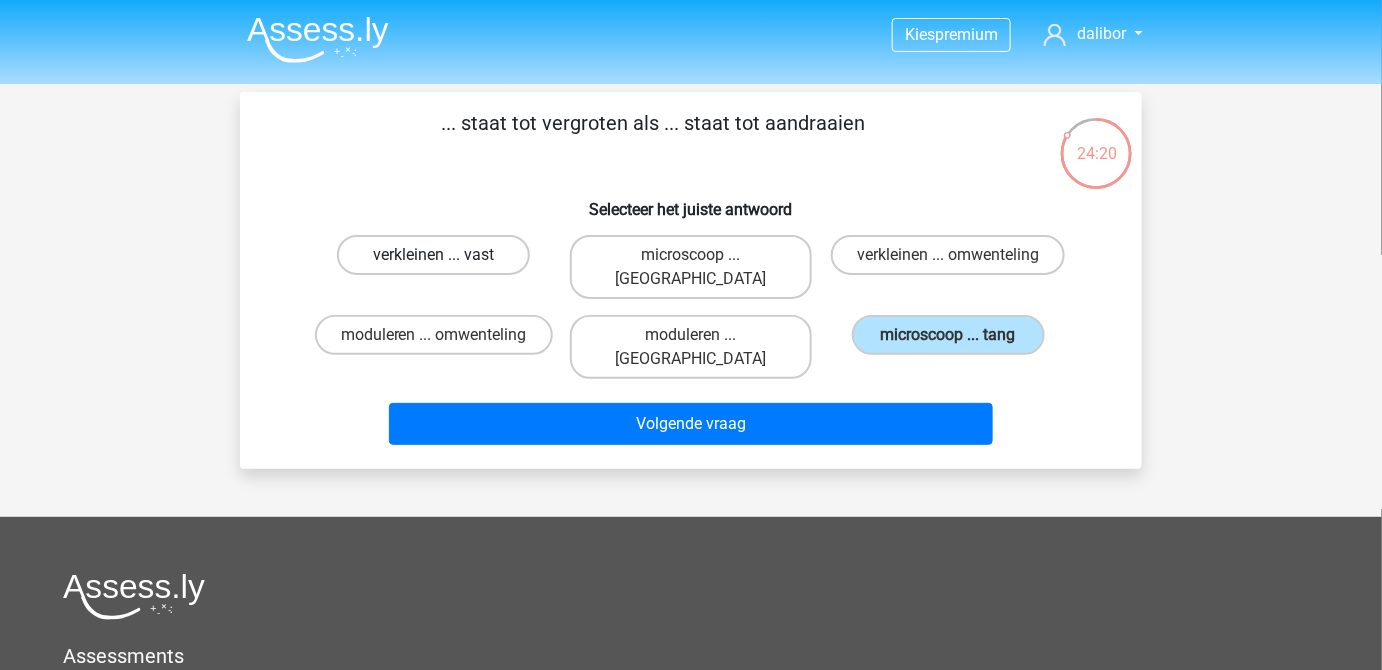 click on "verkleinen ... vast" at bounding box center (433, 255) 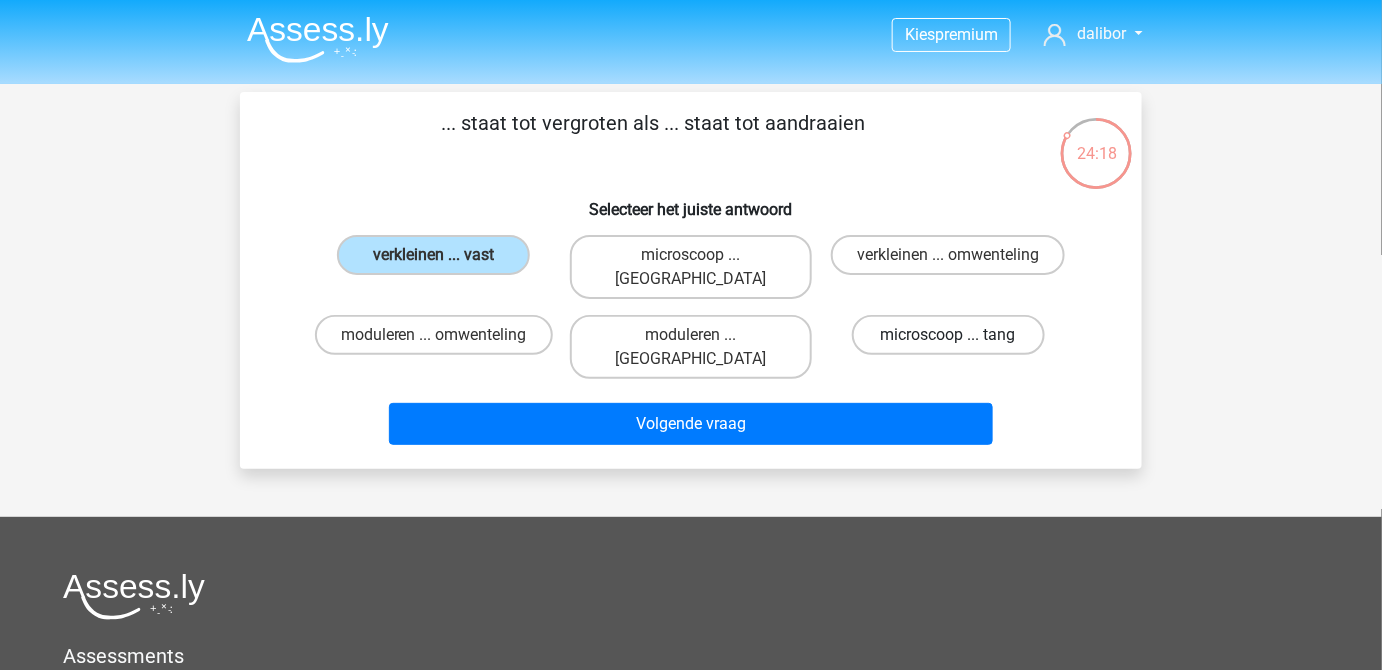 click on "microscoop ... tang" at bounding box center [948, 335] 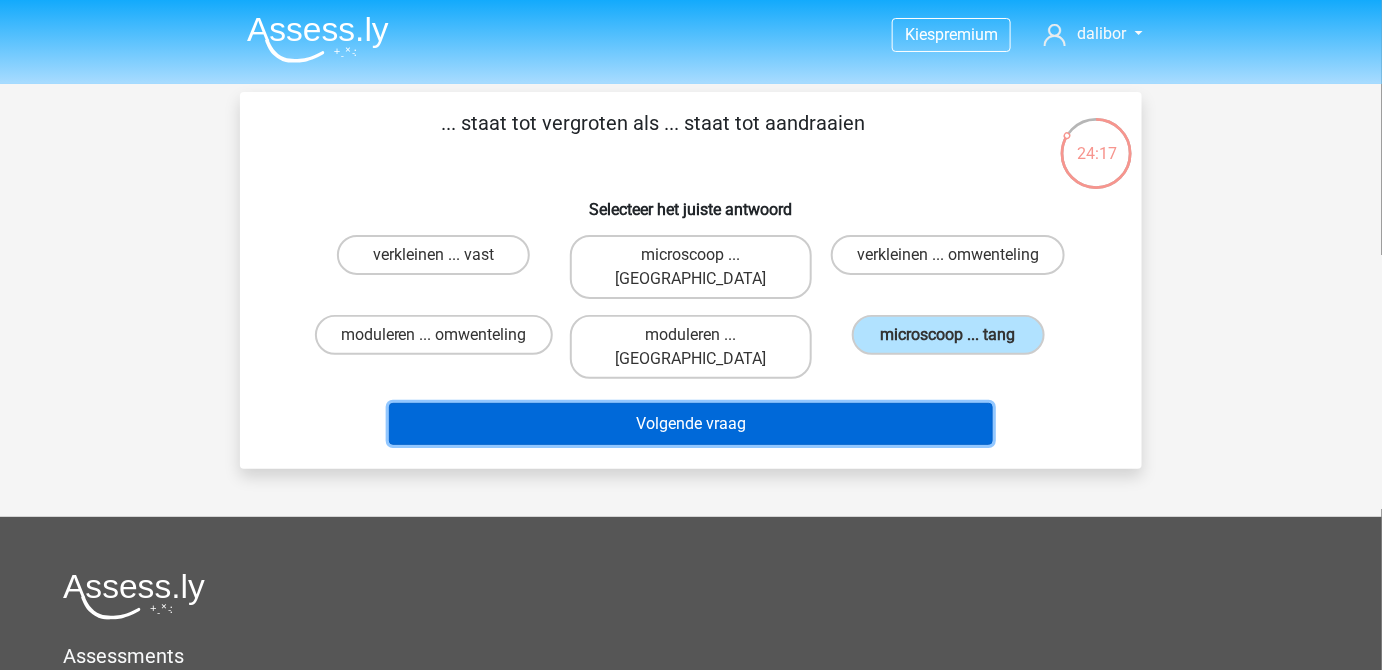 click on "Volgende vraag" at bounding box center (691, 424) 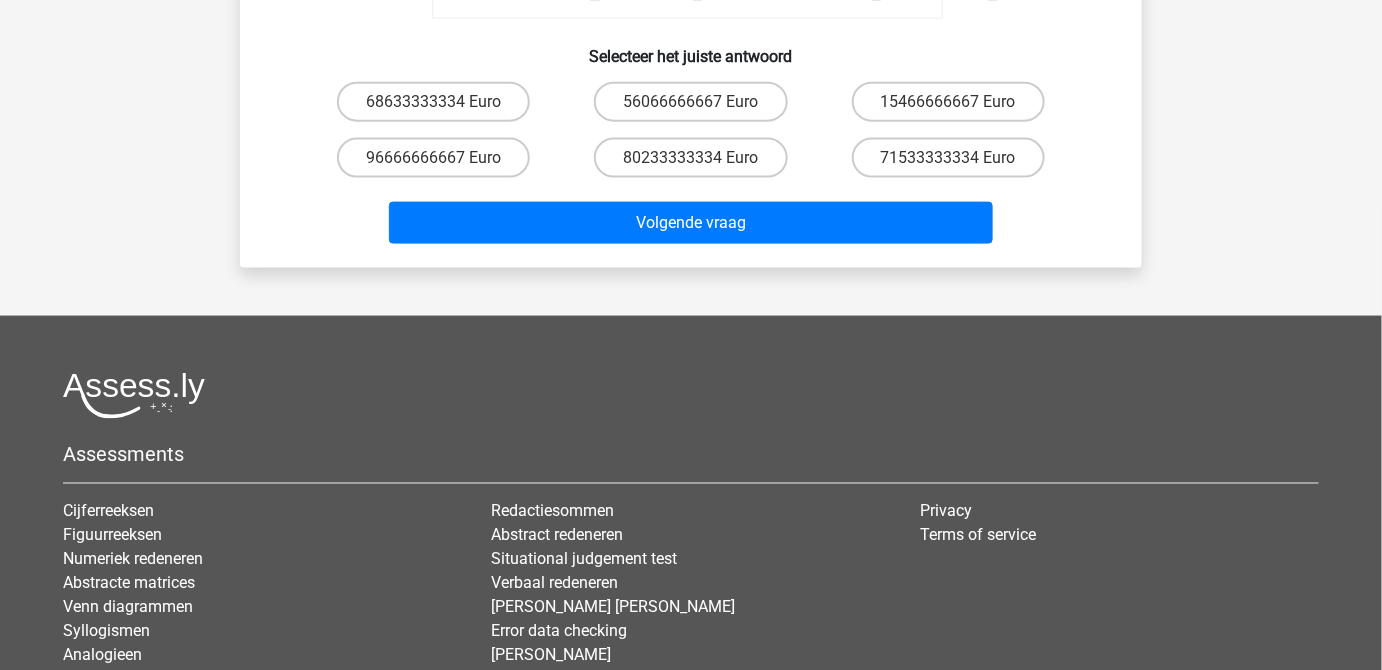 scroll, scrollTop: 818, scrollLeft: 0, axis: vertical 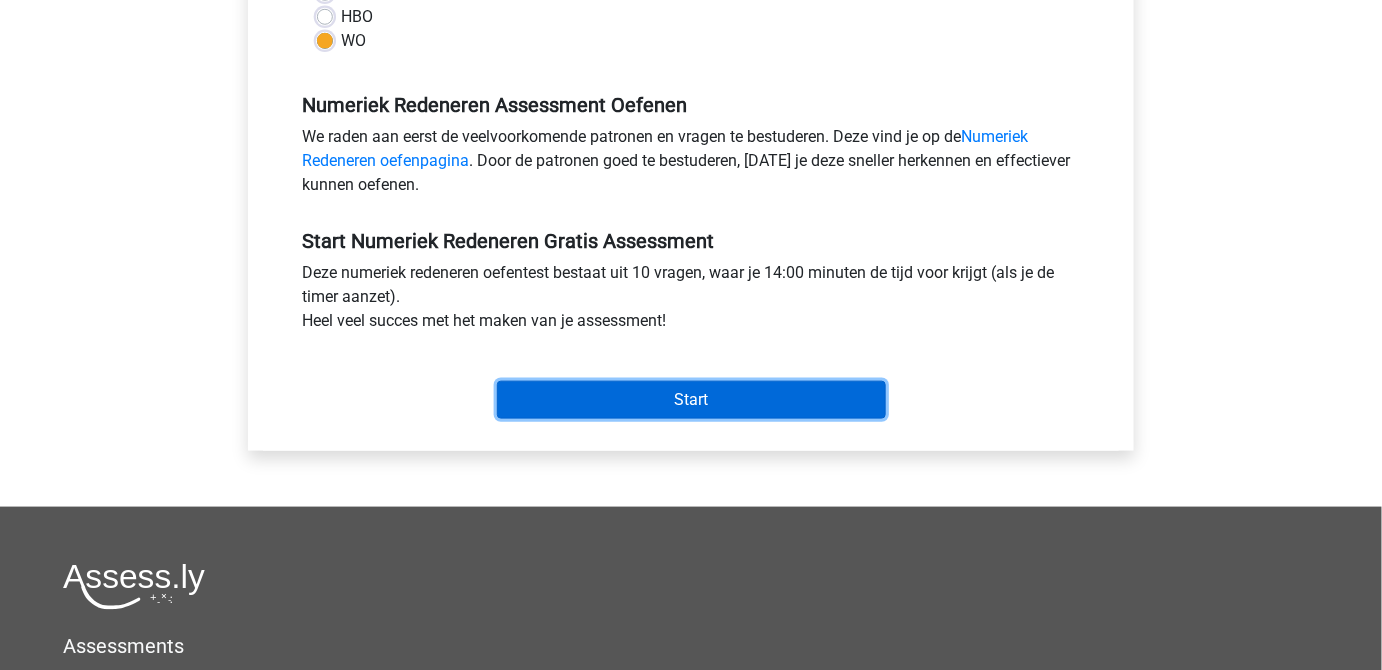 click on "Start" at bounding box center [691, 400] 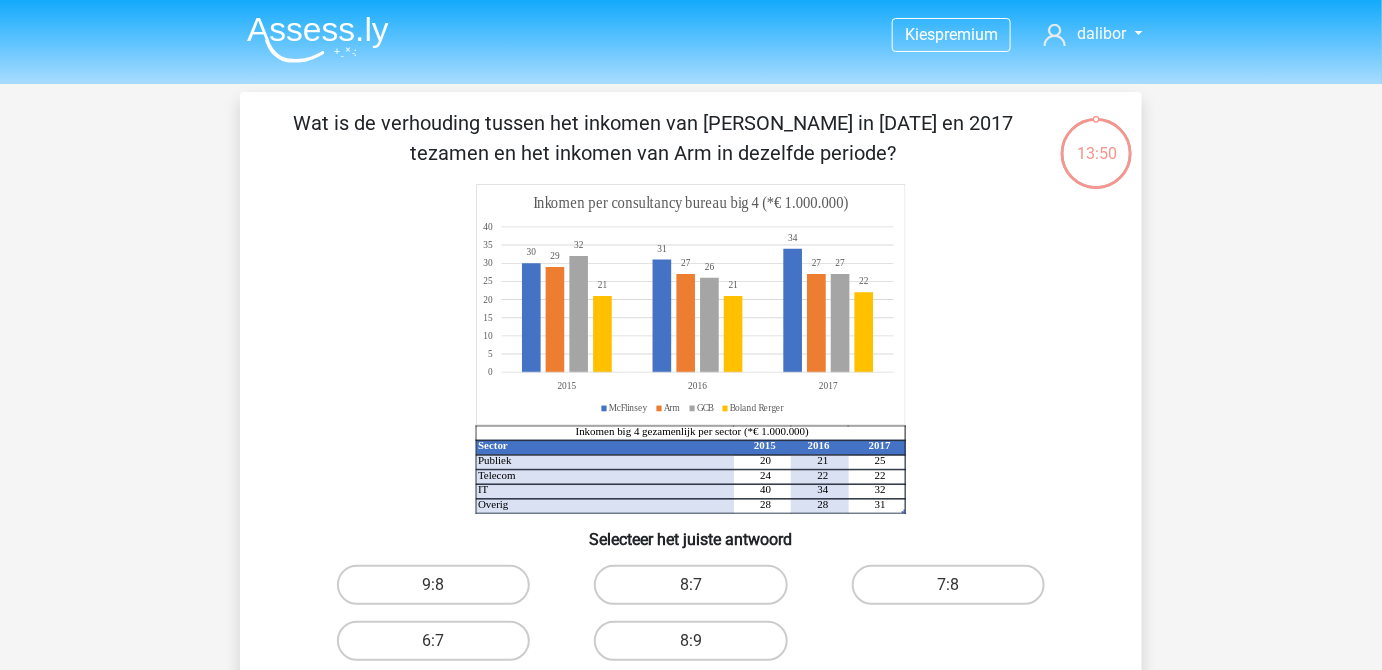 scroll, scrollTop: 90, scrollLeft: 0, axis: vertical 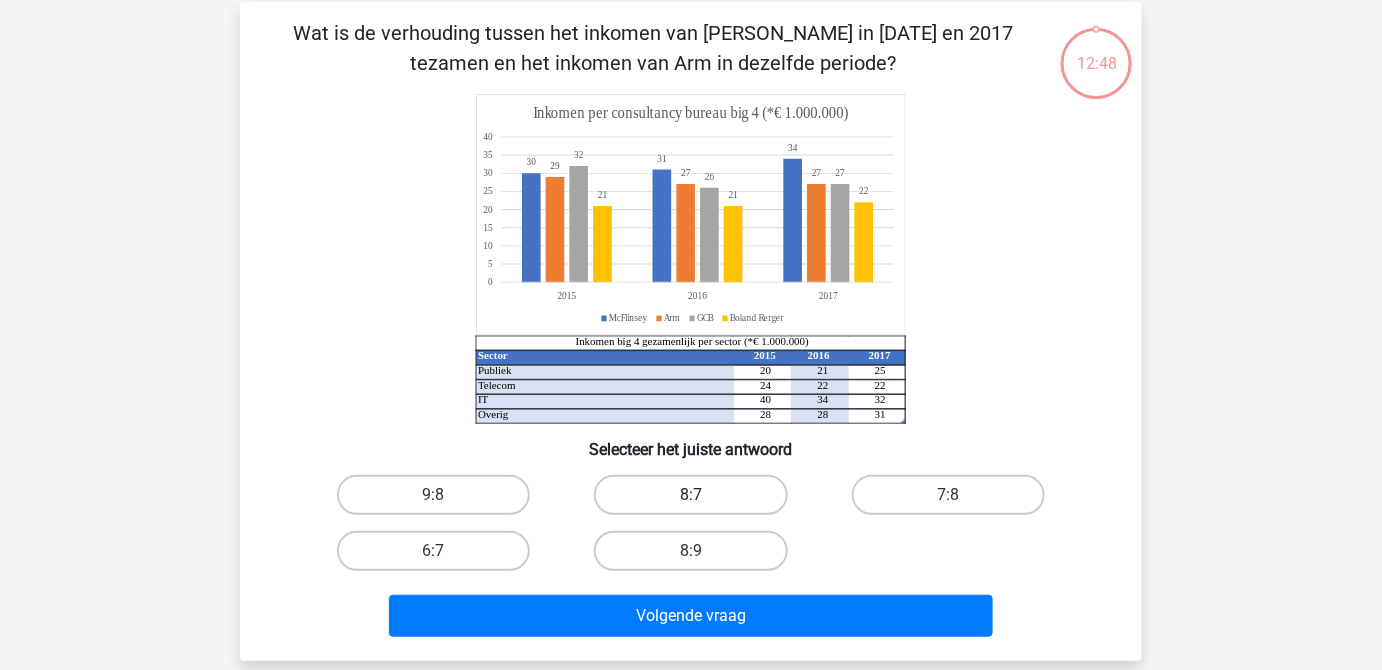 click on "8:7" at bounding box center (690, 495) 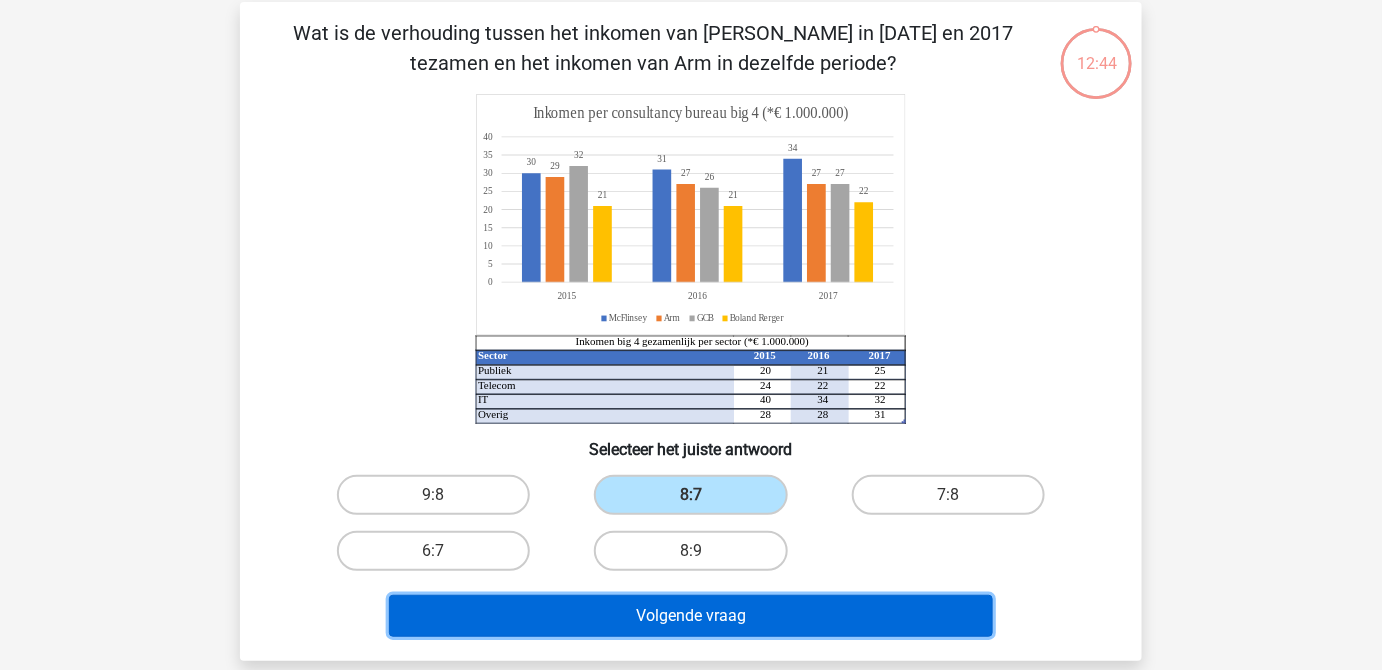 click on "Volgende vraag" at bounding box center (691, 616) 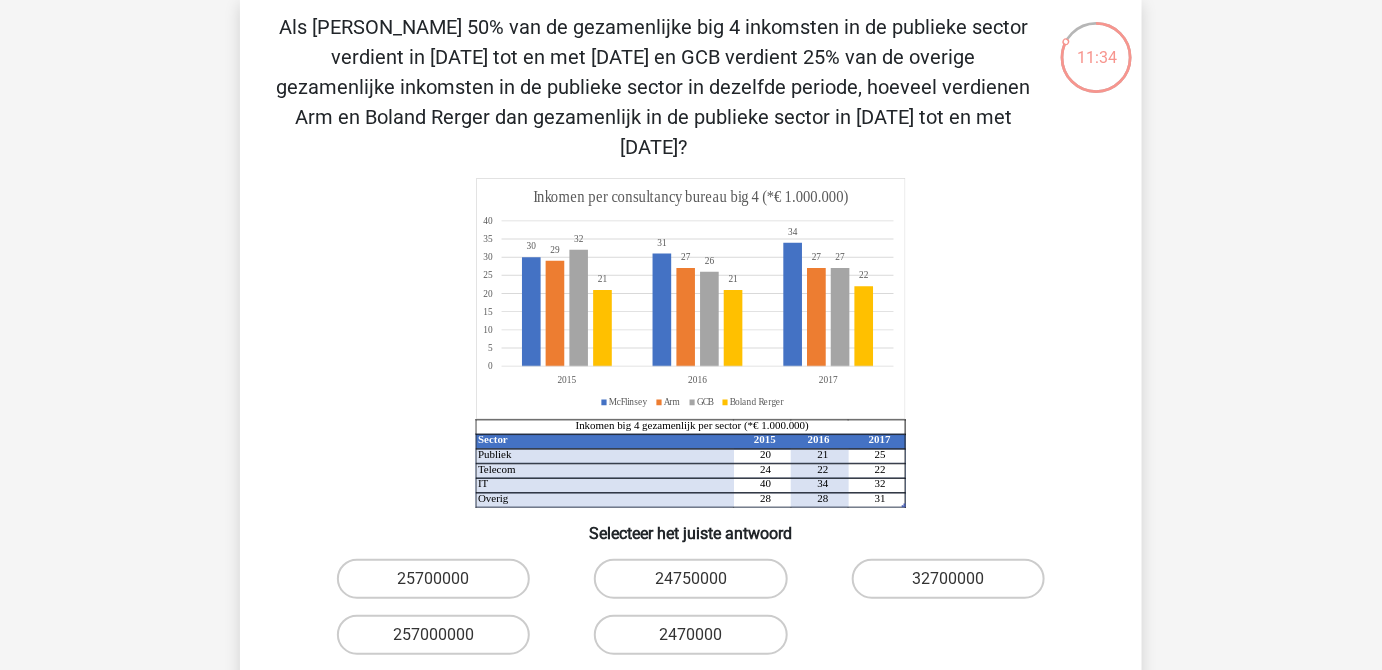 scroll, scrollTop: 181, scrollLeft: 0, axis: vertical 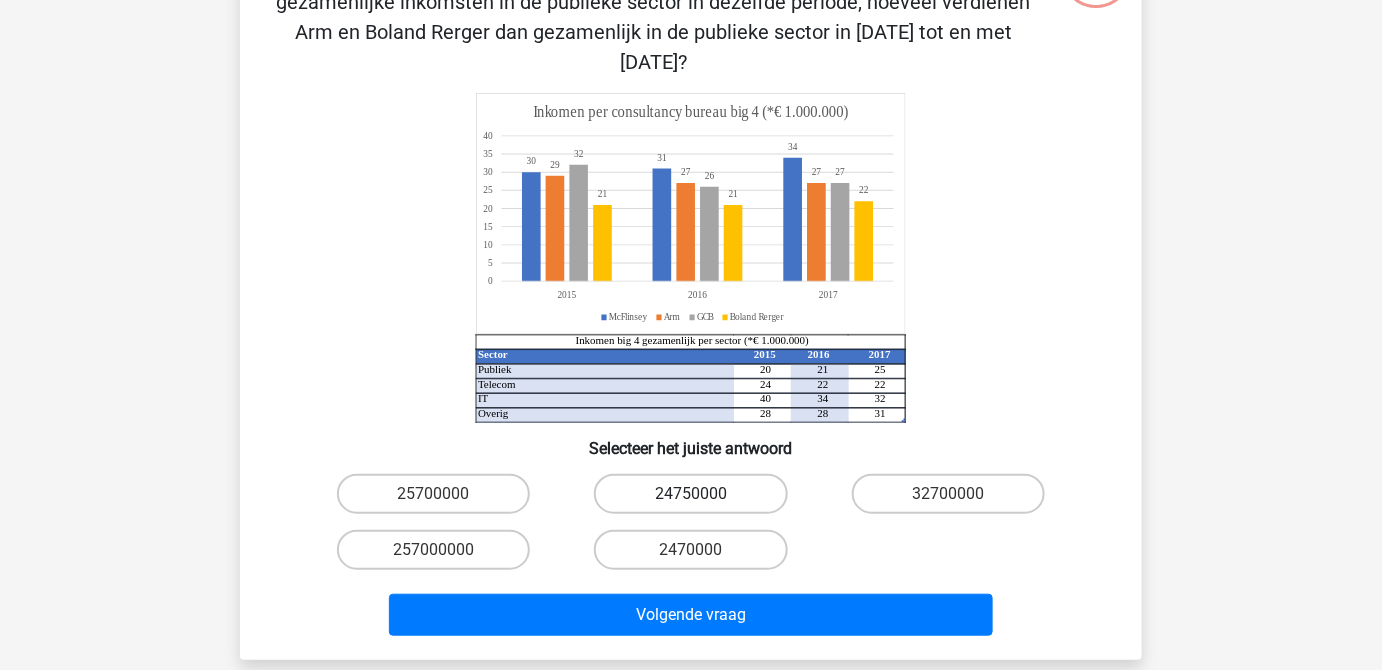 click on "24750000" at bounding box center [690, 494] 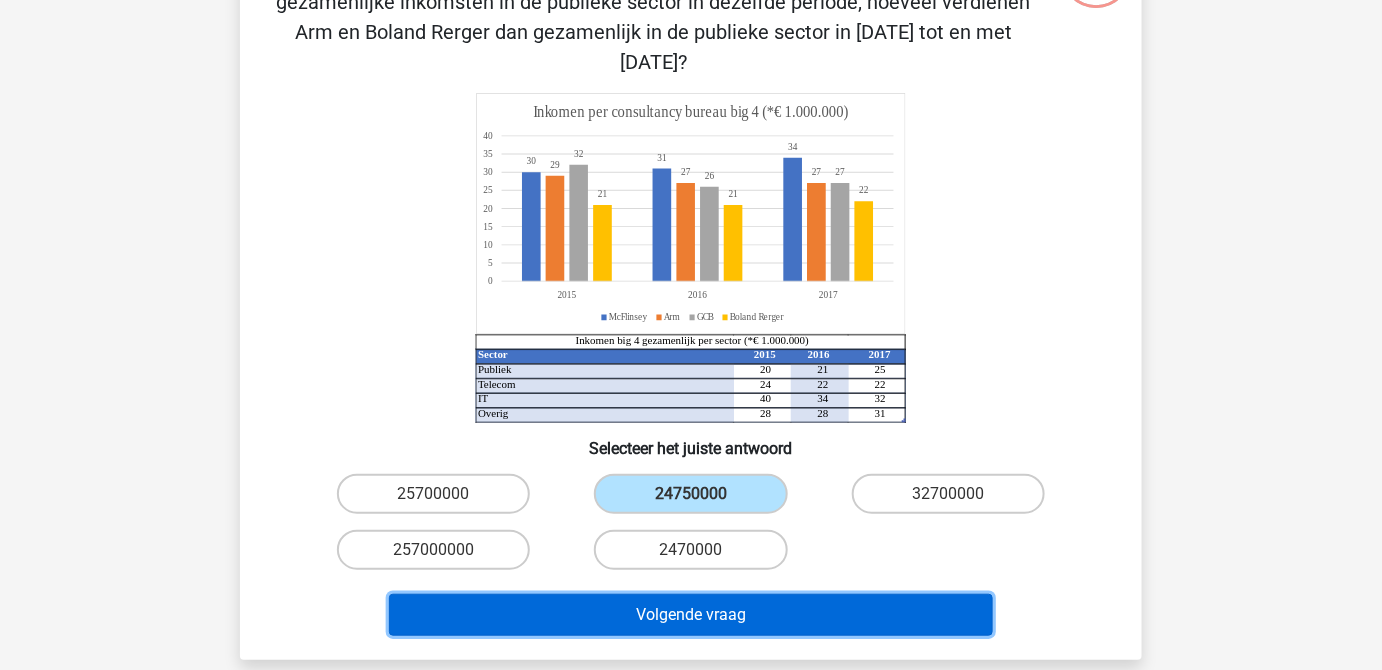 click on "Volgende vraag" at bounding box center [691, 615] 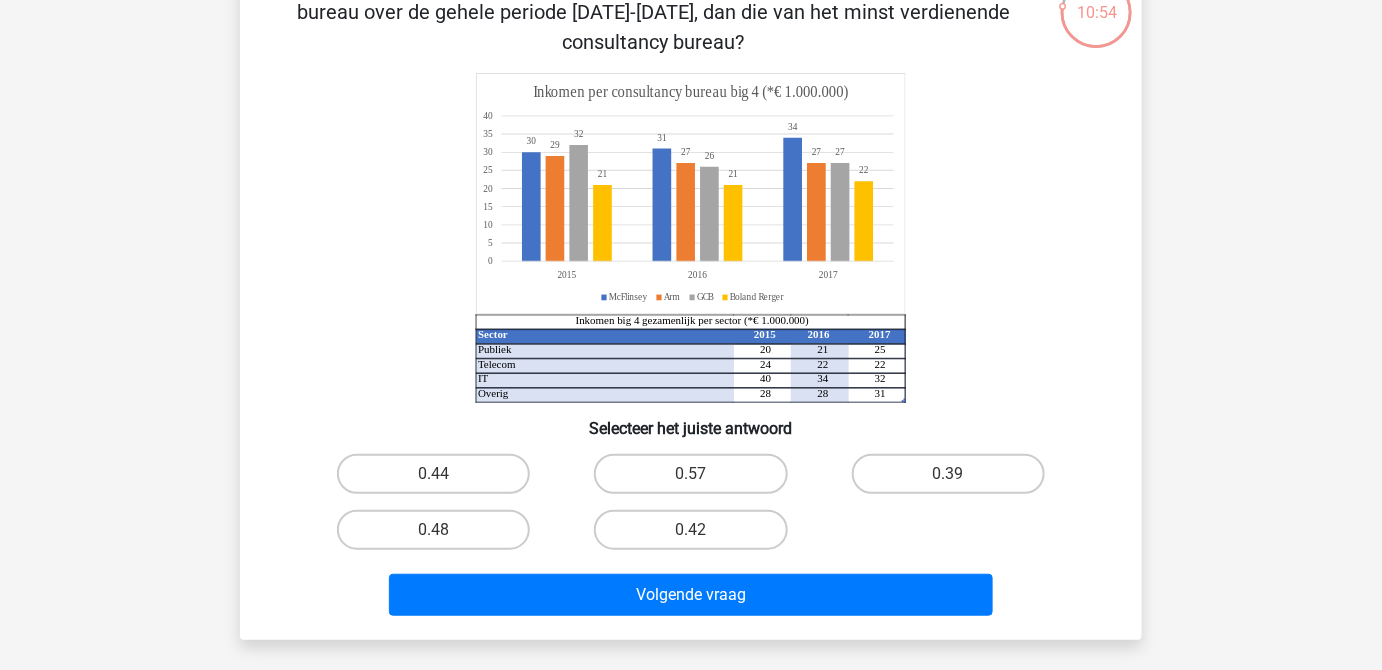 scroll, scrollTop: 272, scrollLeft: 0, axis: vertical 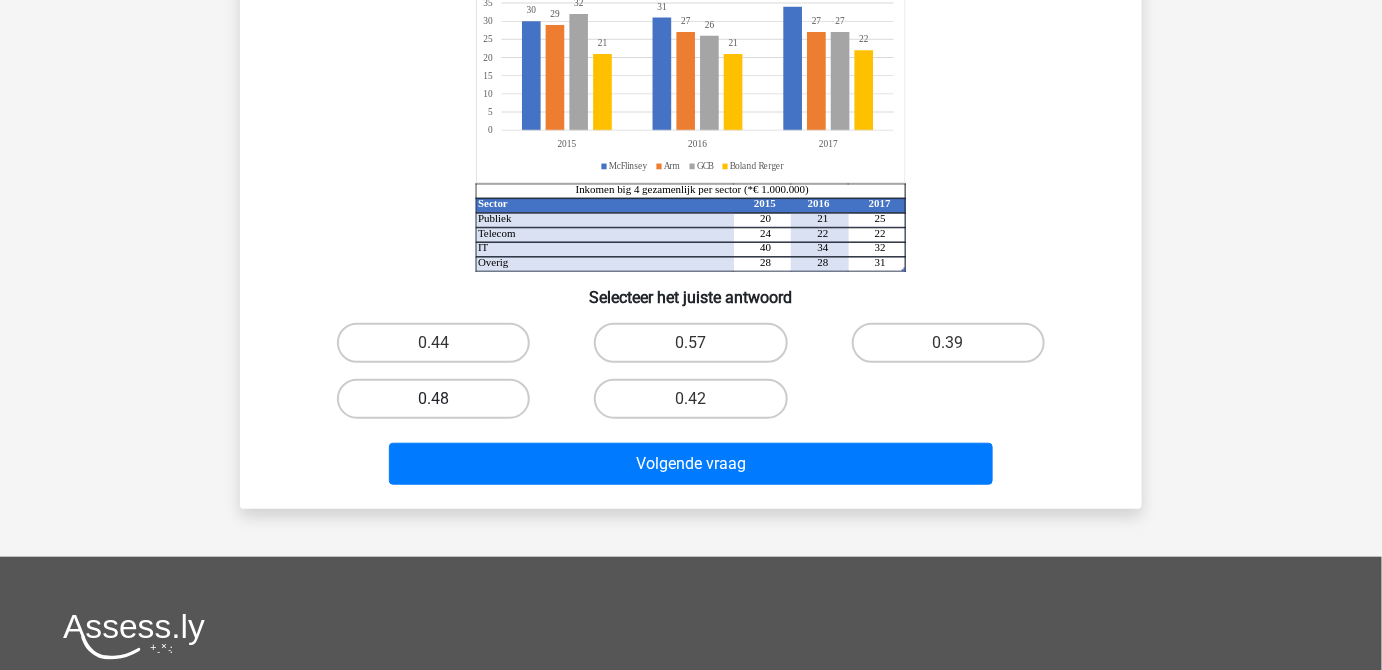 click on "0.48" at bounding box center [433, 399] 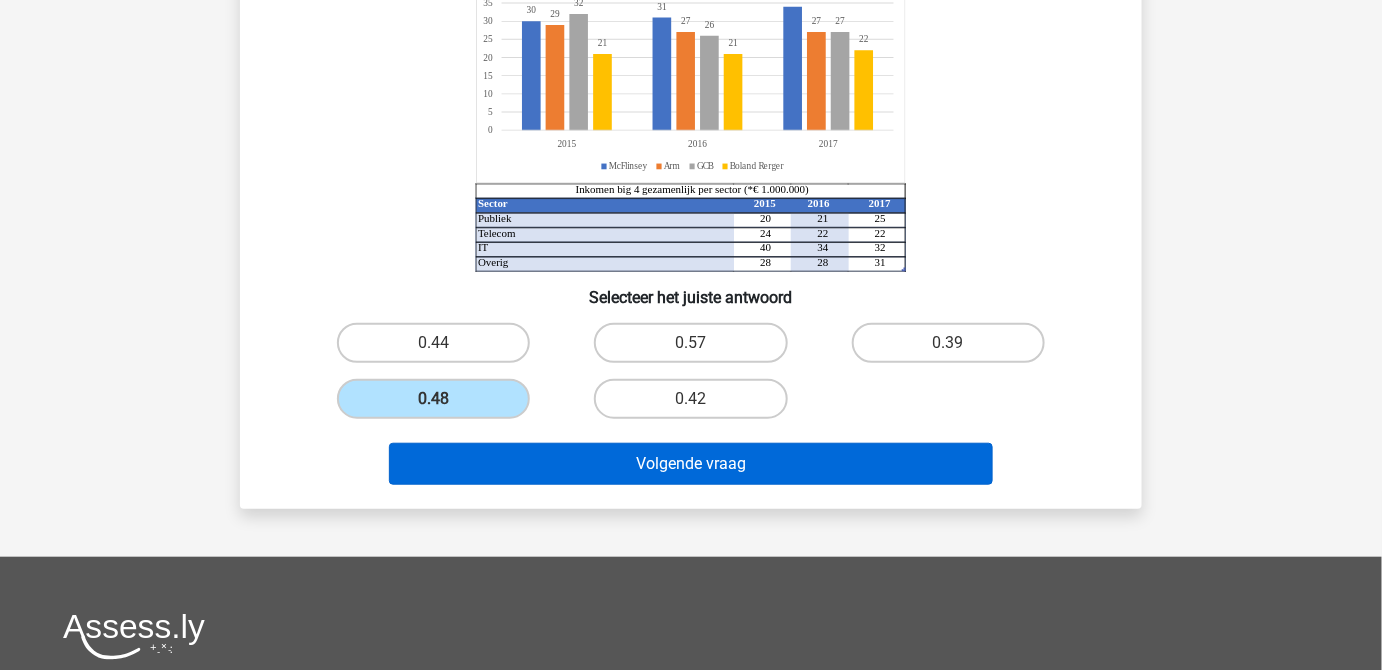 drag, startPoint x: 598, startPoint y: 499, endPoint x: 430, endPoint y: 456, distance: 173.41568 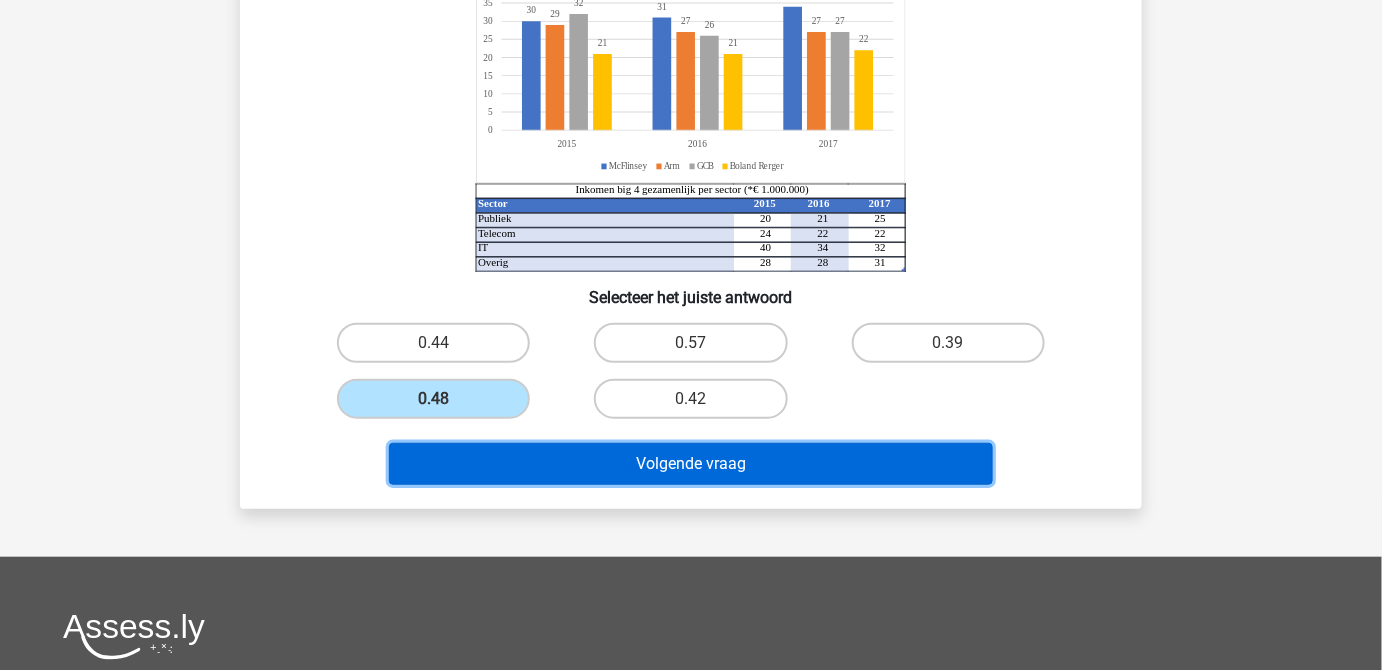 click on "Volgende vraag" at bounding box center [691, 464] 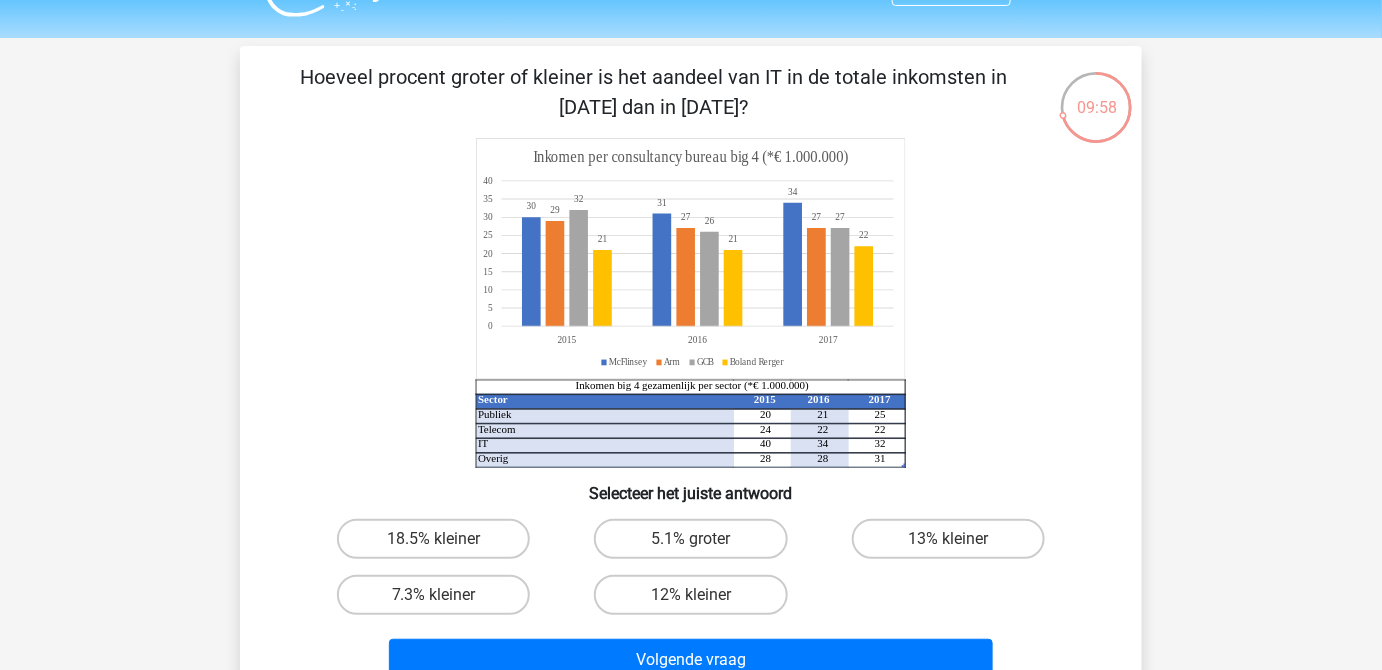 scroll, scrollTop: 90, scrollLeft: 0, axis: vertical 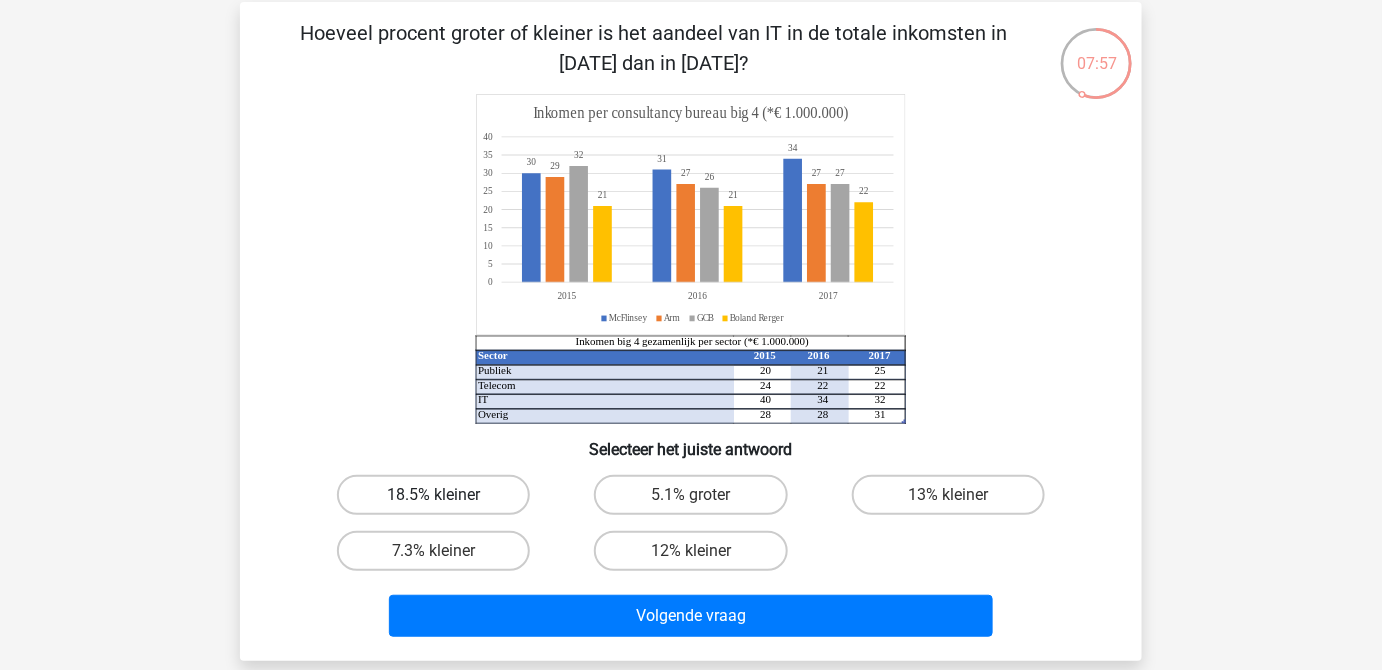 click on "18.5% kleiner" at bounding box center (433, 495) 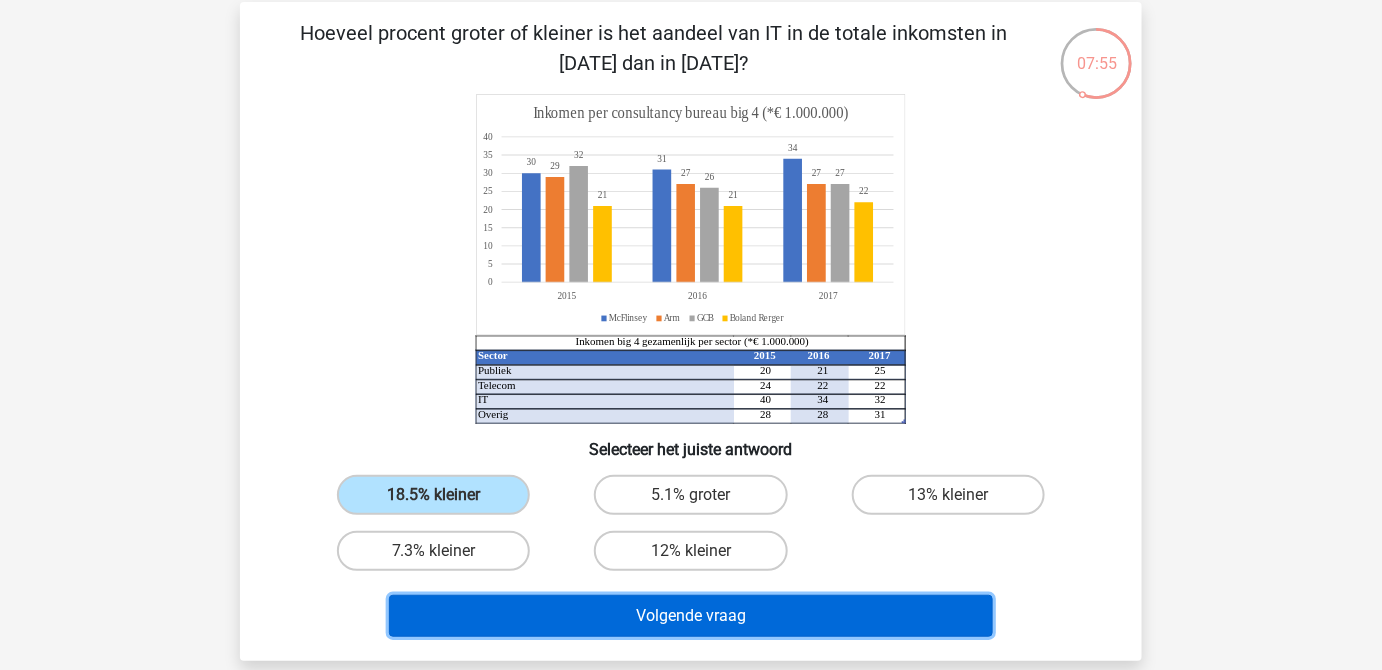 click on "Volgende vraag" at bounding box center [691, 616] 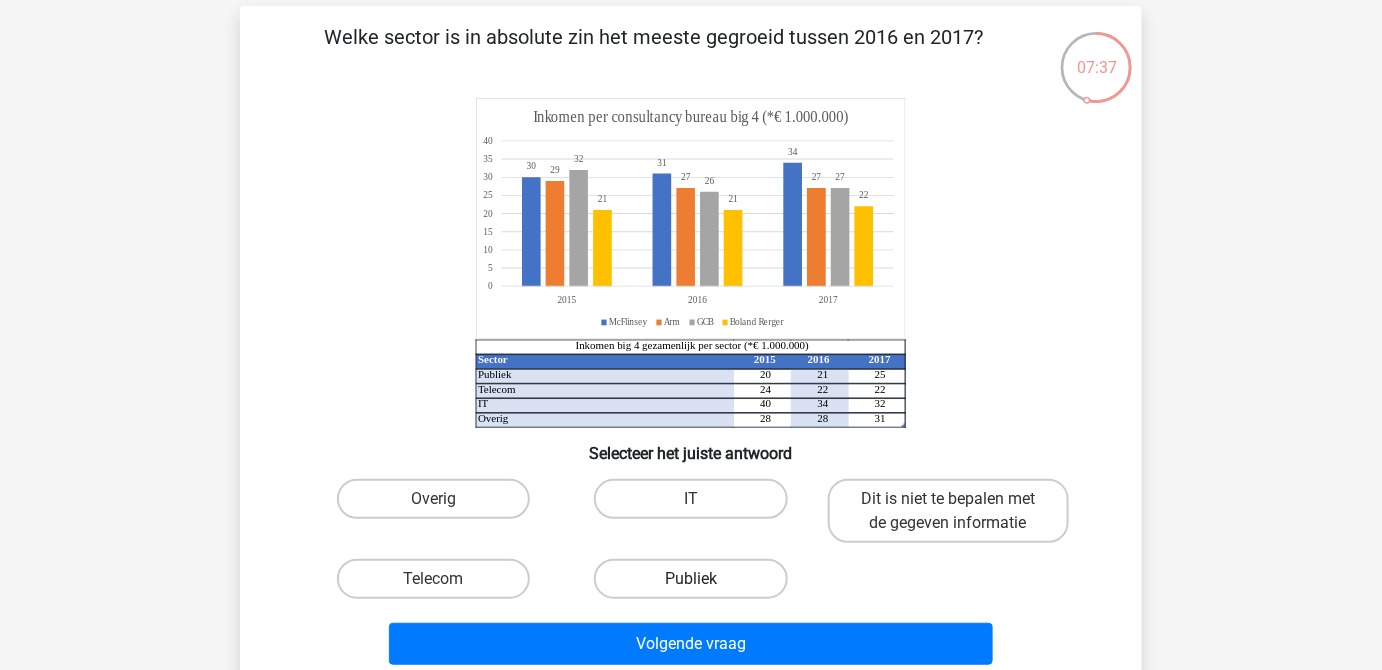 scroll, scrollTop: 181, scrollLeft: 0, axis: vertical 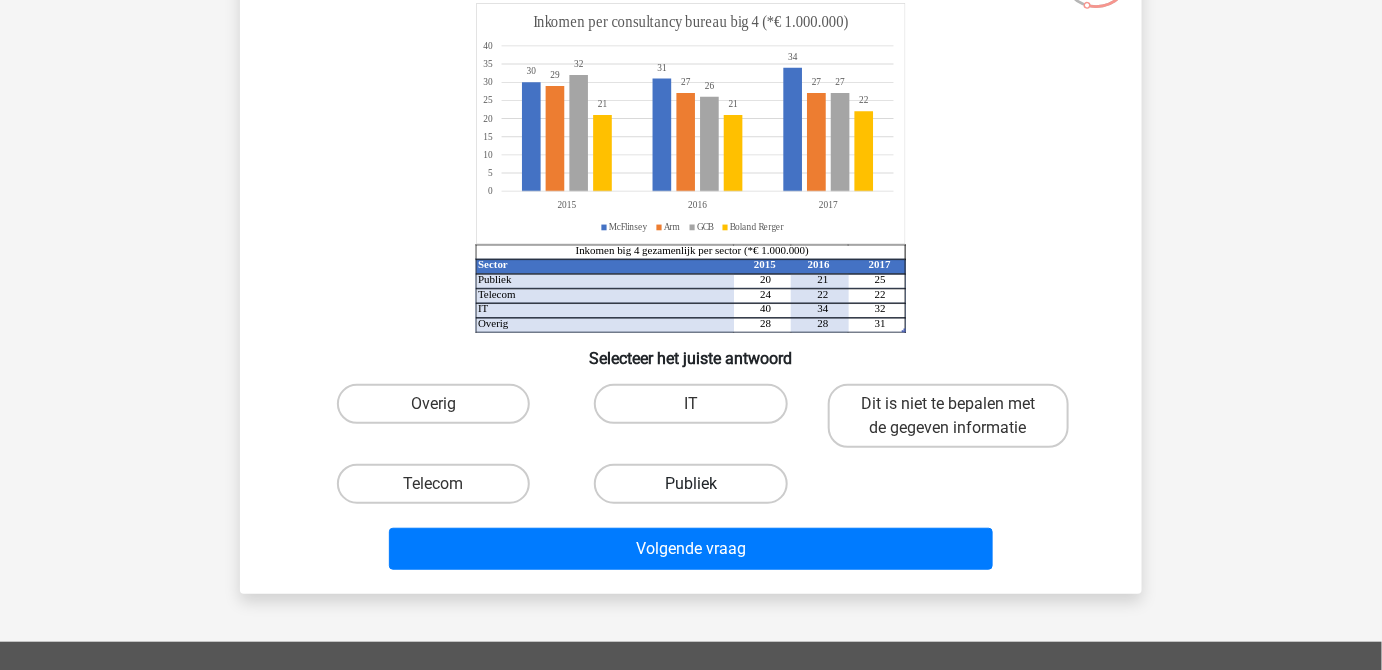 click on "Publiek" at bounding box center [690, 484] 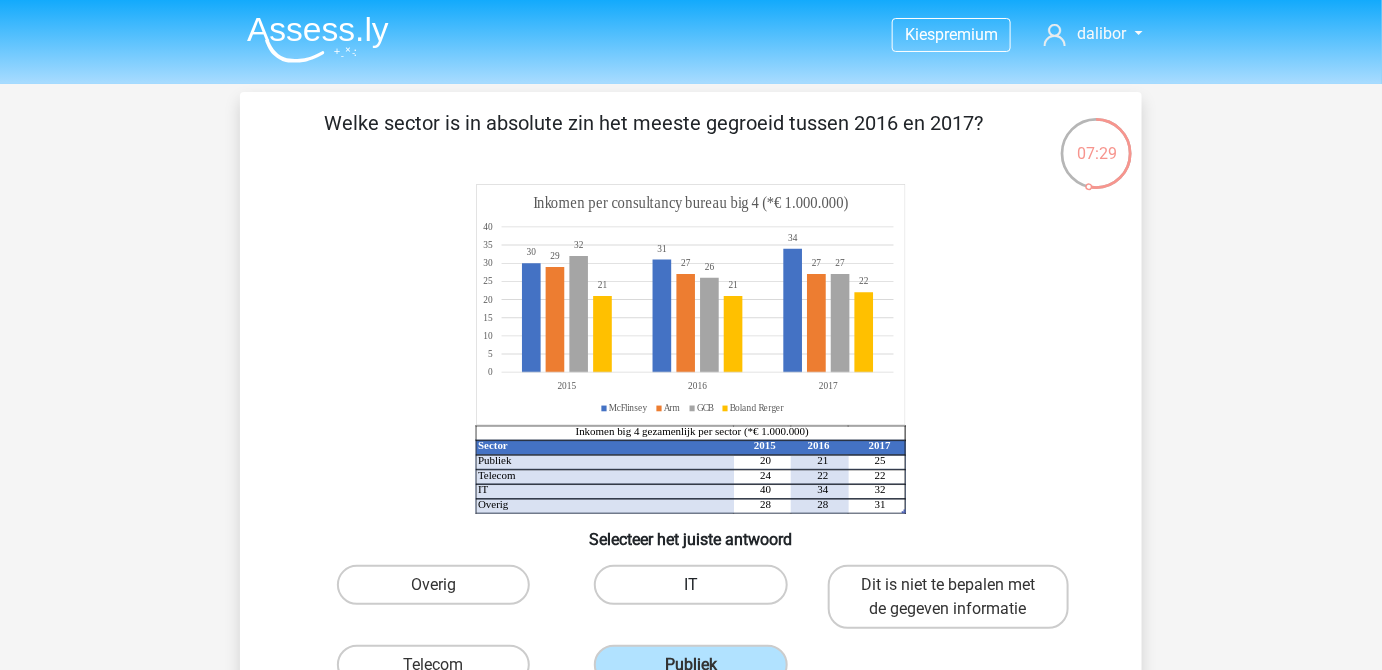 scroll, scrollTop: 90, scrollLeft: 0, axis: vertical 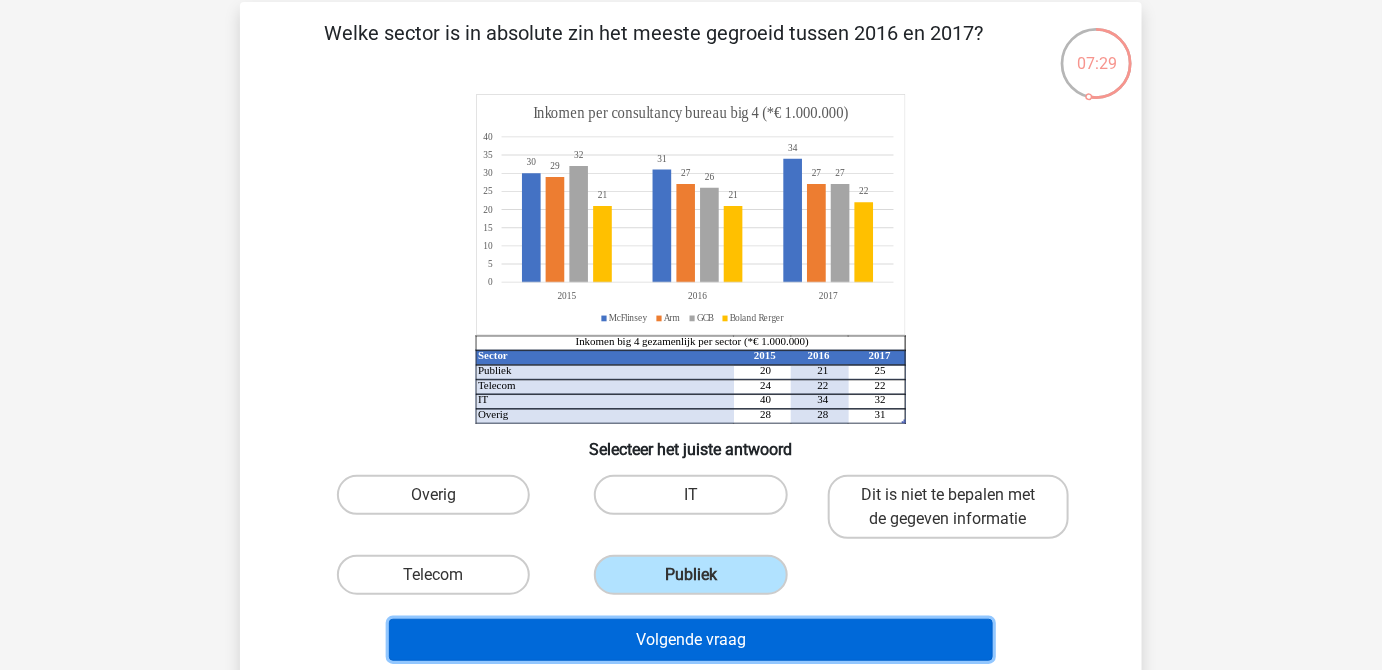 click on "Volgende vraag" at bounding box center [691, 640] 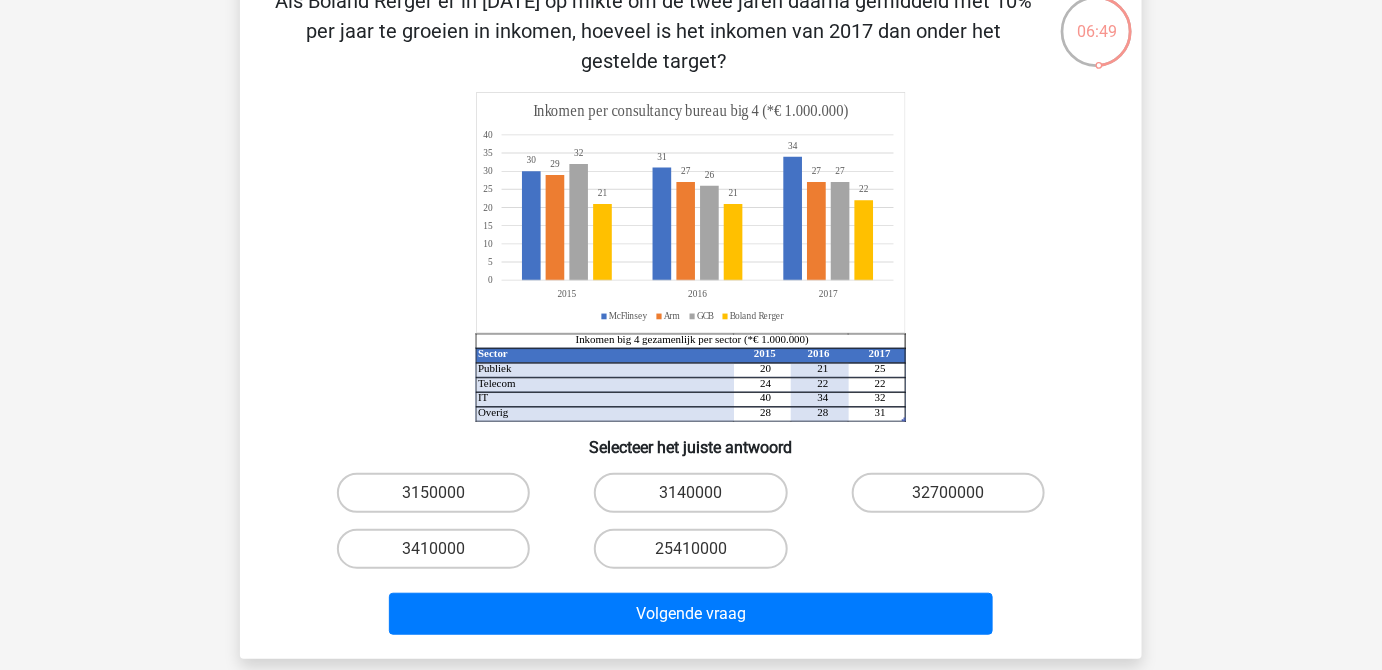scroll, scrollTop: 181, scrollLeft: 0, axis: vertical 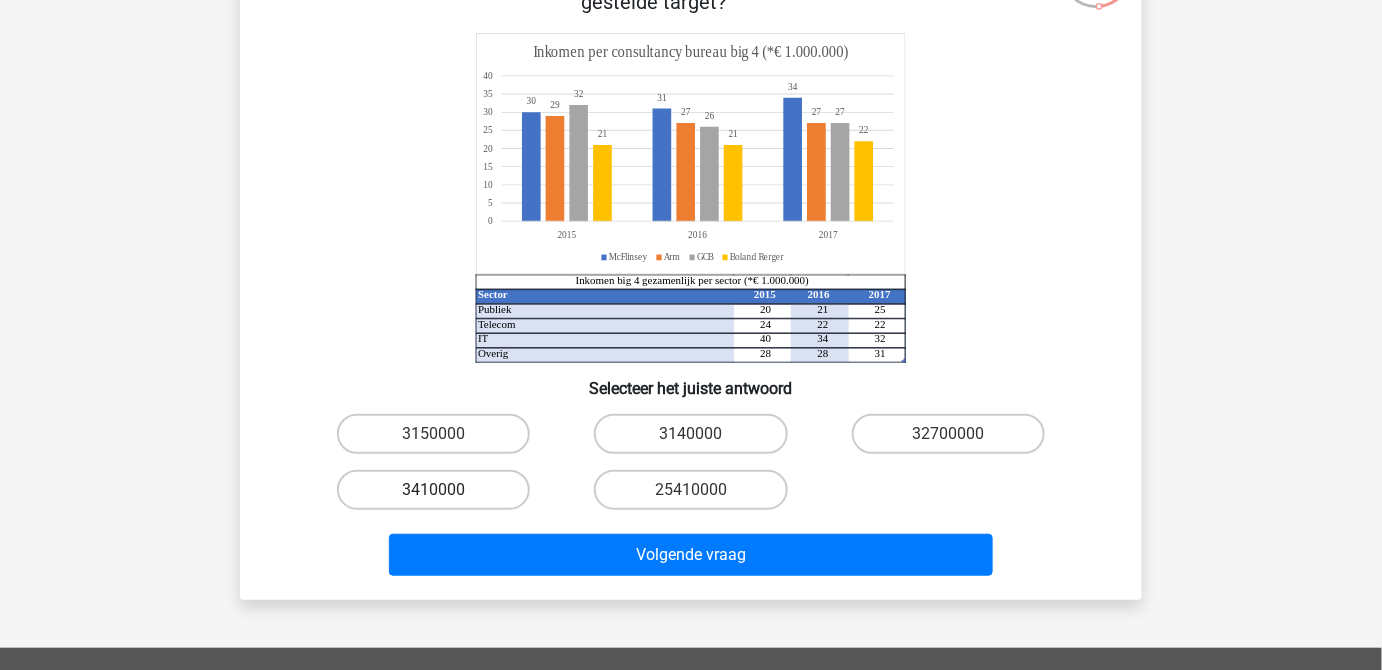 click on "3410000" at bounding box center (433, 490) 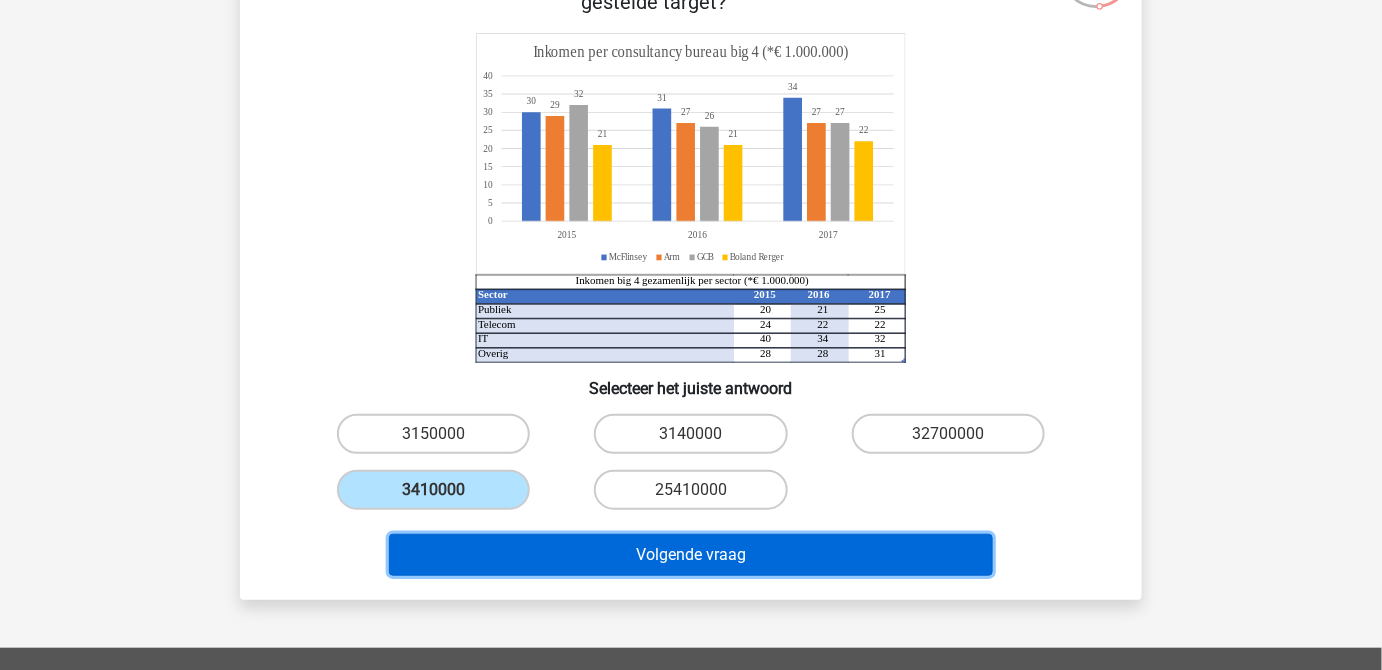 click on "Volgende vraag" at bounding box center [691, 555] 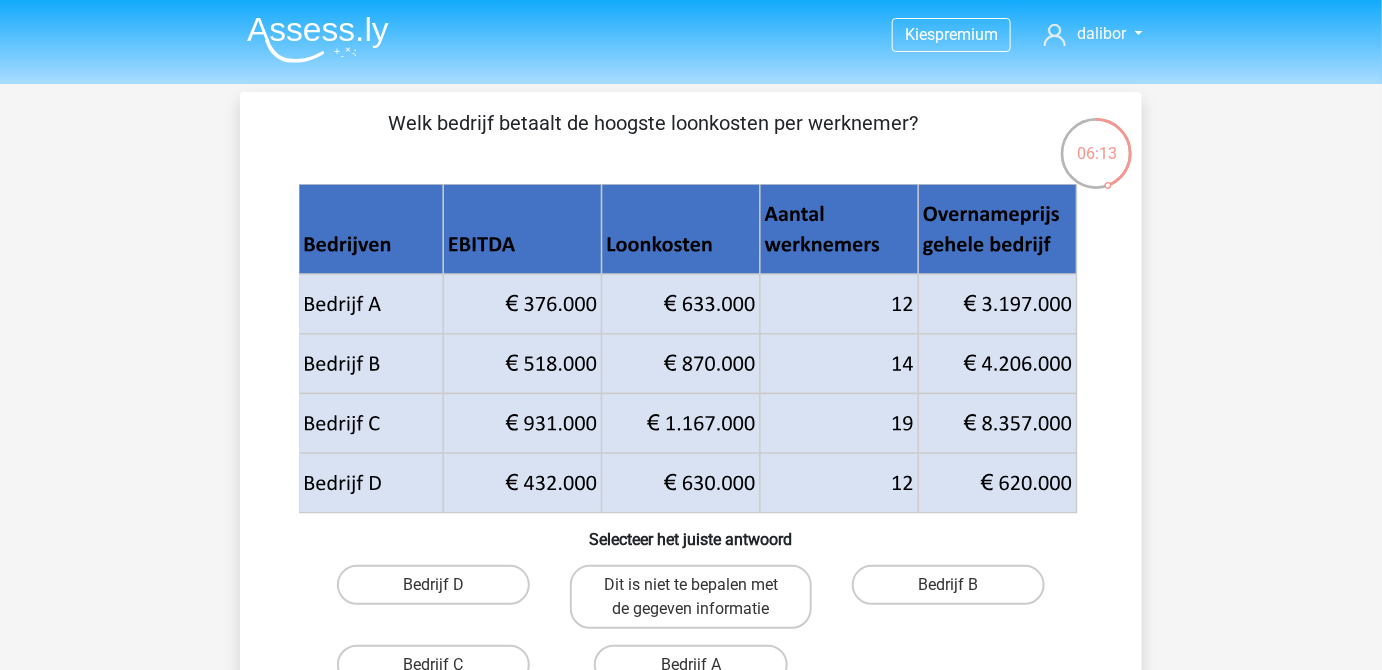 scroll, scrollTop: 272, scrollLeft: 0, axis: vertical 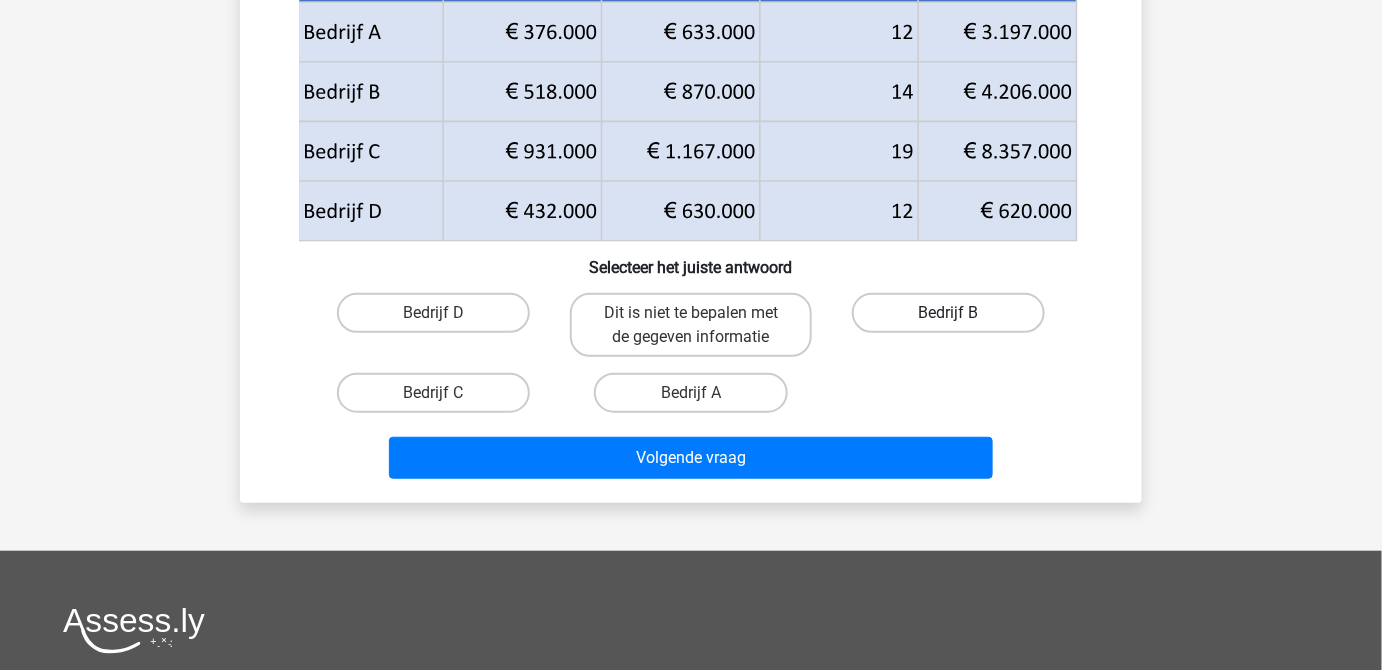 click on "Bedrijf B" at bounding box center [948, 313] 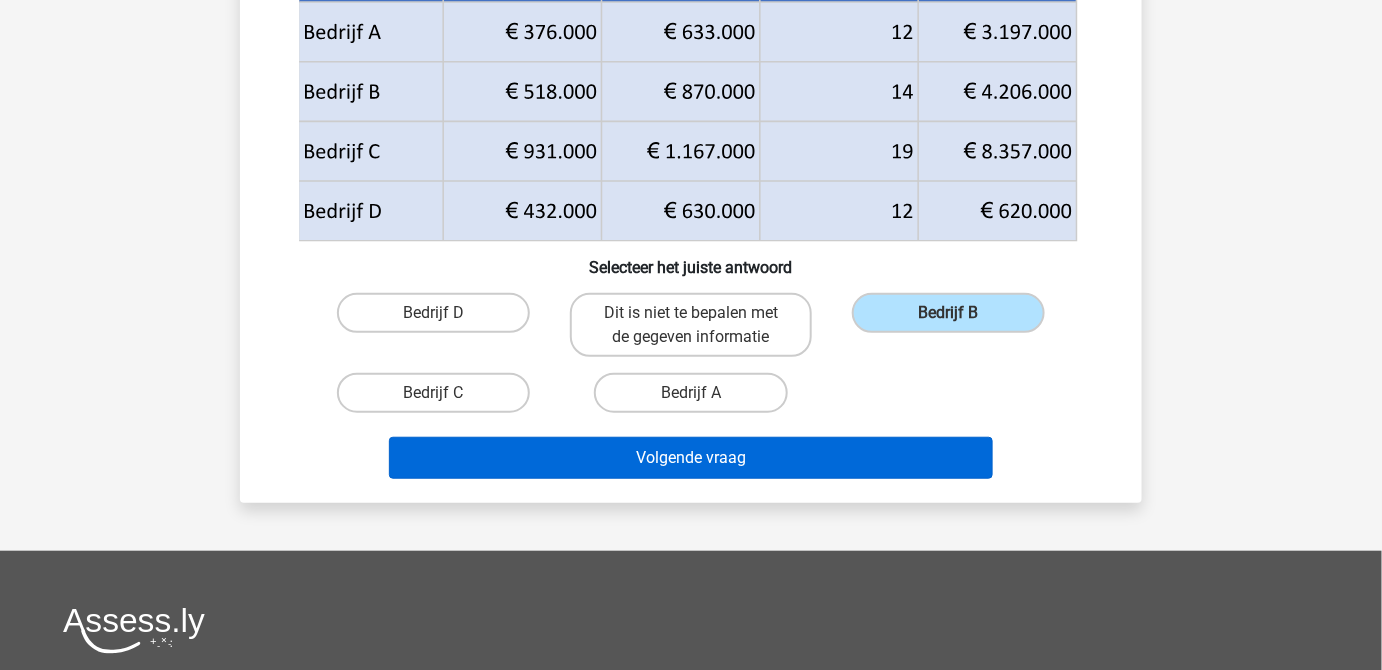 scroll, scrollTop: 0, scrollLeft: 0, axis: both 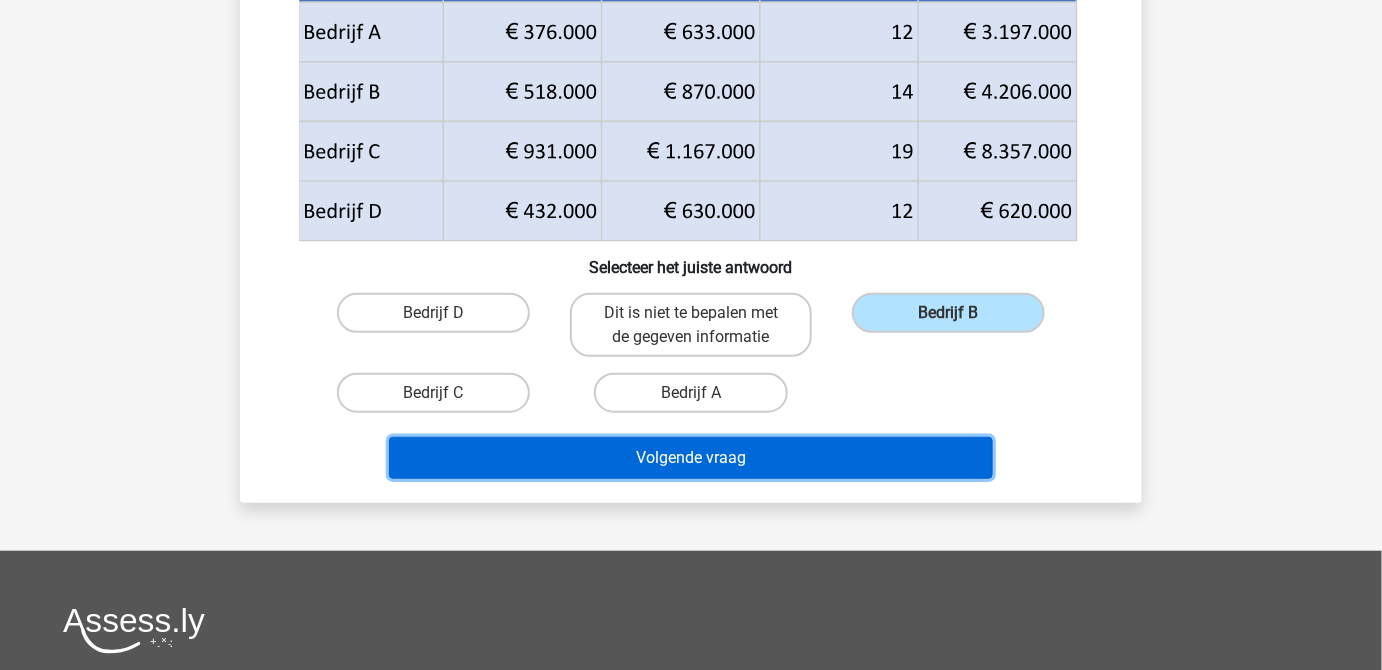 click on "Volgende vraag" at bounding box center [691, 458] 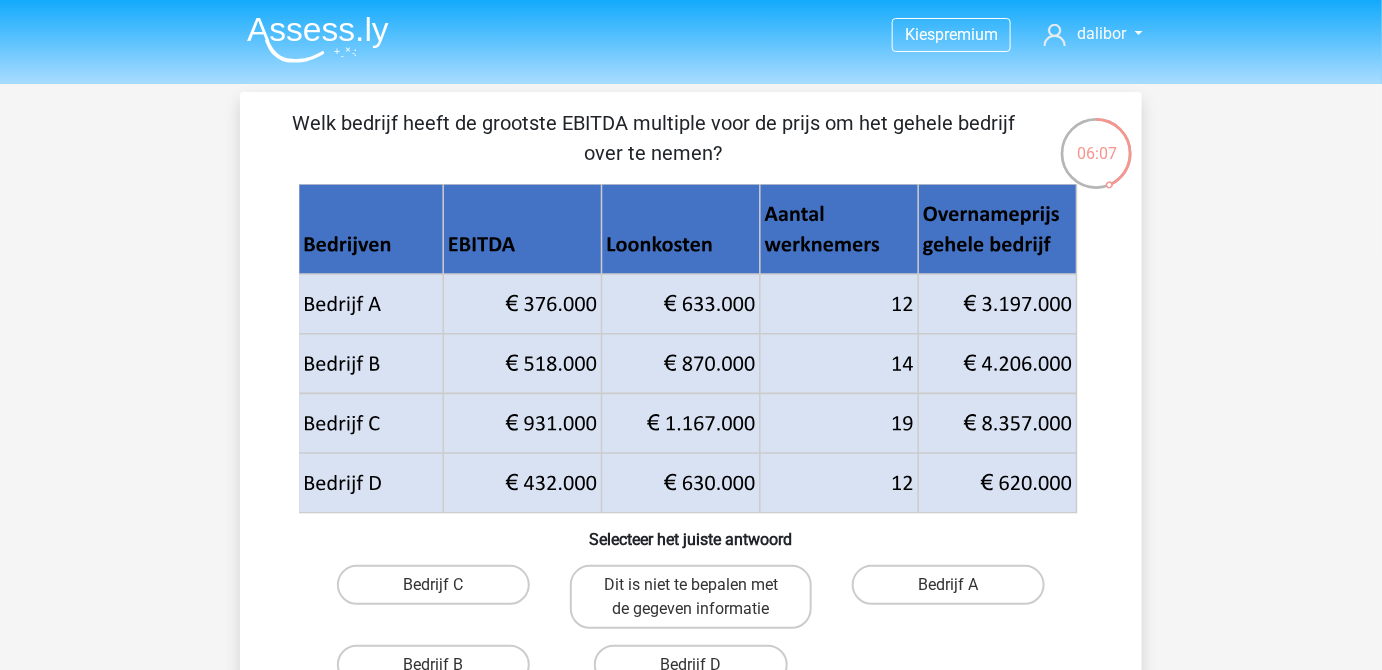 scroll, scrollTop: 0, scrollLeft: 0, axis: both 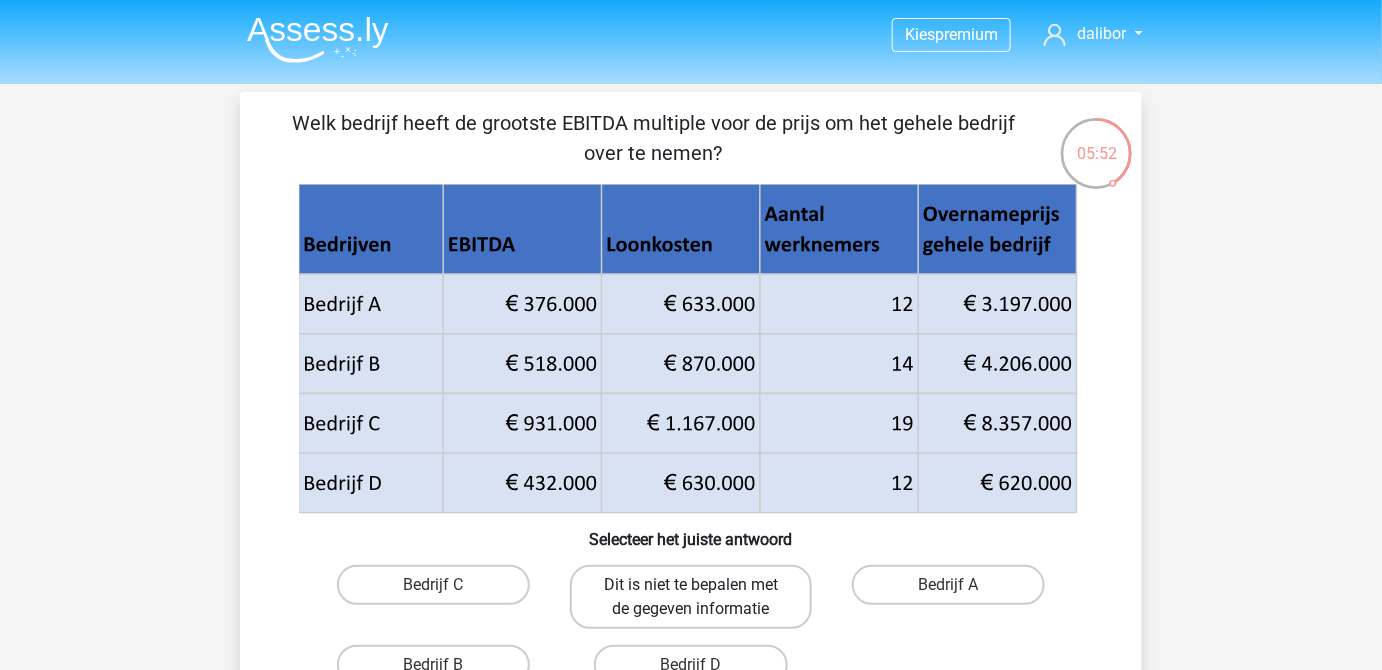 click on "Dit is niet te bepalen met de gegeven informatie" at bounding box center (690, 597) 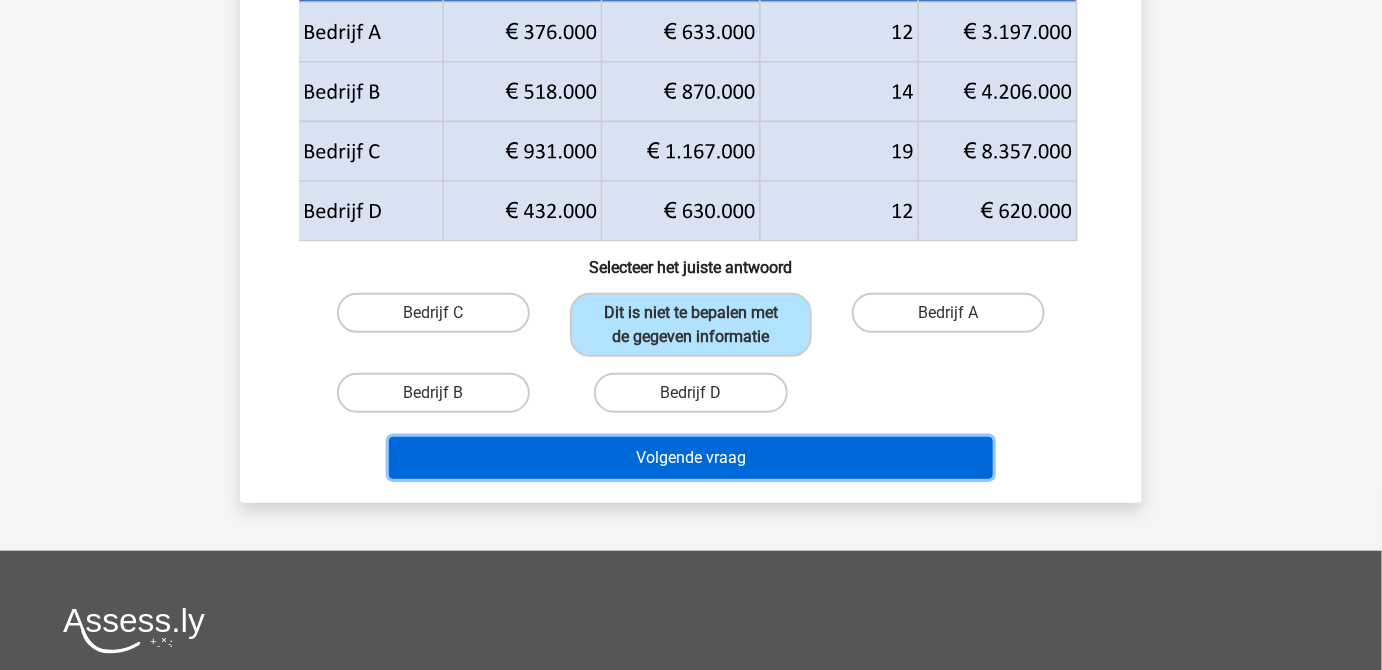click on "Volgende vraag" at bounding box center (691, 458) 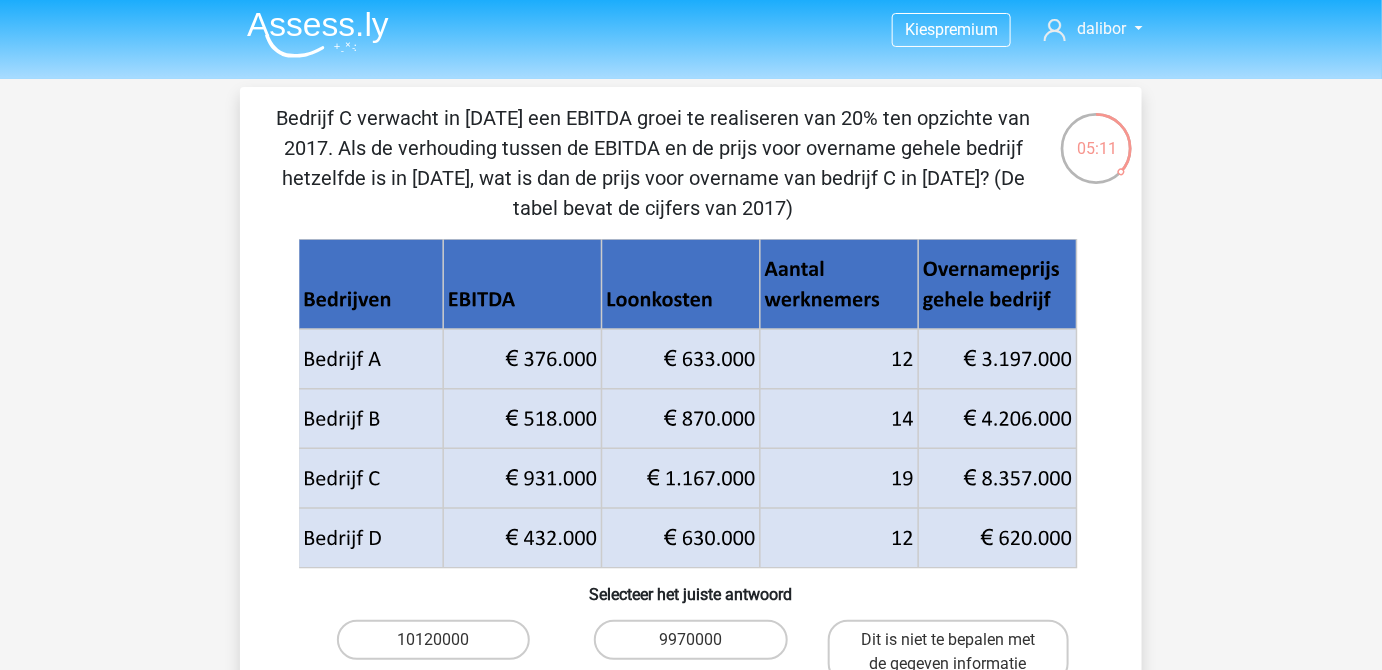 scroll, scrollTop: 90, scrollLeft: 0, axis: vertical 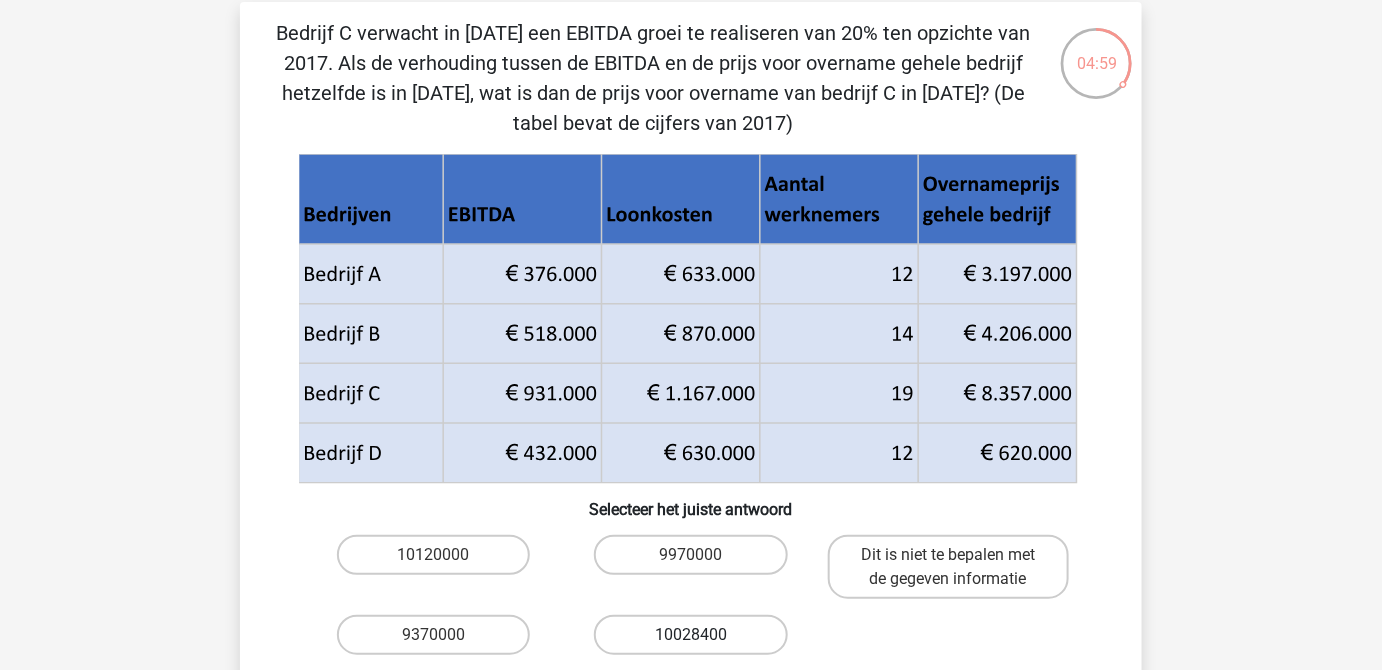 click on "10028400" at bounding box center [690, 635] 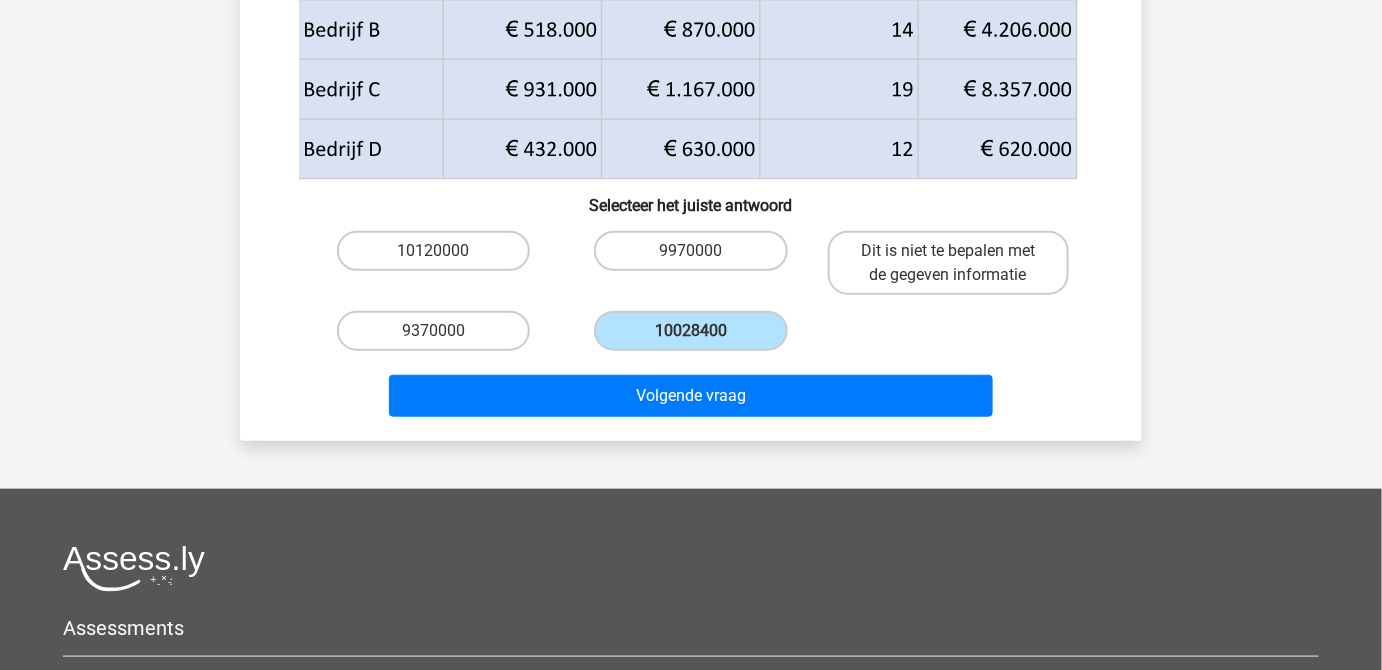 scroll, scrollTop: 545, scrollLeft: 0, axis: vertical 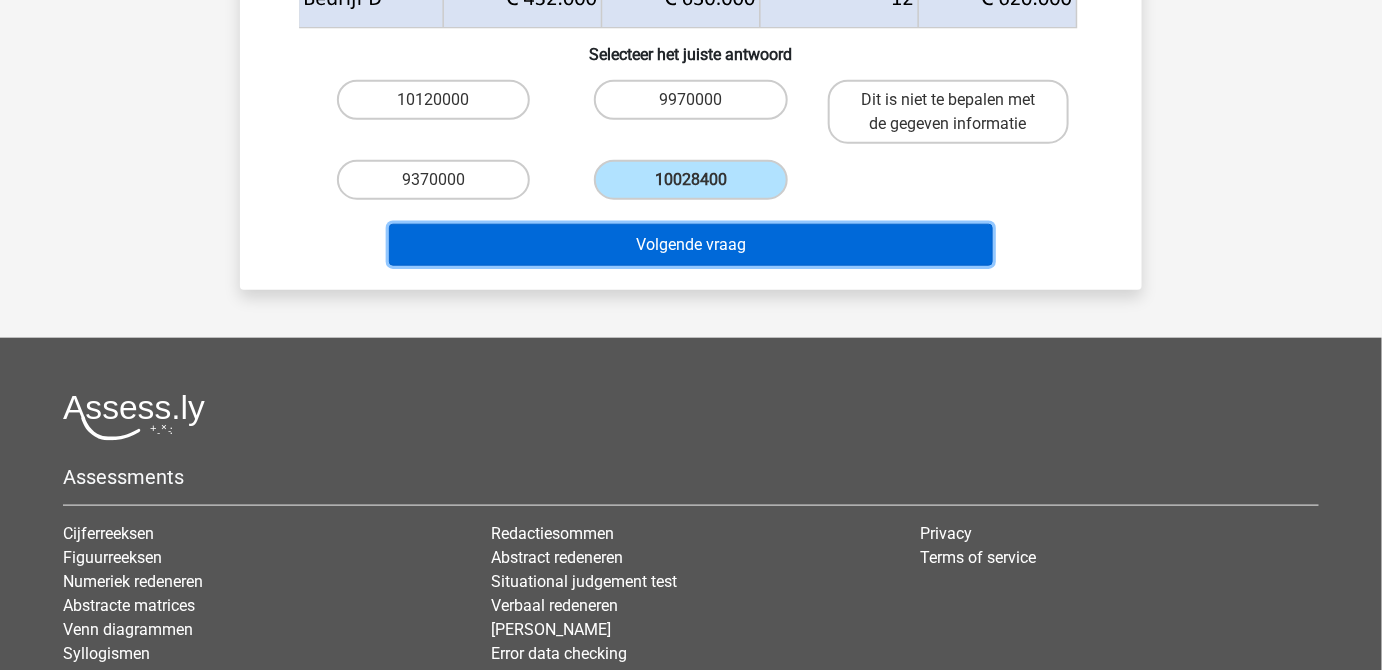 click on "Volgende vraag" at bounding box center [691, 245] 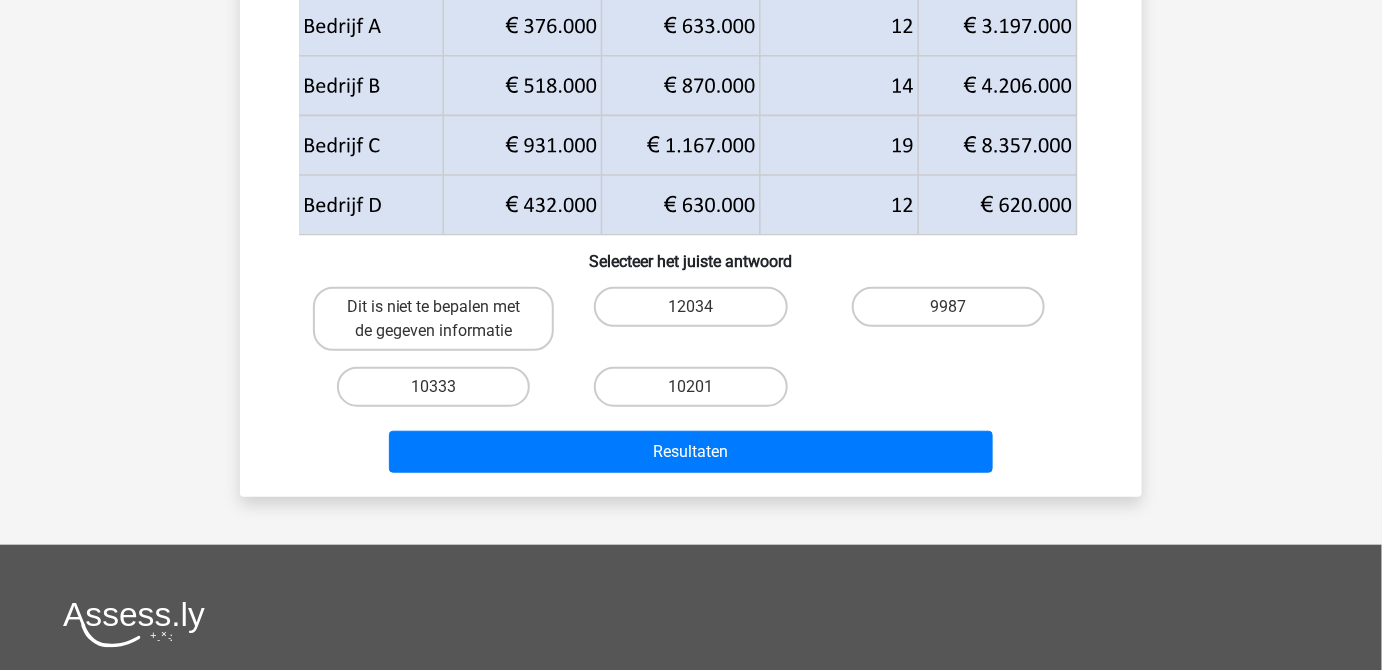 scroll, scrollTop: 363, scrollLeft: 0, axis: vertical 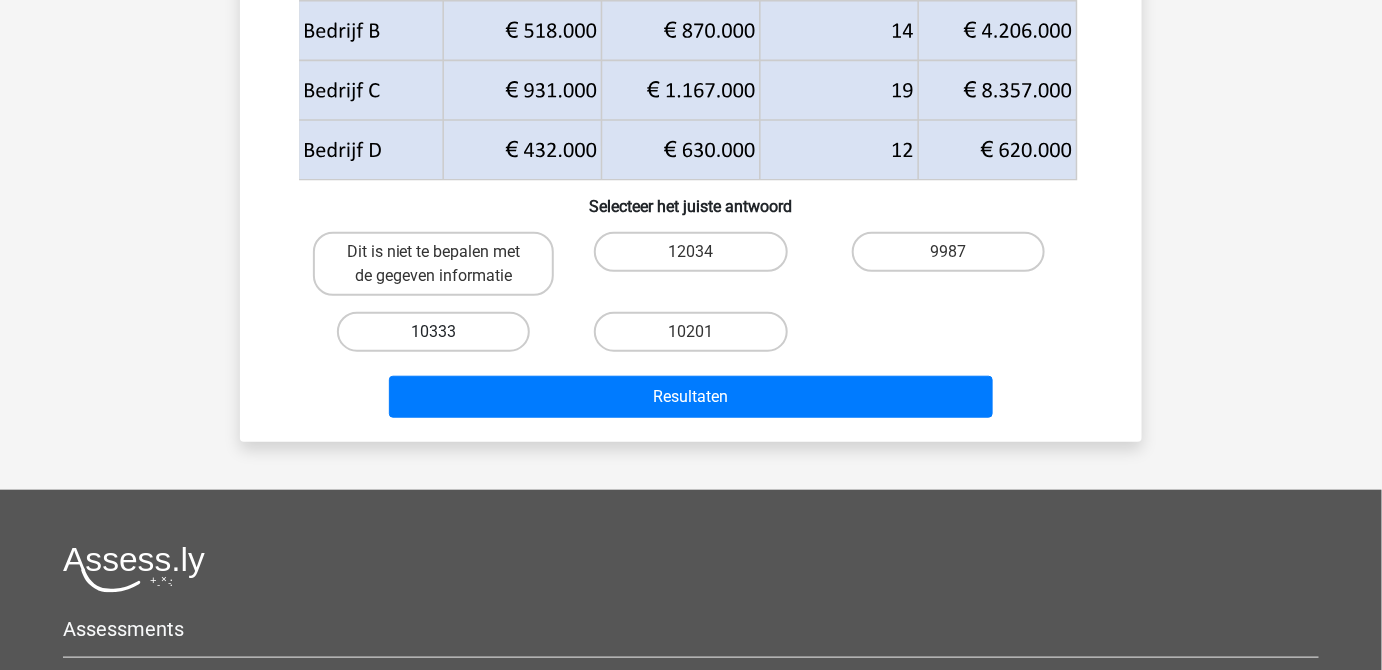 click on "10333" at bounding box center [433, 332] 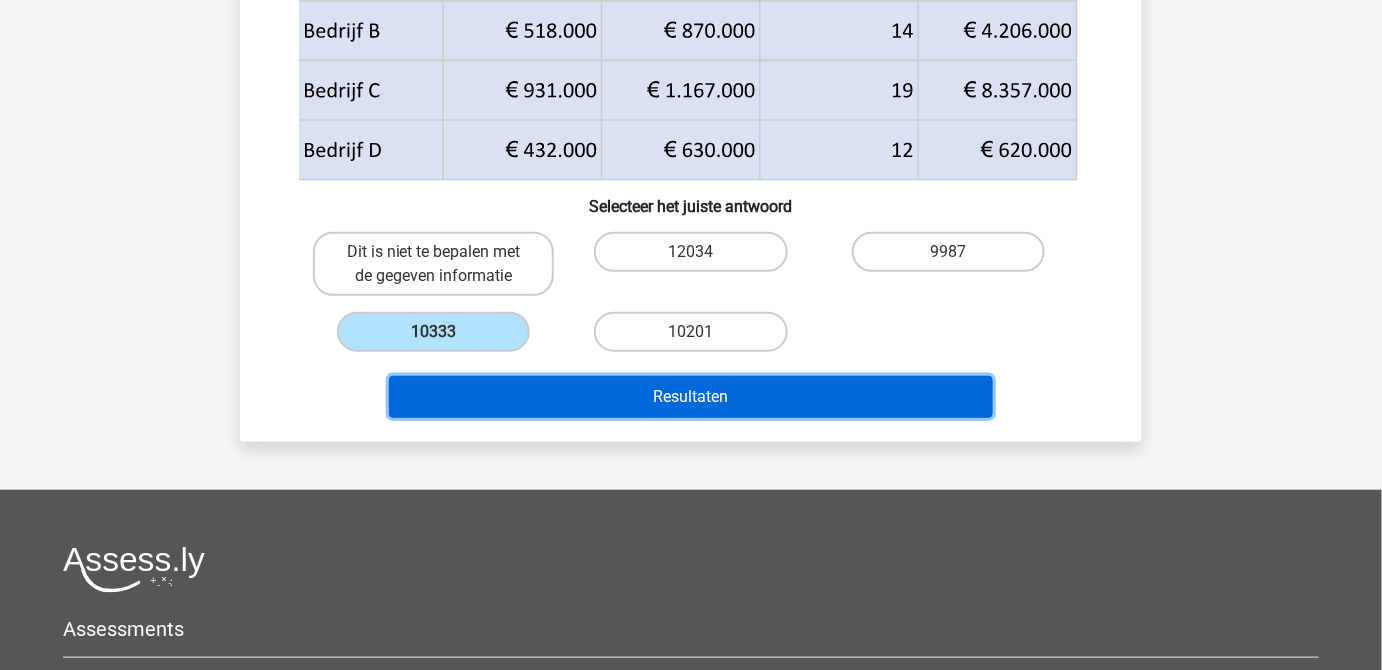click on "Resultaten" at bounding box center [691, 397] 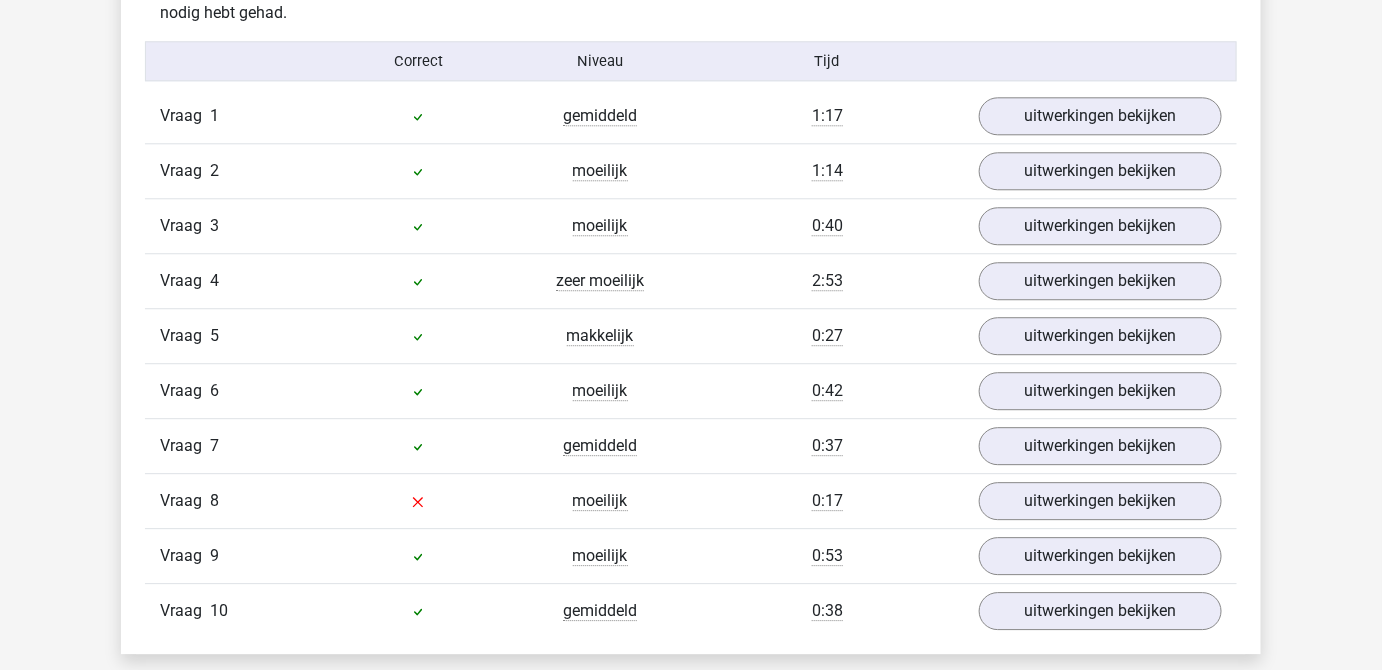 click on "Overzicht vragen
In deze sectie vind je de antwoorden en uitwerkingen bij alle vragen. Daarnaast kun je bij elke vraag zien hoeveel procent van de mensen die dezelfde set heeft gedaan de vraag goed heeft beantwoord, door met je muis over het ‘niveau’ van de vraag te gaan. Hetzelfde geldt voor de tijd die je per vraag nodig hebt gehad.
[GEOGRAPHIC_DATA]
Niveau
Tijd
Vraag
1
gemiddeld
1:17
20" at bounding box center (691, 259) 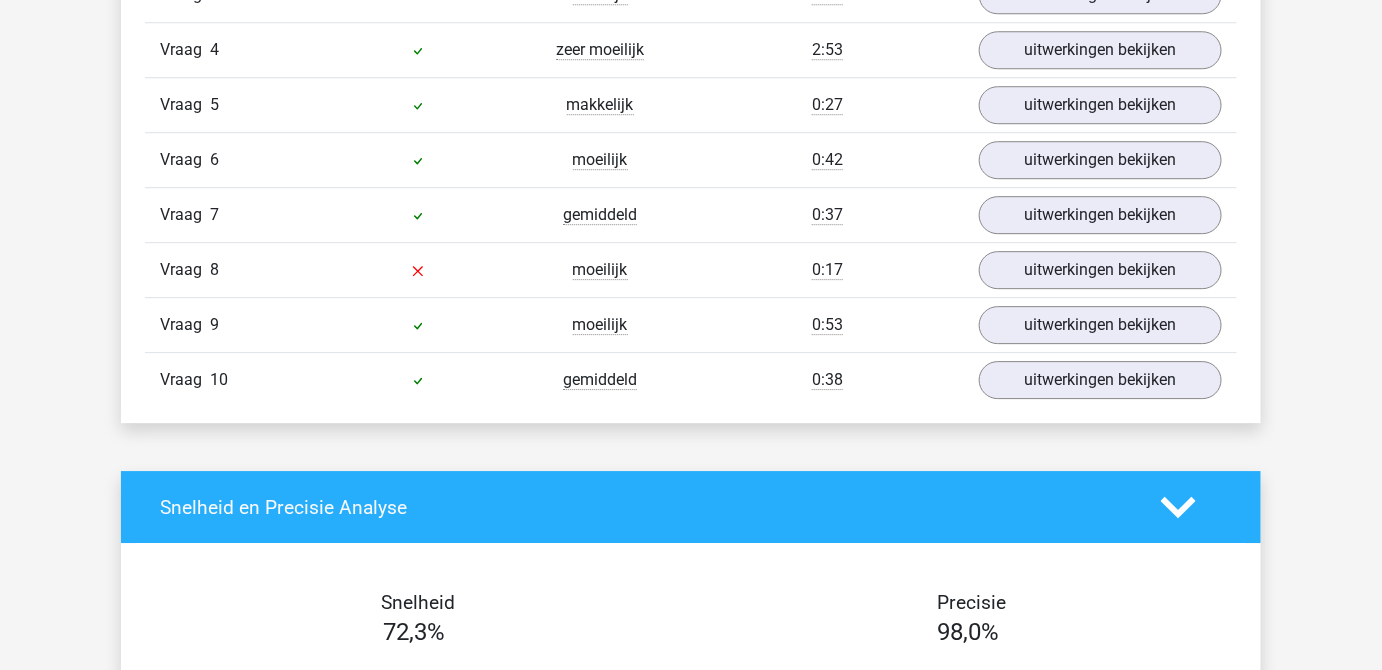 scroll, scrollTop: 1727, scrollLeft: 0, axis: vertical 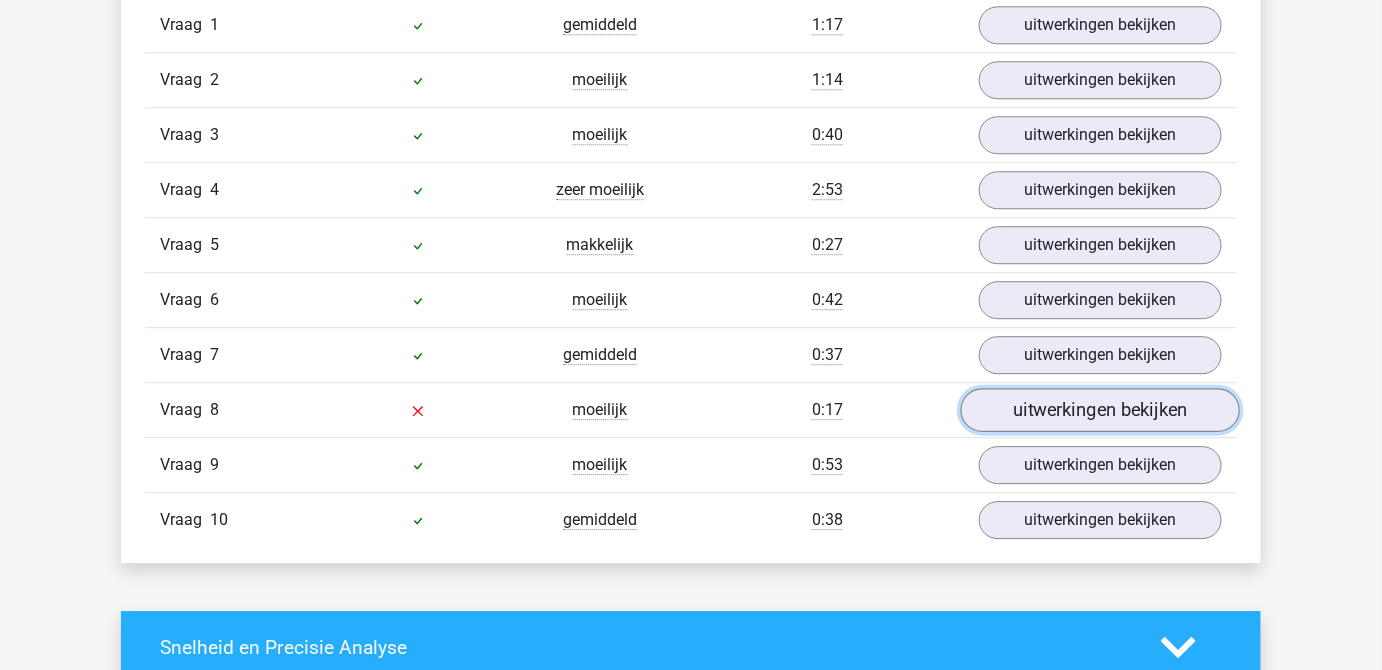 click on "uitwerkingen bekijken" at bounding box center (1100, 410) 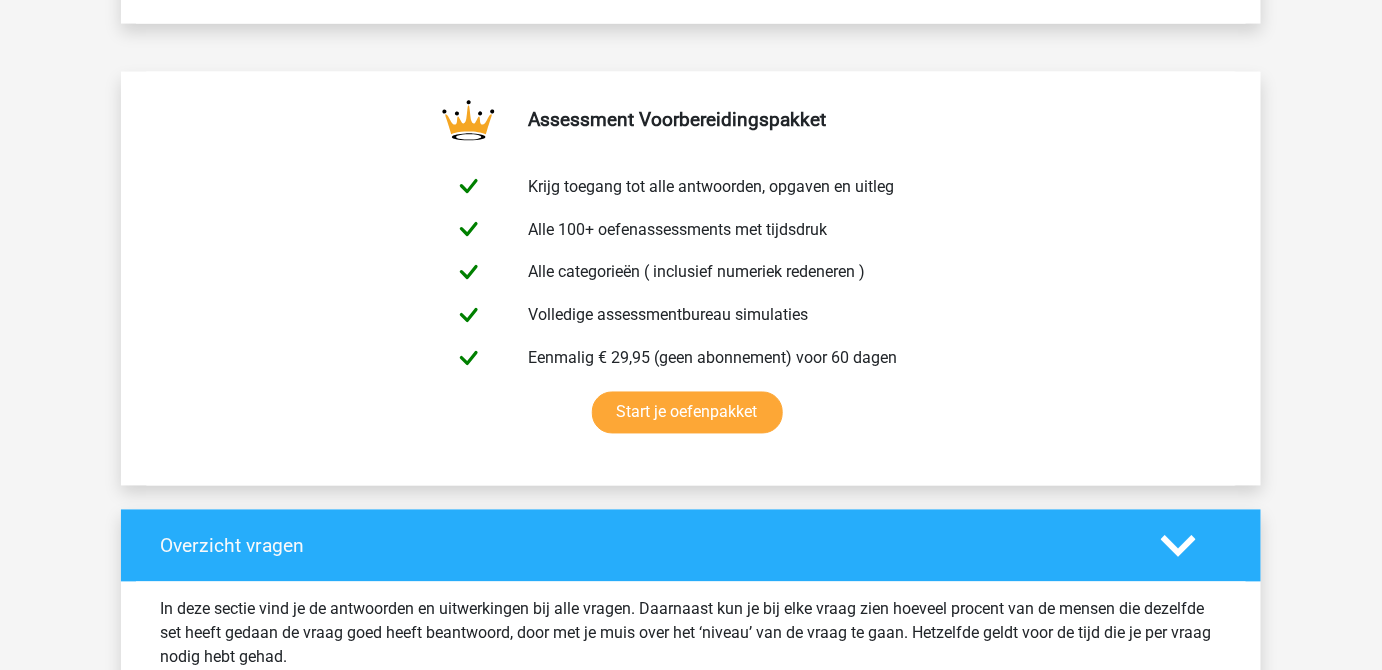 scroll, scrollTop: 818, scrollLeft: 0, axis: vertical 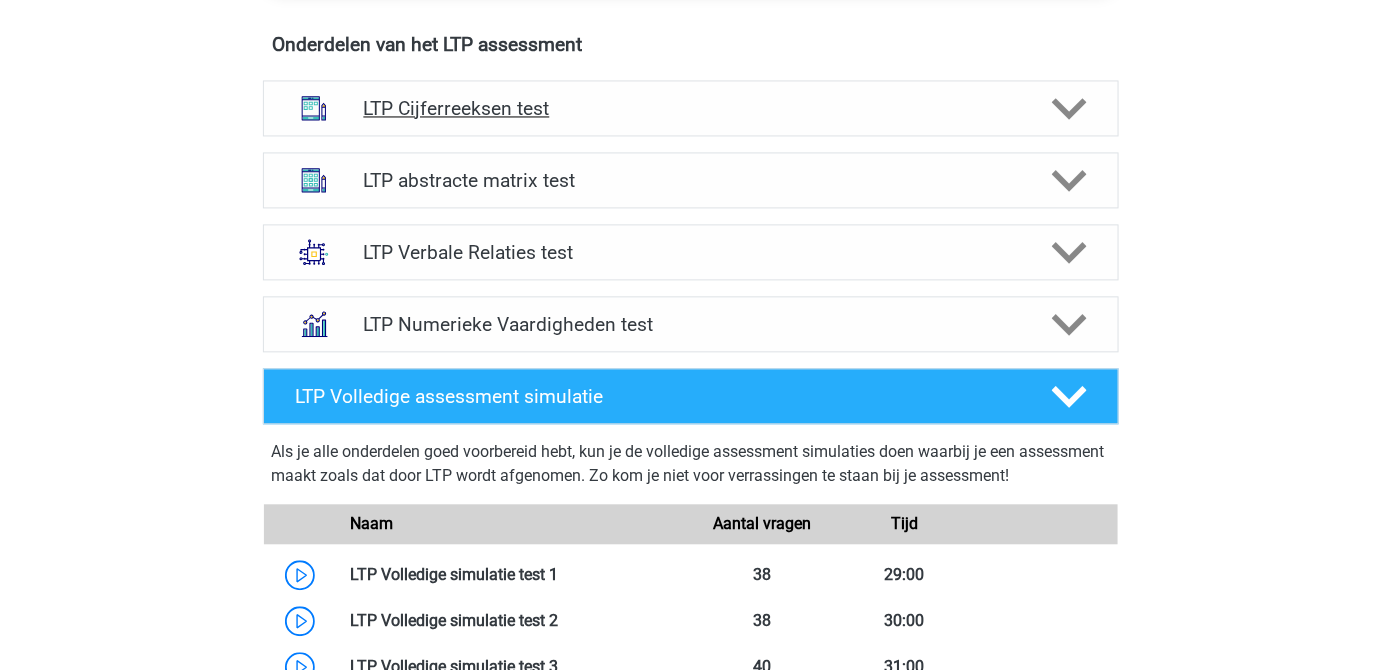 click on "LTP Cijferreeksen test" at bounding box center (691, 108) 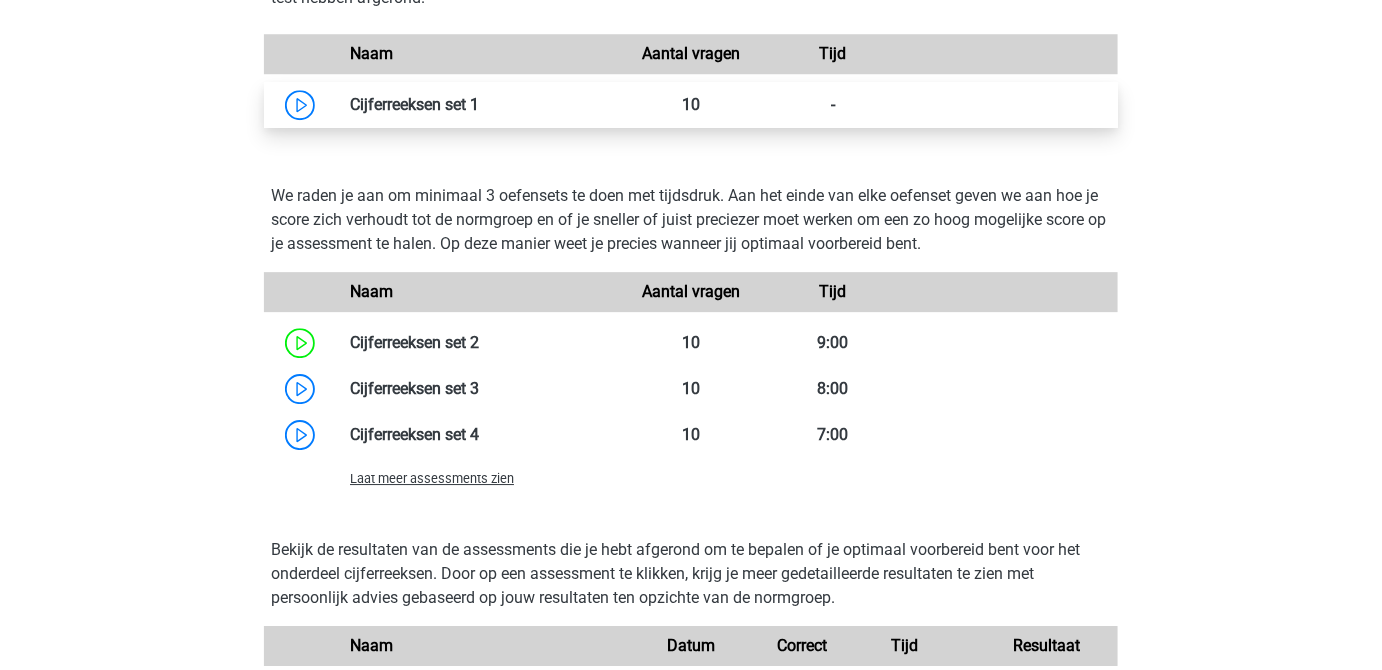 scroll, scrollTop: 1909, scrollLeft: 0, axis: vertical 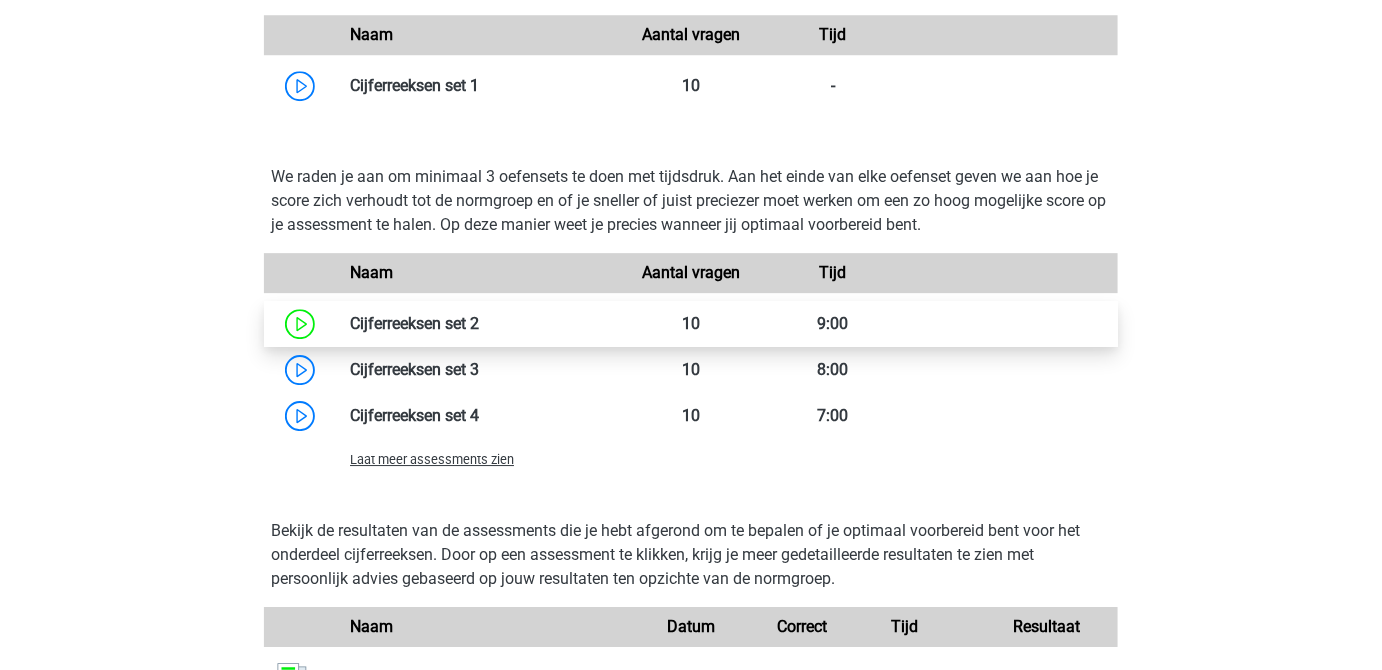 click at bounding box center [479, 323] 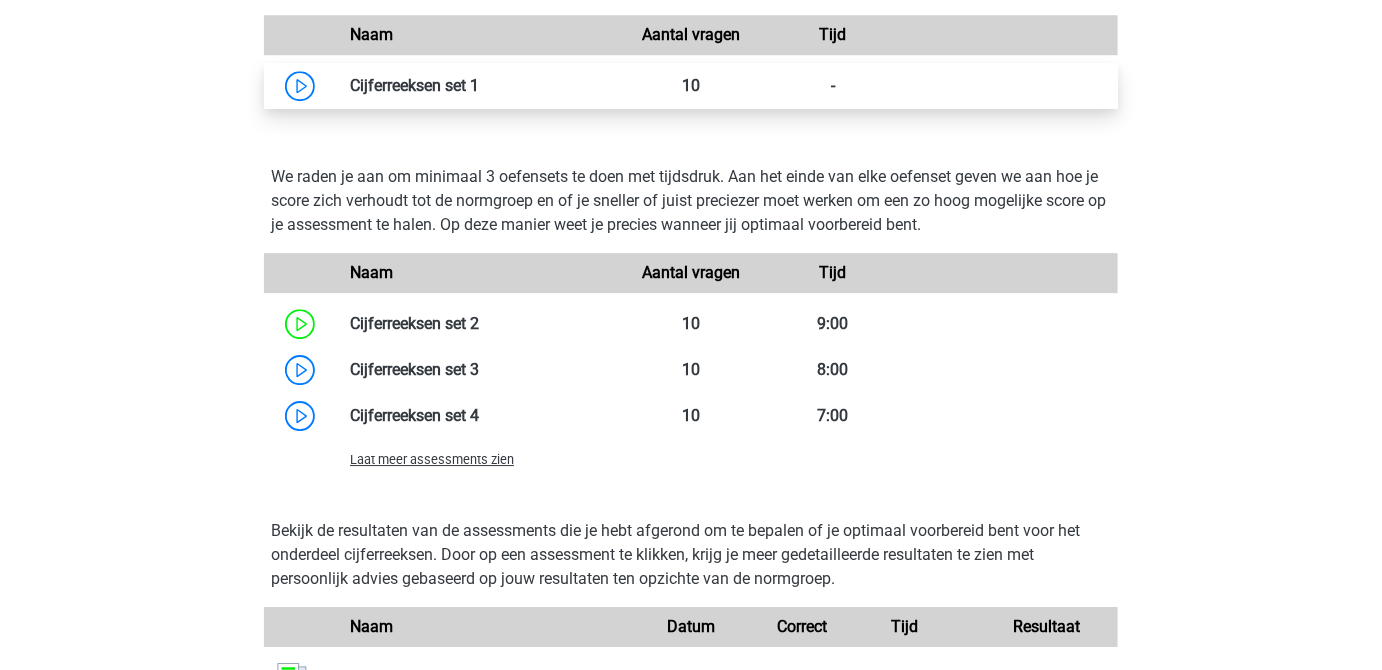 click at bounding box center (479, 85) 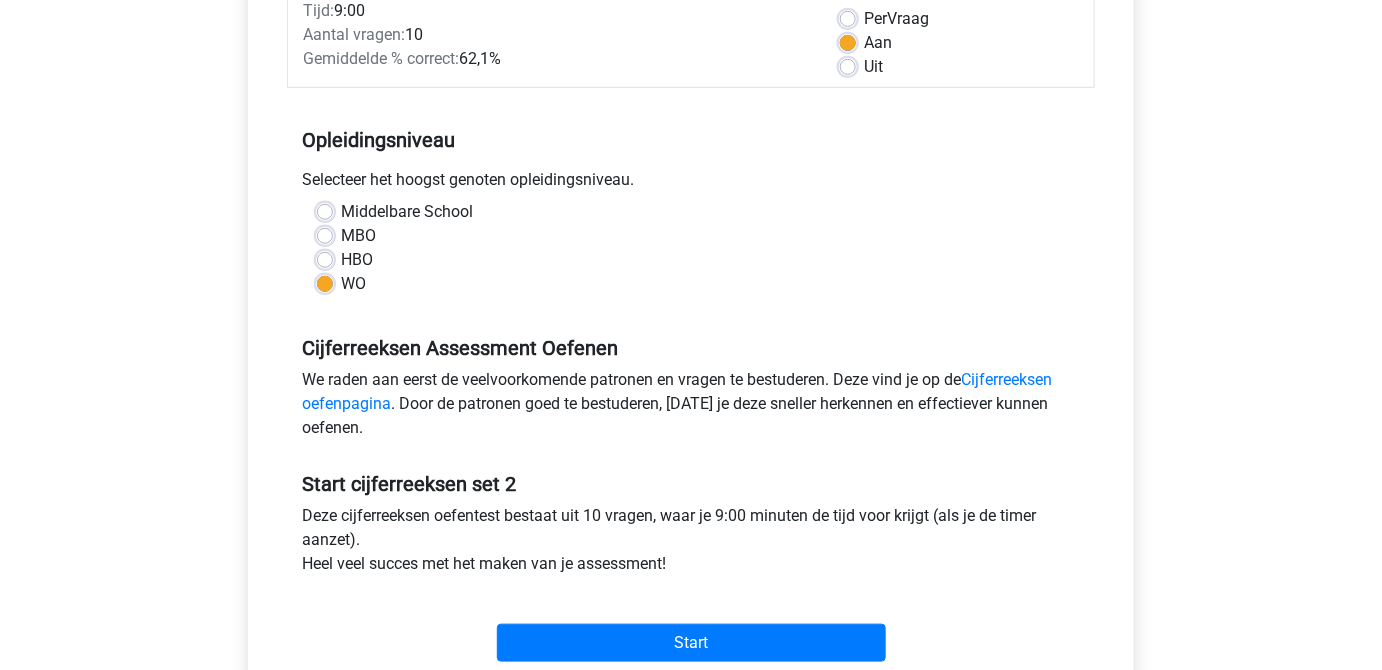 scroll, scrollTop: 454, scrollLeft: 0, axis: vertical 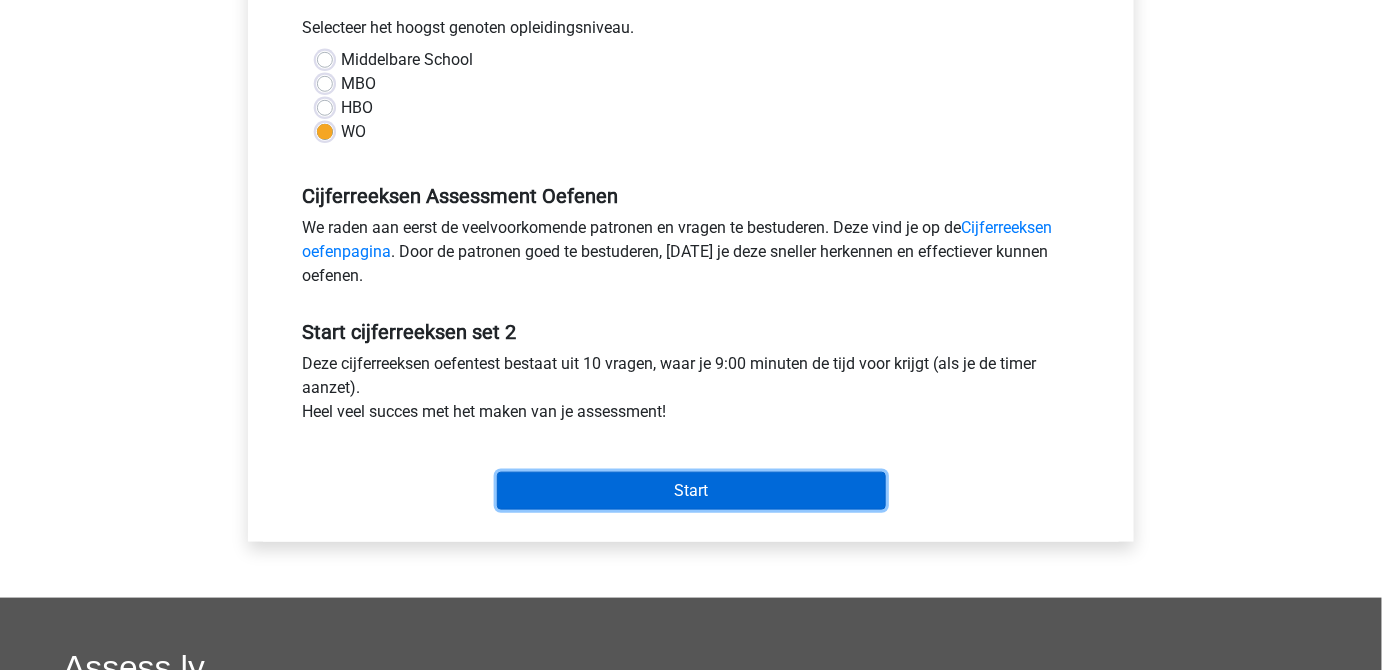 click on "Start" at bounding box center [691, 491] 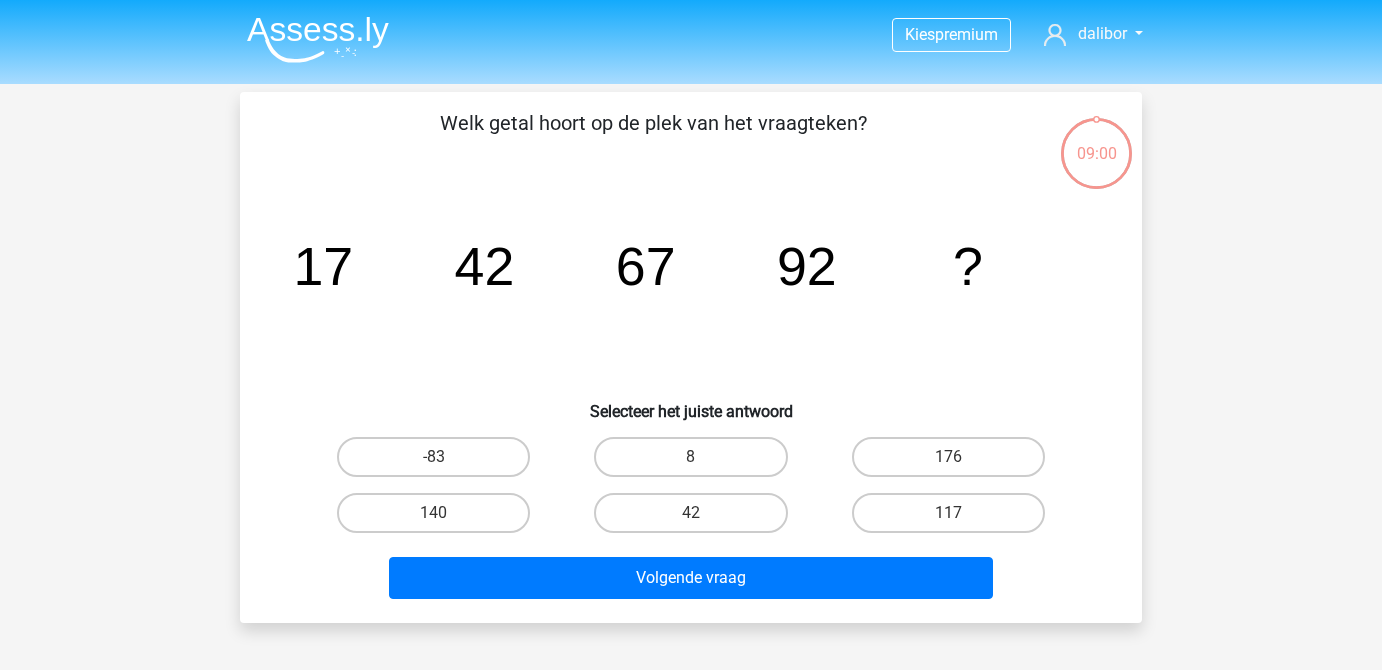 scroll, scrollTop: 0, scrollLeft: 0, axis: both 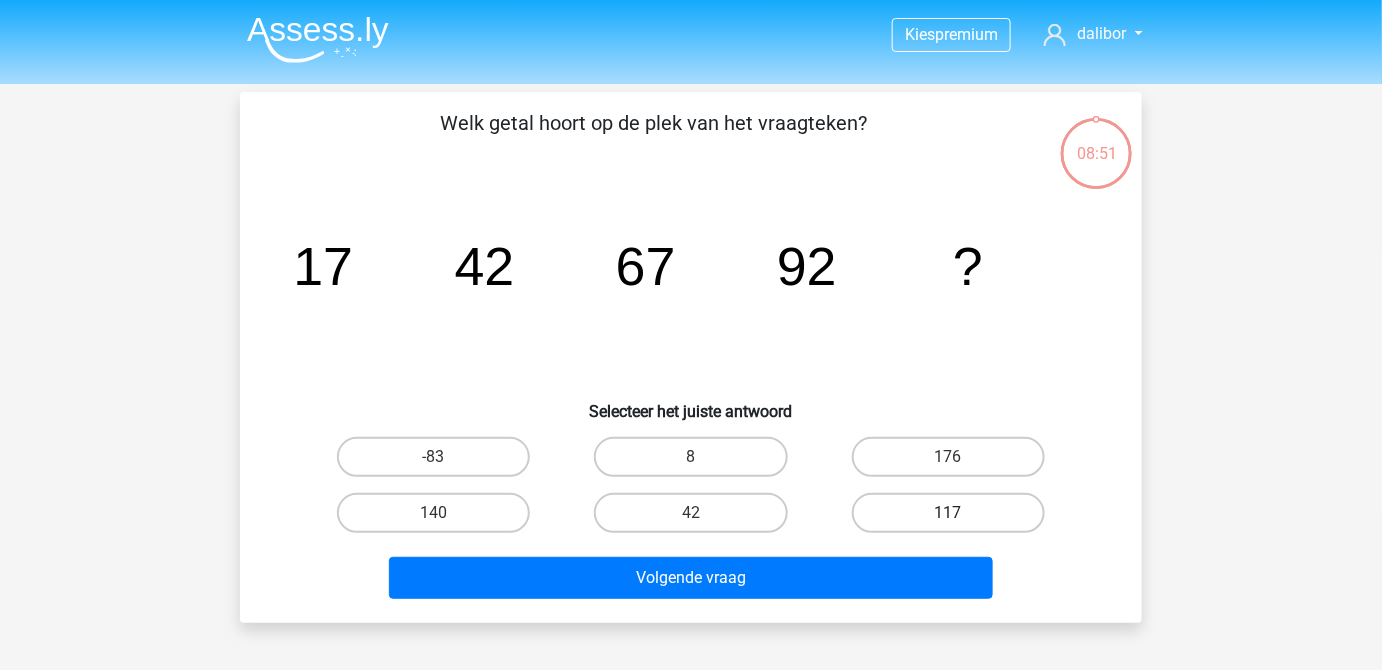 click on "117" at bounding box center (948, 513) 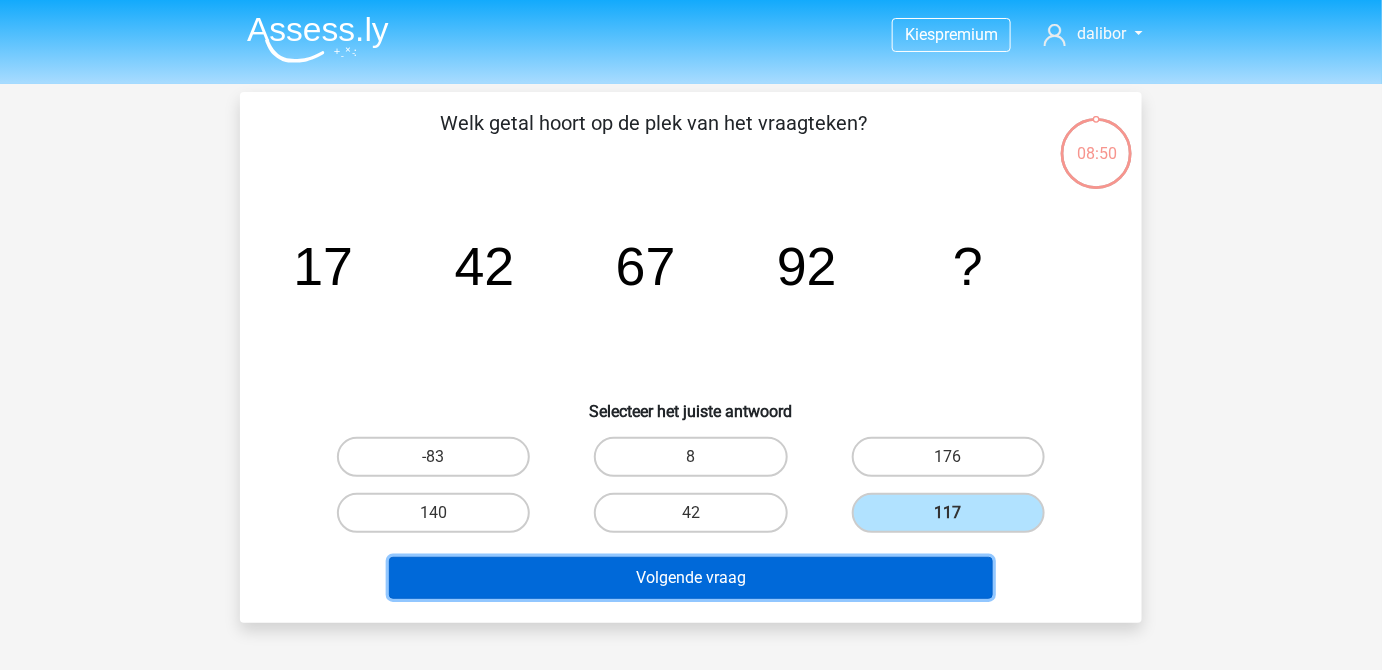 click on "Volgende vraag" at bounding box center (691, 578) 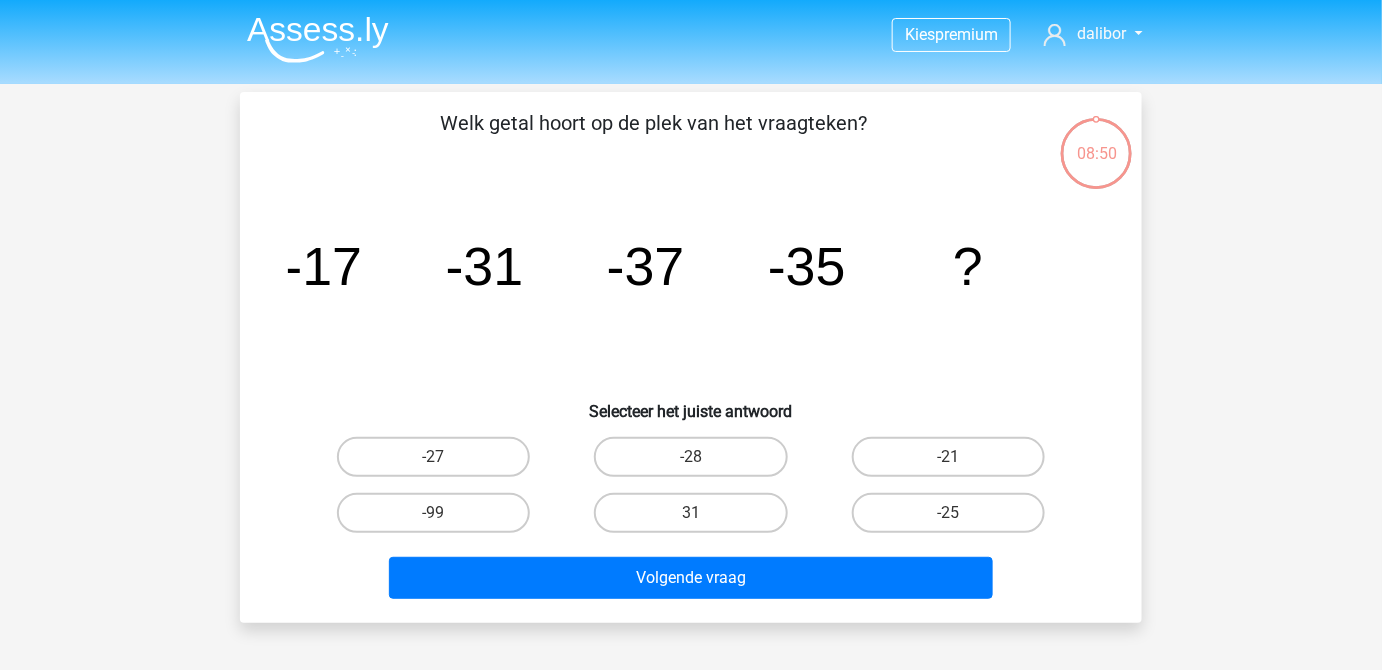 scroll, scrollTop: 92, scrollLeft: 0, axis: vertical 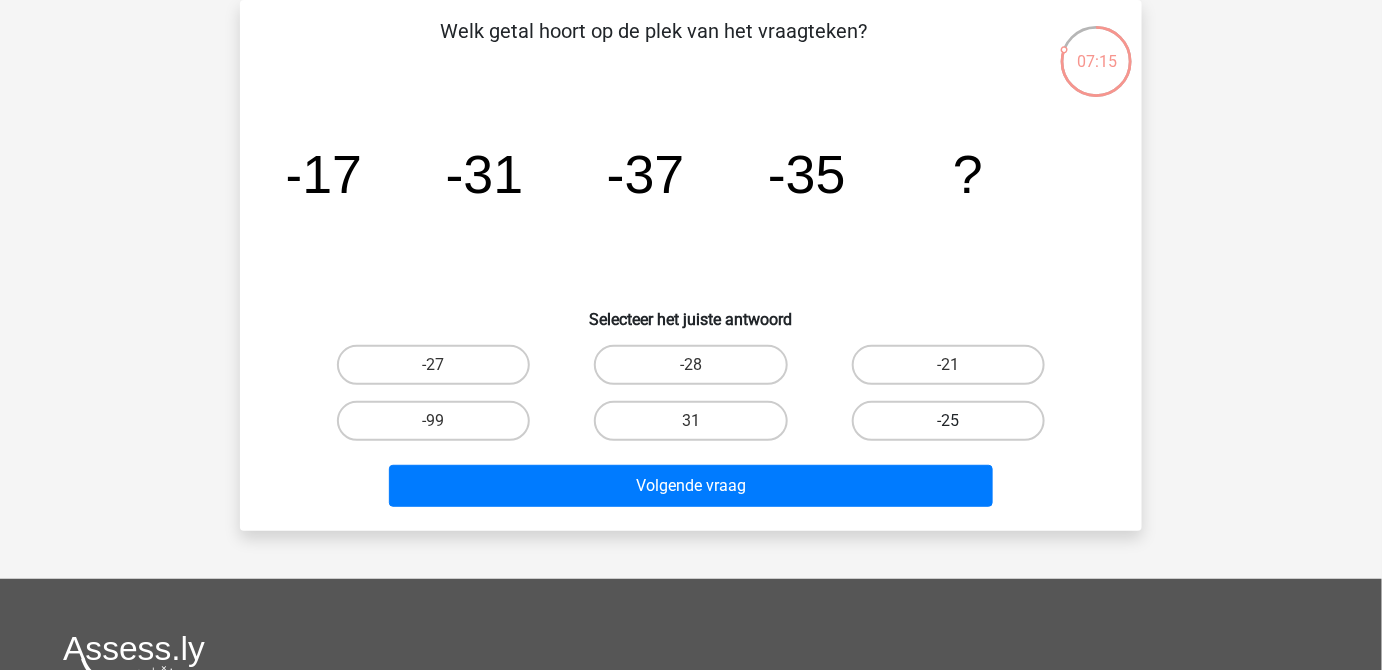 click on "-25" at bounding box center [948, 421] 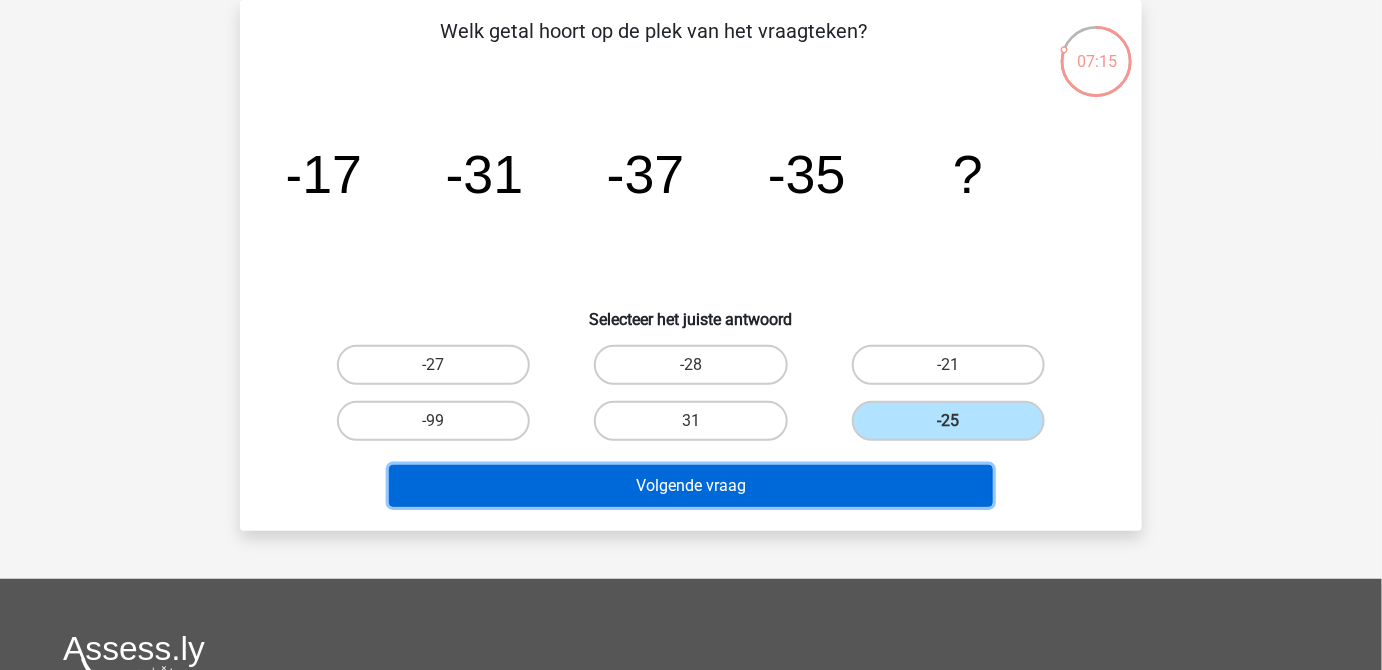 click on "Volgende vraag" at bounding box center [691, 486] 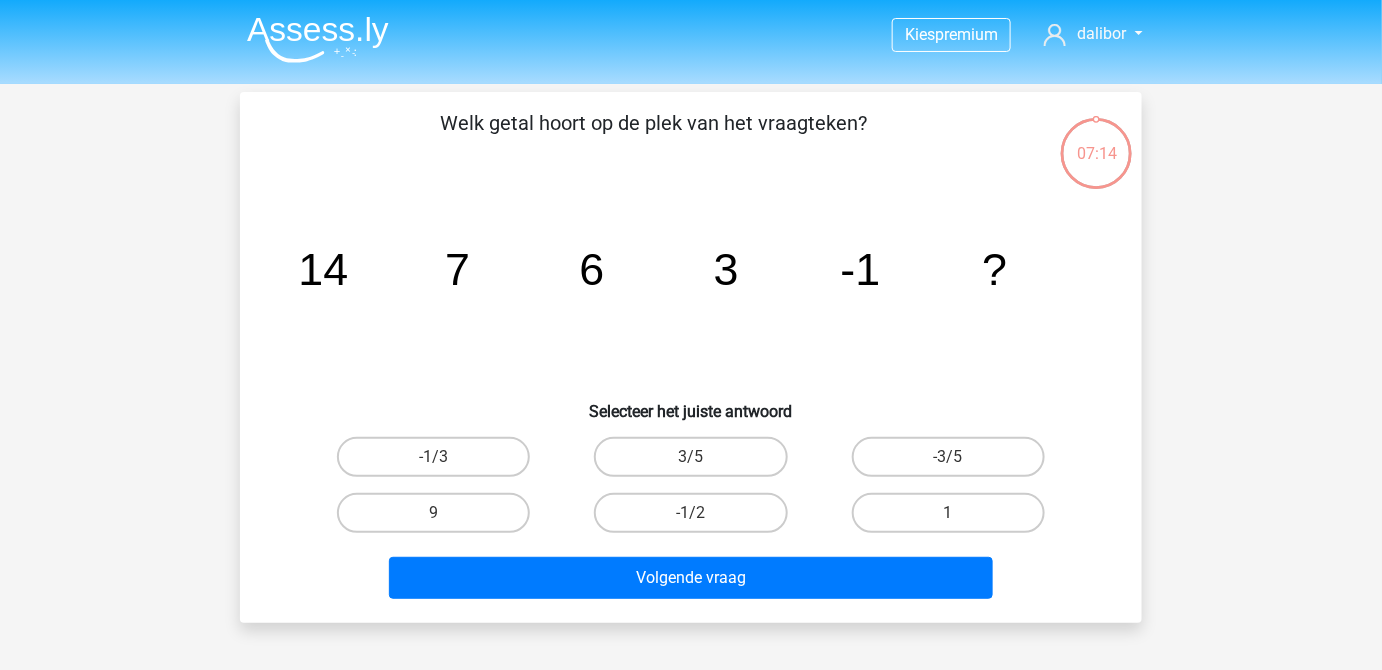 scroll, scrollTop: 0, scrollLeft: 0, axis: both 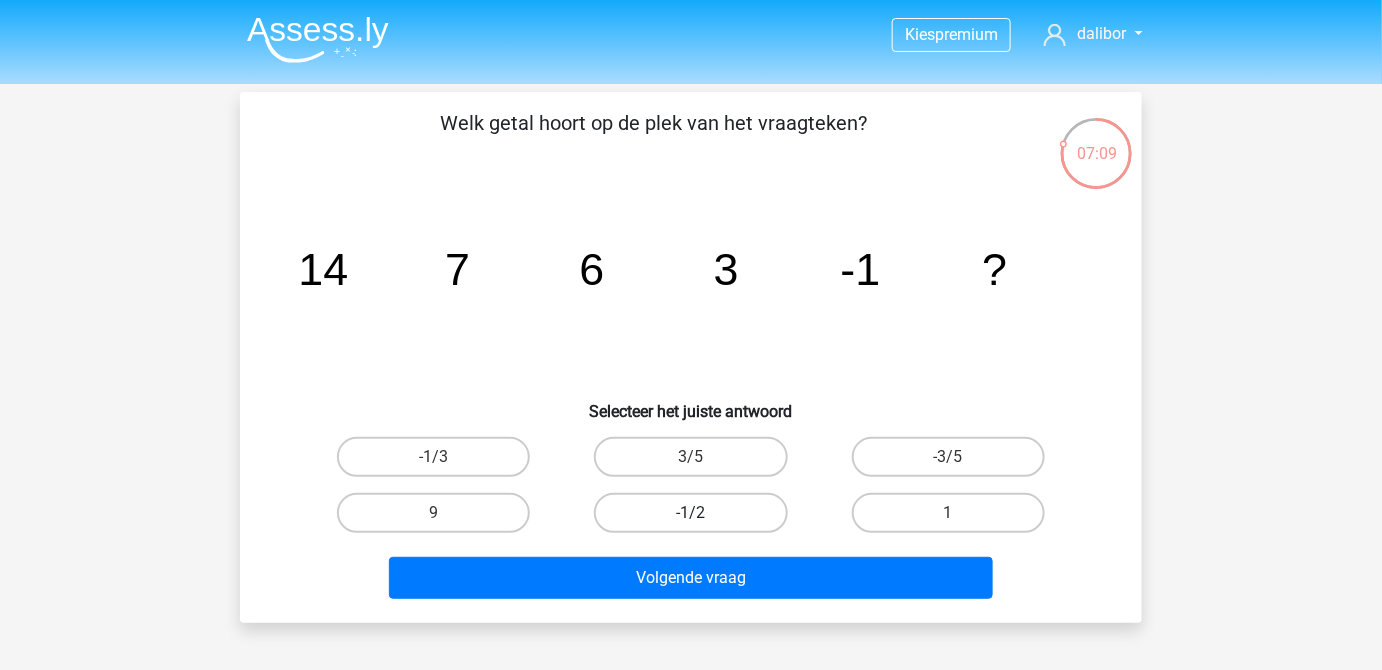 click on "-1/2" at bounding box center (690, 513) 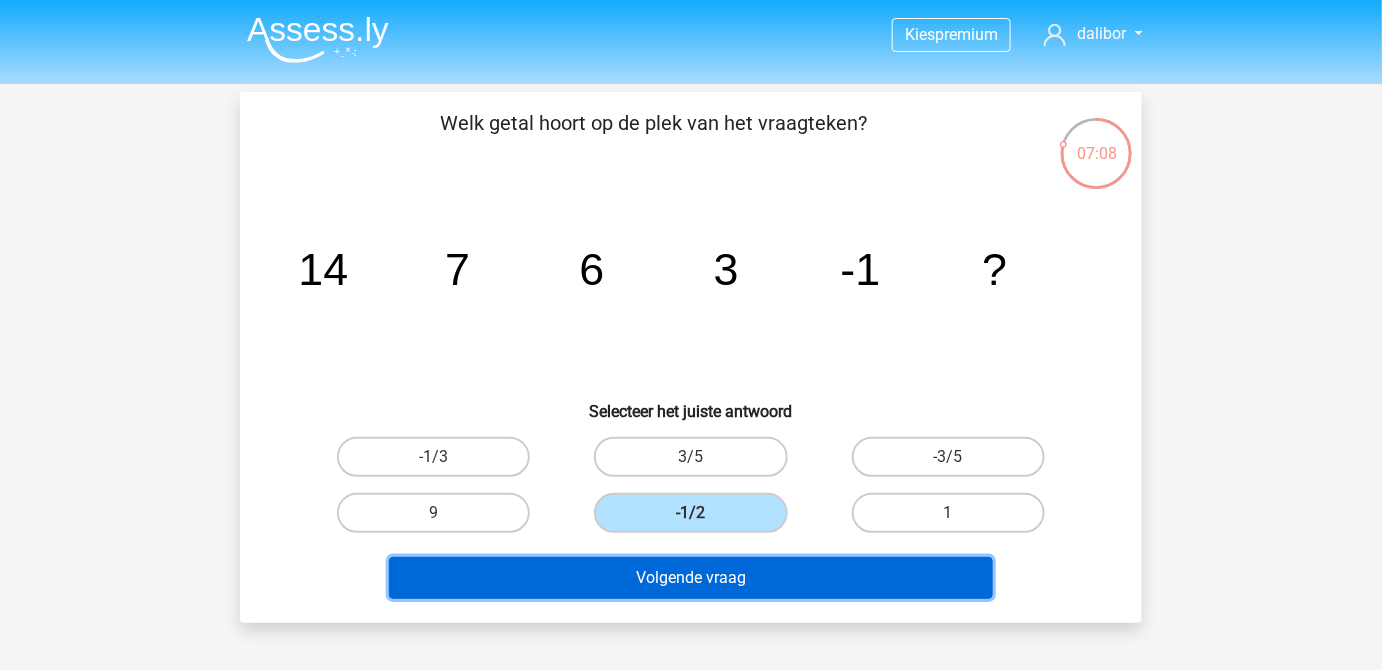 click on "Volgende vraag" at bounding box center [691, 578] 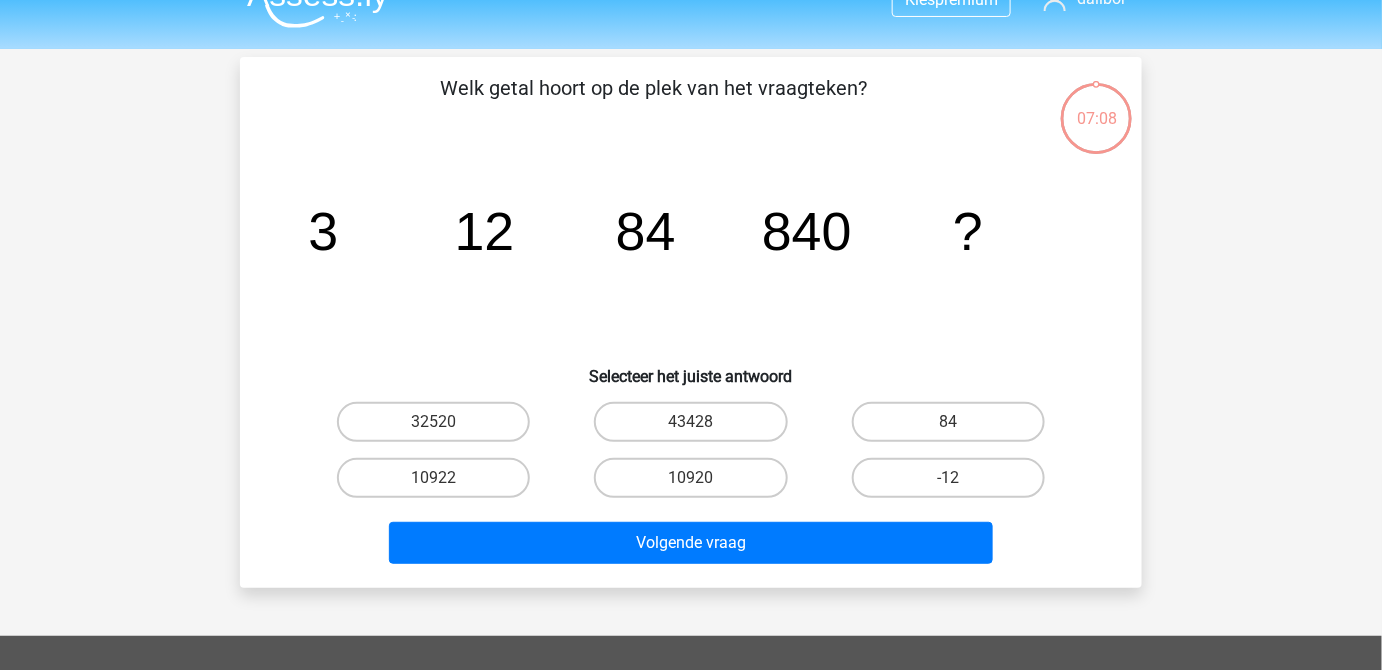 scroll, scrollTop: 0, scrollLeft: 0, axis: both 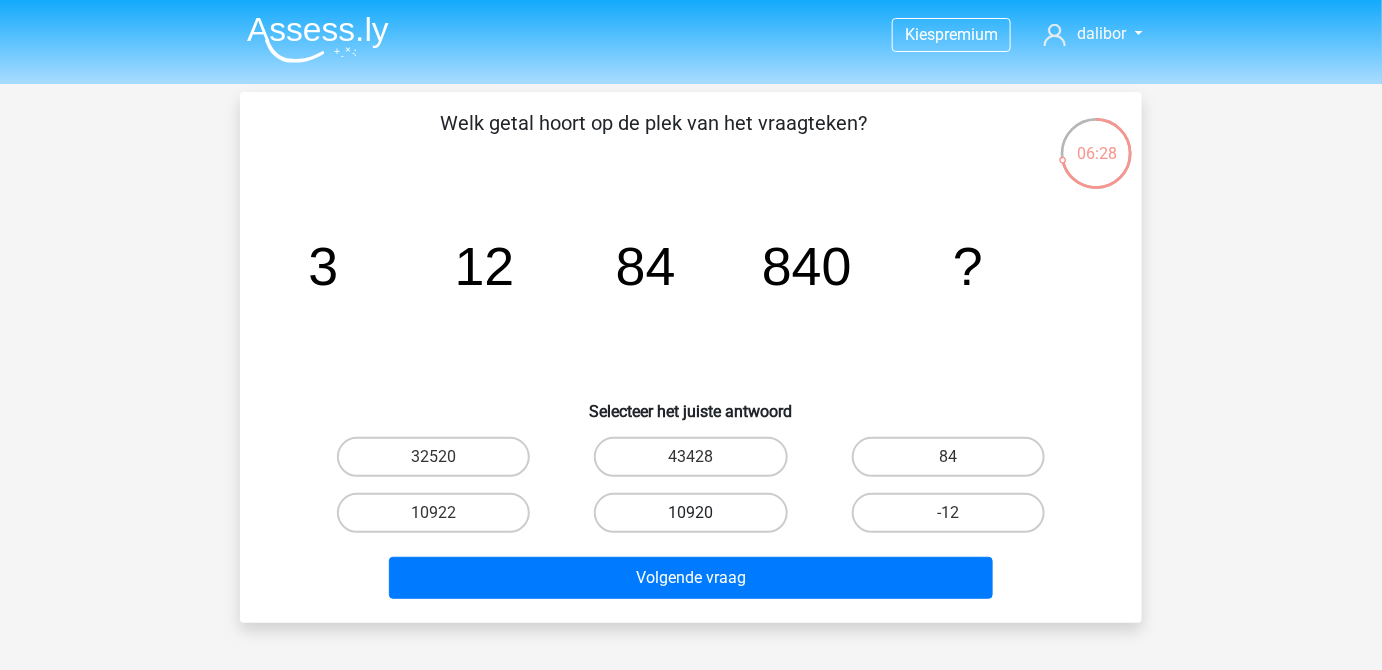click on "10920" at bounding box center [690, 513] 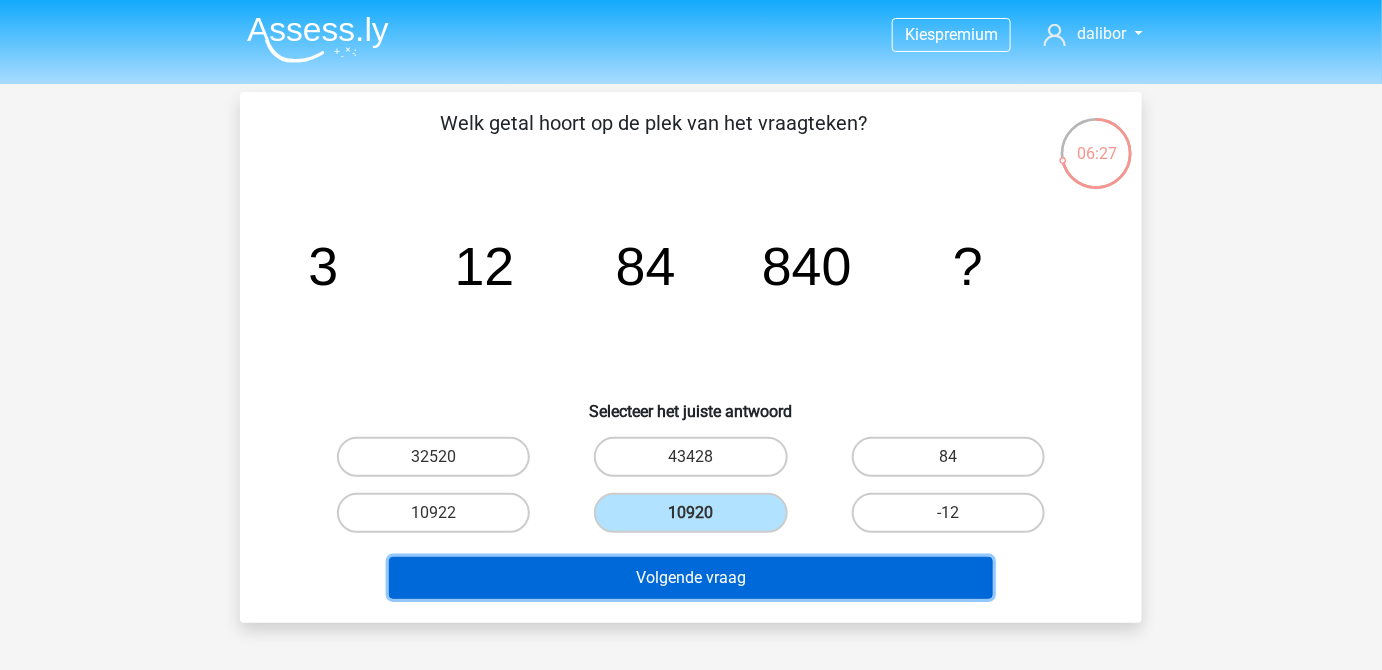 click on "Volgende vraag" at bounding box center [691, 578] 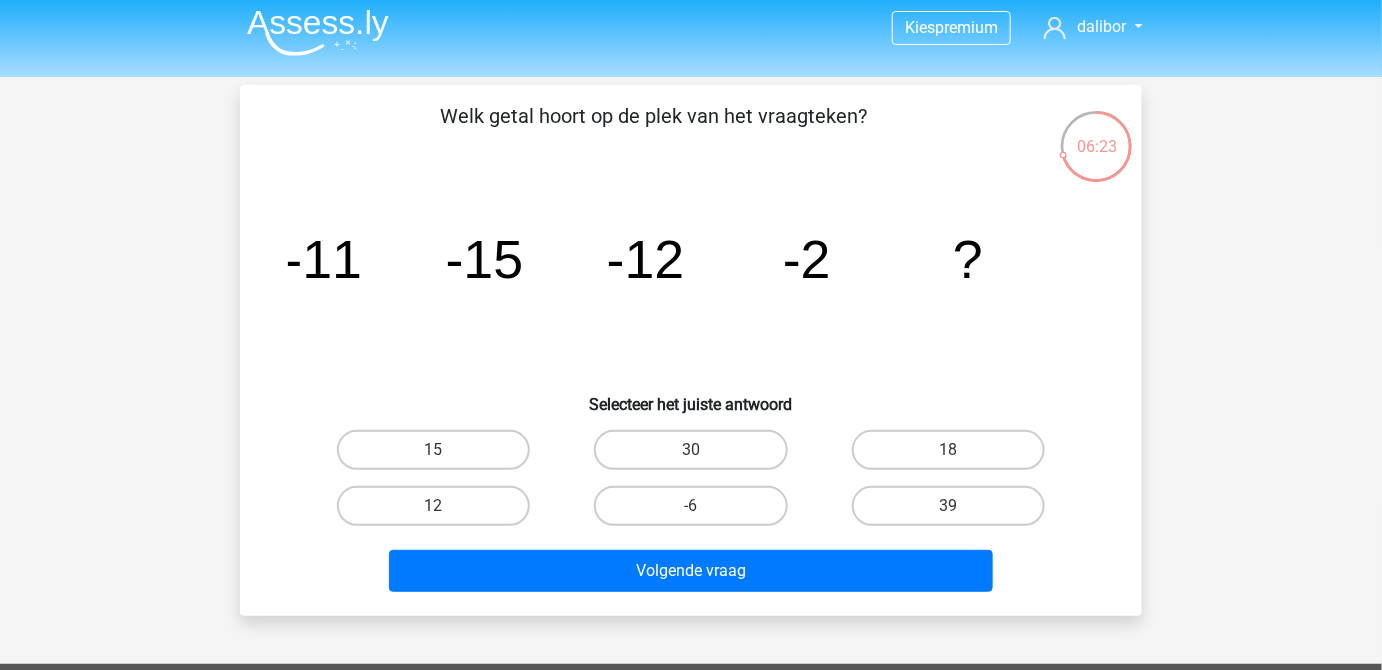 scroll, scrollTop: 1, scrollLeft: 0, axis: vertical 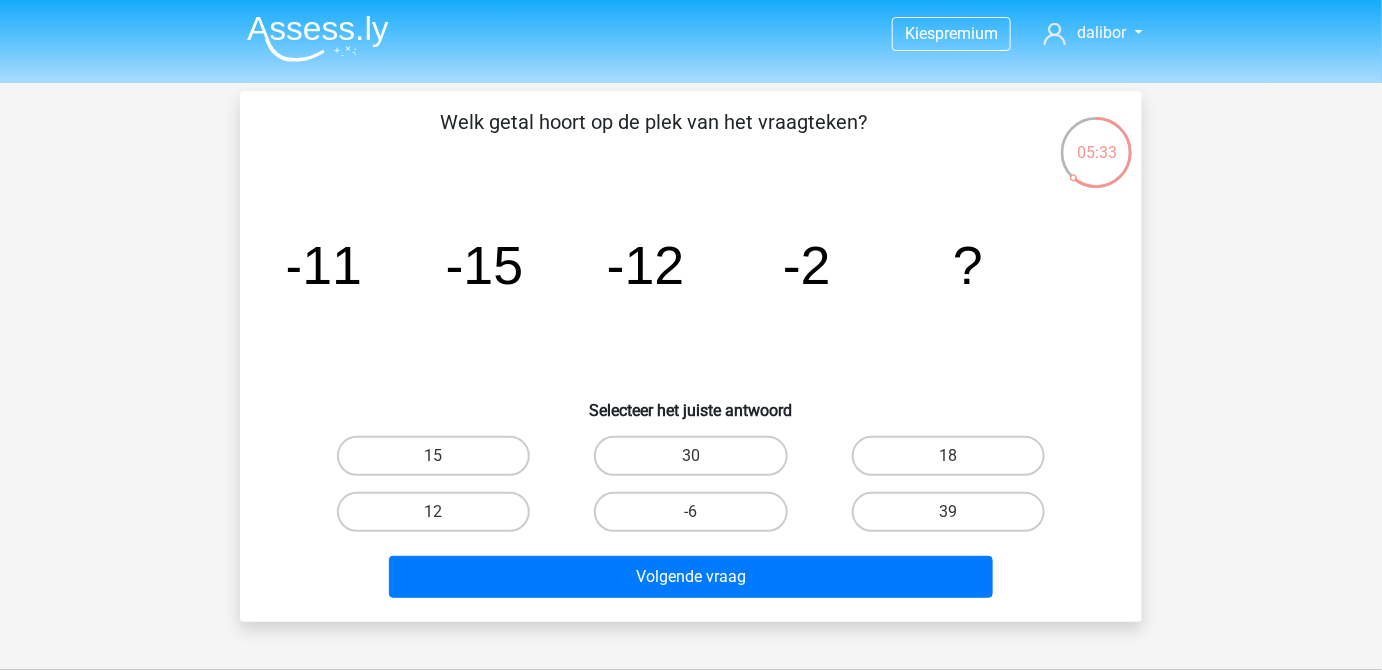 click on "-6" at bounding box center [697, 518] 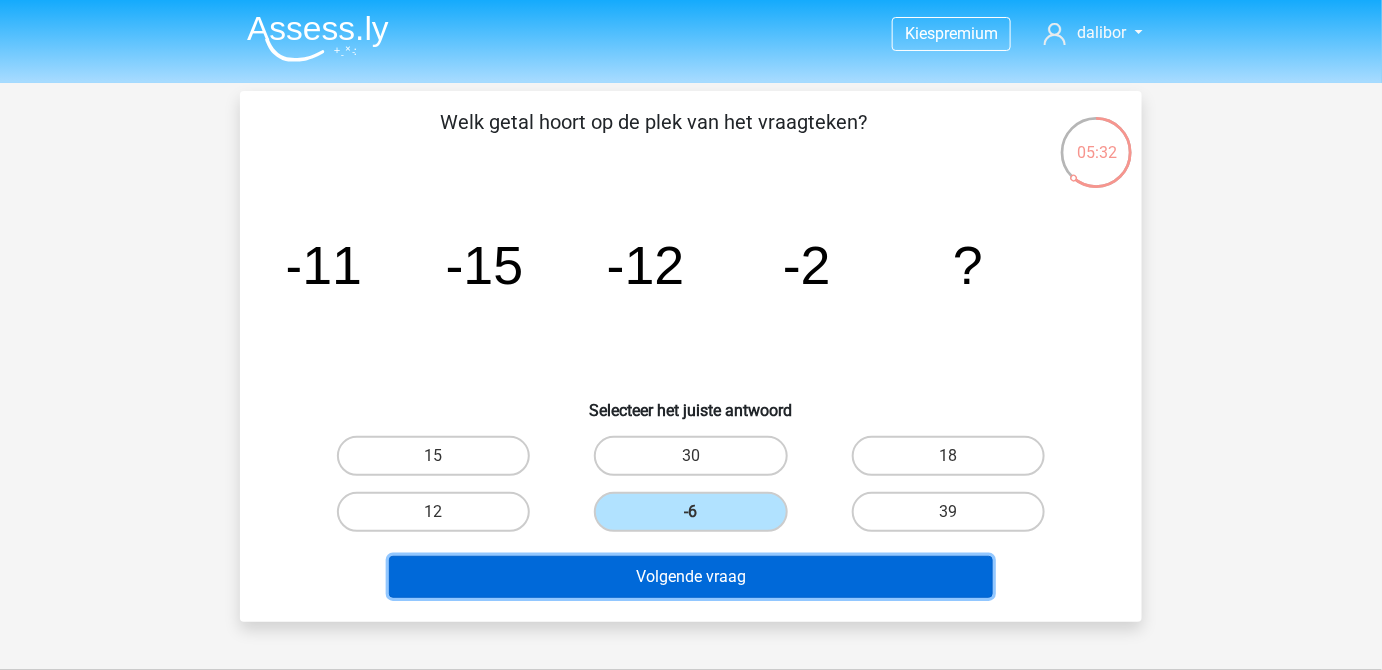 click on "Volgende vraag" at bounding box center [691, 577] 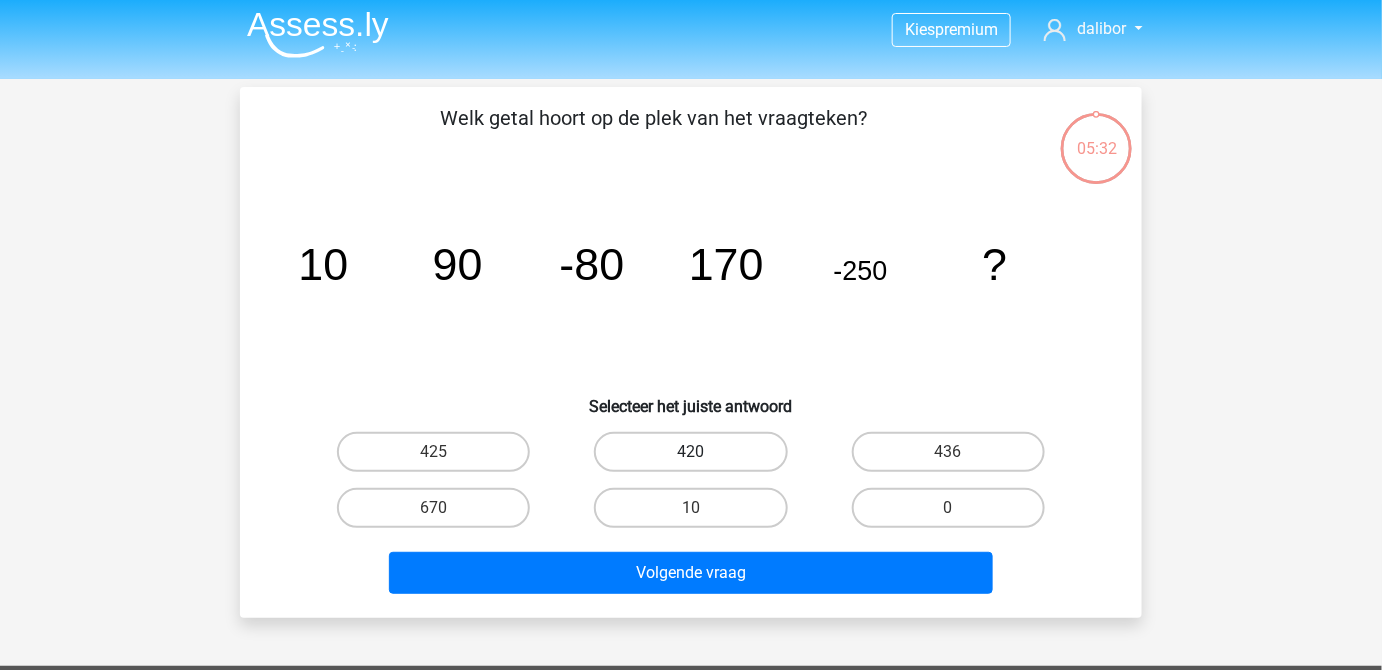 scroll, scrollTop: 1, scrollLeft: 0, axis: vertical 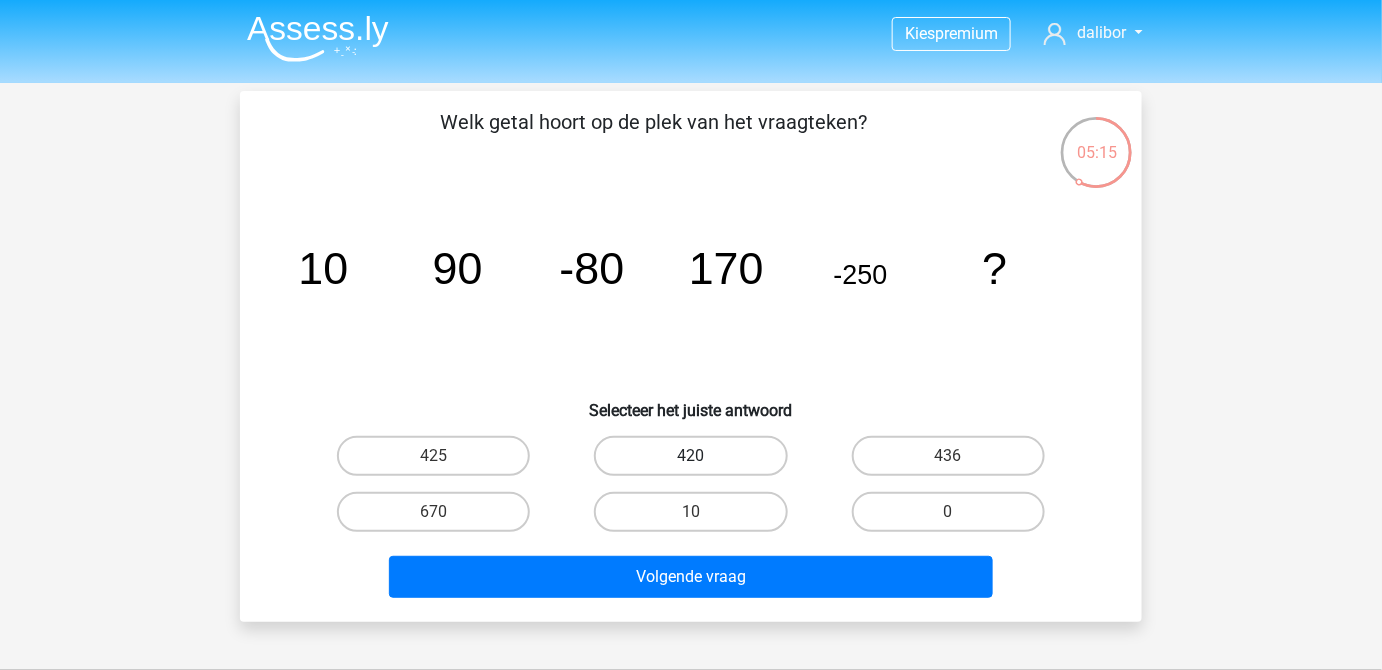 click on "420" at bounding box center [690, 456] 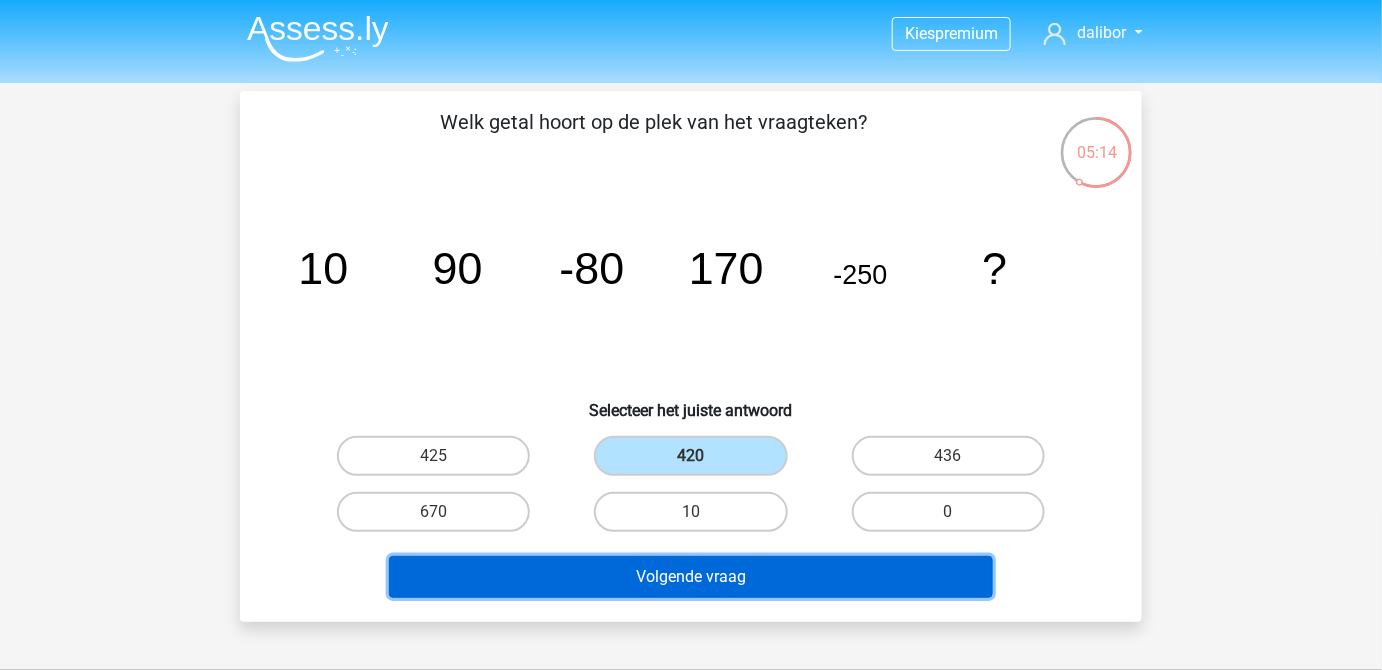 click on "Volgende vraag" at bounding box center [691, 577] 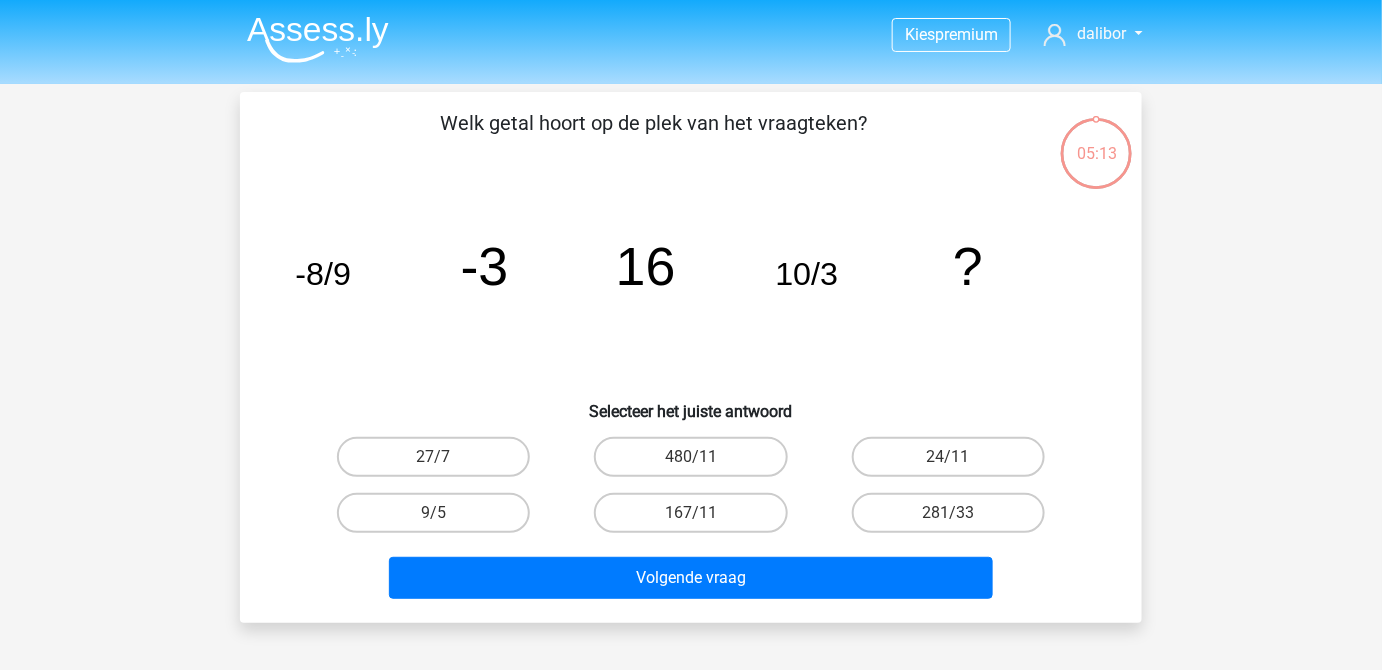 scroll, scrollTop: 0, scrollLeft: 0, axis: both 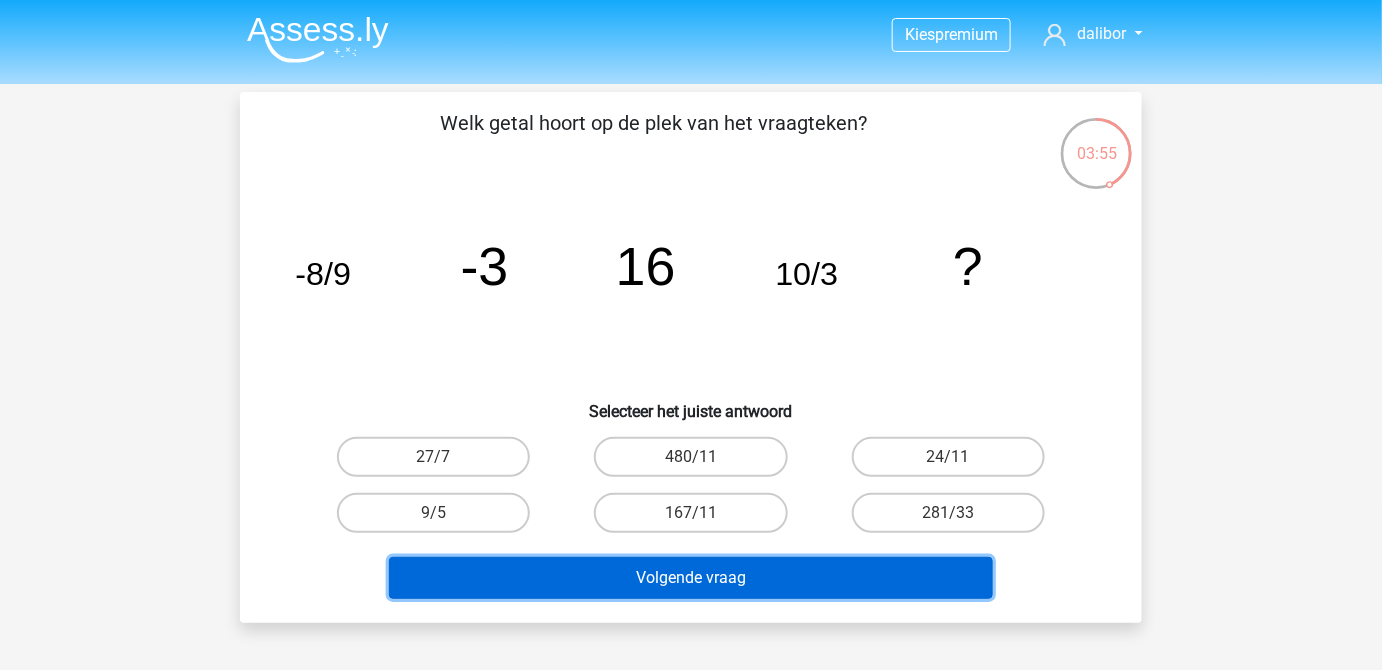 click on "Volgende vraag" at bounding box center [691, 578] 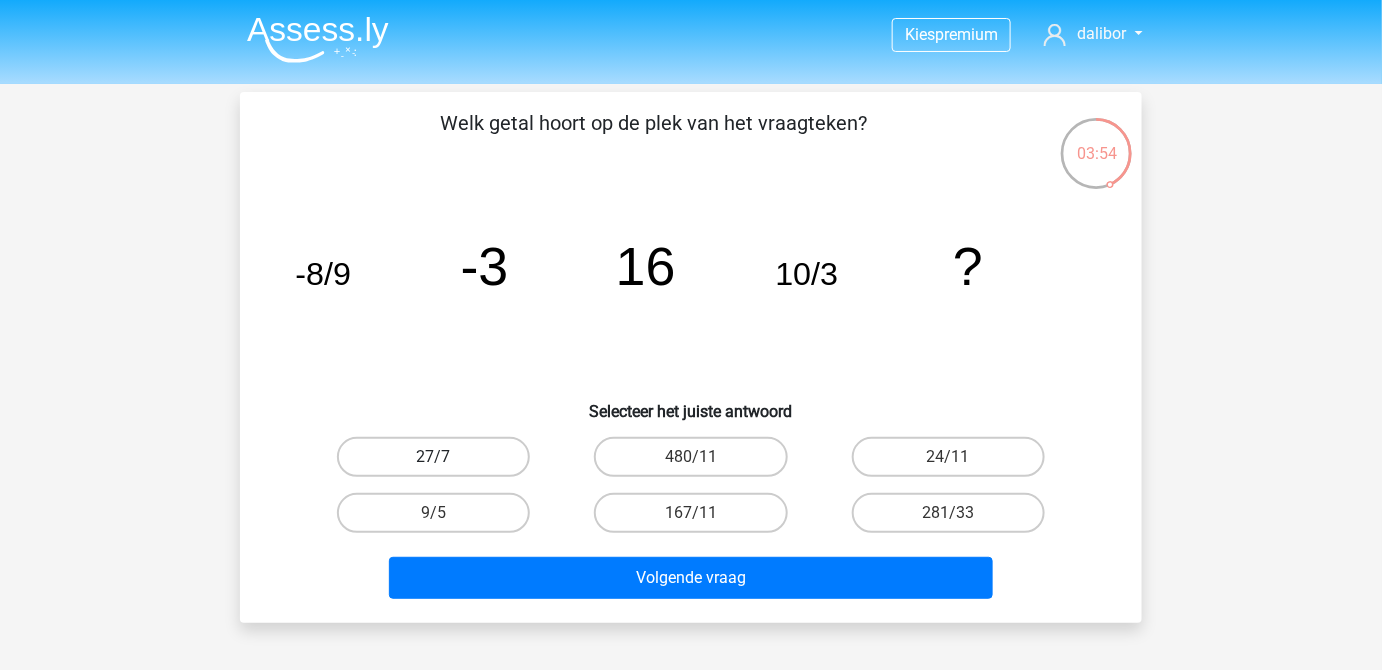 click on "27/7" at bounding box center [433, 457] 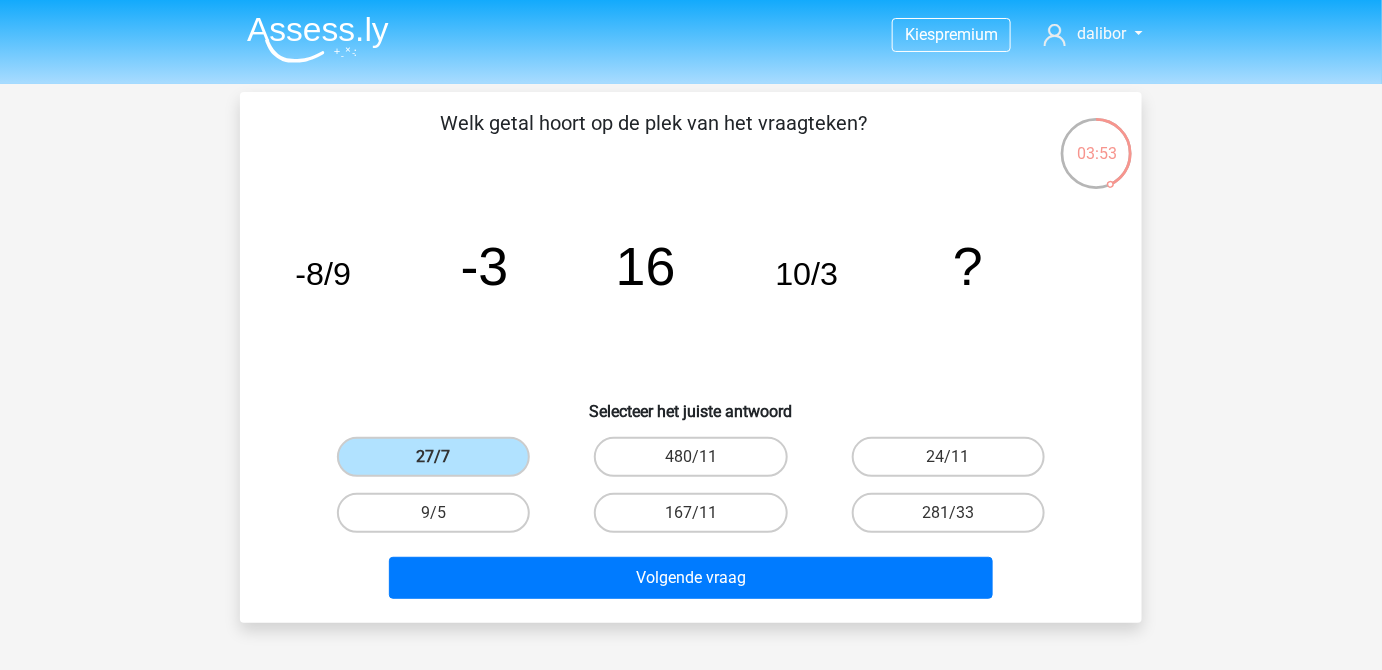 click on "Volgende vraag" at bounding box center (691, 574) 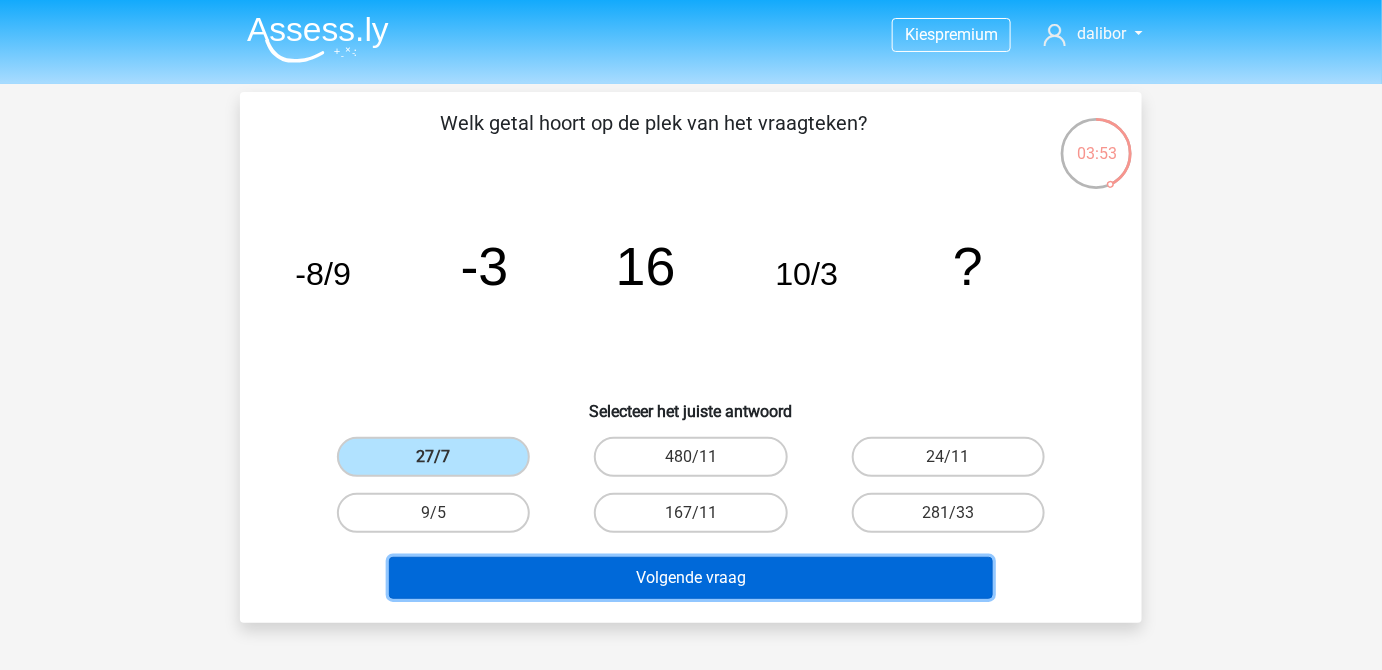 click on "Volgende vraag" at bounding box center [691, 578] 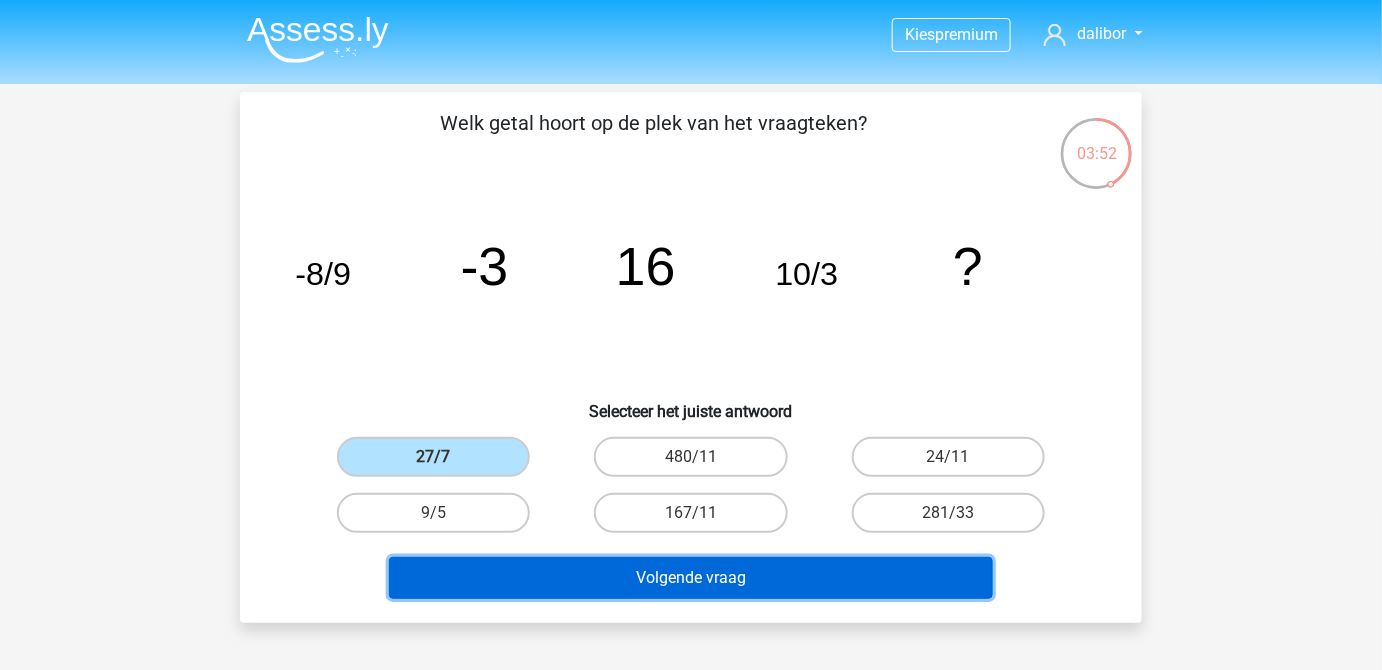 click on "Volgende vraag" at bounding box center (691, 578) 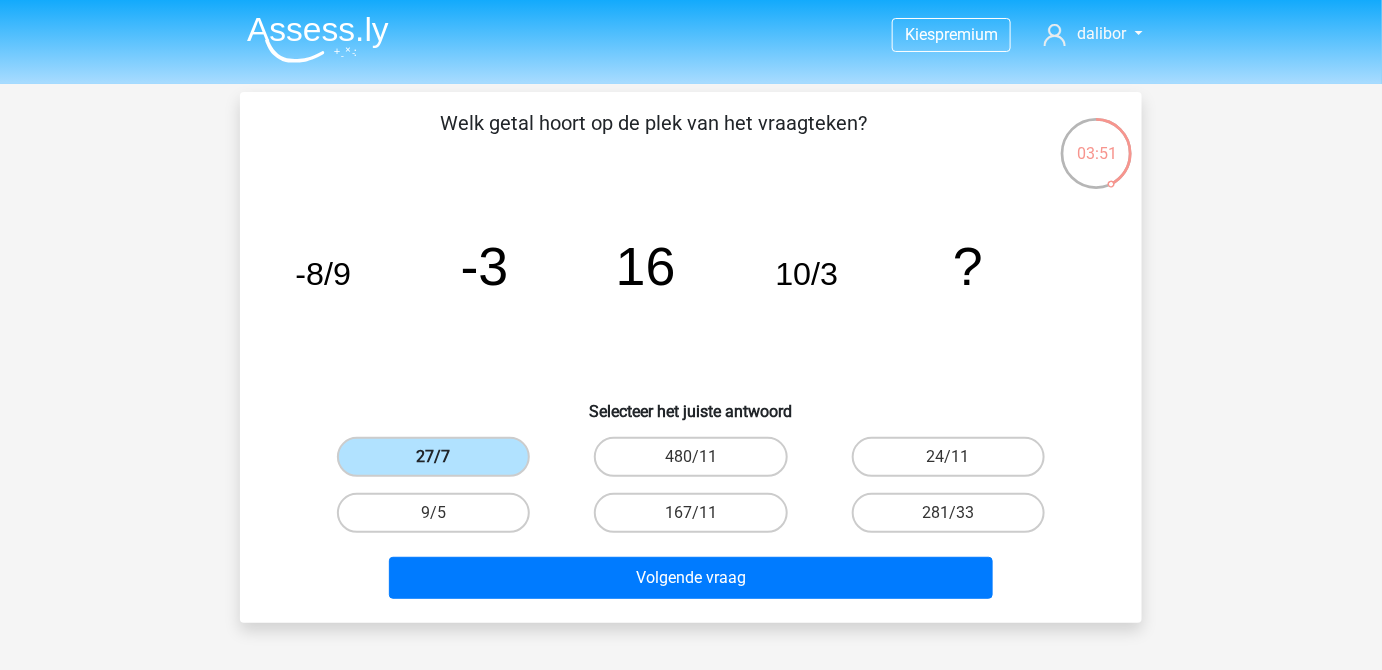 click on "27/7" at bounding box center [433, 457] 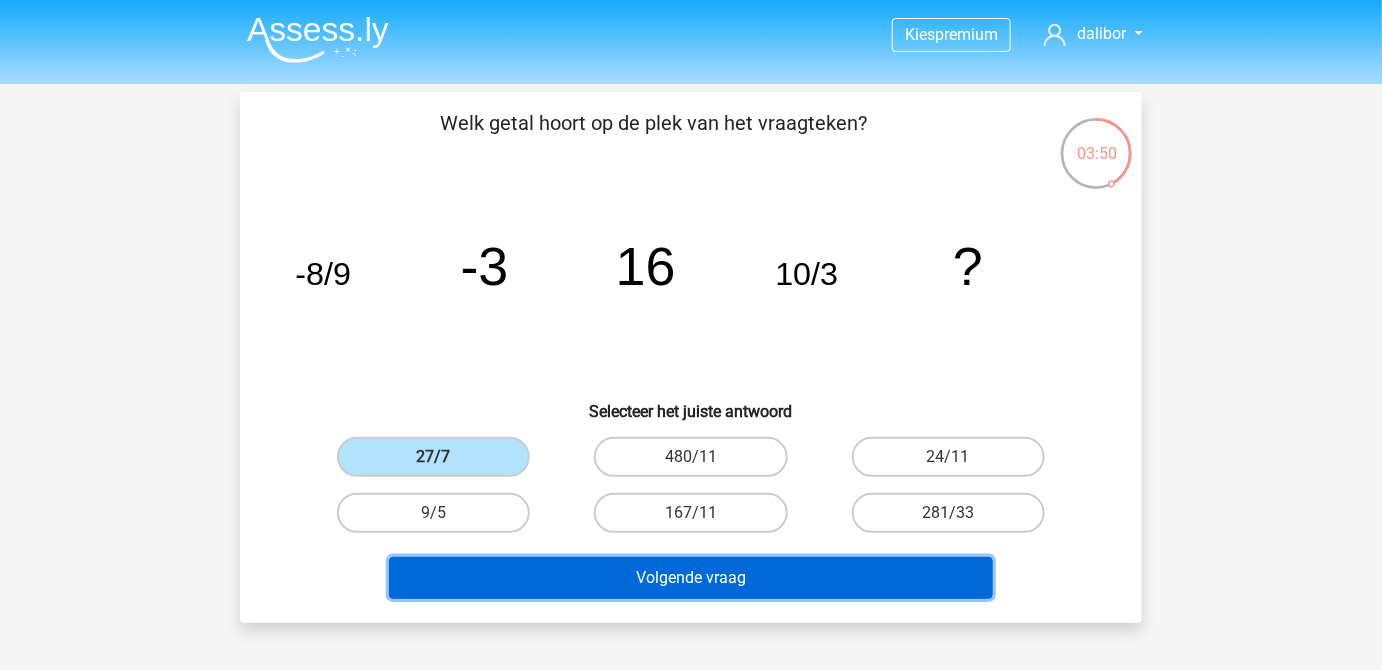 click on "Volgende vraag" at bounding box center (691, 578) 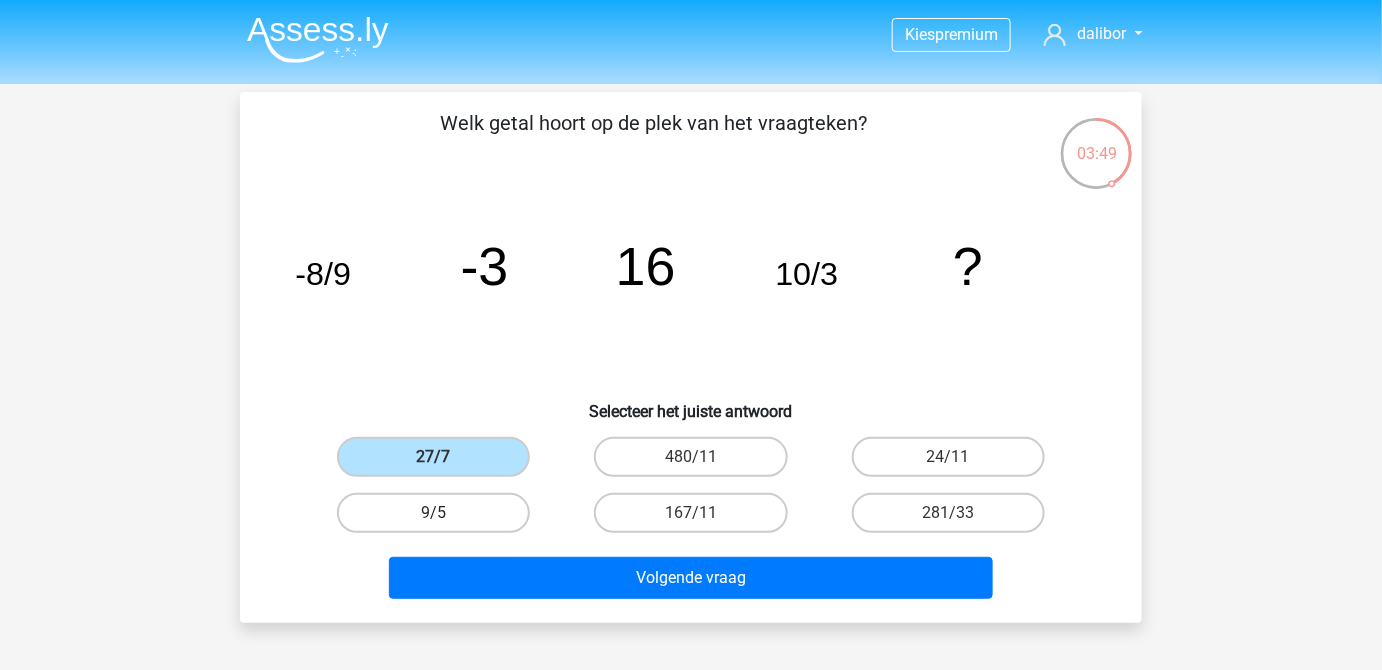click on "9/5" at bounding box center [433, 513] 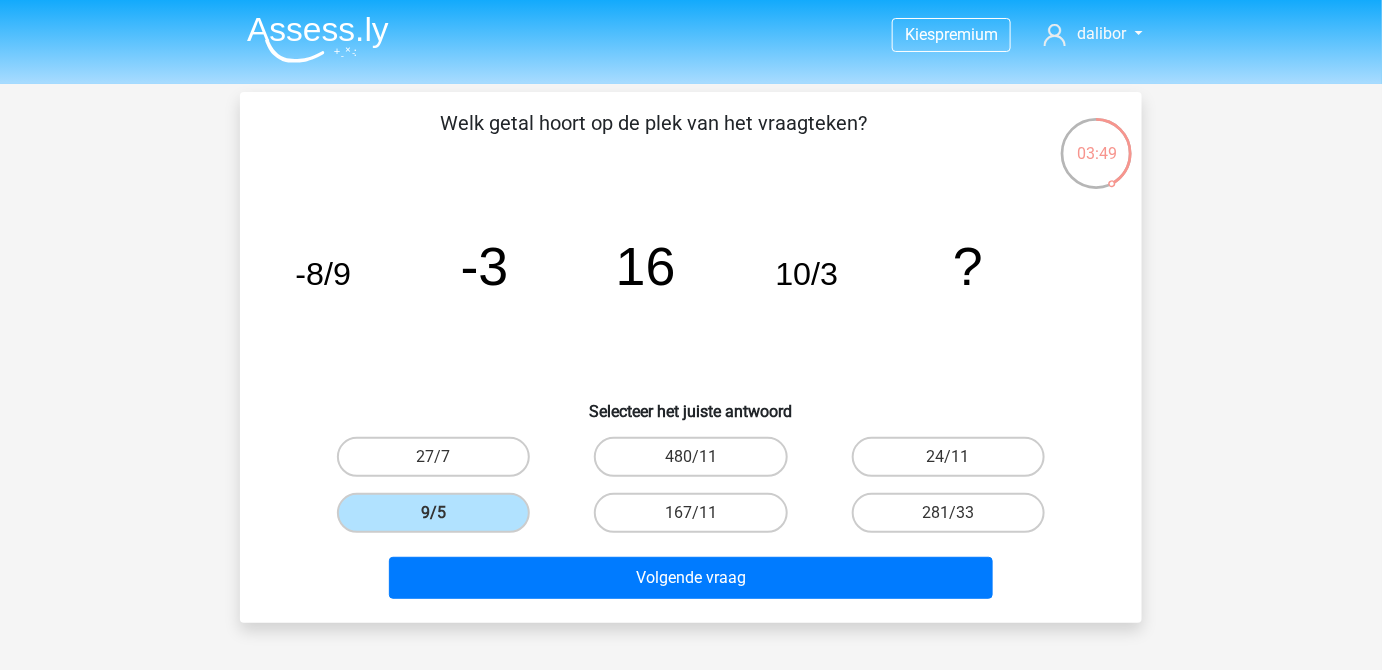 drag, startPoint x: 523, startPoint y: 618, endPoint x: 530, endPoint y: 581, distance: 37.65634 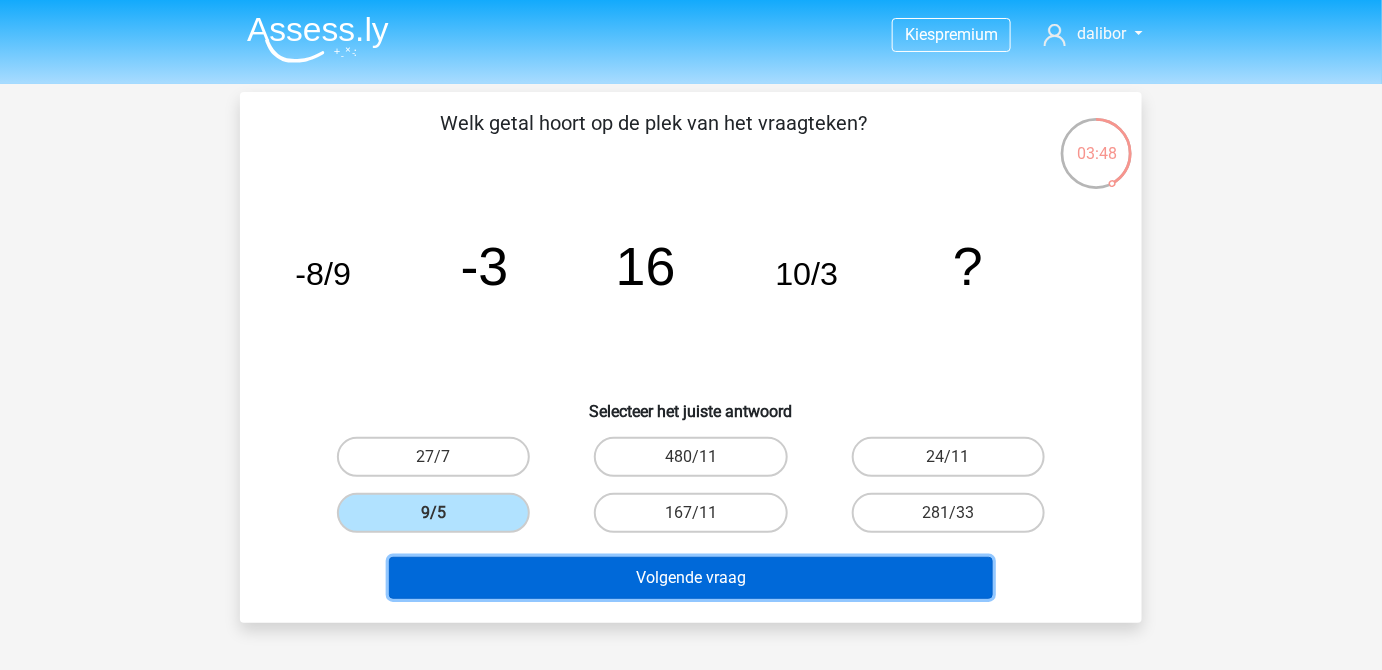 click on "Volgende vraag" at bounding box center (691, 578) 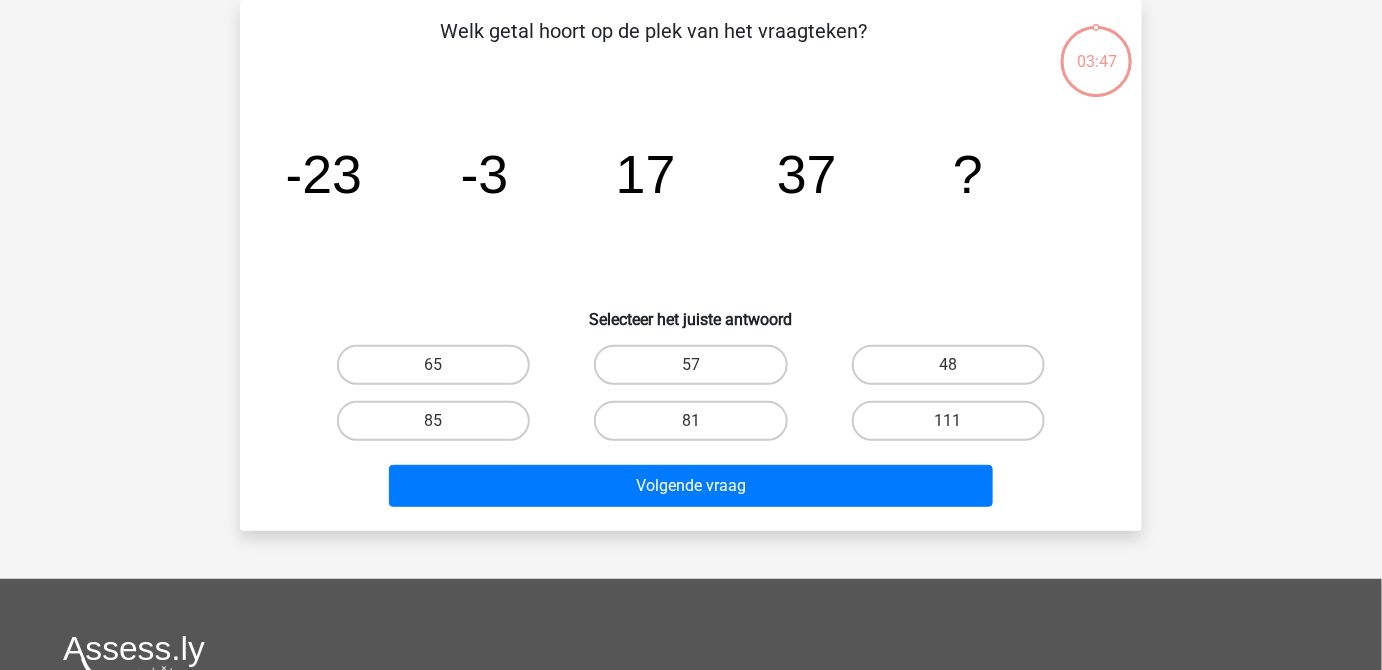 scroll, scrollTop: 1, scrollLeft: 0, axis: vertical 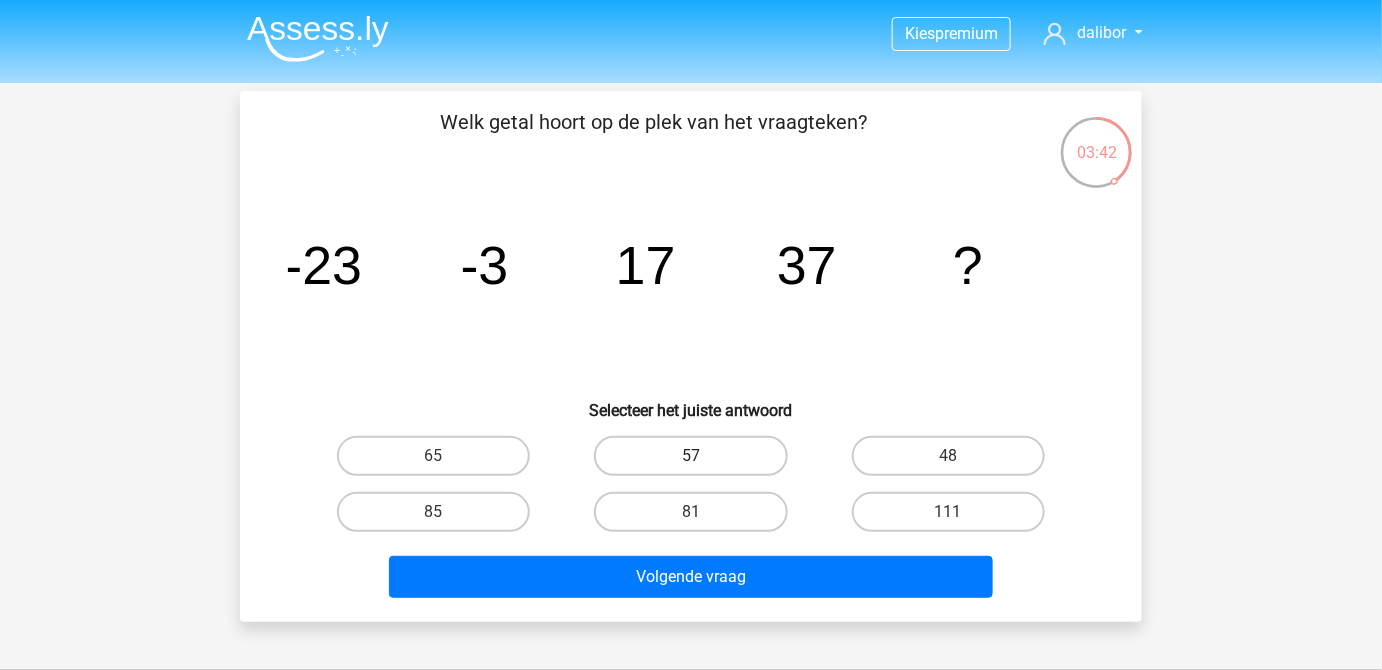 click on "57" at bounding box center [690, 456] 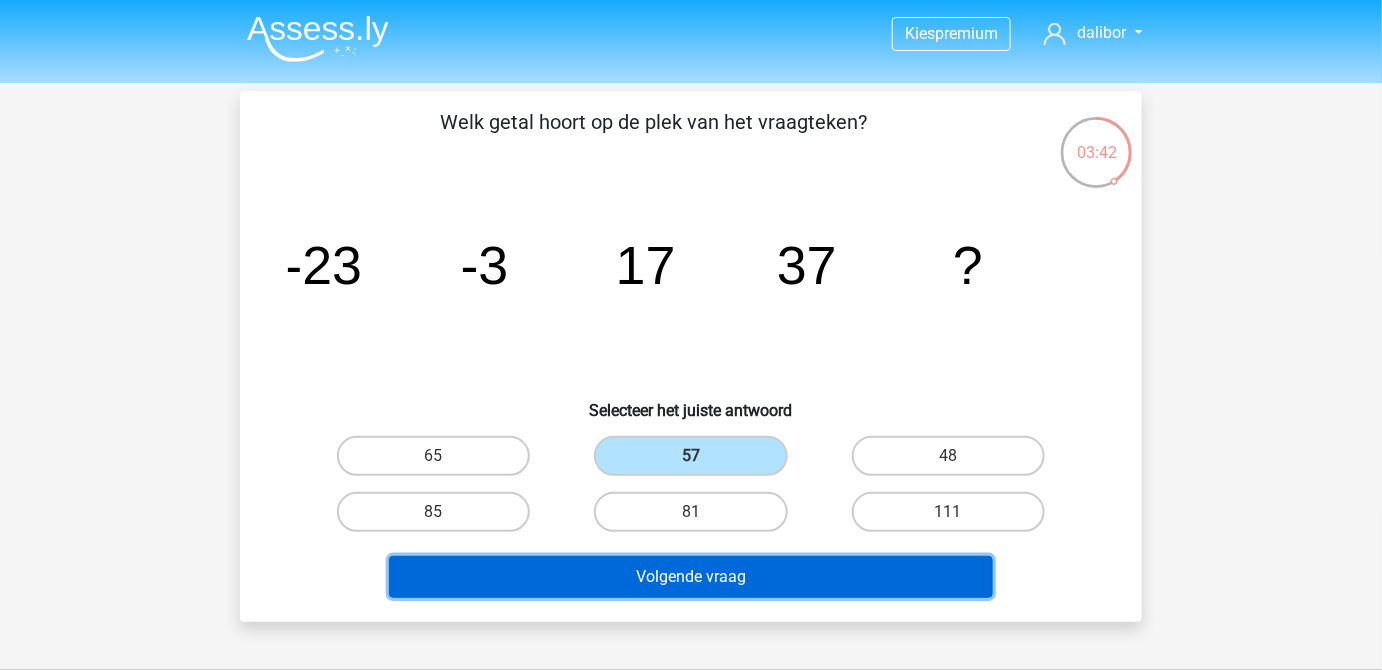 click on "Volgende vraag" at bounding box center [691, 577] 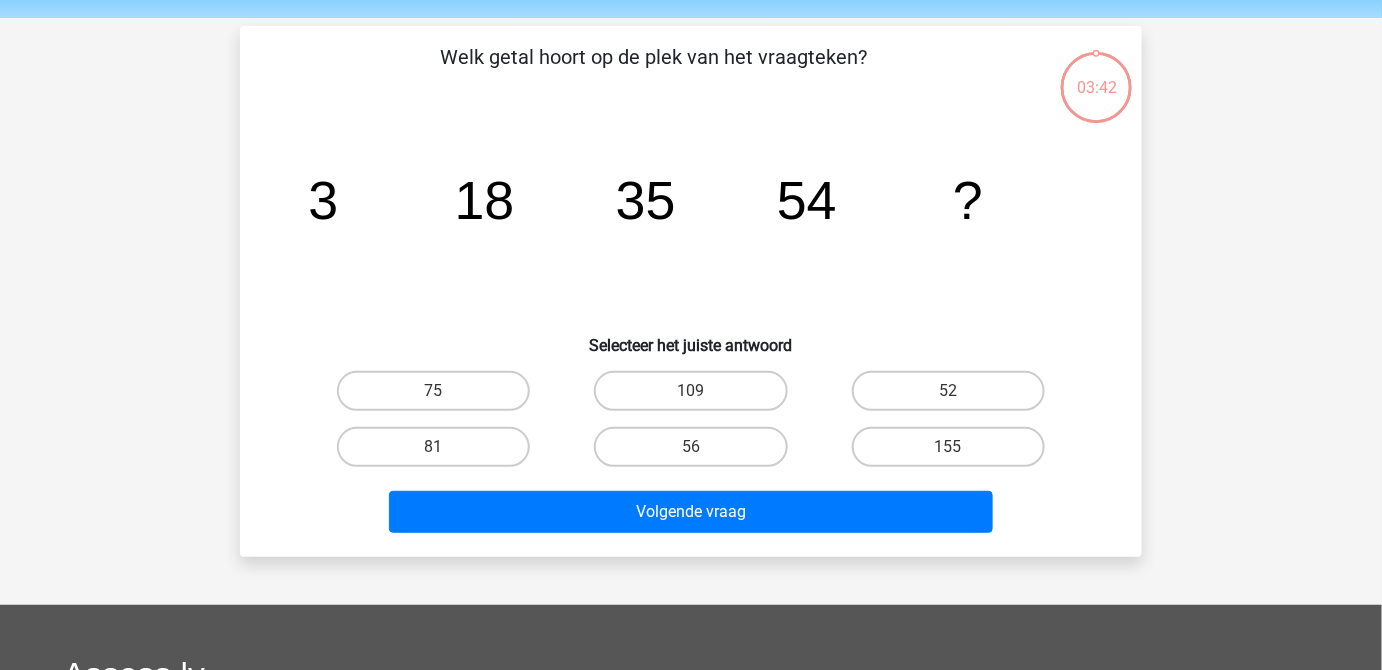 scroll, scrollTop: 92, scrollLeft: 0, axis: vertical 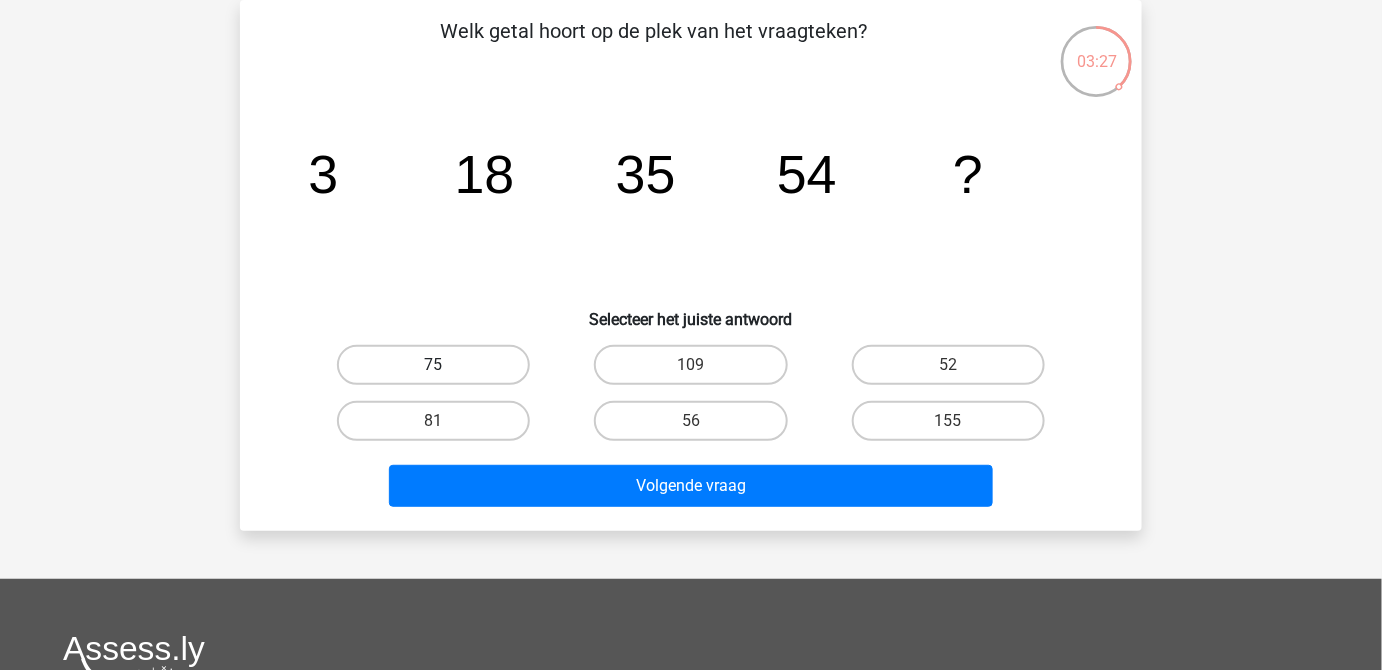 click on "75" at bounding box center [433, 365] 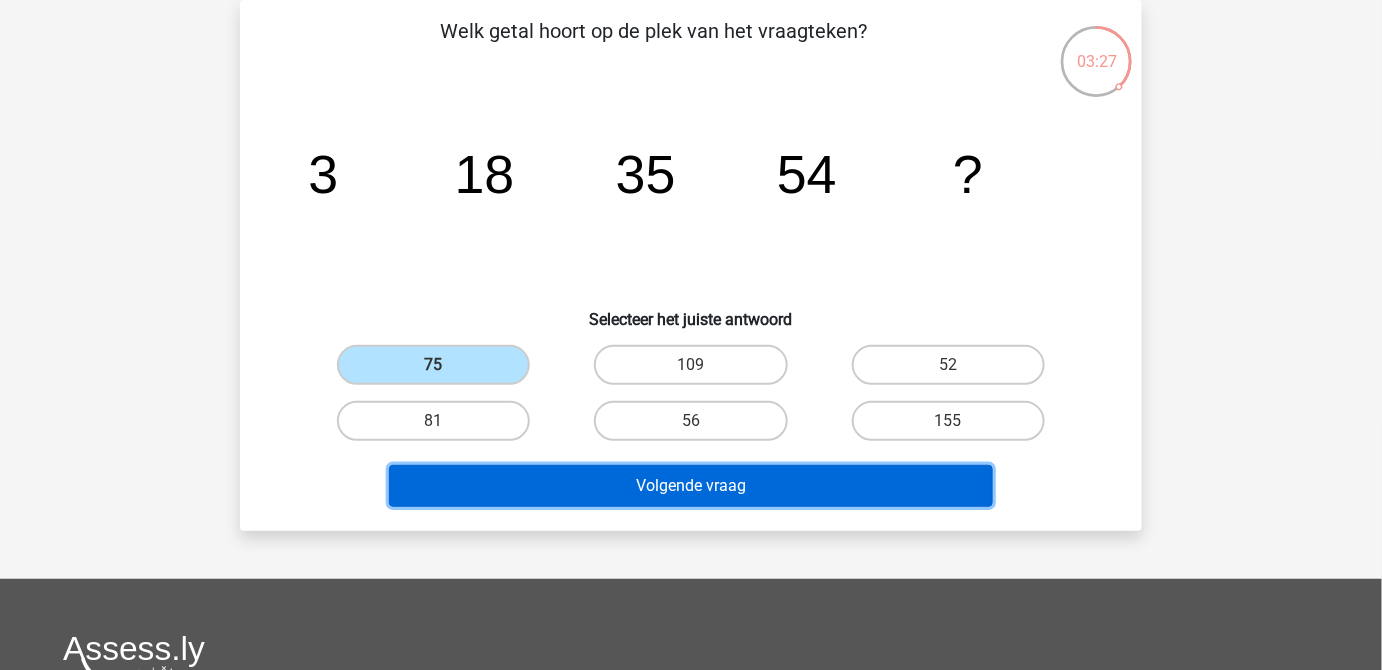 click on "Volgende vraag" at bounding box center (691, 486) 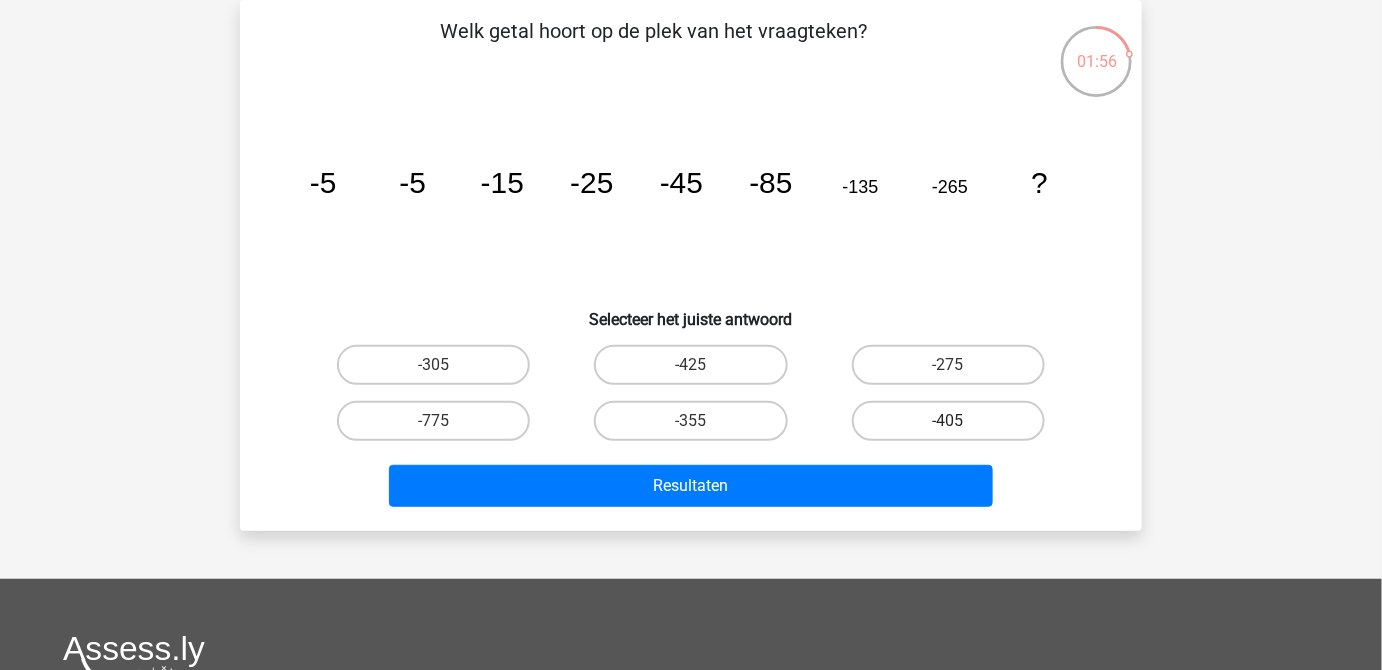 click on "-405" at bounding box center (948, 421) 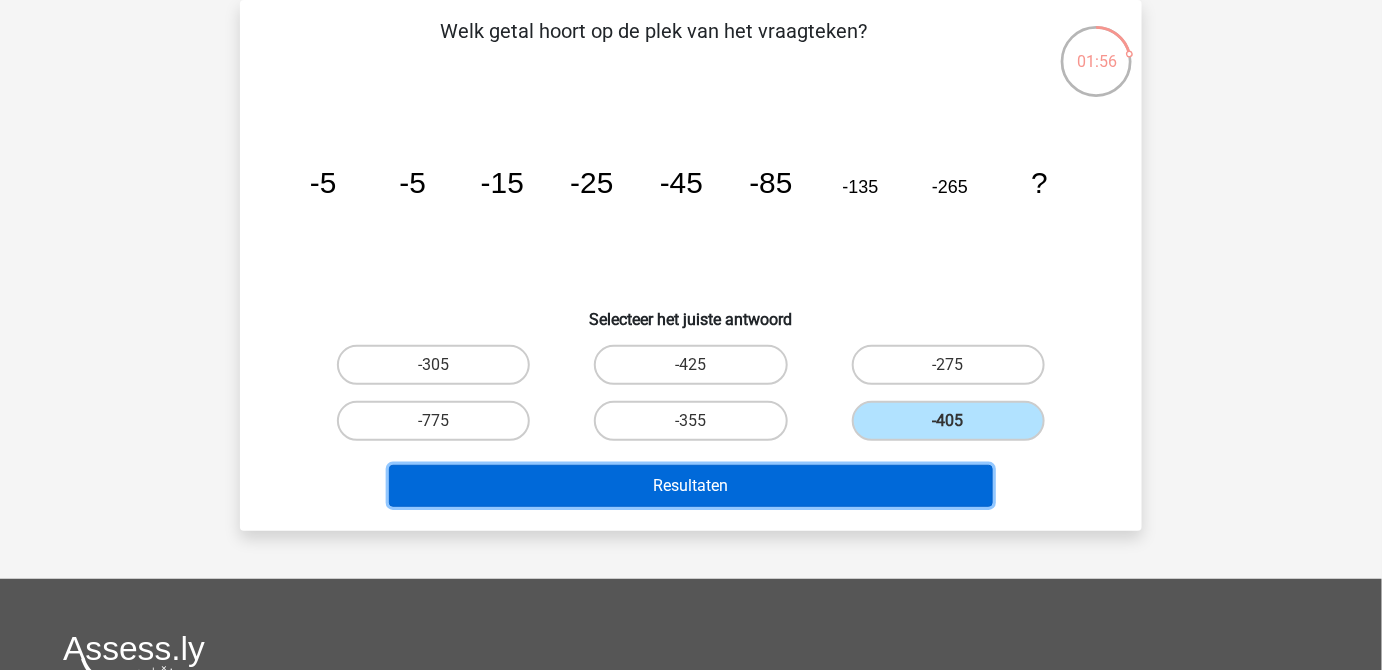 click on "Resultaten" at bounding box center (691, 486) 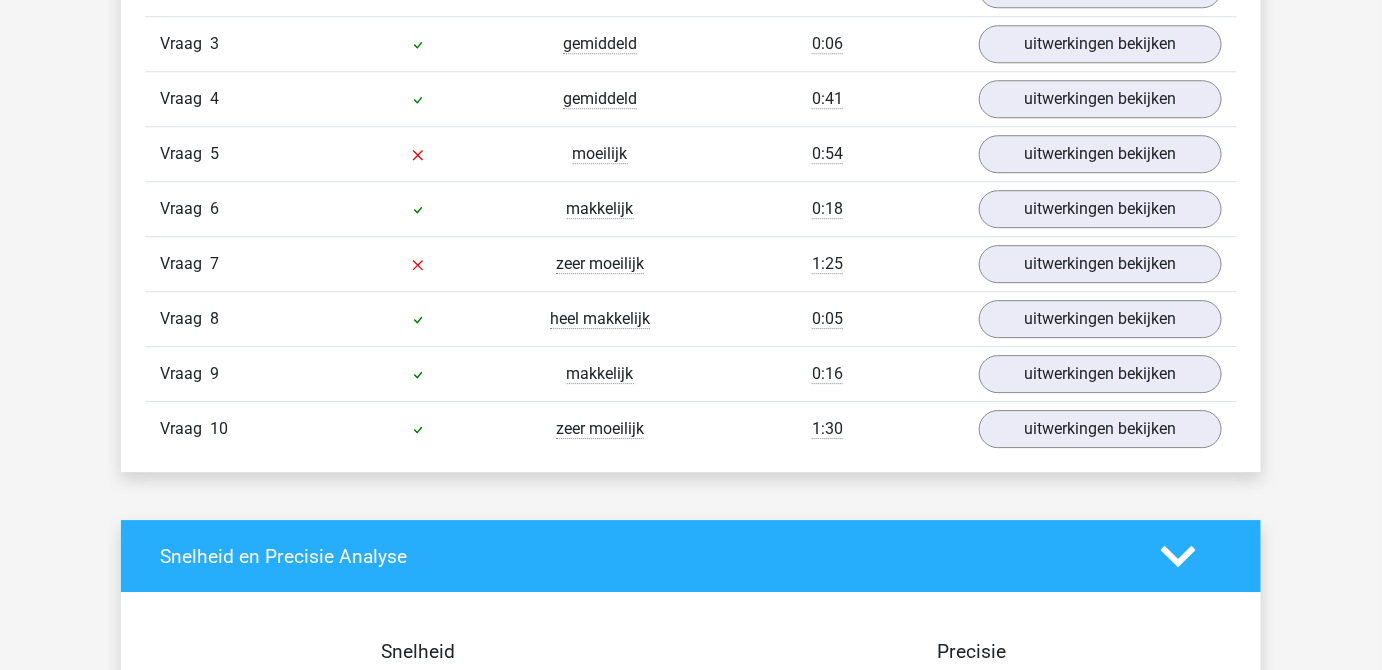 scroll, scrollTop: 1545, scrollLeft: 0, axis: vertical 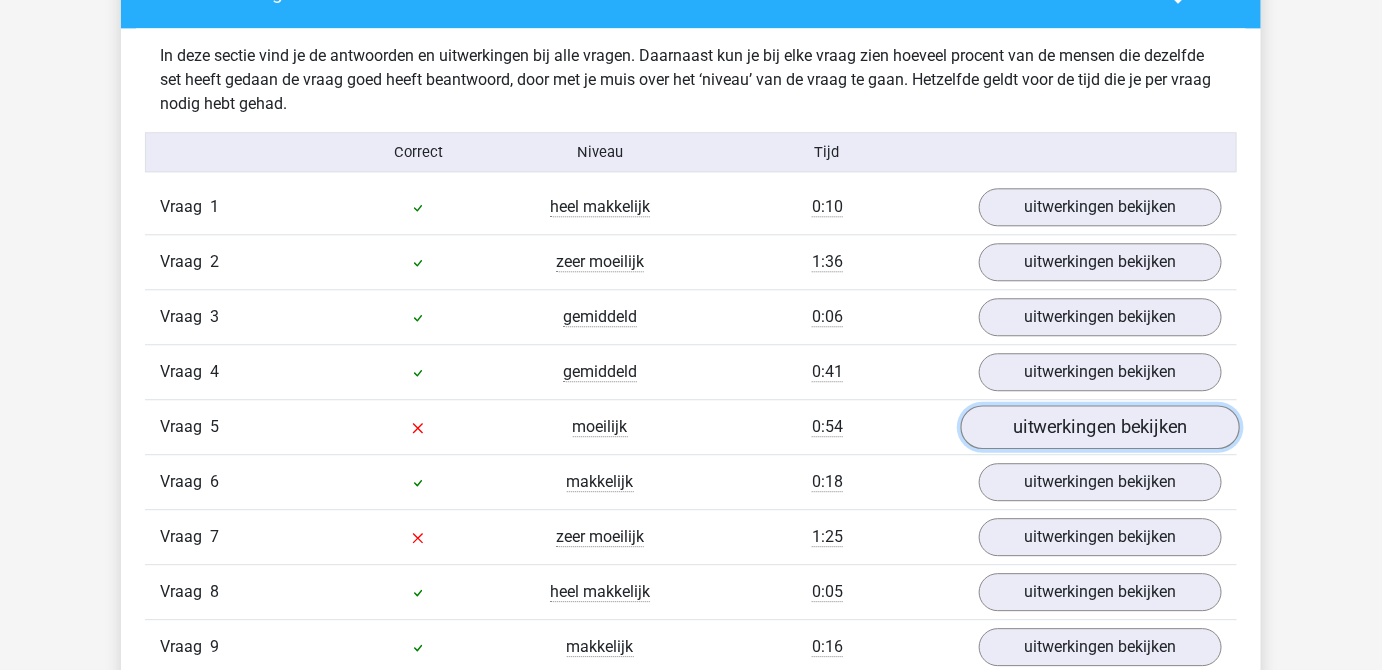 click on "uitwerkingen bekijken" at bounding box center [1100, 427] 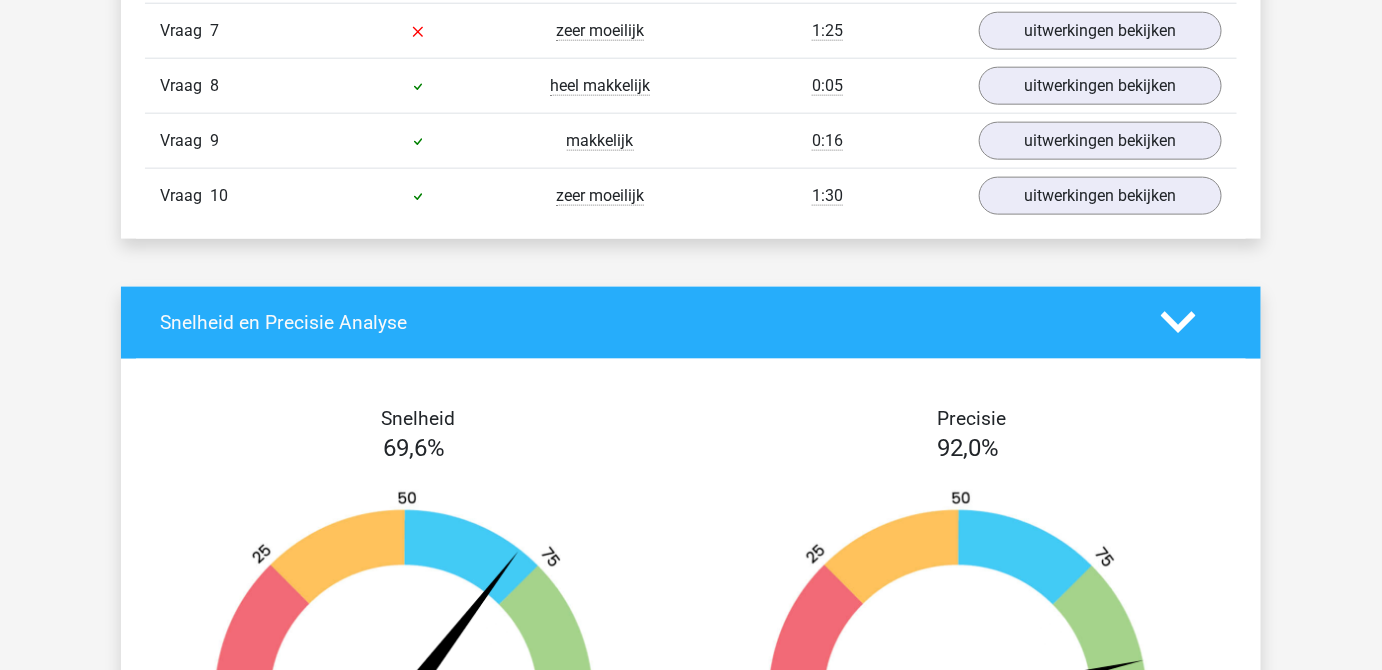 scroll, scrollTop: 3181, scrollLeft: 0, axis: vertical 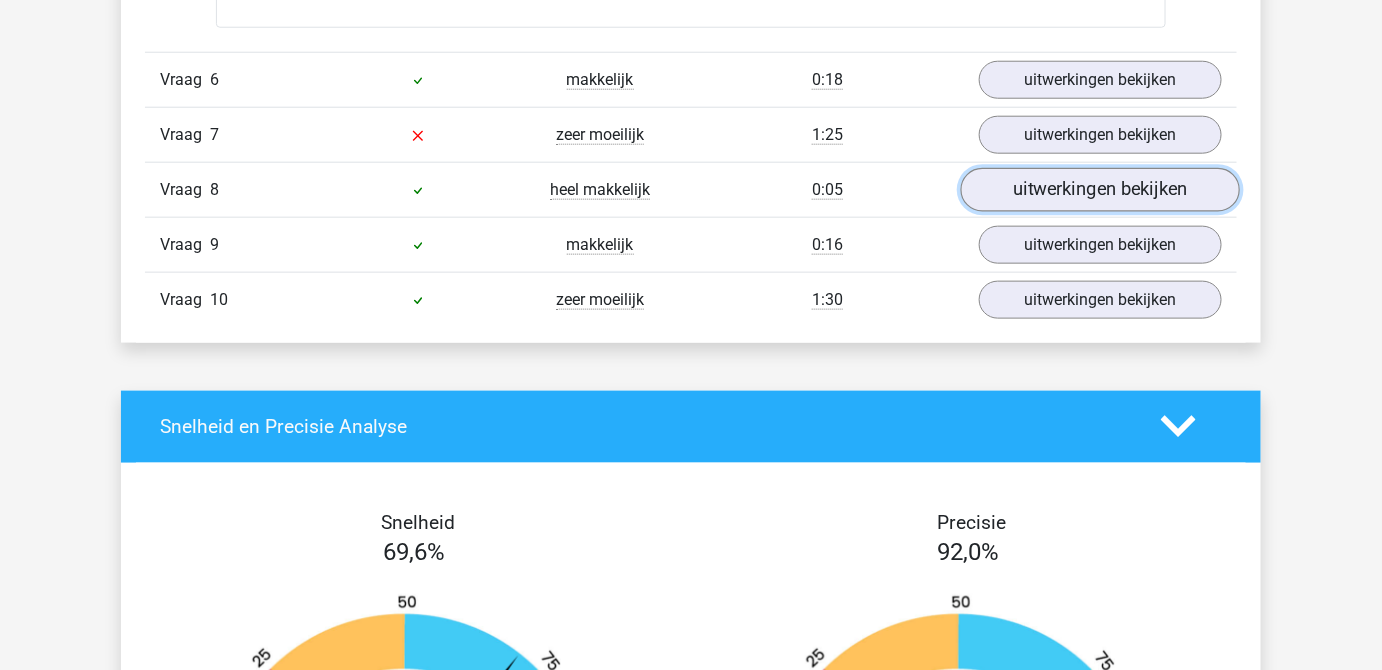 click on "uitwerkingen bekijken" at bounding box center [1100, 190] 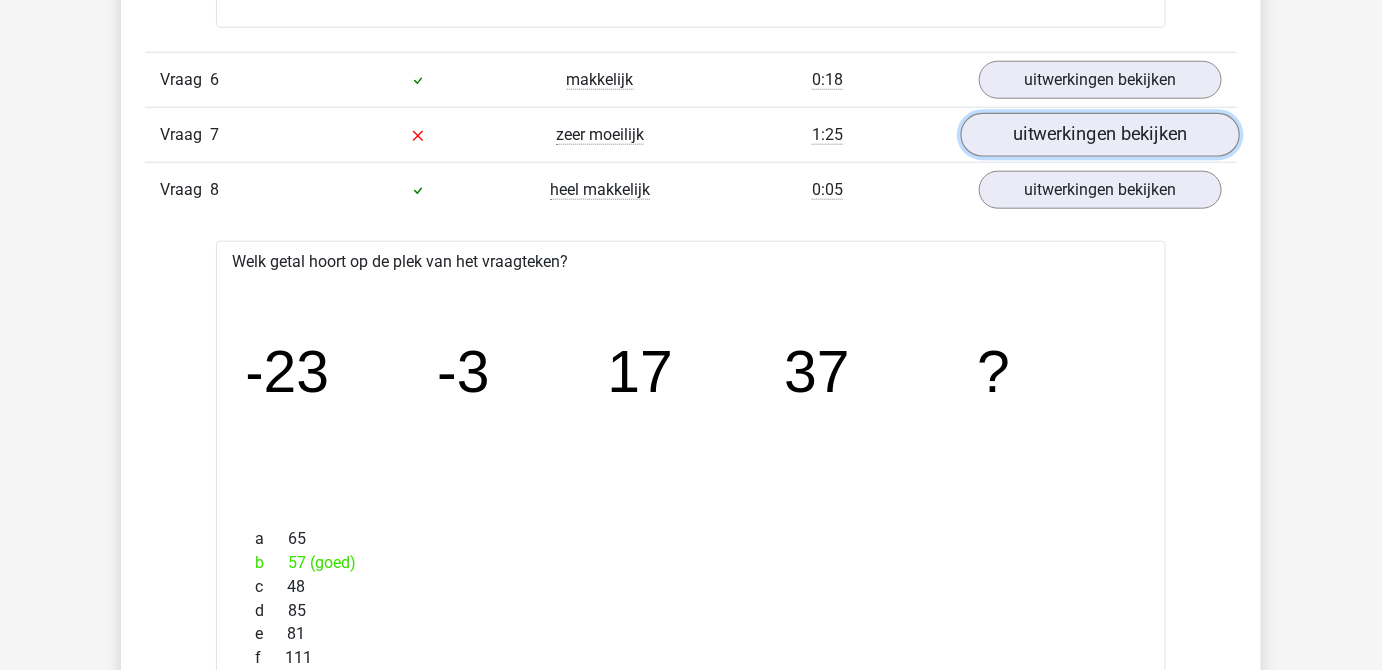 click on "uitwerkingen bekijken" at bounding box center [1100, 135] 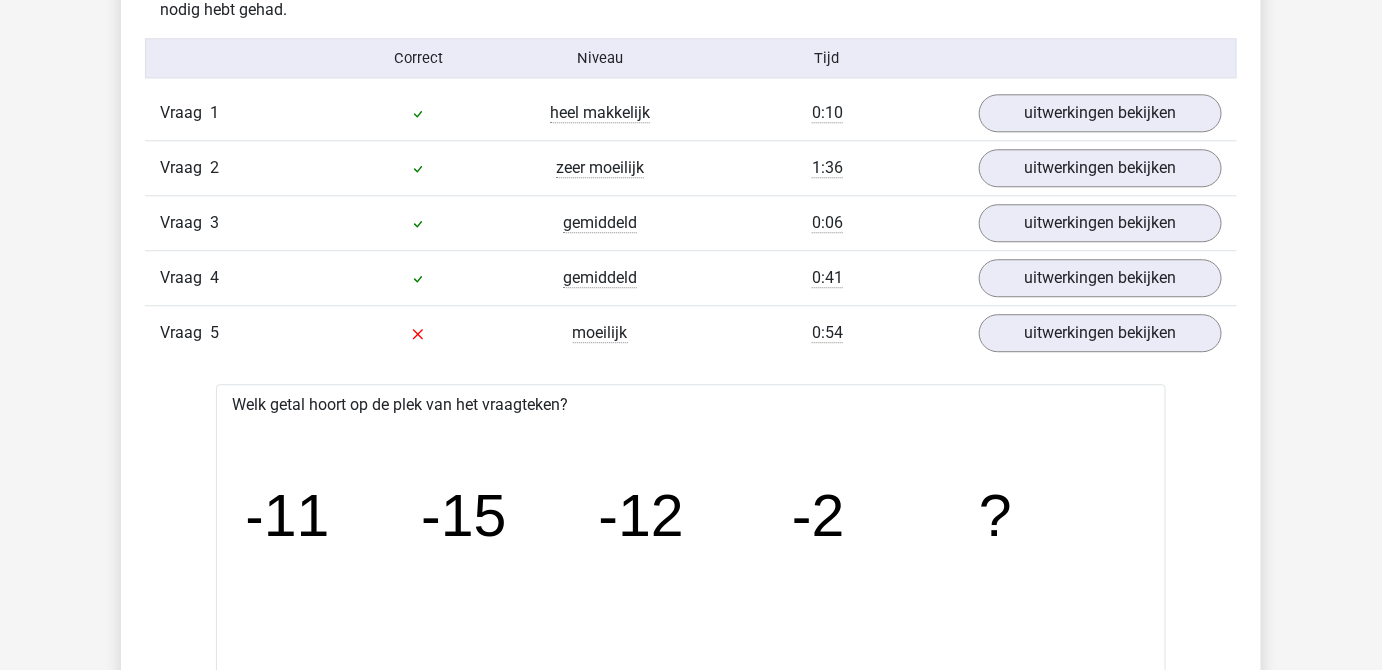 scroll, scrollTop: 1545, scrollLeft: 0, axis: vertical 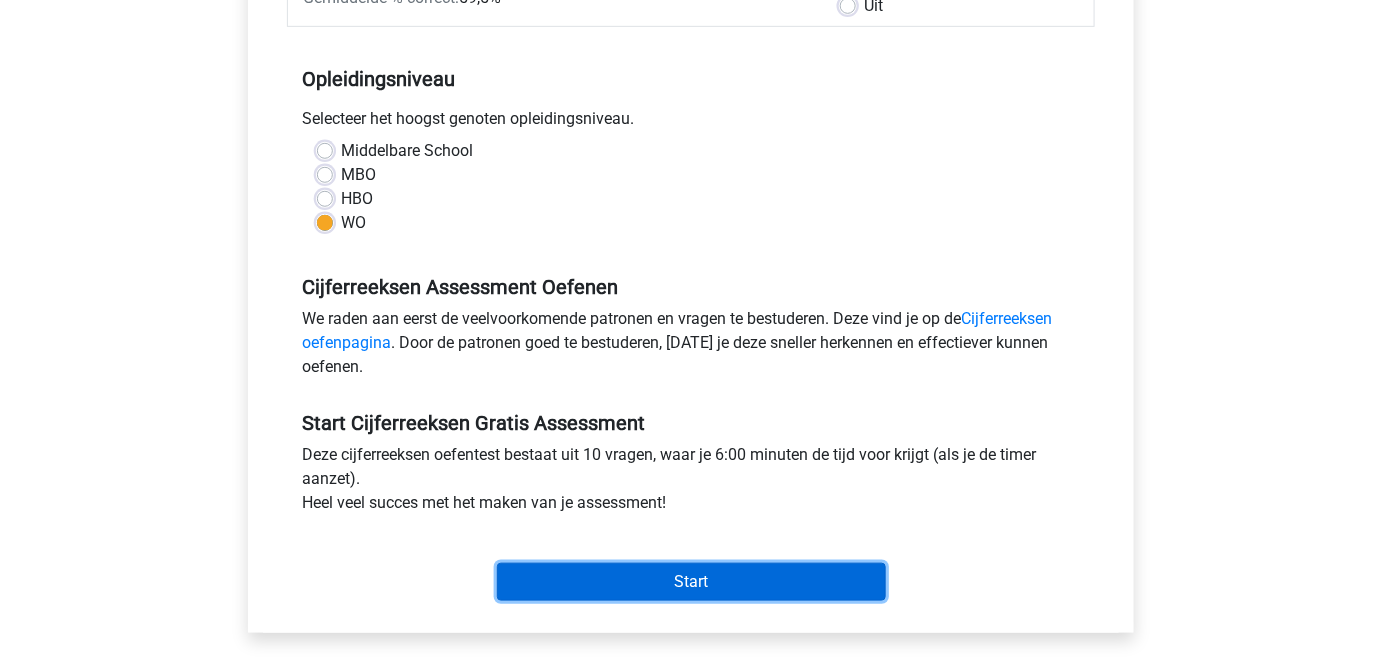 click on "Start" at bounding box center (691, 582) 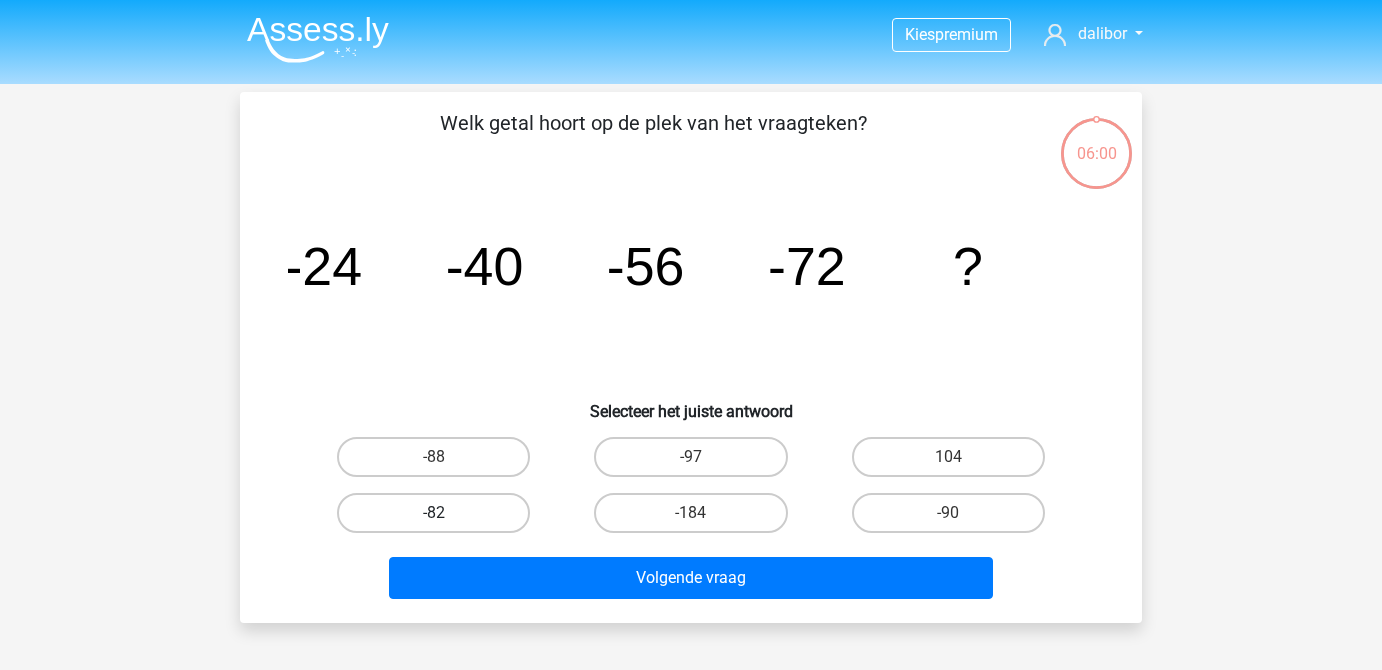 scroll, scrollTop: 0, scrollLeft: 0, axis: both 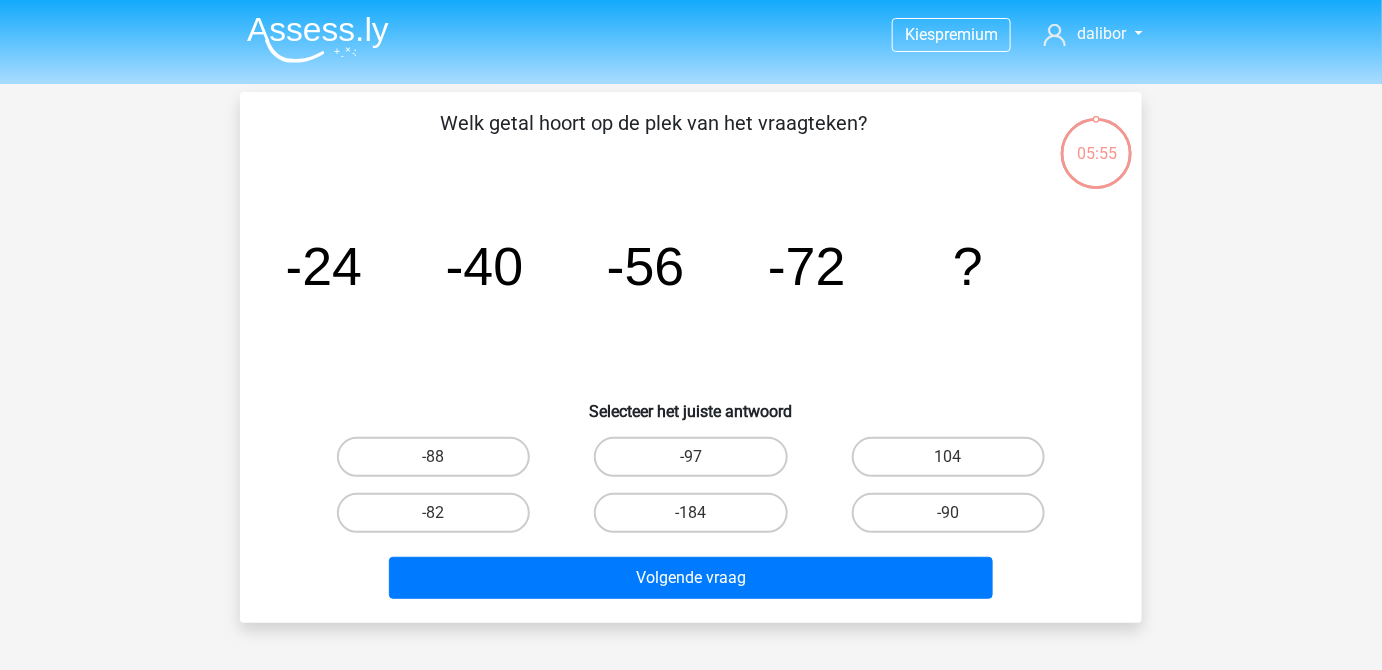 click on "-88" at bounding box center (440, 463) 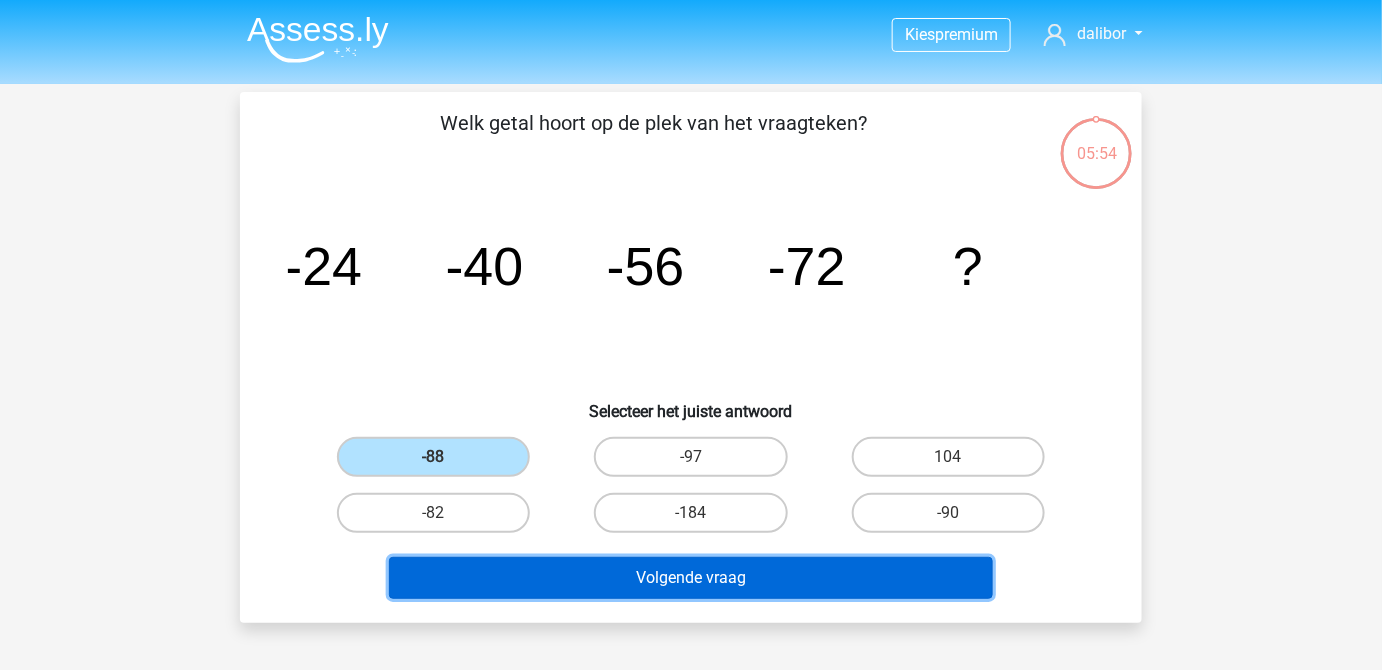 click on "Volgende vraag" at bounding box center (691, 578) 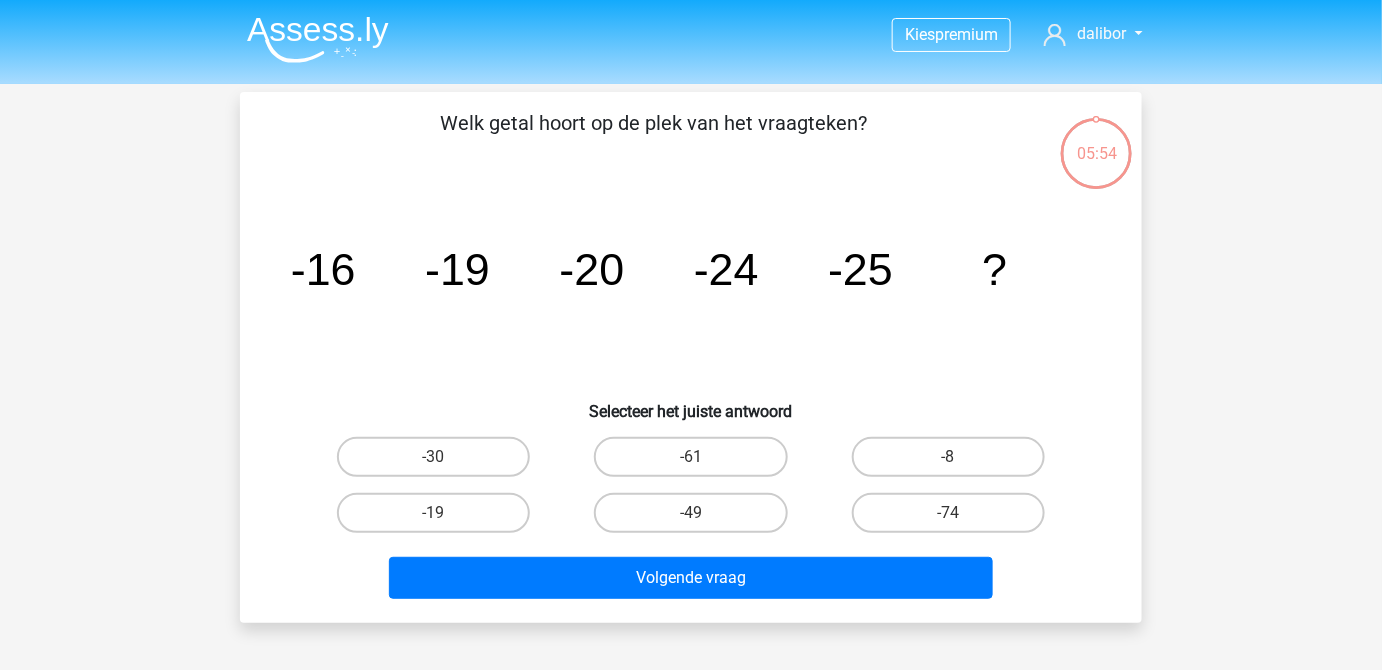 scroll, scrollTop: 92, scrollLeft: 0, axis: vertical 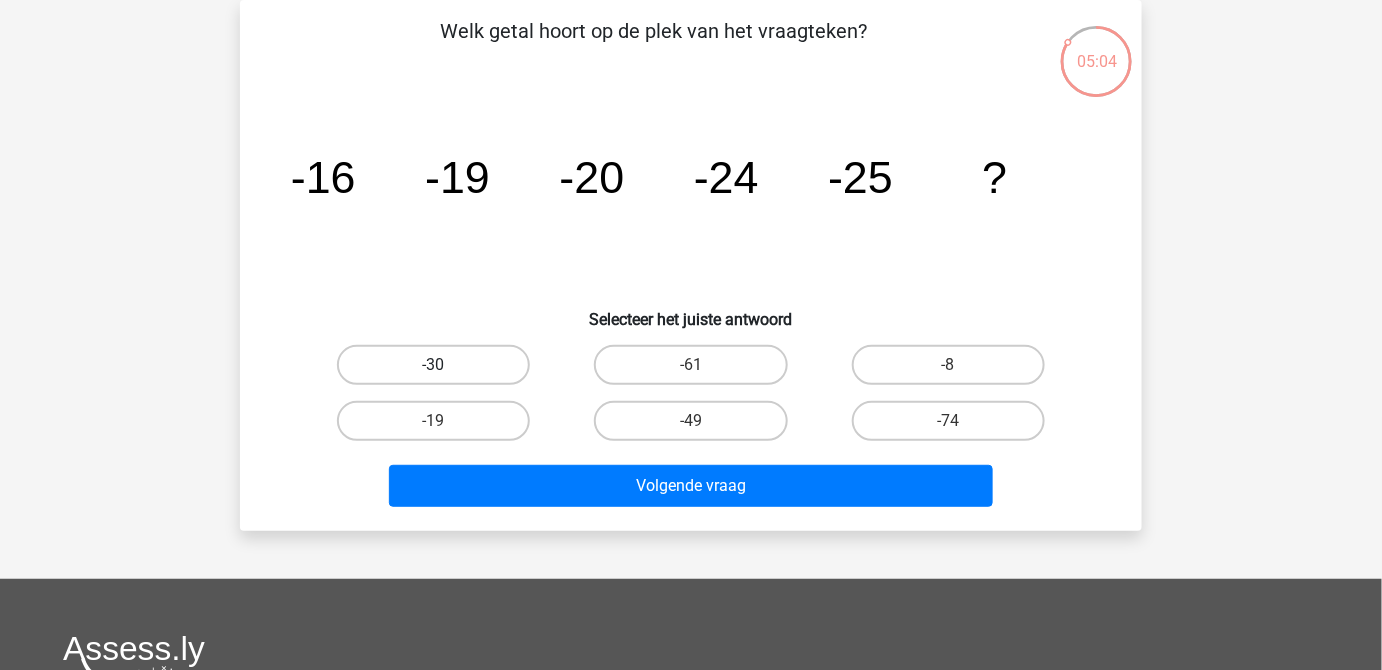 click on "-30" at bounding box center (433, 365) 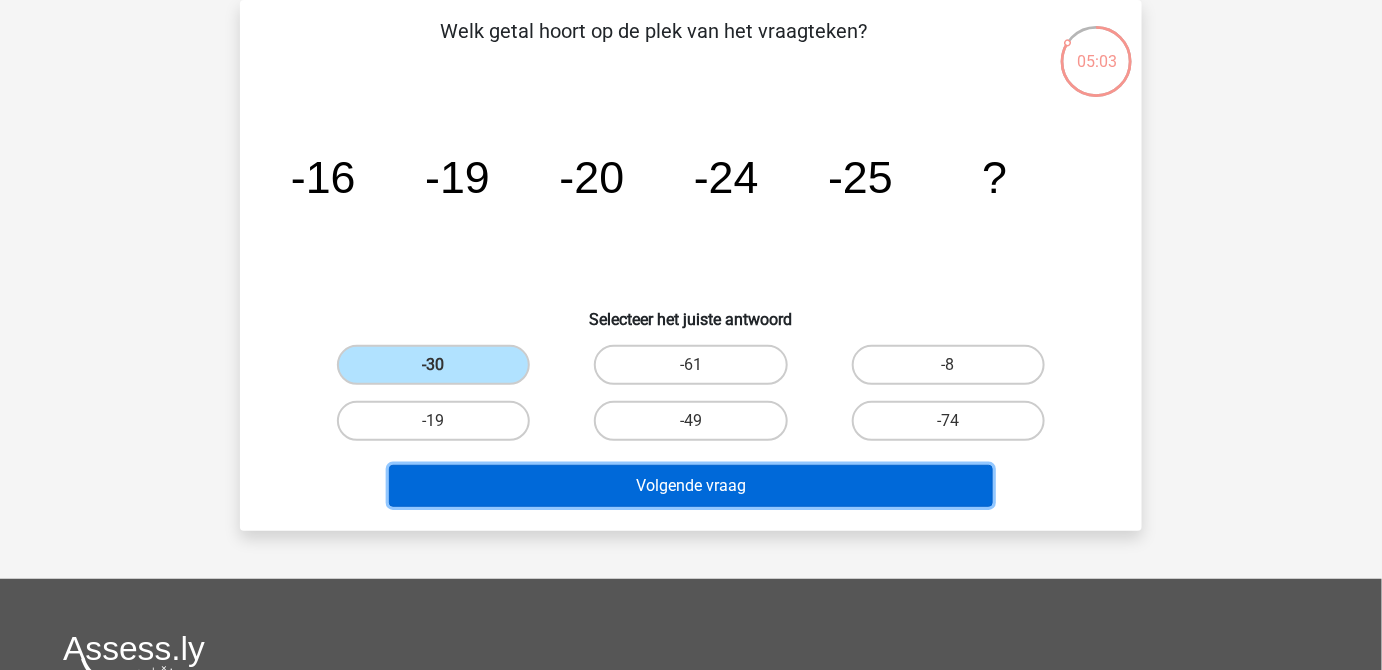 click on "Volgende vraag" at bounding box center [691, 486] 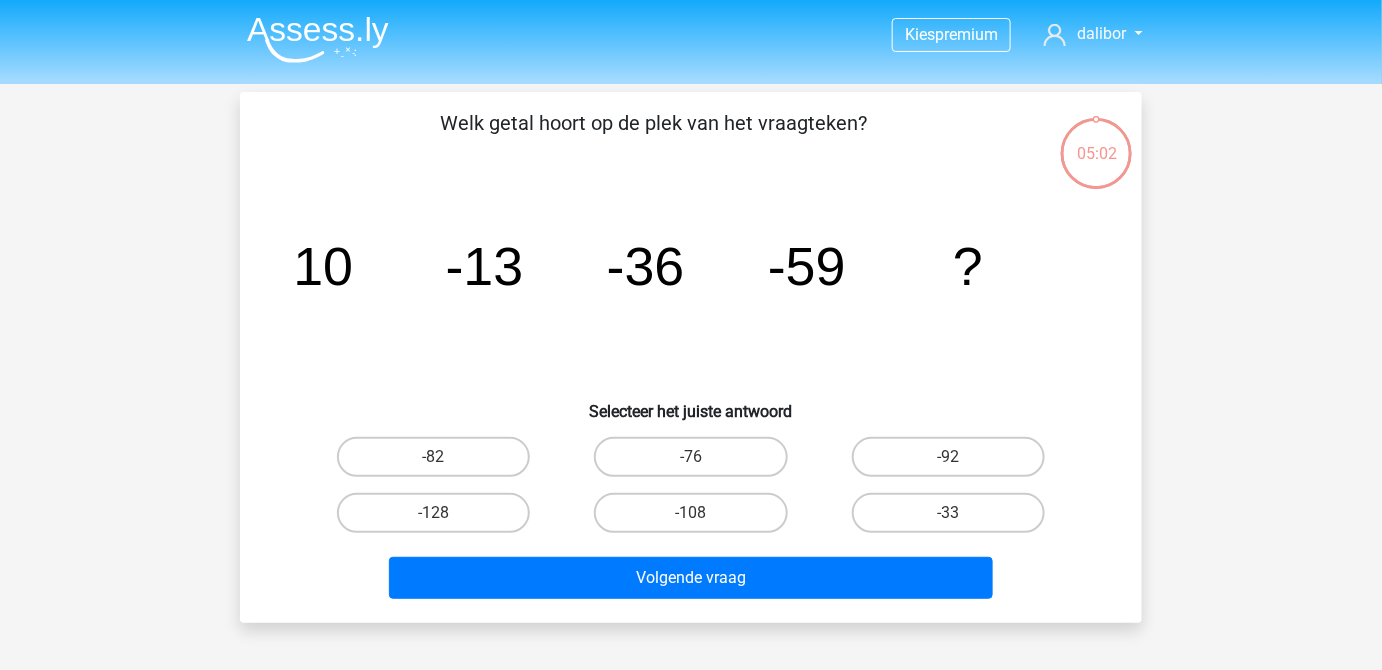scroll, scrollTop: 0, scrollLeft: 0, axis: both 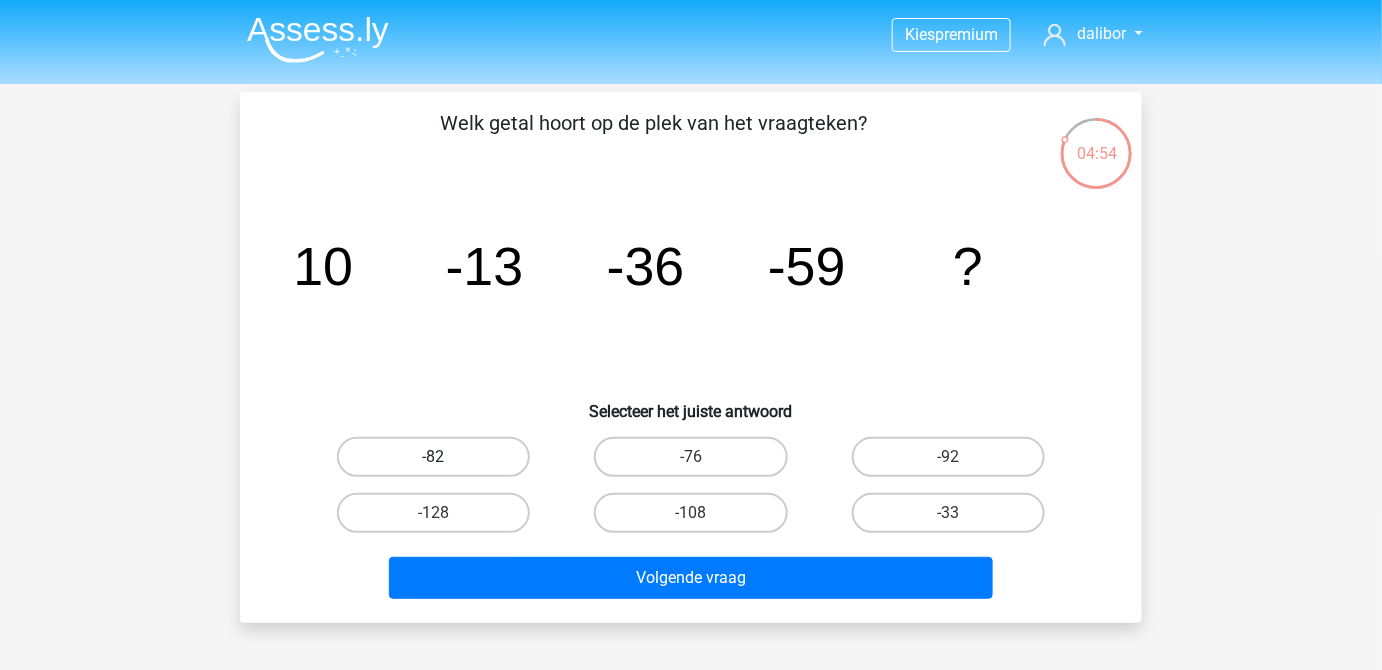 click on "-82" at bounding box center (433, 457) 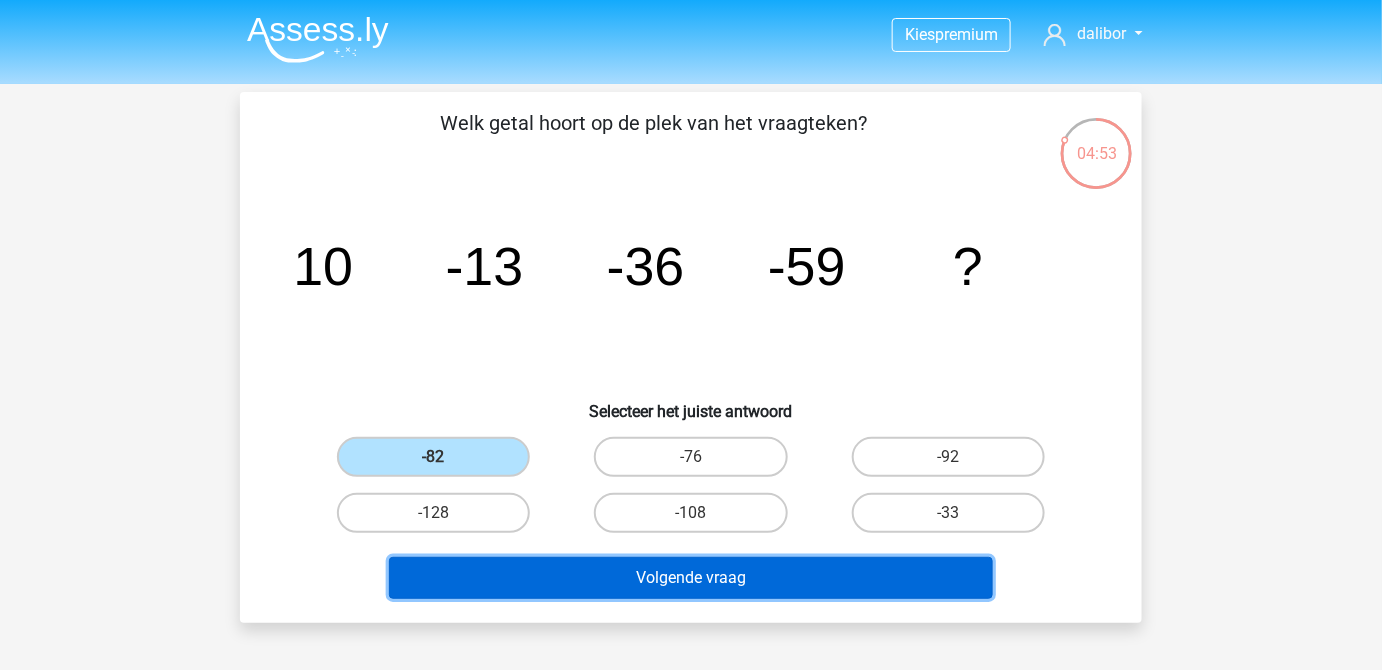click on "Volgende vraag" at bounding box center [691, 578] 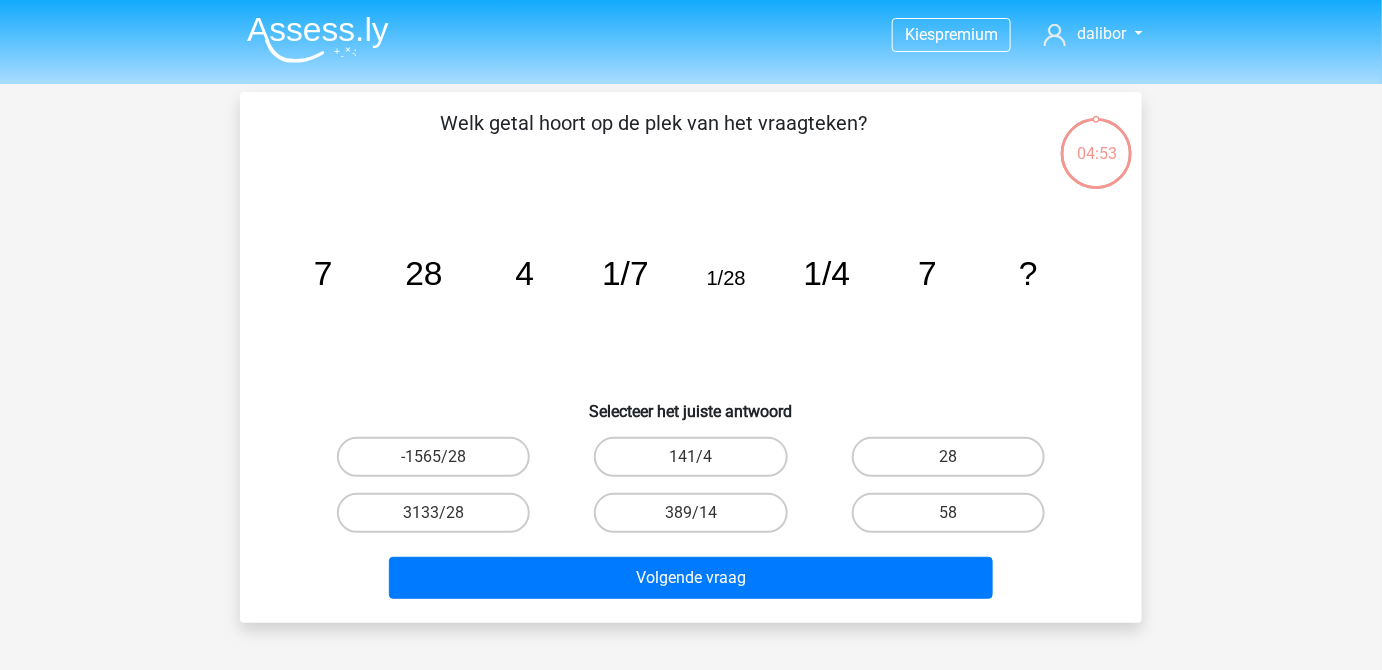 scroll, scrollTop: 0, scrollLeft: 0, axis: both 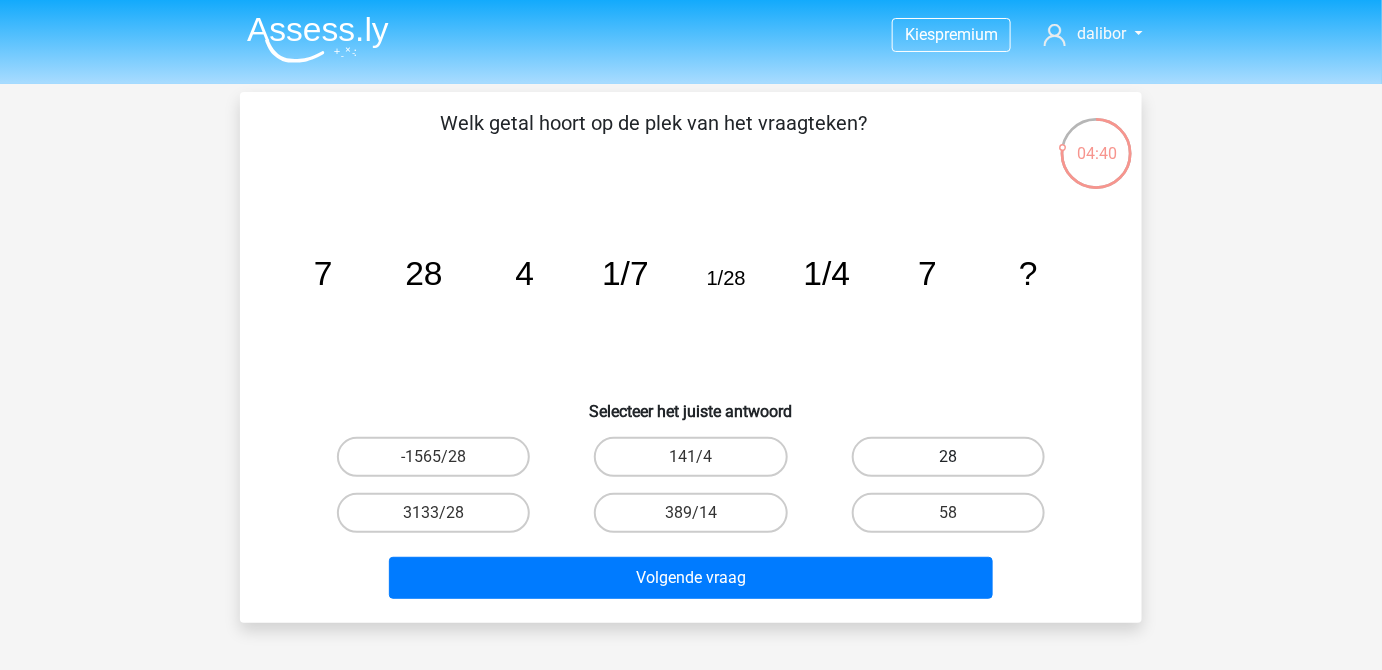click on "28" at bounding box center (948, 457) 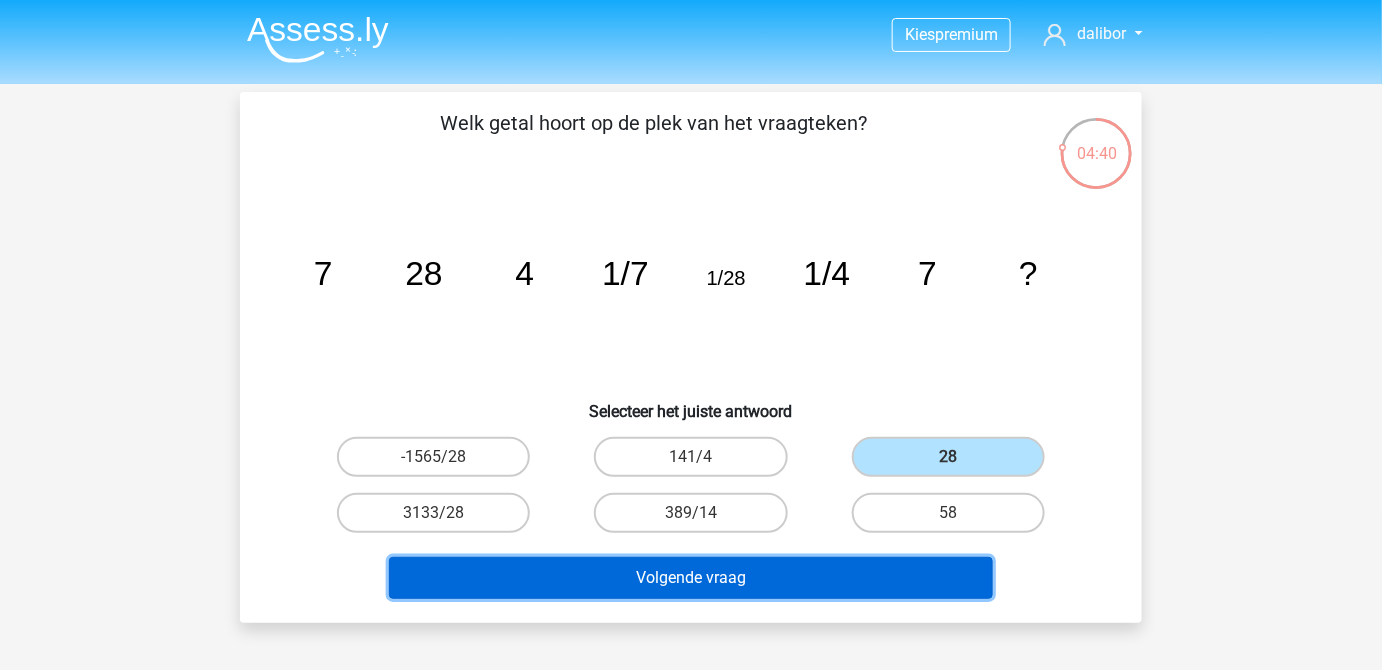 click on "Volgende vraag" at bounding box center (691, 578) 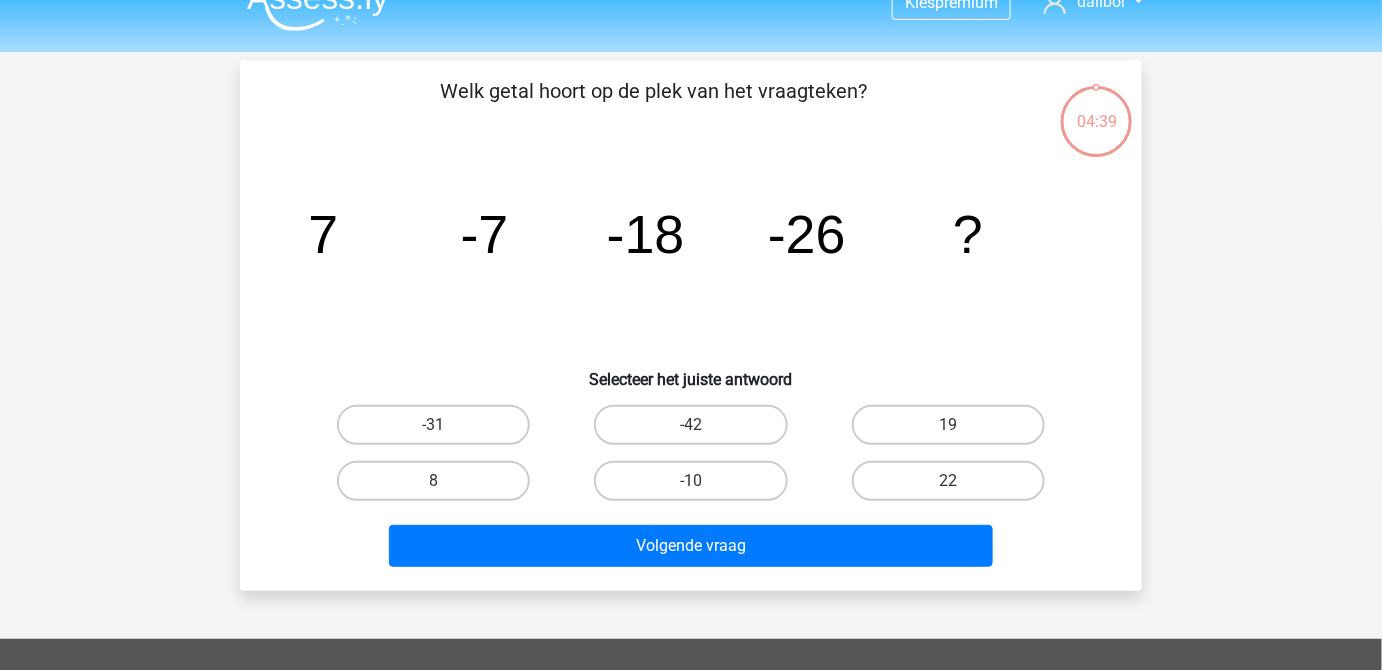scroll, scrollTop: 1, scrollLeft: 0, axis: vertical 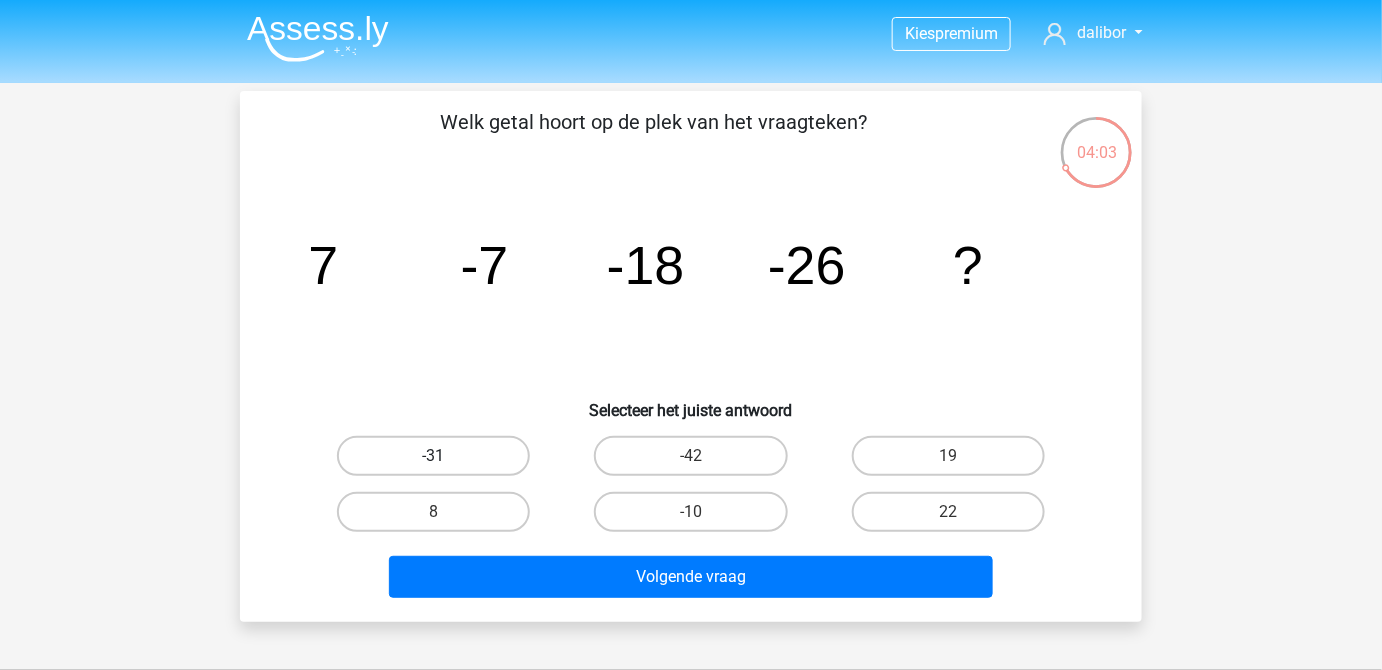 click on "-31" at bounding box center [433, 456] 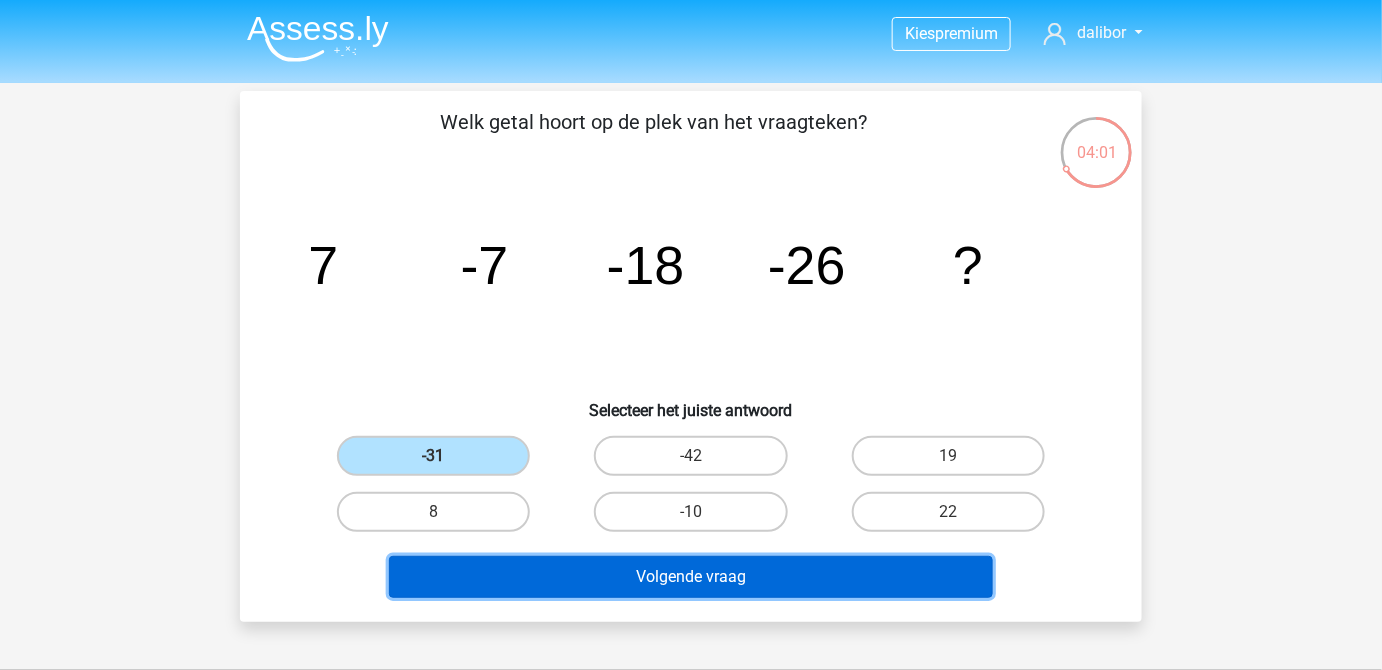 click on "Volgende vraag" at bounding box center (691, 577) 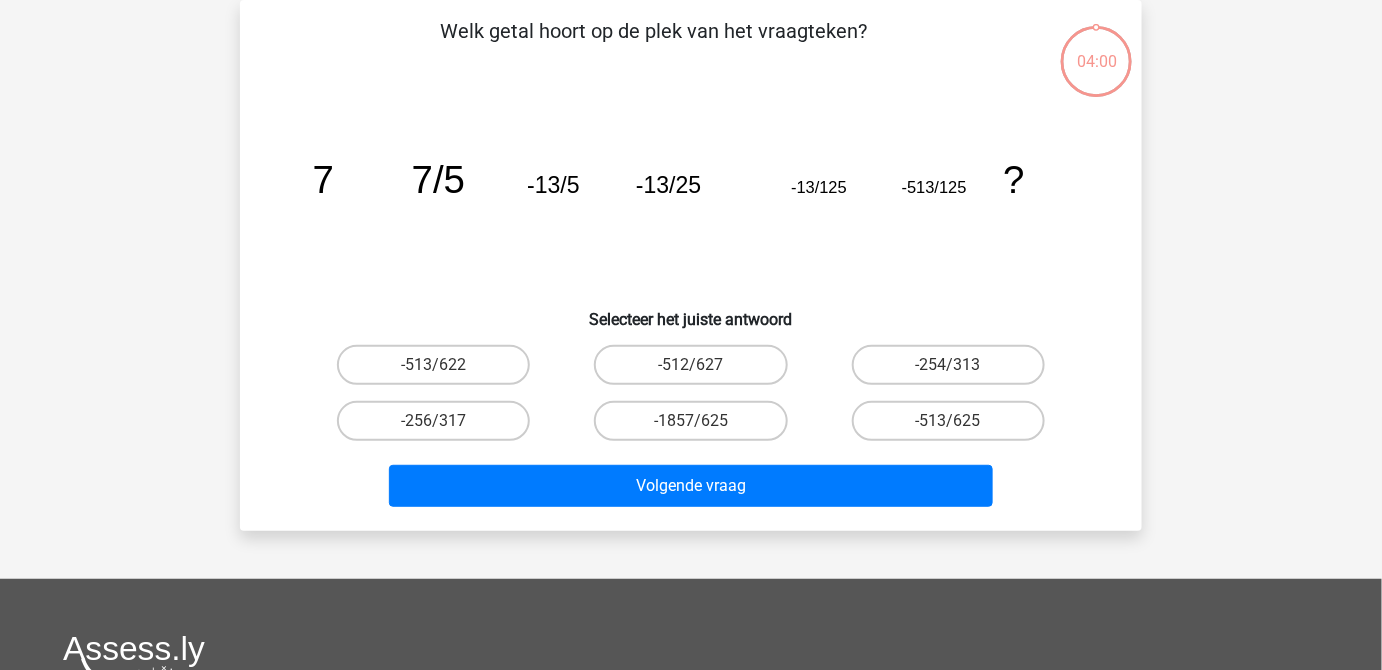 scroll, scrollTop: 0, scrollLeft: 0, axis: both 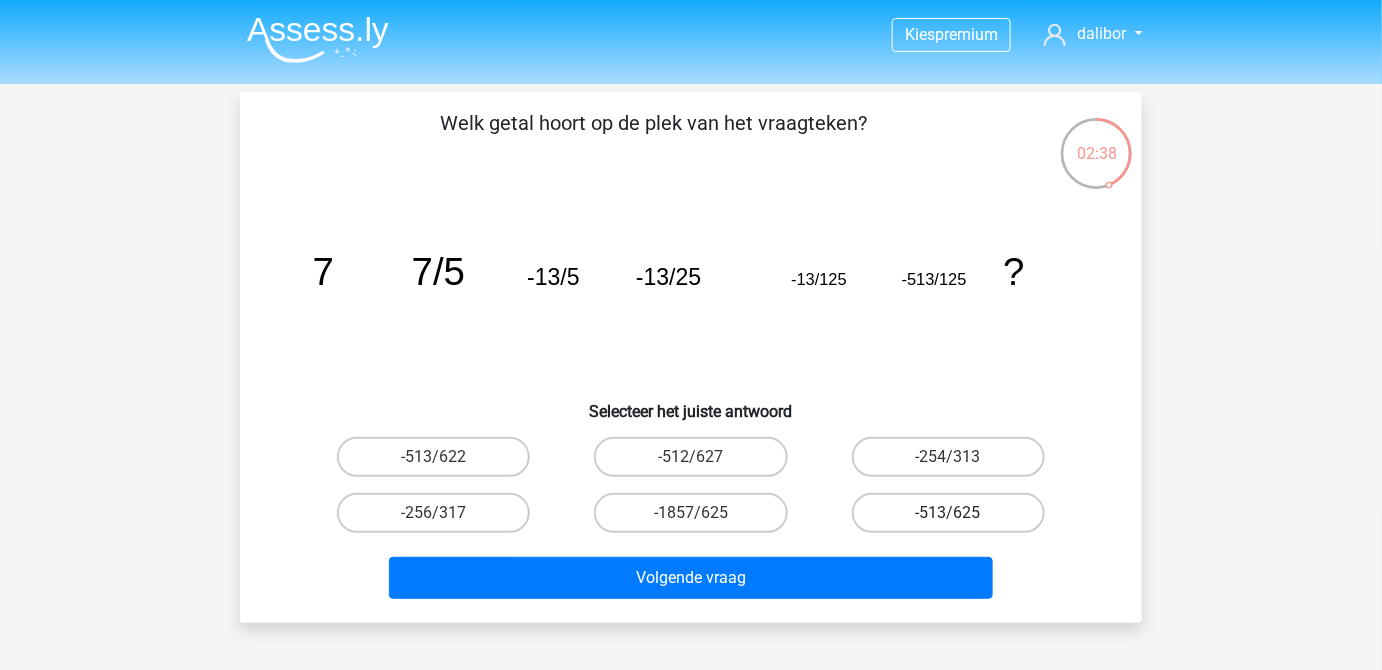 click on "-513/625" at bounding box center [948, 513] 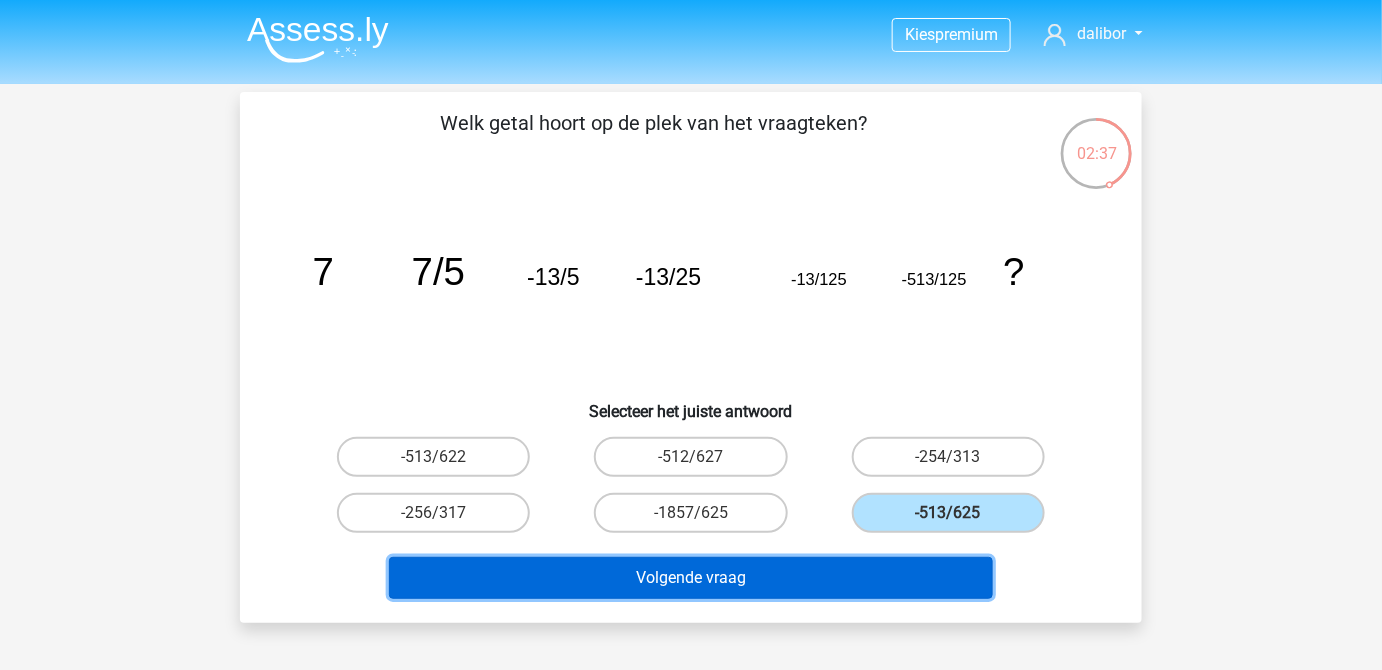 click on "Volgende vraag" at bounding box center (691, 578) 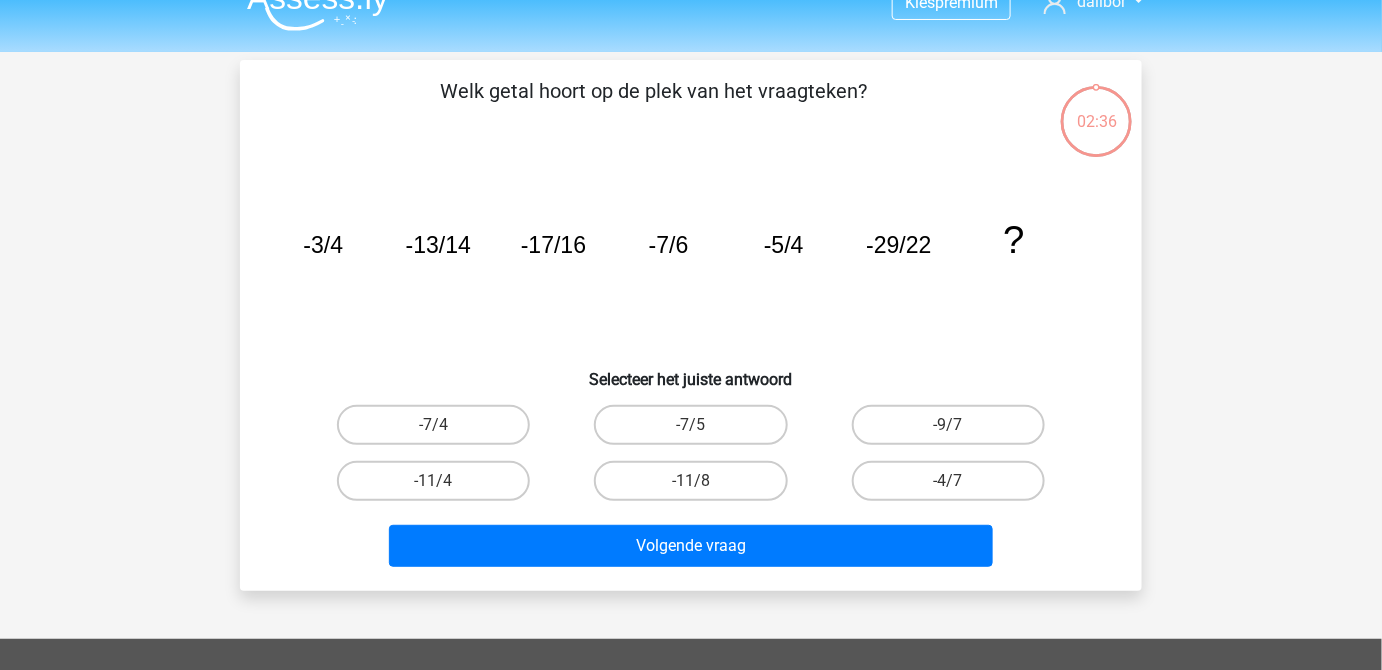 scroll, scrollTop: 1, scrollLeft: 0, axis: vertical 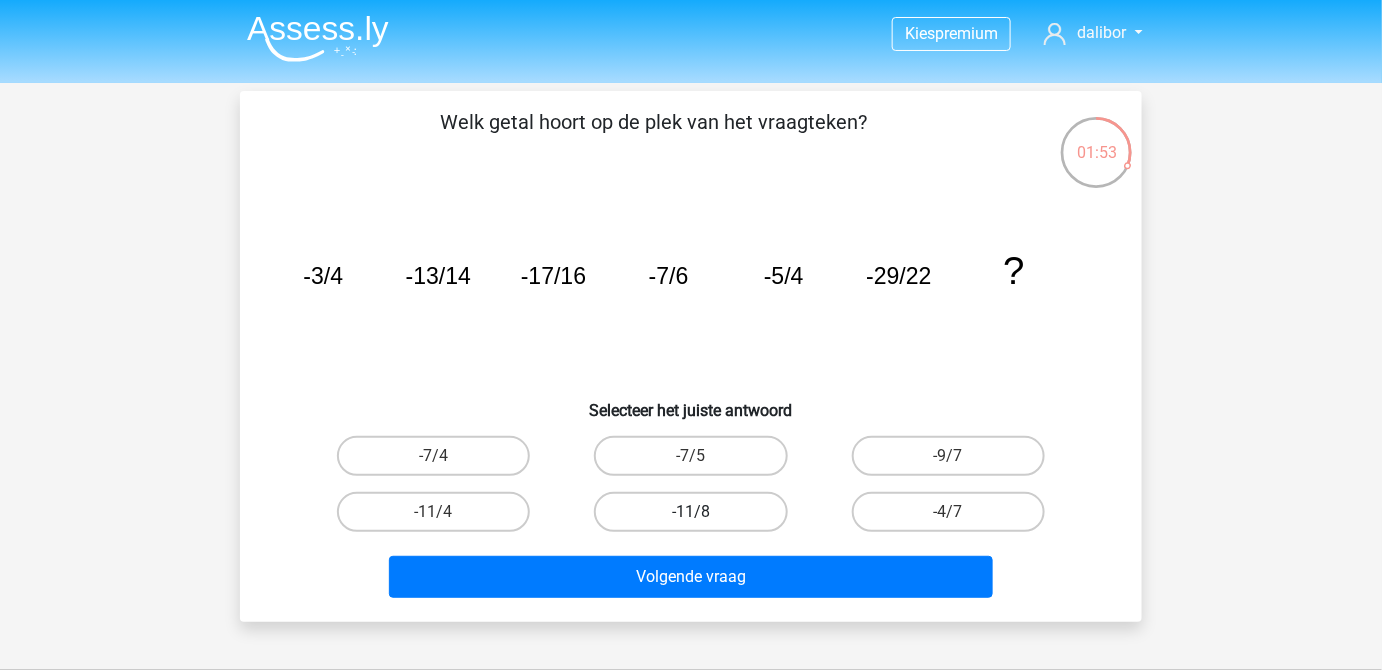 click on "-11/8" at bounding box center (690, 512) 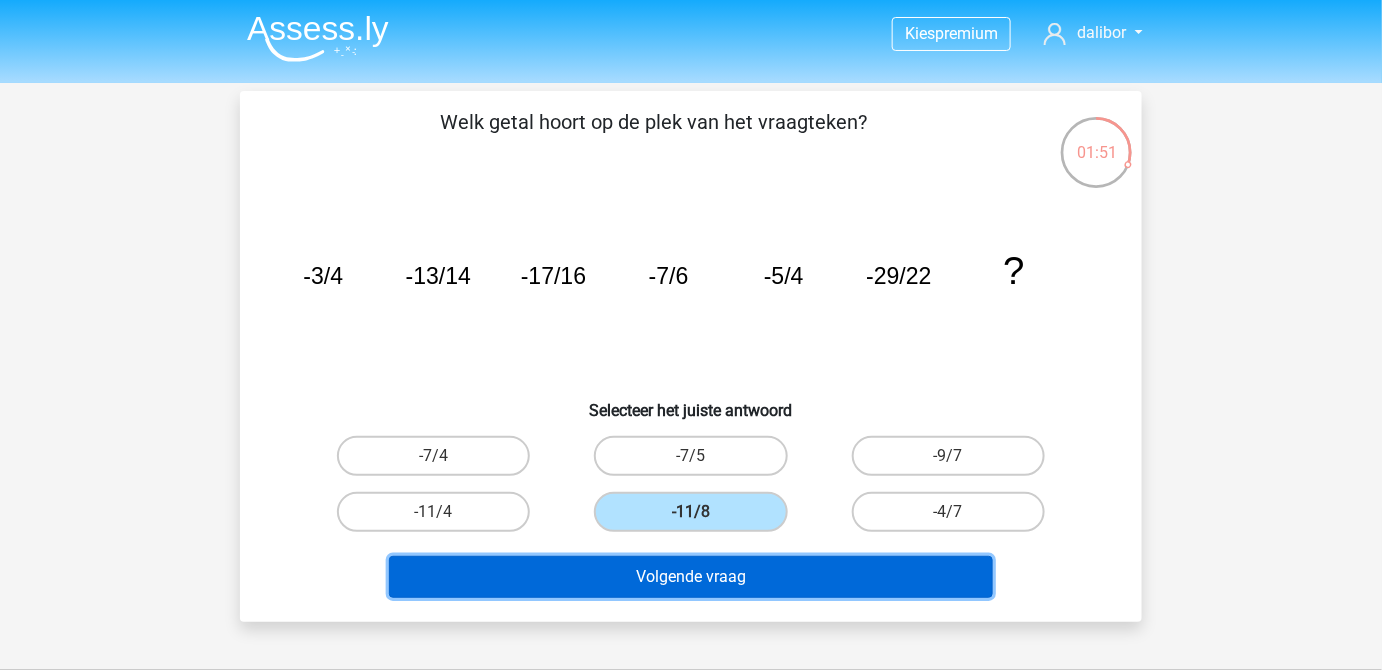 click on "Volgende vraag" at bounding box center [691, 577] 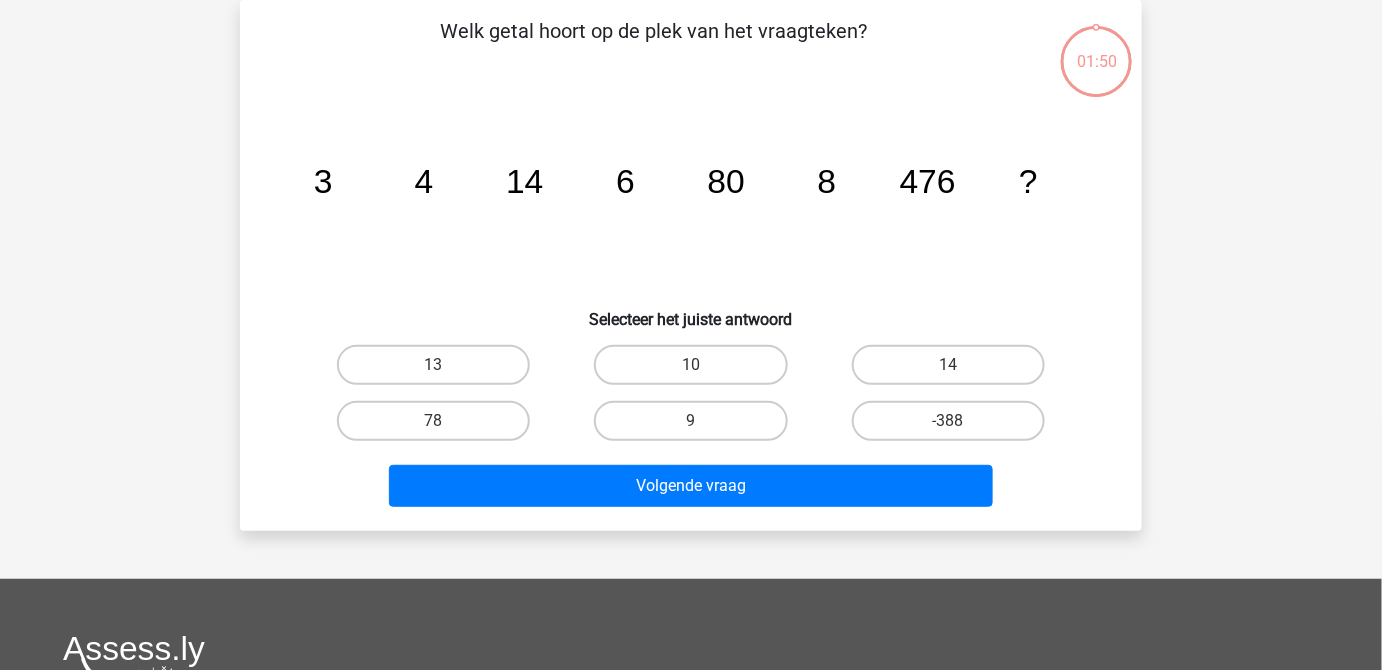 scroll, scrollTop: 1, scrollLeft: 0, axis: vertical 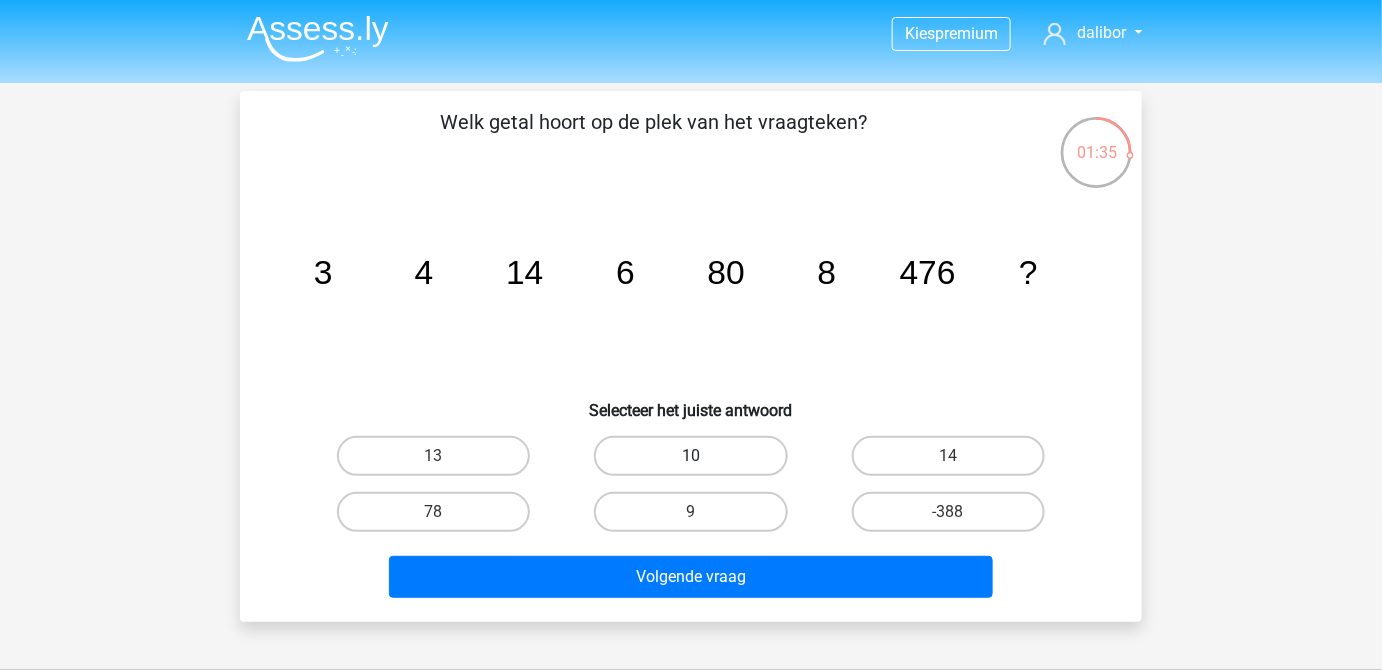 click on "10" at bounding box center [690, 456] 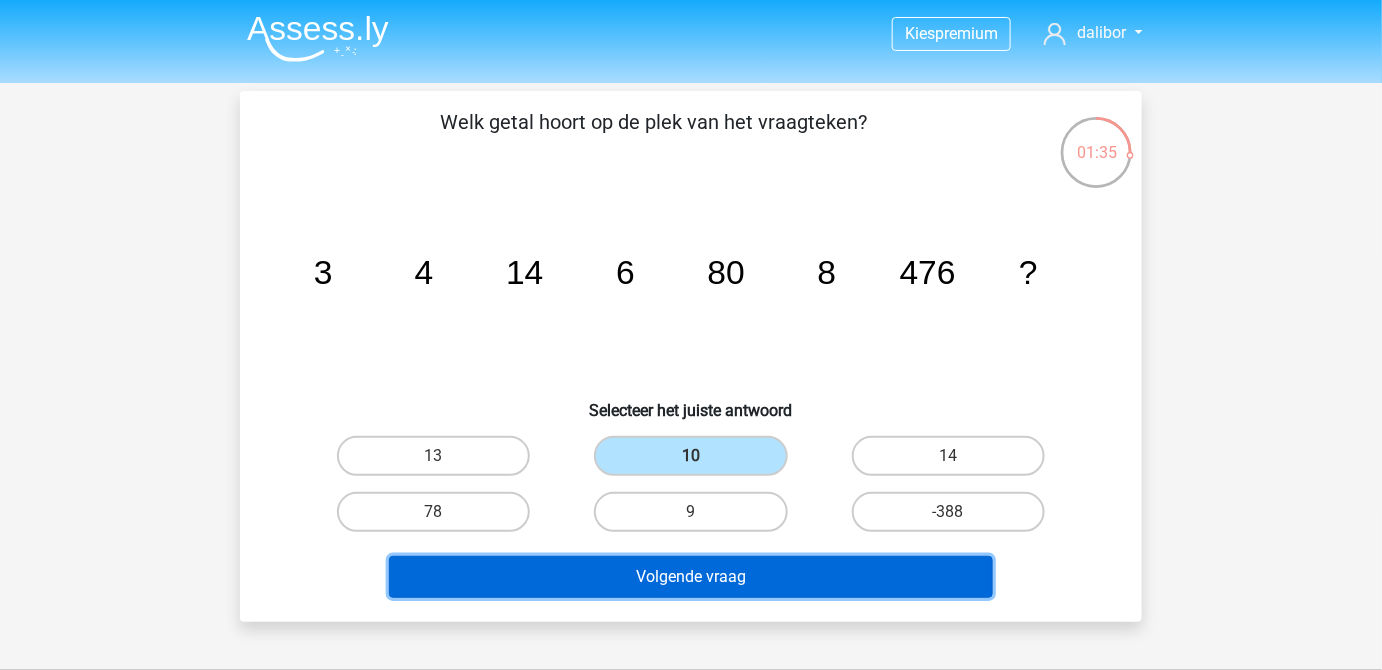 click on "Volgende vraag" at bounding box center [691, 577] 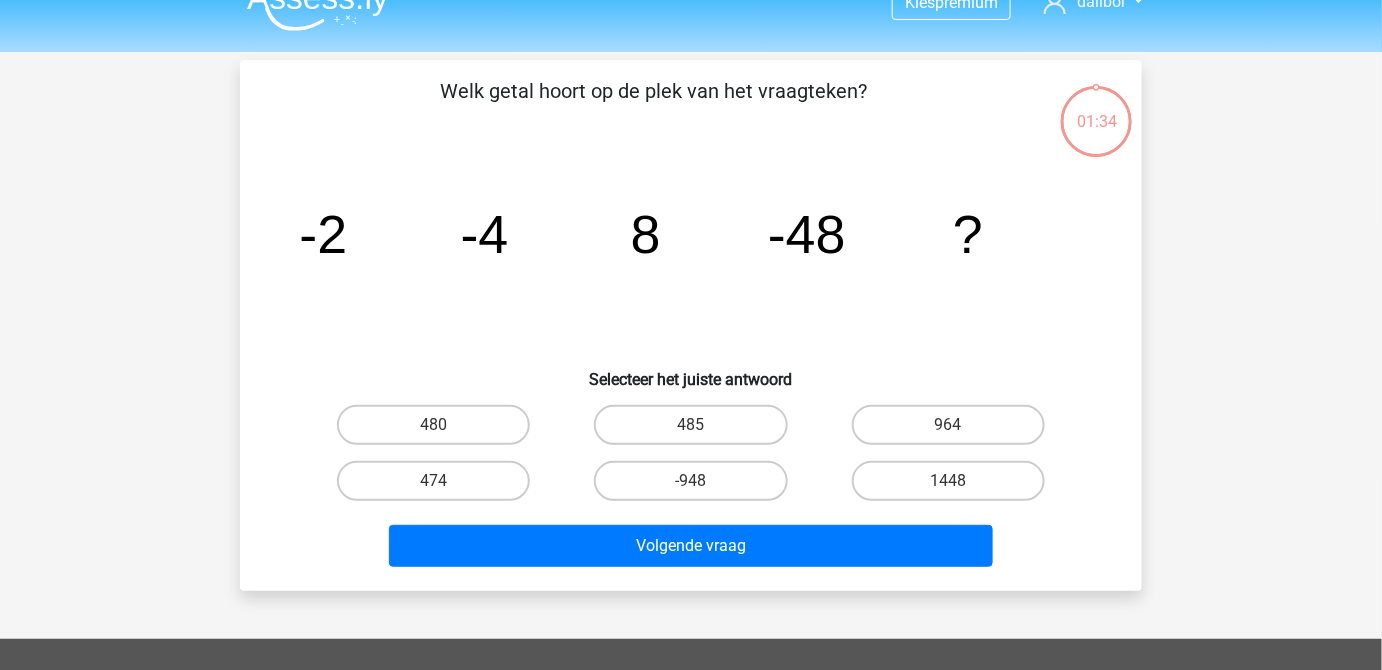 scroll, scrollTop: 1, scrollLeft: 0, axis: vertical 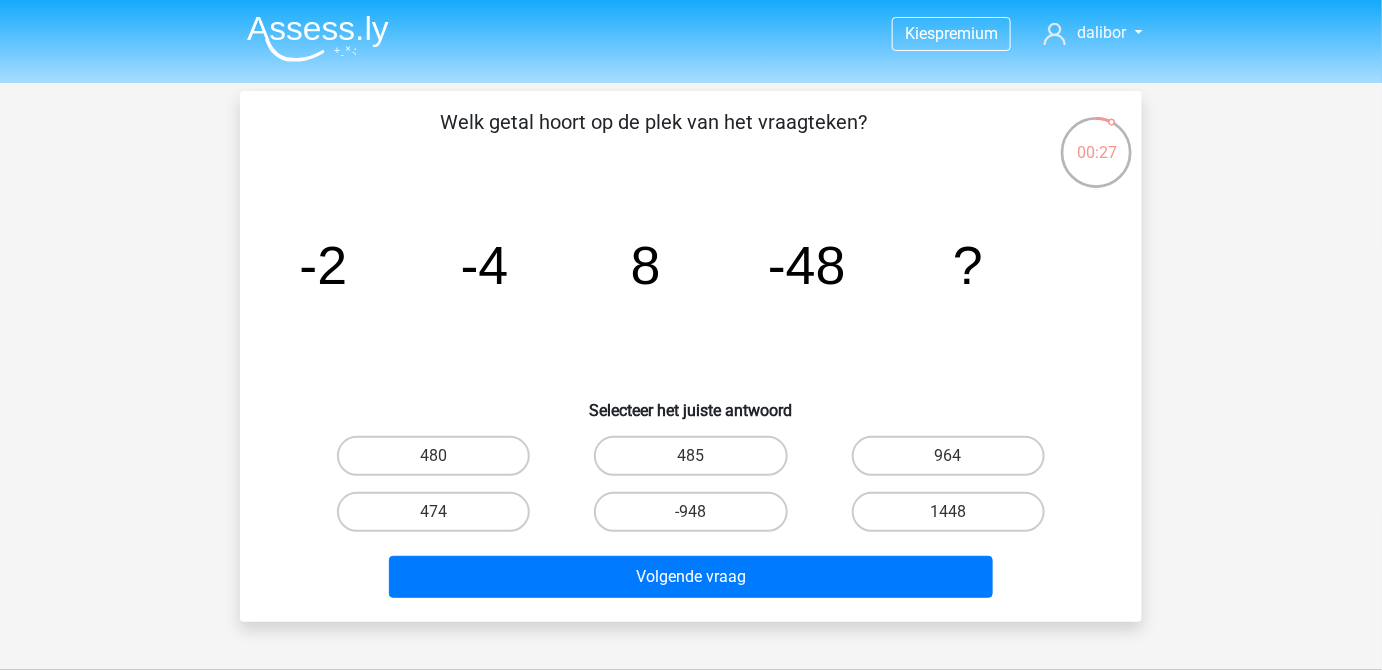 click on "480" at bounding box center (440, 462) 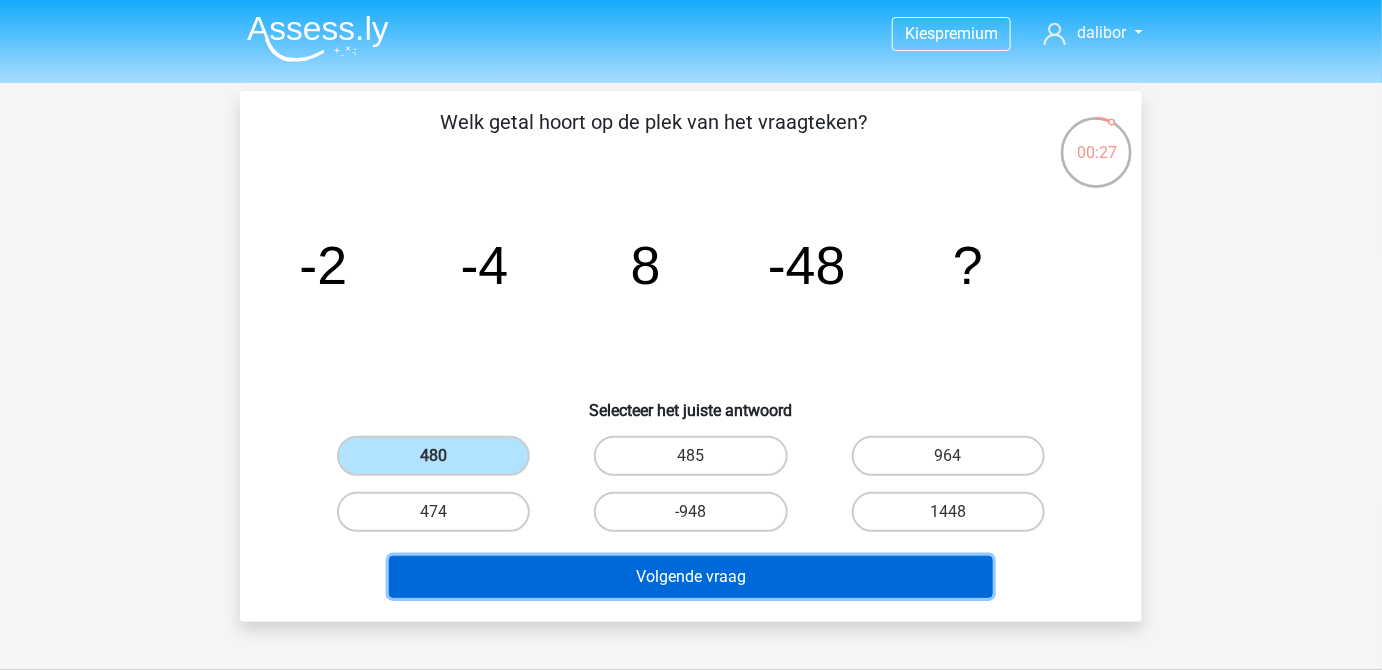 click on "Volgende vraag" at bounding box center [691, 577] 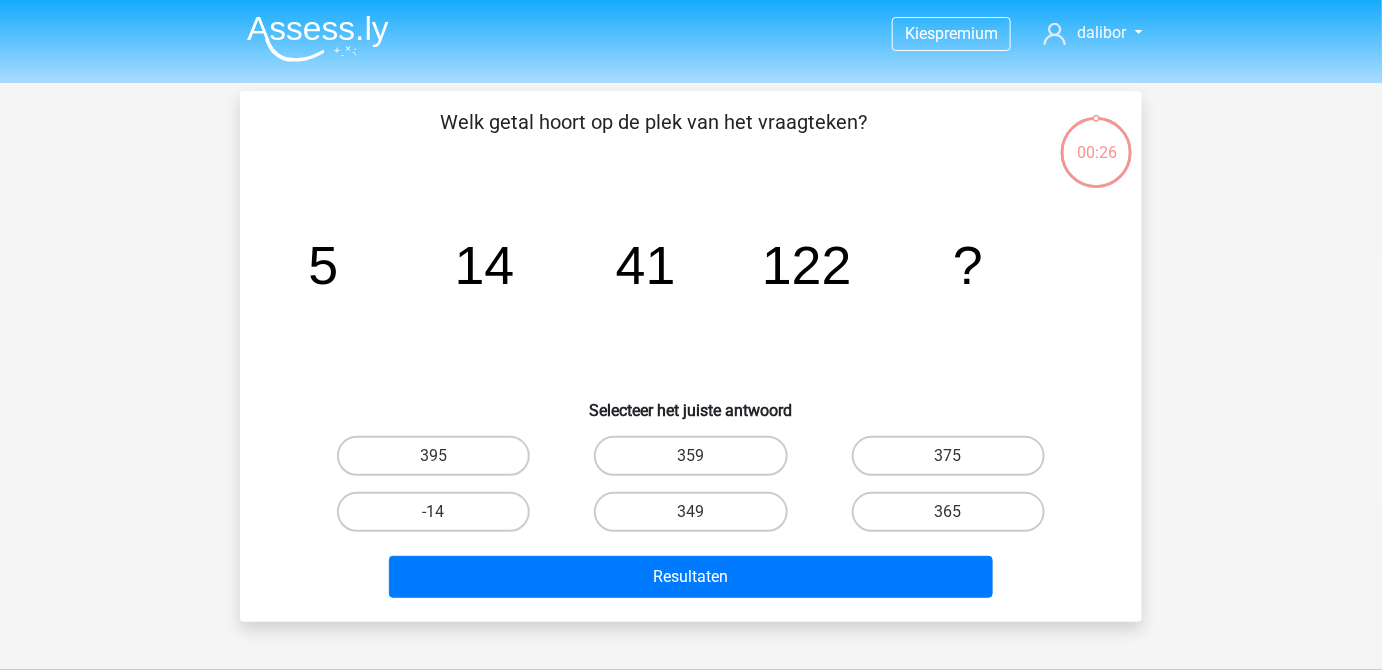 scroll, scrollTop: 92, scrollLeft: 0, axis: vertical 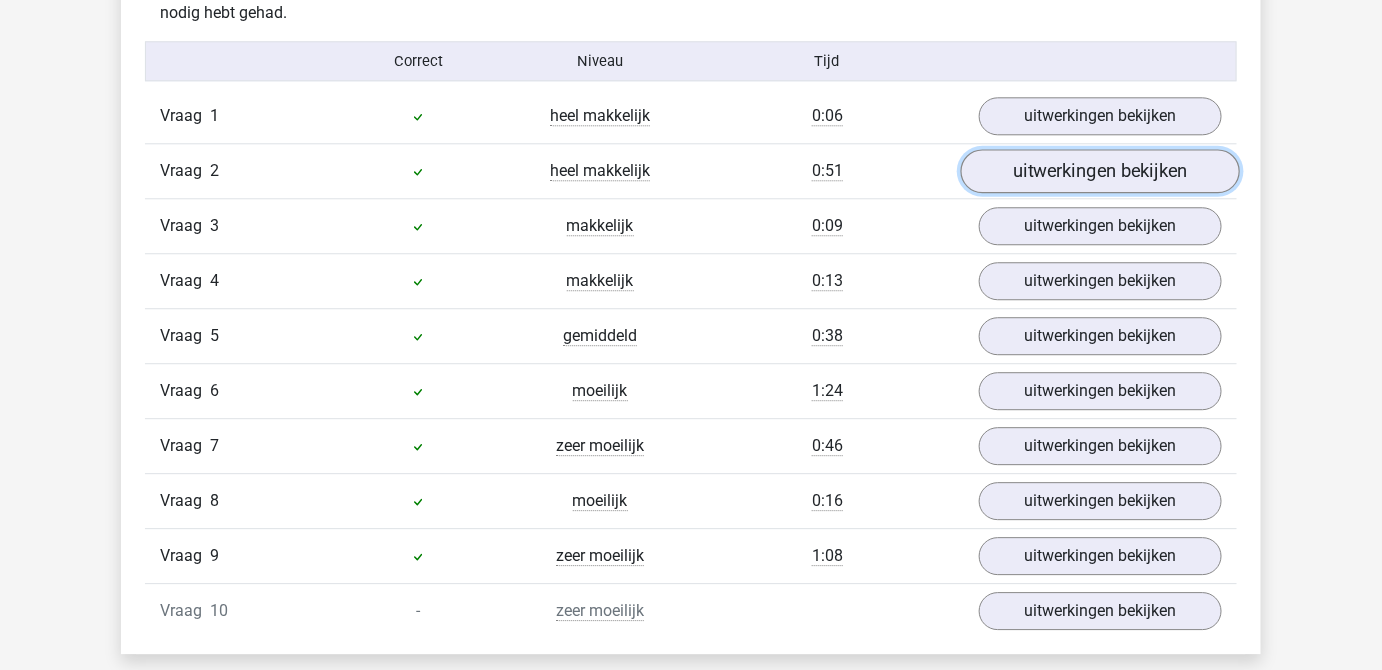 click on "uitwerkingen bekijken" at bounding box center (1100, 171) 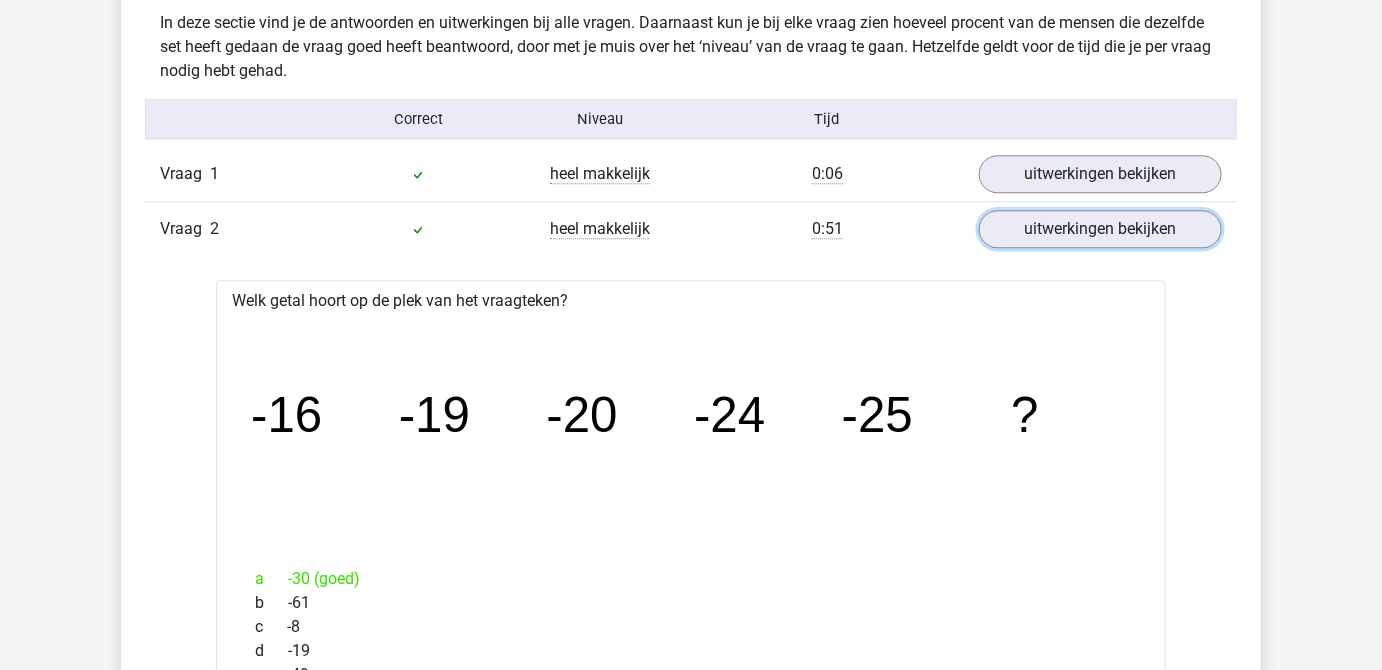 scroll, scrollTop: 1545, scrollLeft: 0, axis: vertical 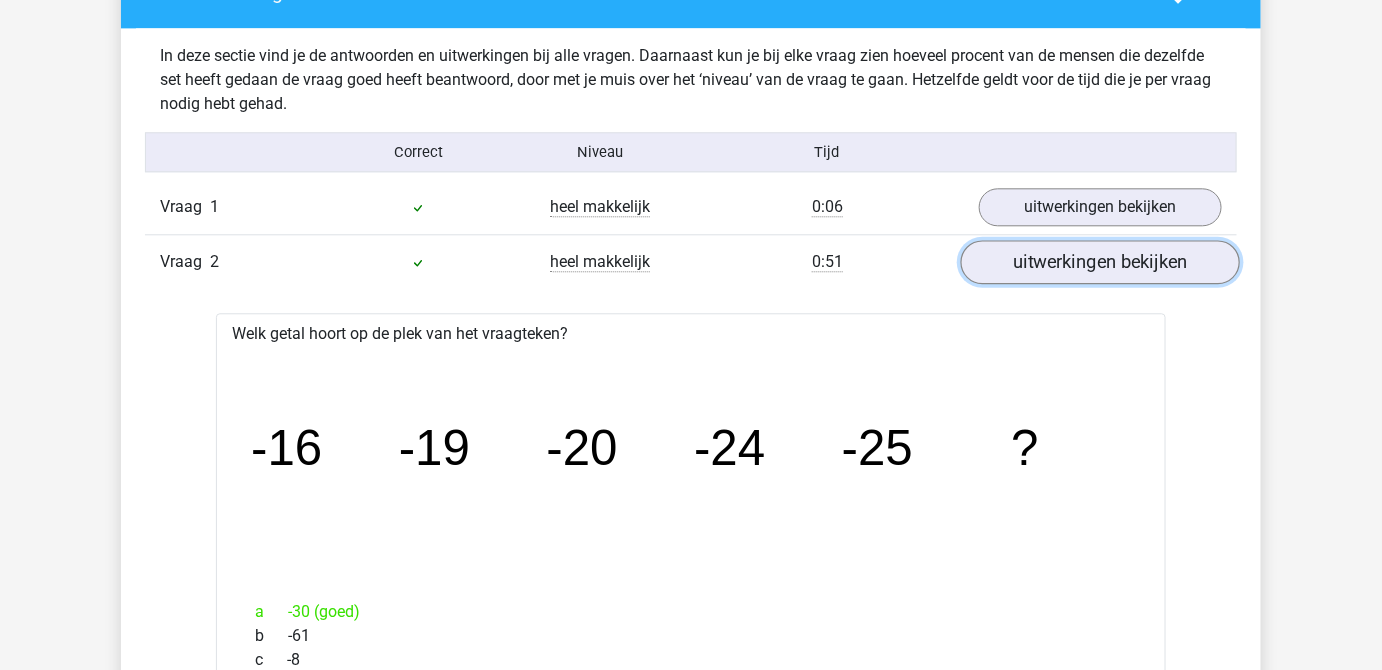 click on "uitwerkingen bekijken" at bounding box center [1100, 262] 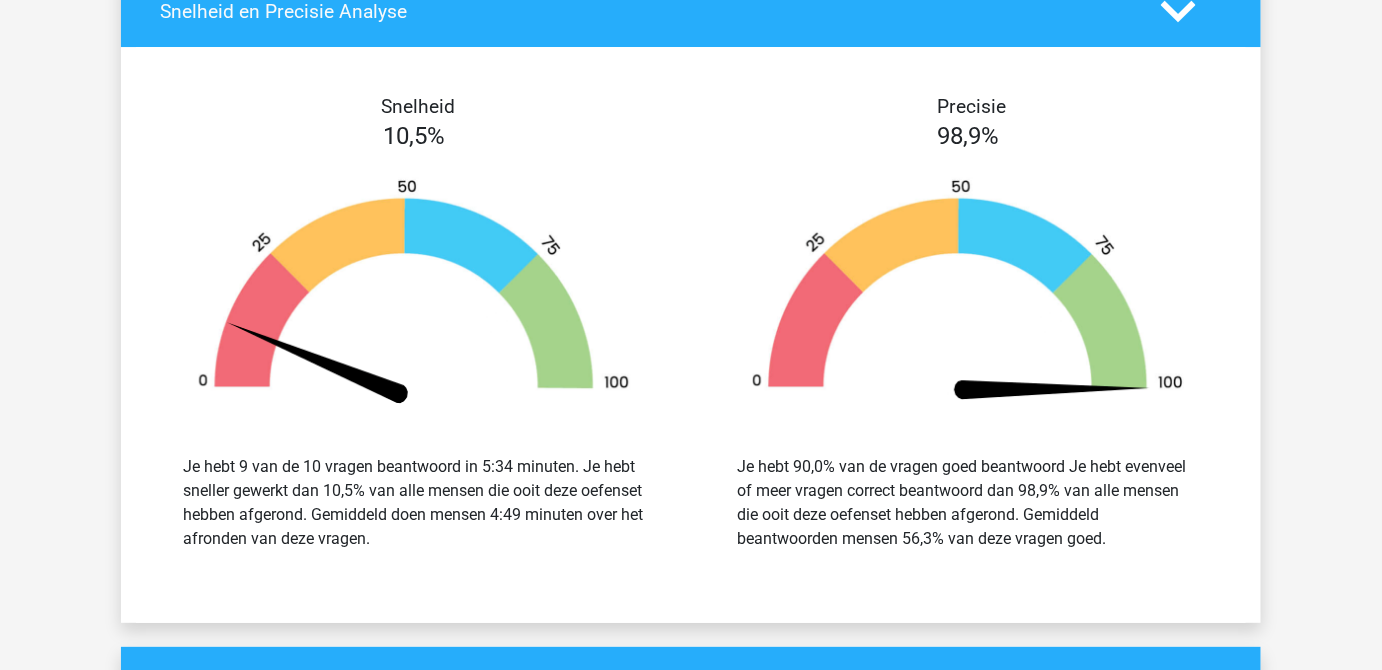 scroll, scrollTop: 2000, scrollLeft: 0, axis: vertical 